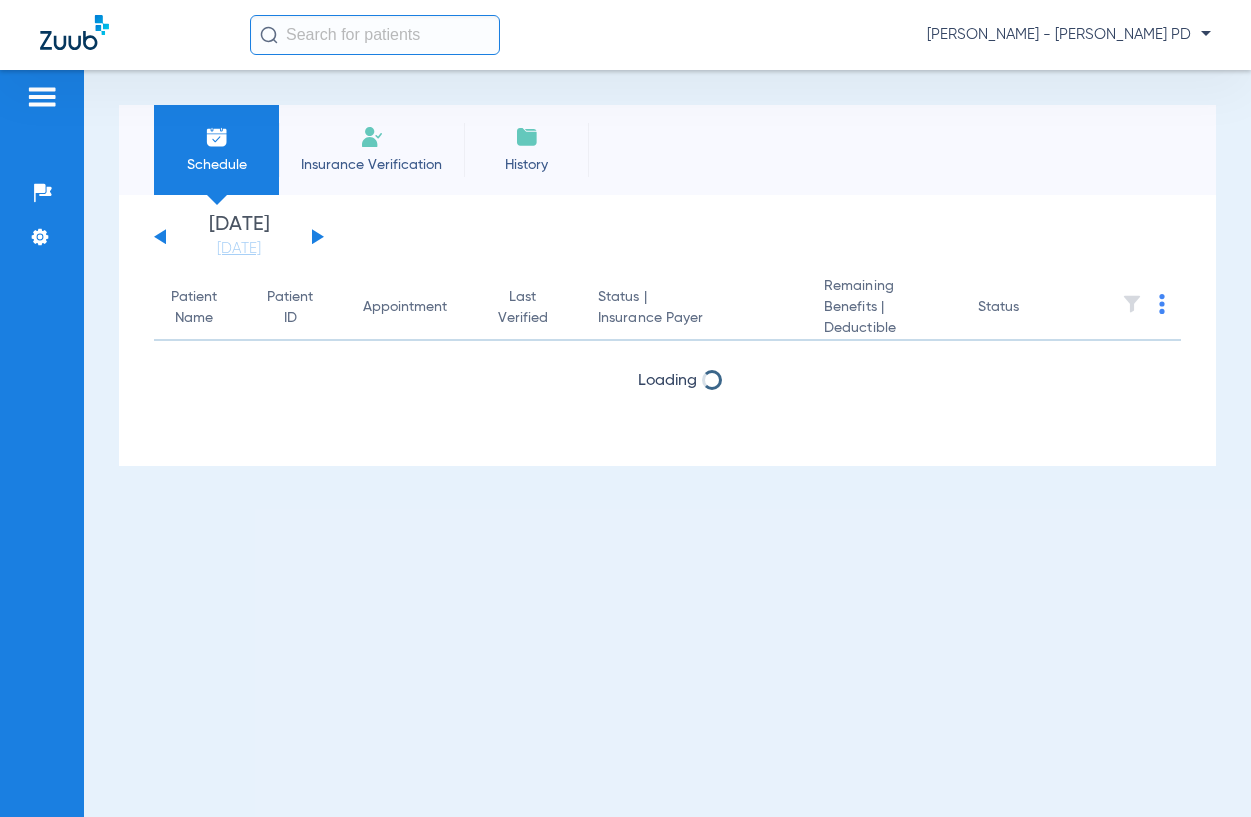 scroll, scrollTop: 0, scrollLeft: 0, axis: both 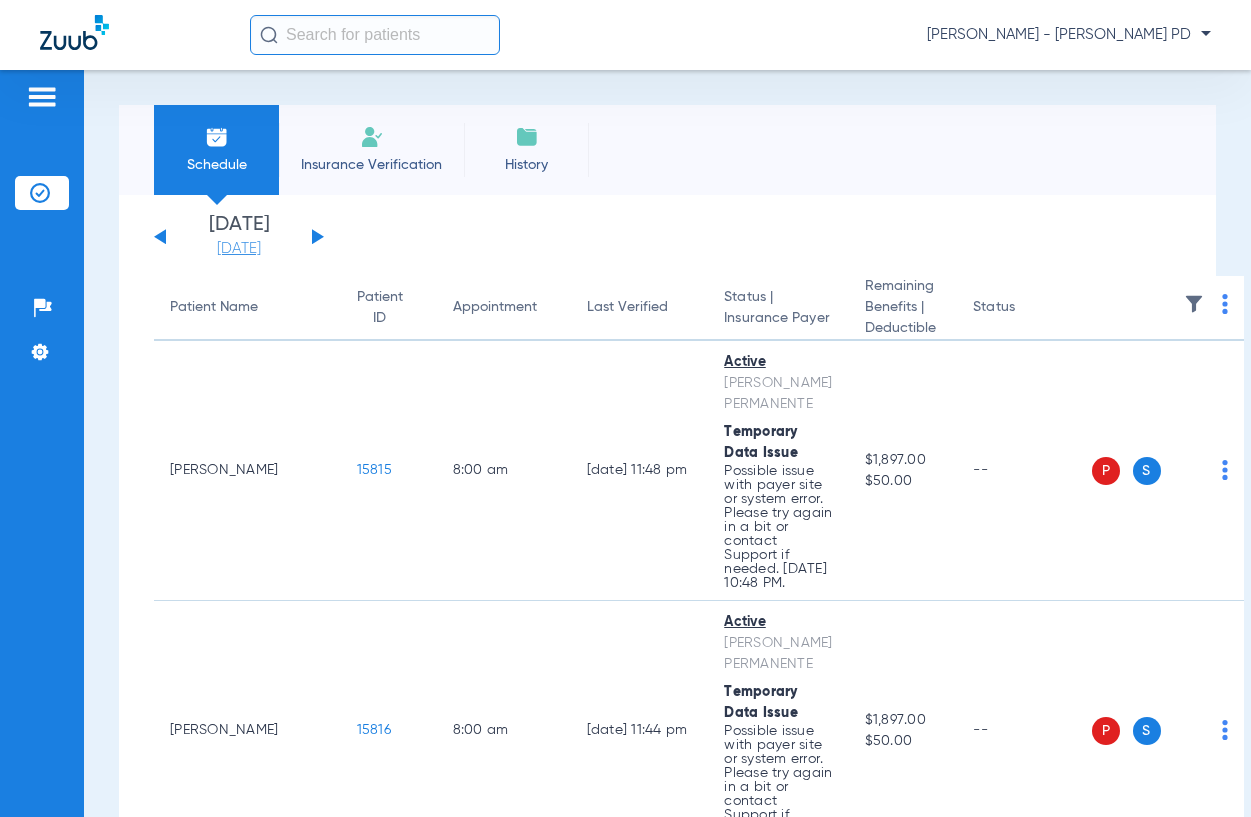 click on "[DATE]" 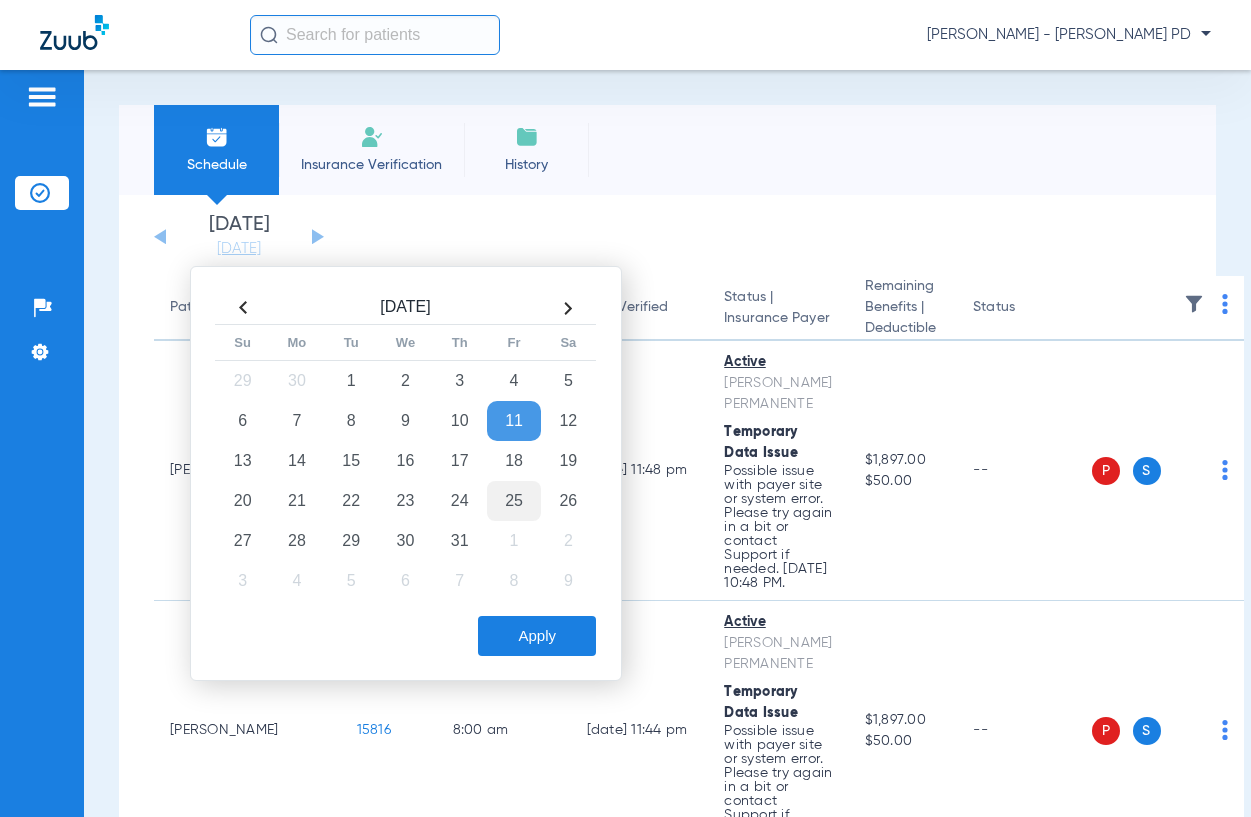 click on "25" 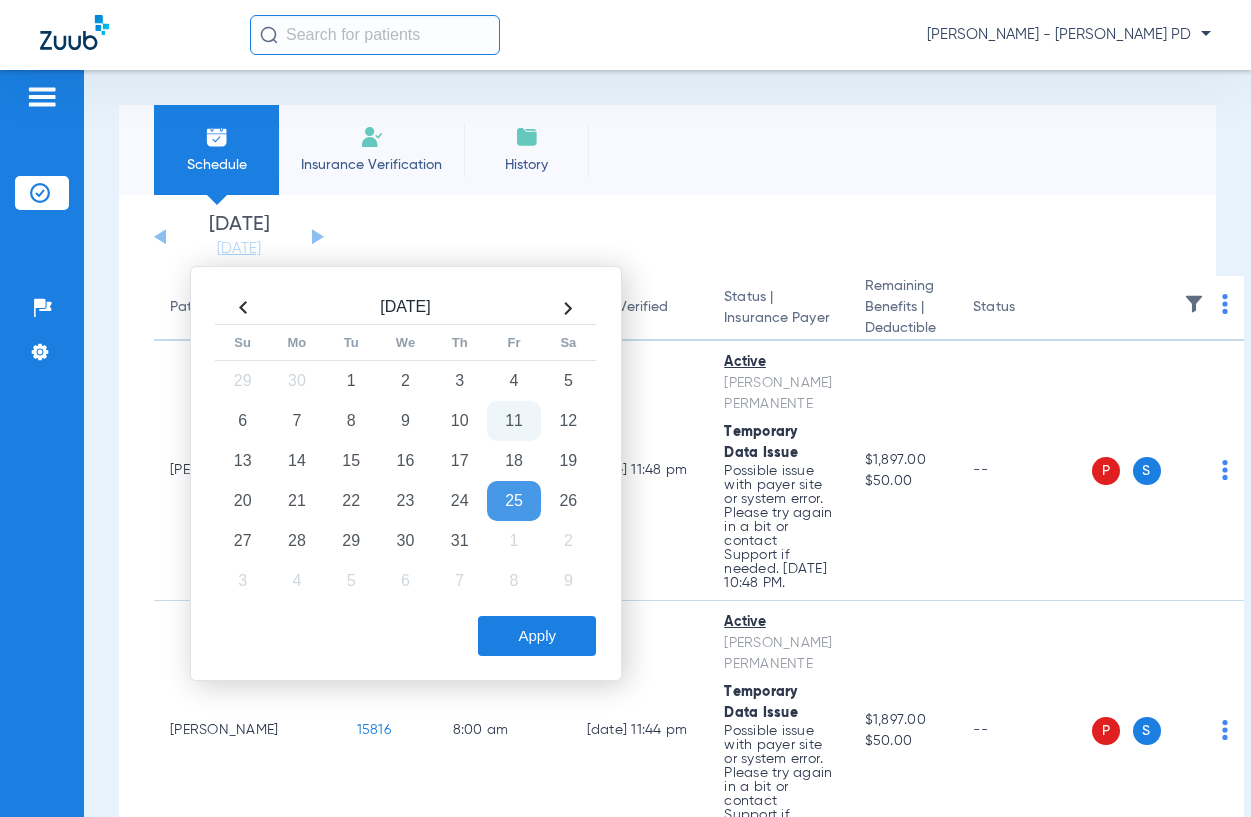 click on "Apply" 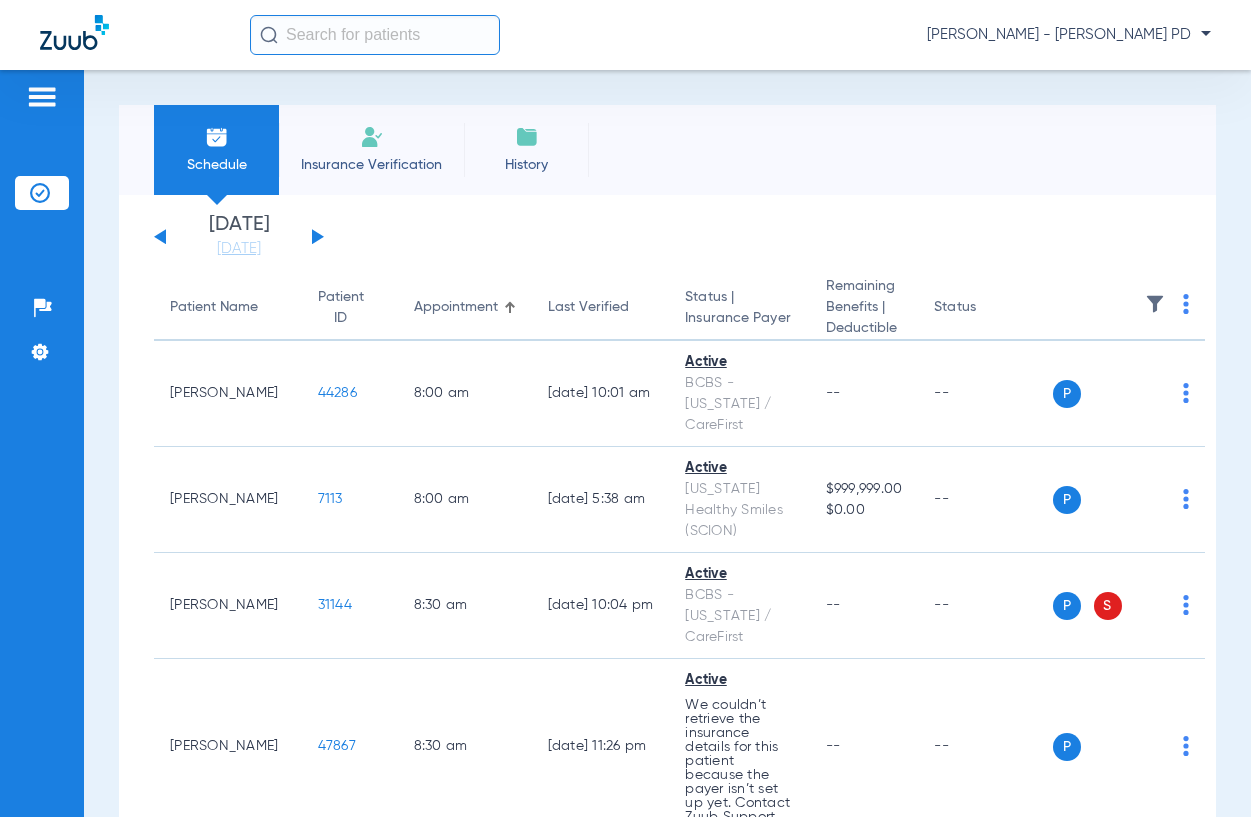 click 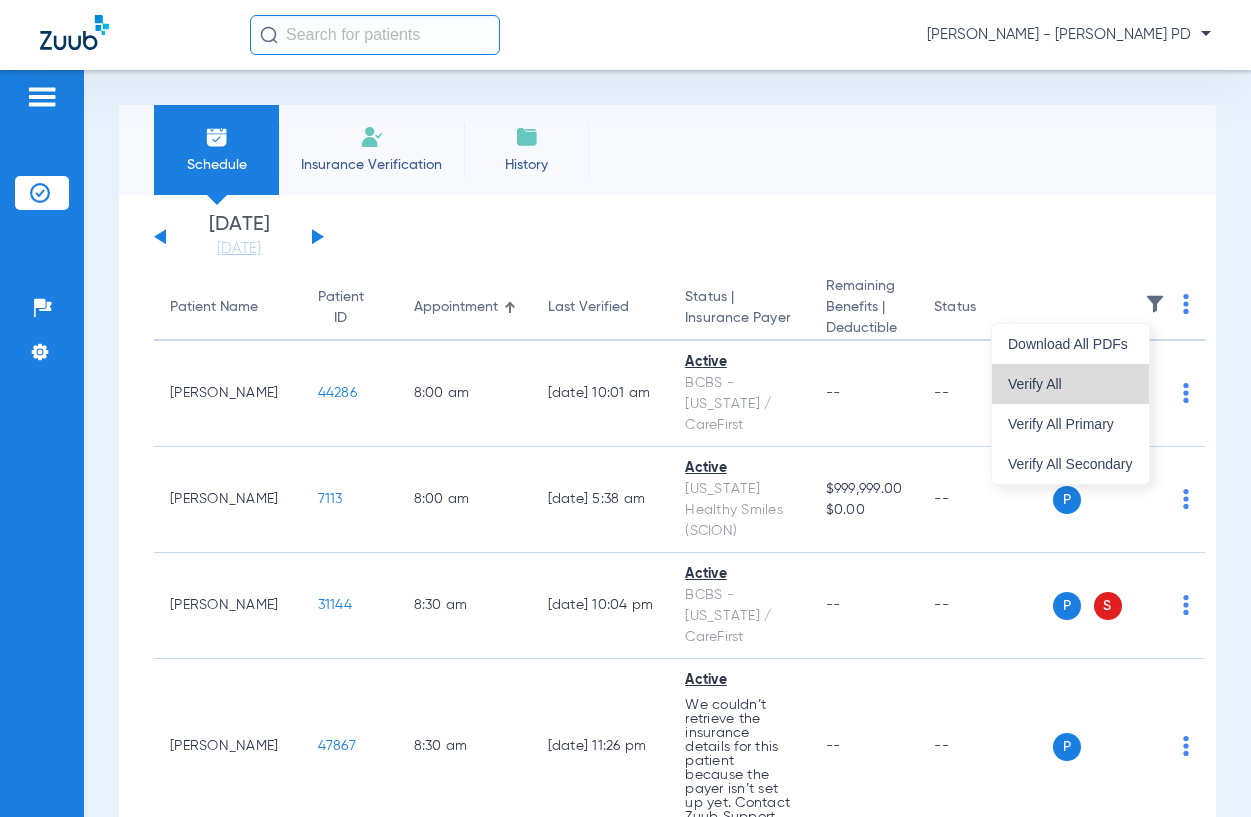 click on "Verify All" at bounding box center (1070, 384) 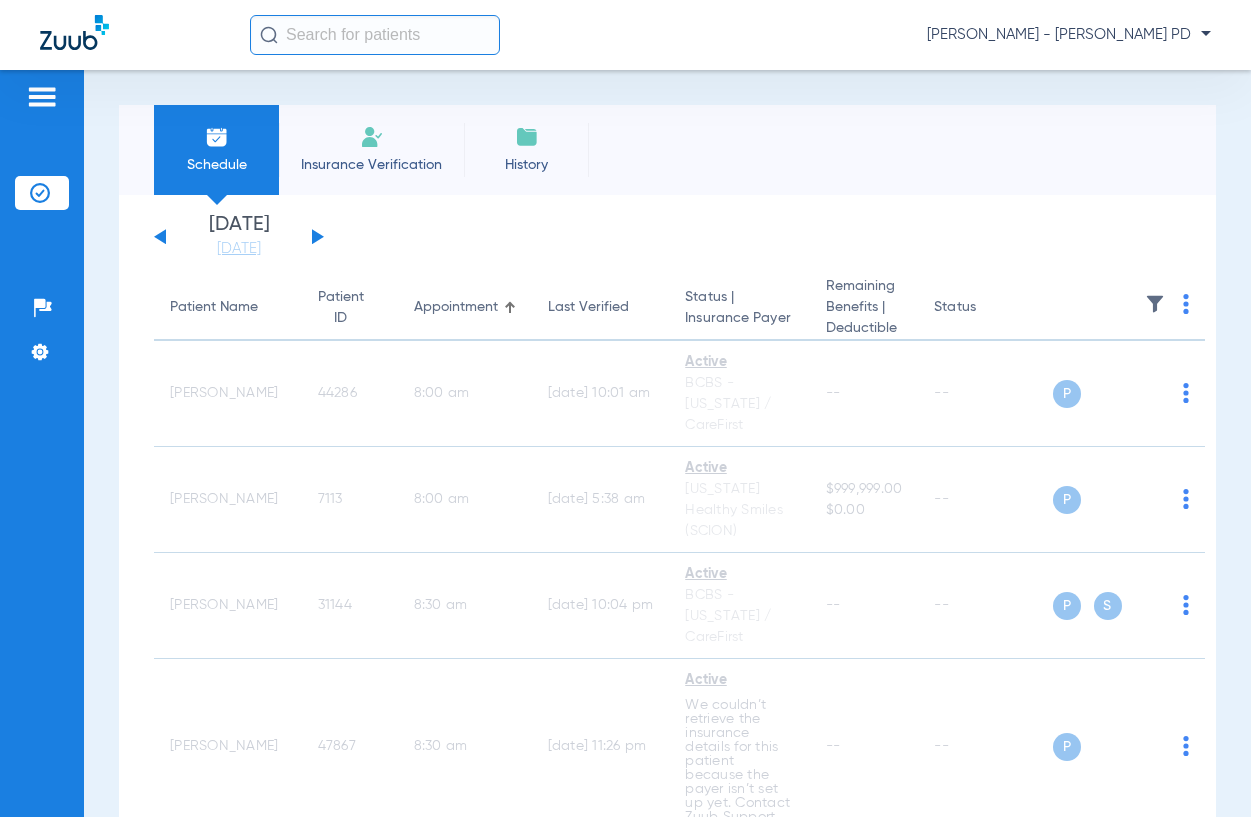 click 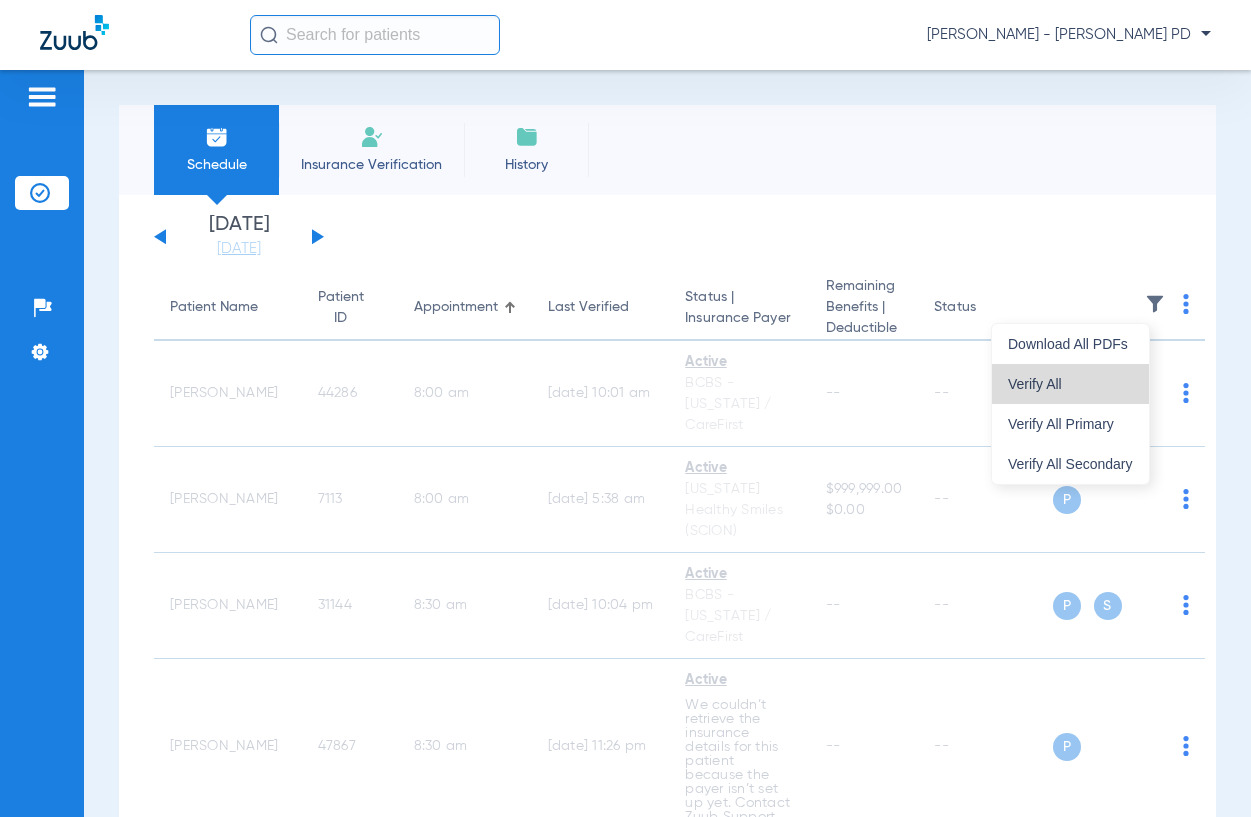 click on "Verify All" at bounding box center [1070, 384] 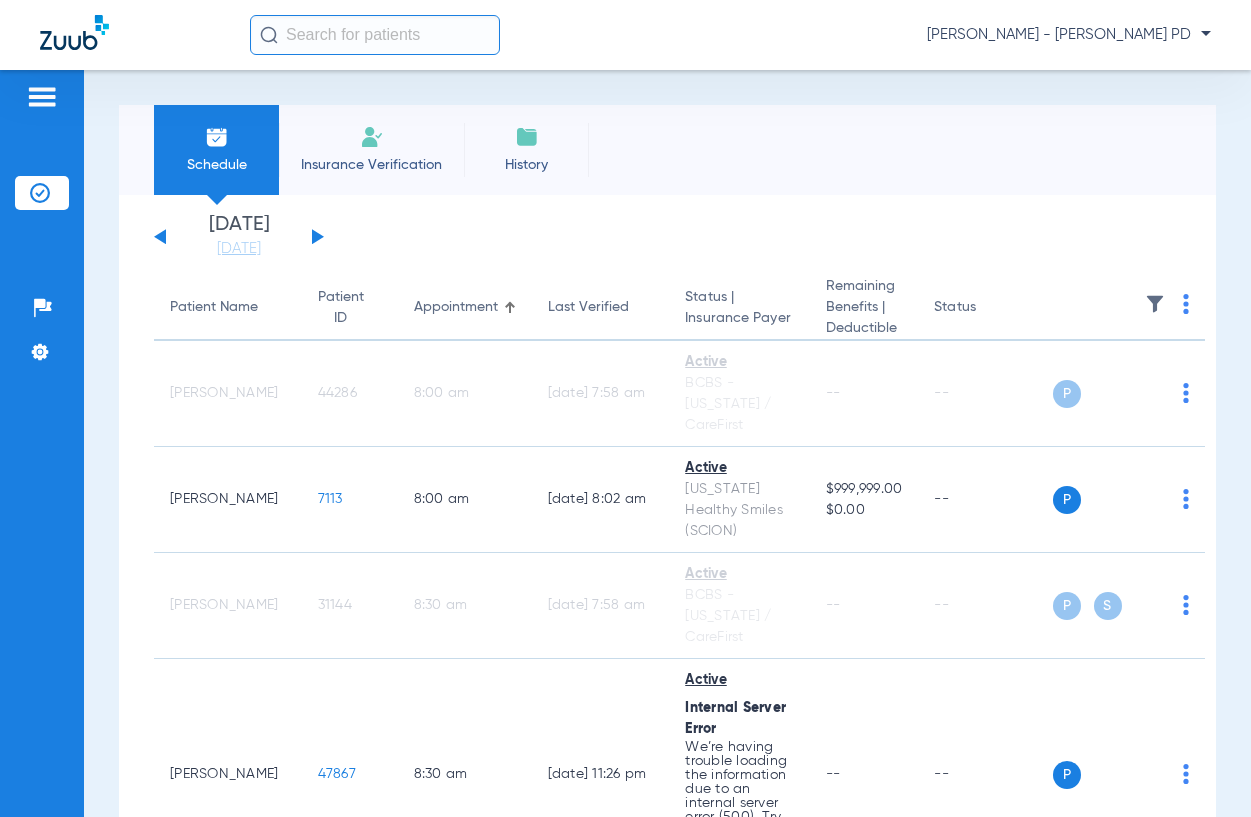 drag, startPoint x: 909, startPoint y: 113, endPoint x: 820, endPoint y: 68, distance: 99.72964 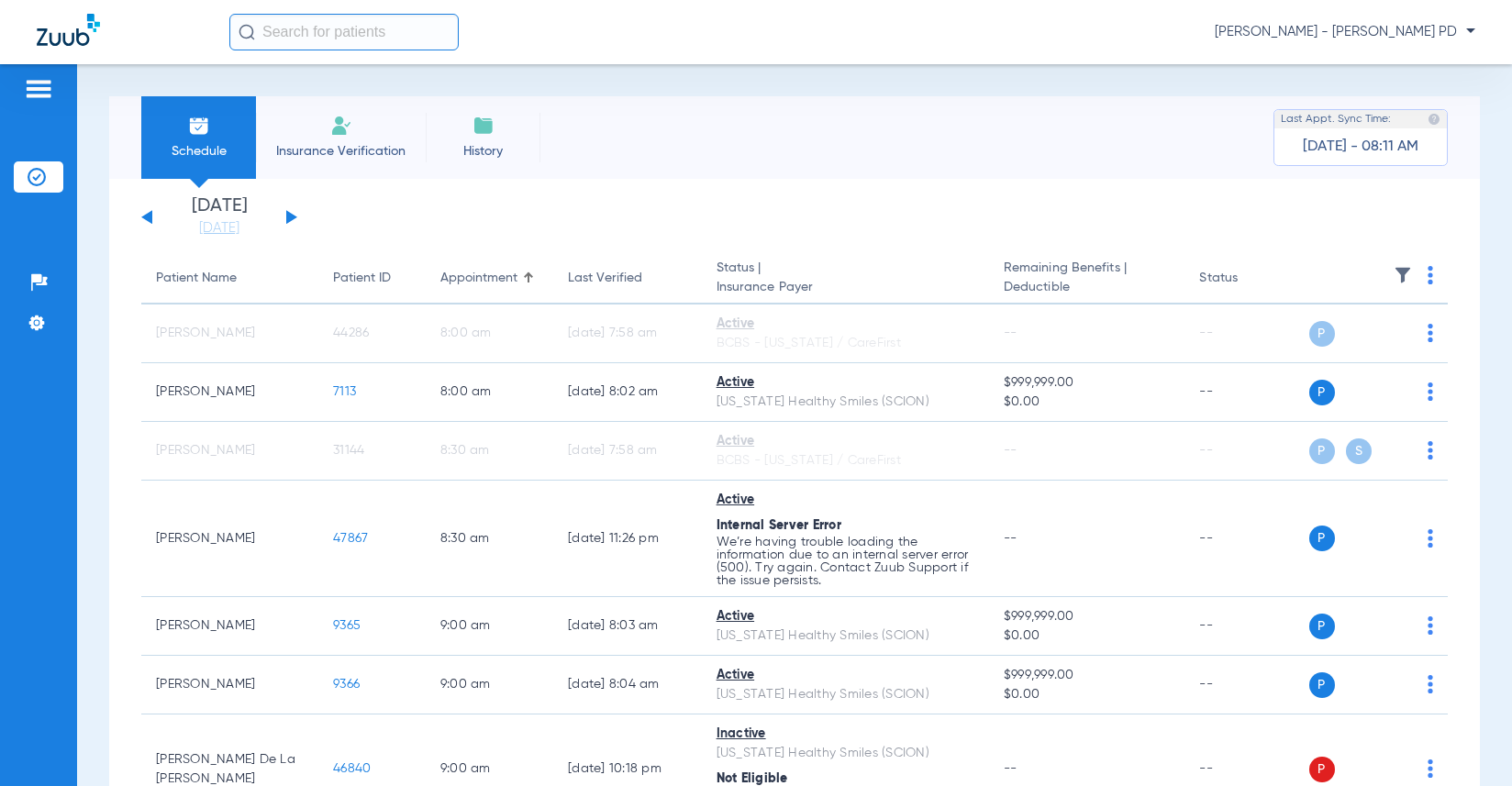 click on "[DATE]   [DATE]   [DATE]   [DATE]   [DATE]   [DATE]   [DATE]   [DATE]   [DATE]   [DATE]   [DATE]   [DATE]   [DATE]   [DATE]   [DATE]   [DATE]   [DATE]   [DATE]   [DATE]   [DATE]   [DATE]   [DATE]   [DATE]   [DATE]   [DATE]   [DATE]   [DATE]   [DATE]   [DATE]   [DATE]   [DATE]   [DATE]   [DATE]   [DATE]   [DATE]   [DATE]   [DATE]   [DATE]   [DATE]   [DATE]   [DATE]   [DATE]   [DATE]   [DATE]  Su" 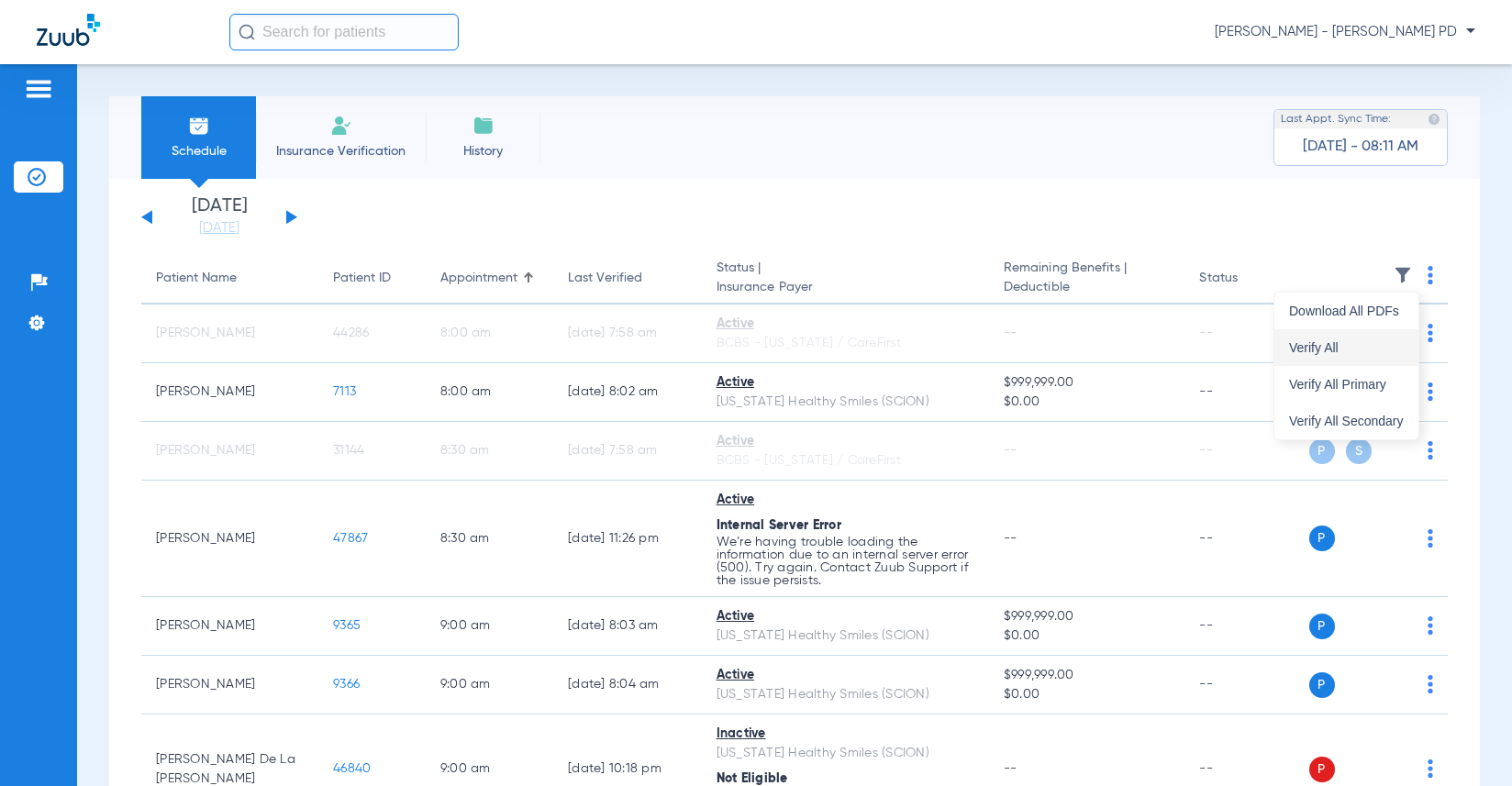 click on "Verify All" at bounding box center [1346, 348] 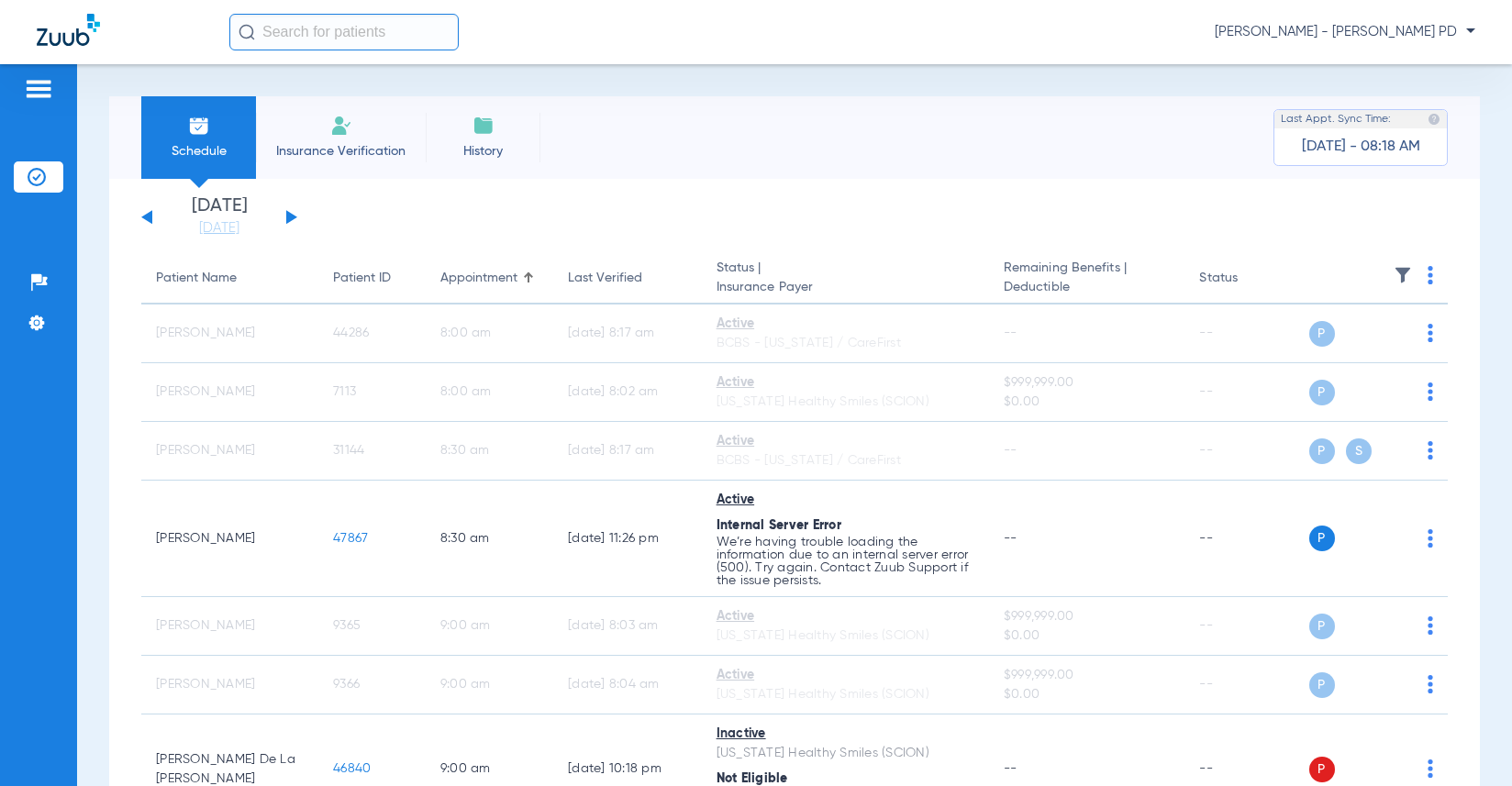 click 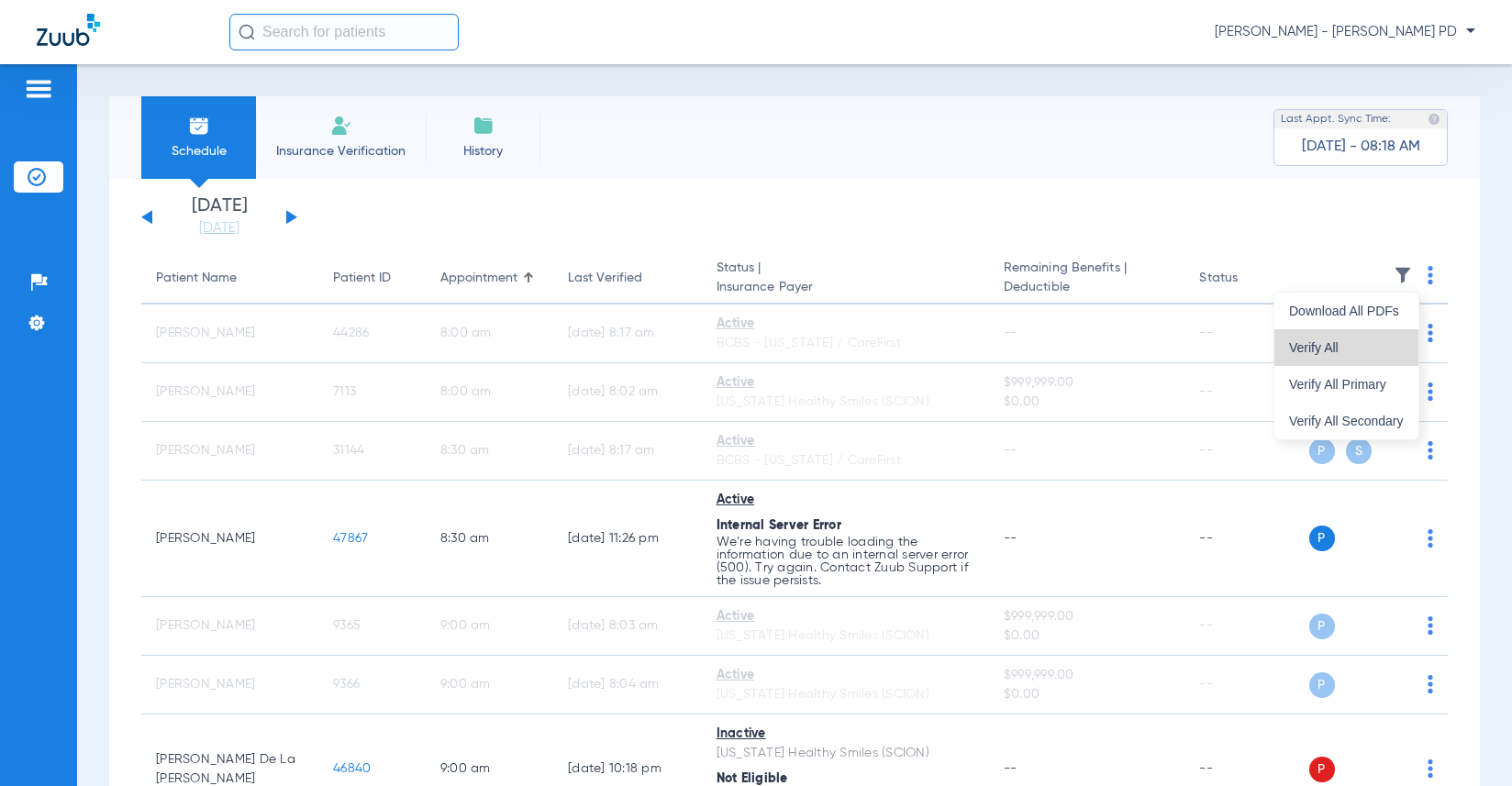 click on "Verify All" at bounding box center (1346, 348) 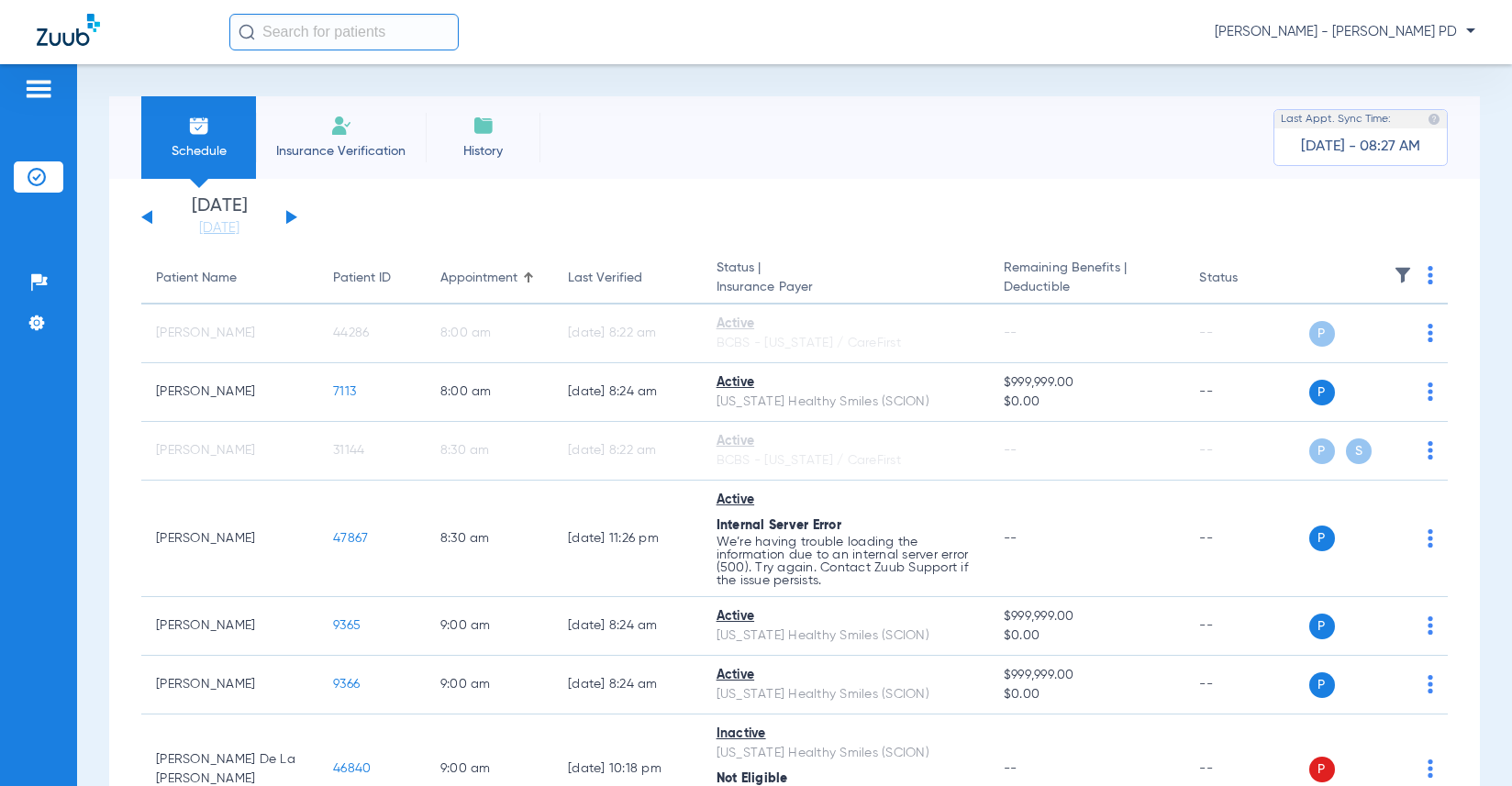 click on "[DATE]   [DATE]   [DATE]   [DATE]   [DATE]   [DATE]   [DATE]   [DATE]   [DATE]   [DATE]   [DATE]   [DATE]   [DATE]   [DATE]   [DATE]   [DATE]   [DATE]   [DATE]   [DATE]   [DATE]   [DATE]   [DATE]   [DATE]   [DATE]   [DATE]   [DATE]   [DATE]   [DATE]   [DATE]   [DATE]   [DATE]   [DATE]   [DATE]   [DATE]   [DATE]   [DATE]   [DATE]   [DATE]   [DATE]   [DATE]   [DATE]   [DATE]   [DATE]   [DATE]  Su" 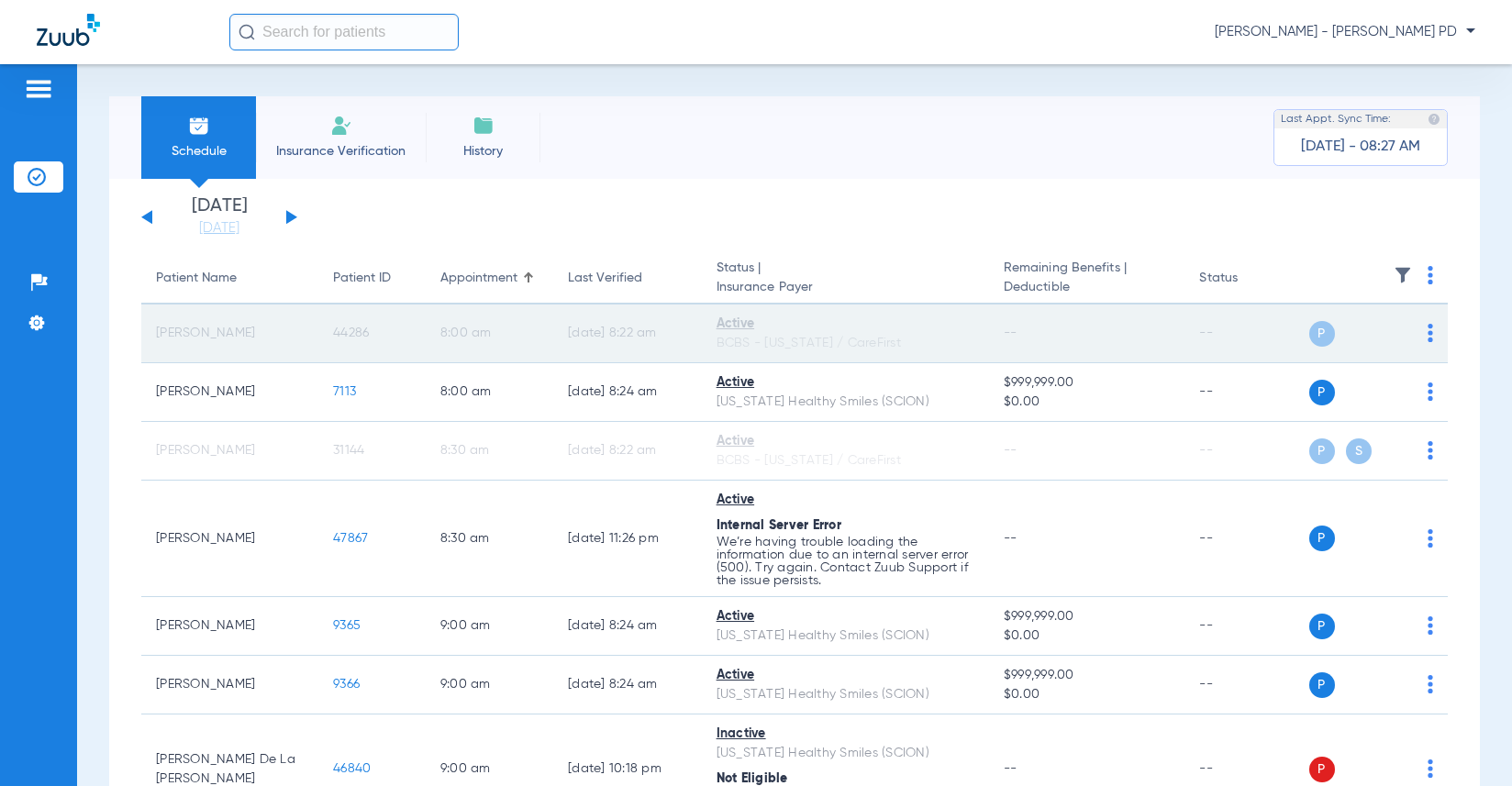 click on "44286" 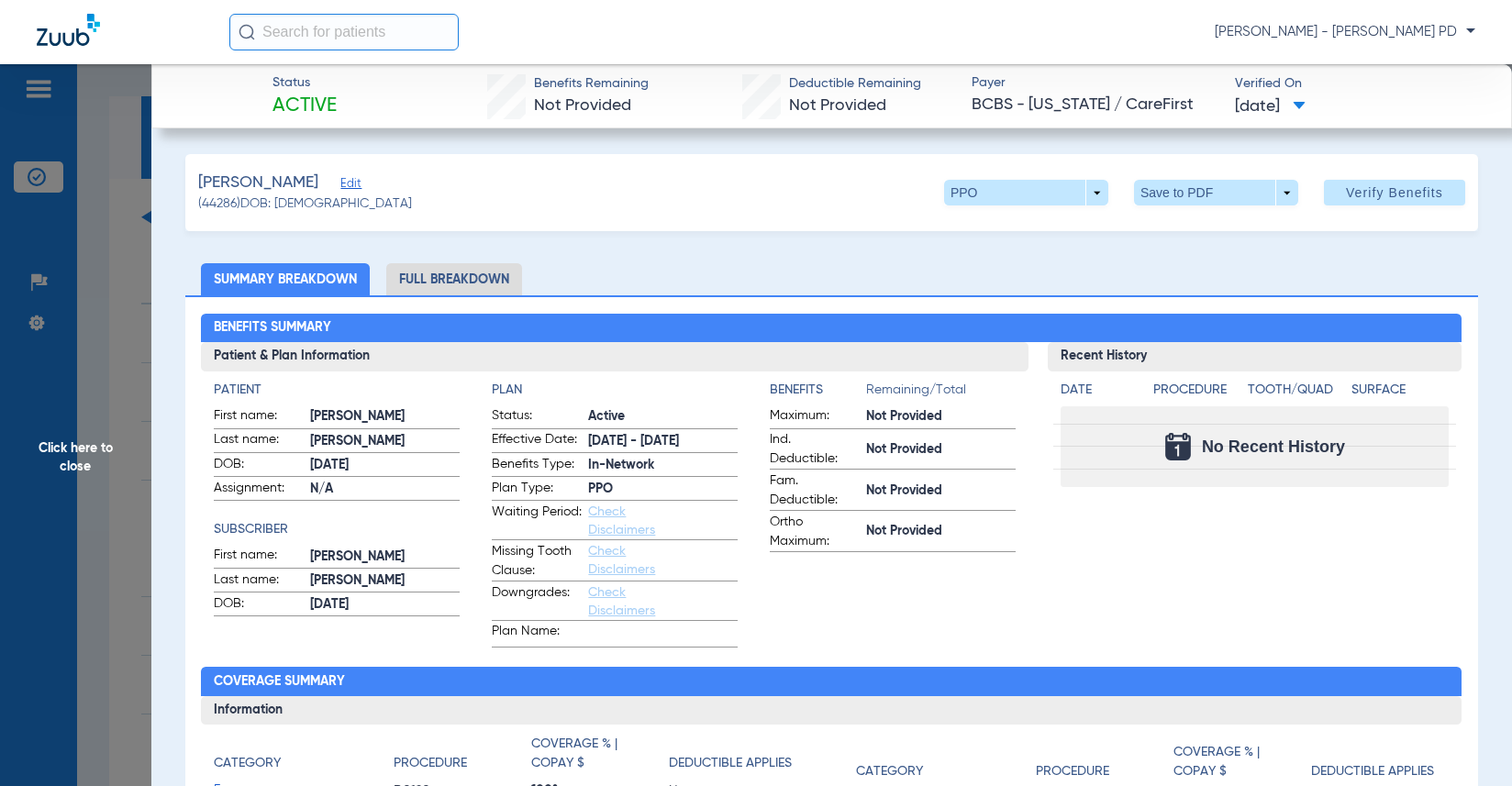 click on "No Recent History" 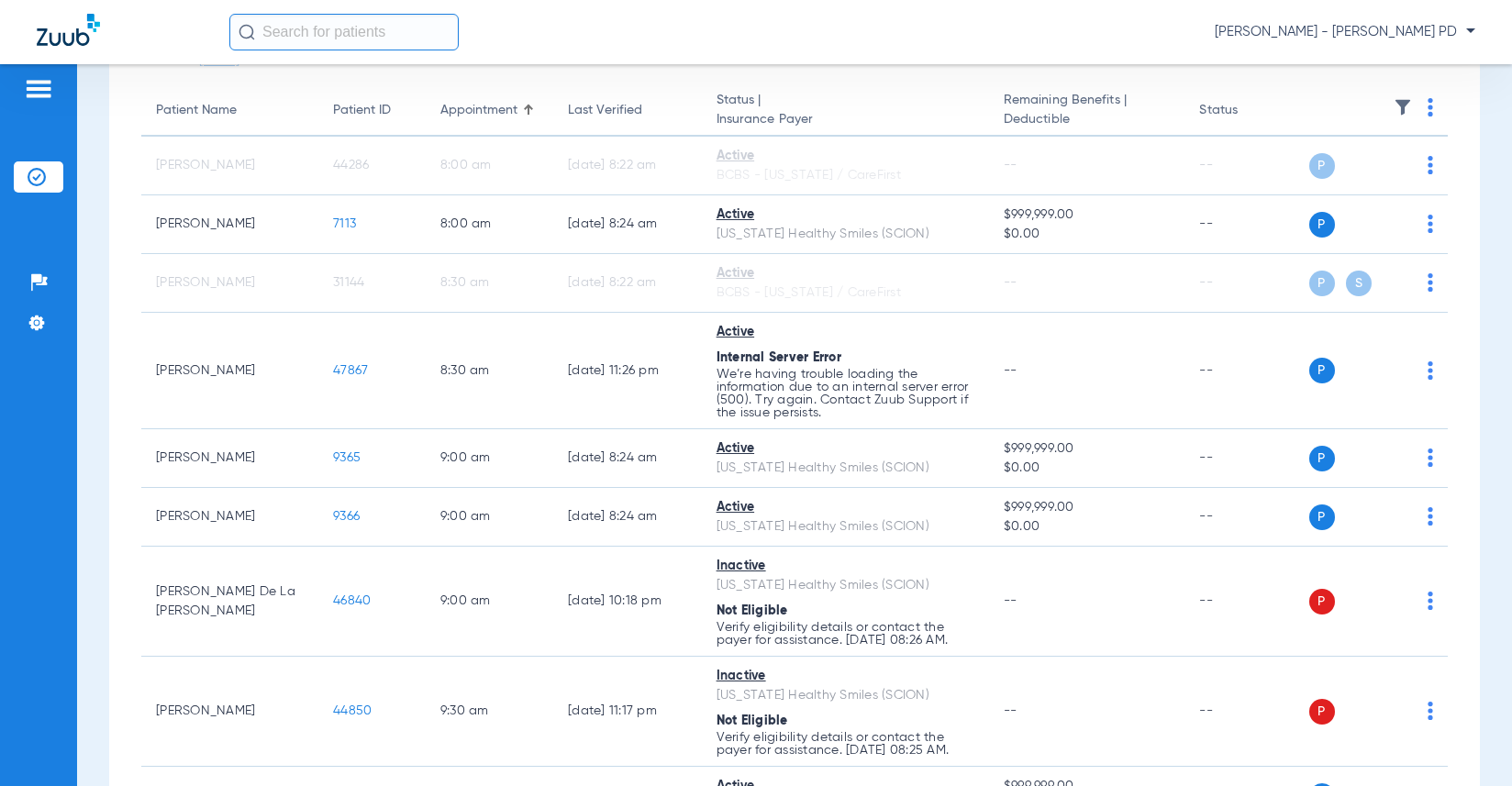 scroll, scrollTop: 183, scrollLeft: 0, axis: vertical 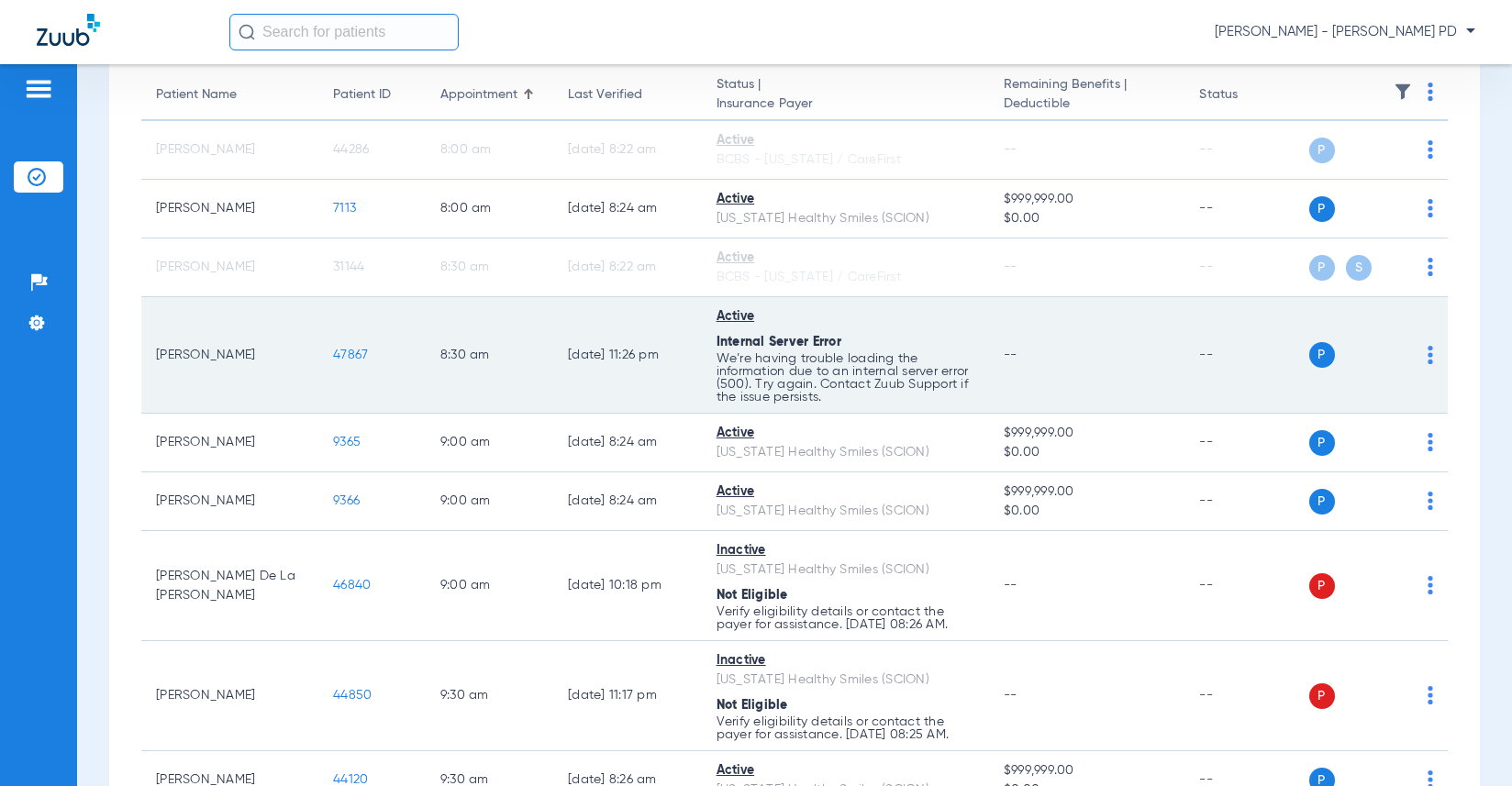 drag, startPoint x: 1487, startPoint y: 319, endPoint x: 1426, endPoint y: 317, distance: 61.03278 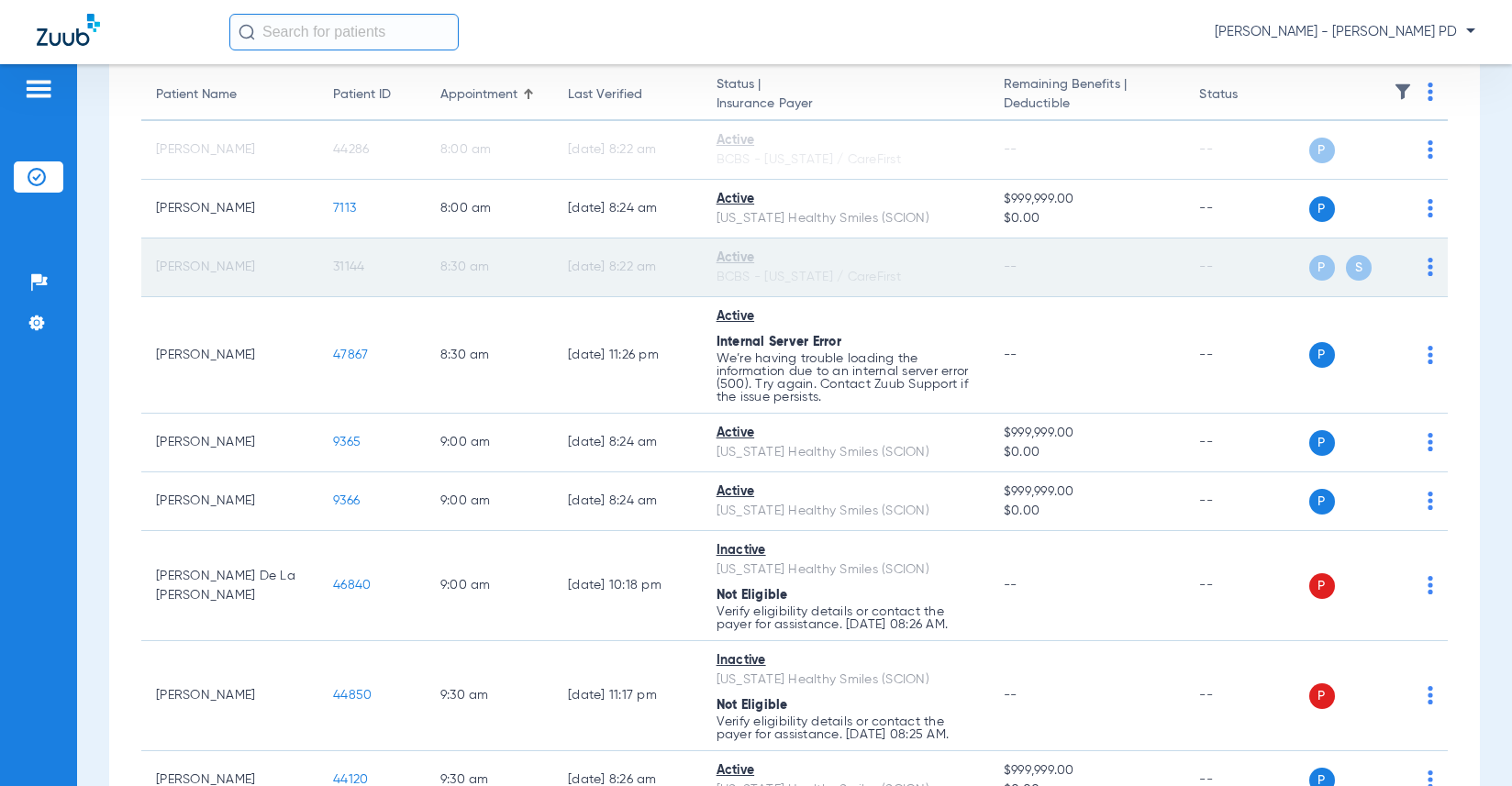 click on "31144" 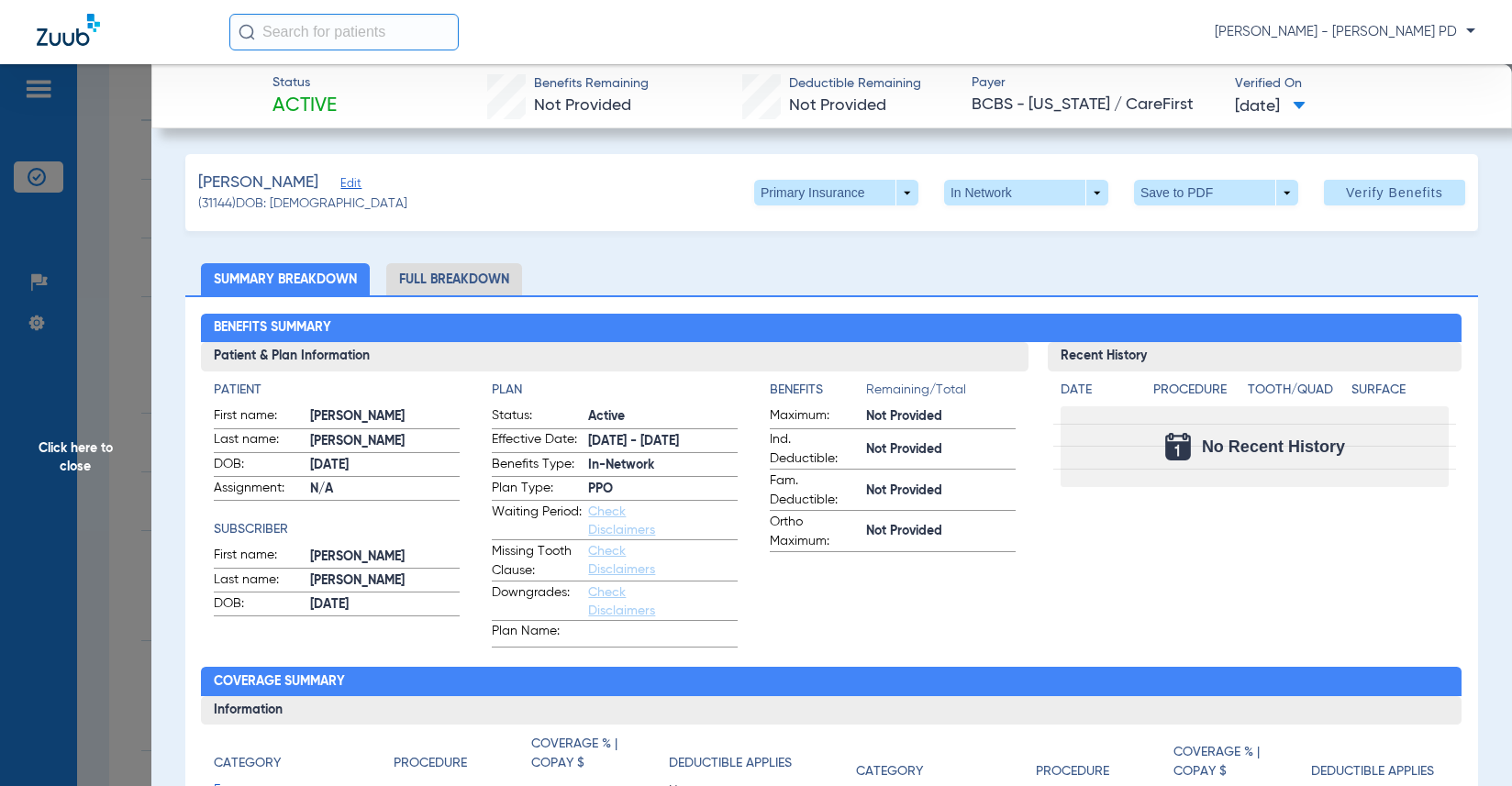 click on "Benefits Summary Patient & Plan Information Patient First name:  THOMAS  Last name:  HSU-RYAN  DOB:  02/22/2019  Assignment:  N/A  Subscriber First name:  KIMBERLY  Last name:  HSU  DOB:  08/17/1985  Plan Status:  Active  Effective Date:  2/22/19 - 3/25/45  Benefits Type:  In-Network  Plan Type:  PPO  Waiting Period:  Check Disclaimers  Missing Tooth Clause:  Check Disclaimers  Downgrades:  Check Disclaimers  Plan Name:    Benefits  Remaining/Total  Maximum:  Not Provided  Ind. Deductible:  Not Provided  Fam. Deductible:  Not Provided  Ortho Maximum:  Not Provided  Recent History Date Procedure Tooth/Quad Surface  No Recent History  Coverage Summary Information Category Procedure Coverage % | Copay $ Deductible Applies Exams:        No  Full Mouth X-rays:        No  Bitewing X-rays:        No  Cleanings:        No  Fluoride:        No  Sealants:        No  Space Maintainers:        No  Basic Restorative, Fillings:        No  Basic Restorative, Fillings:        No  Crowns:        No  Category Procedure" 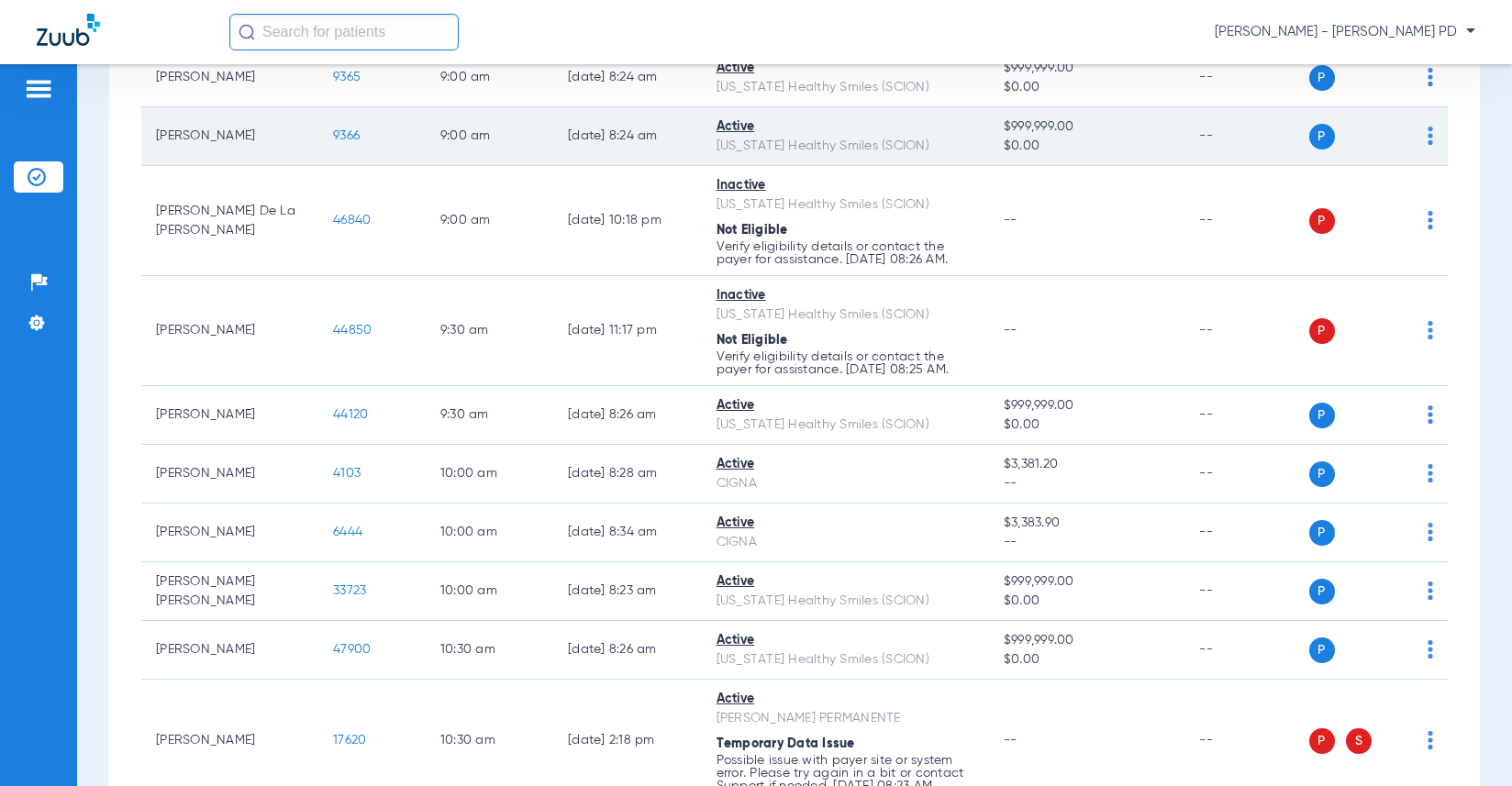 scroll, scrollTop: 550, scrollLeft: 0, axis: vertical 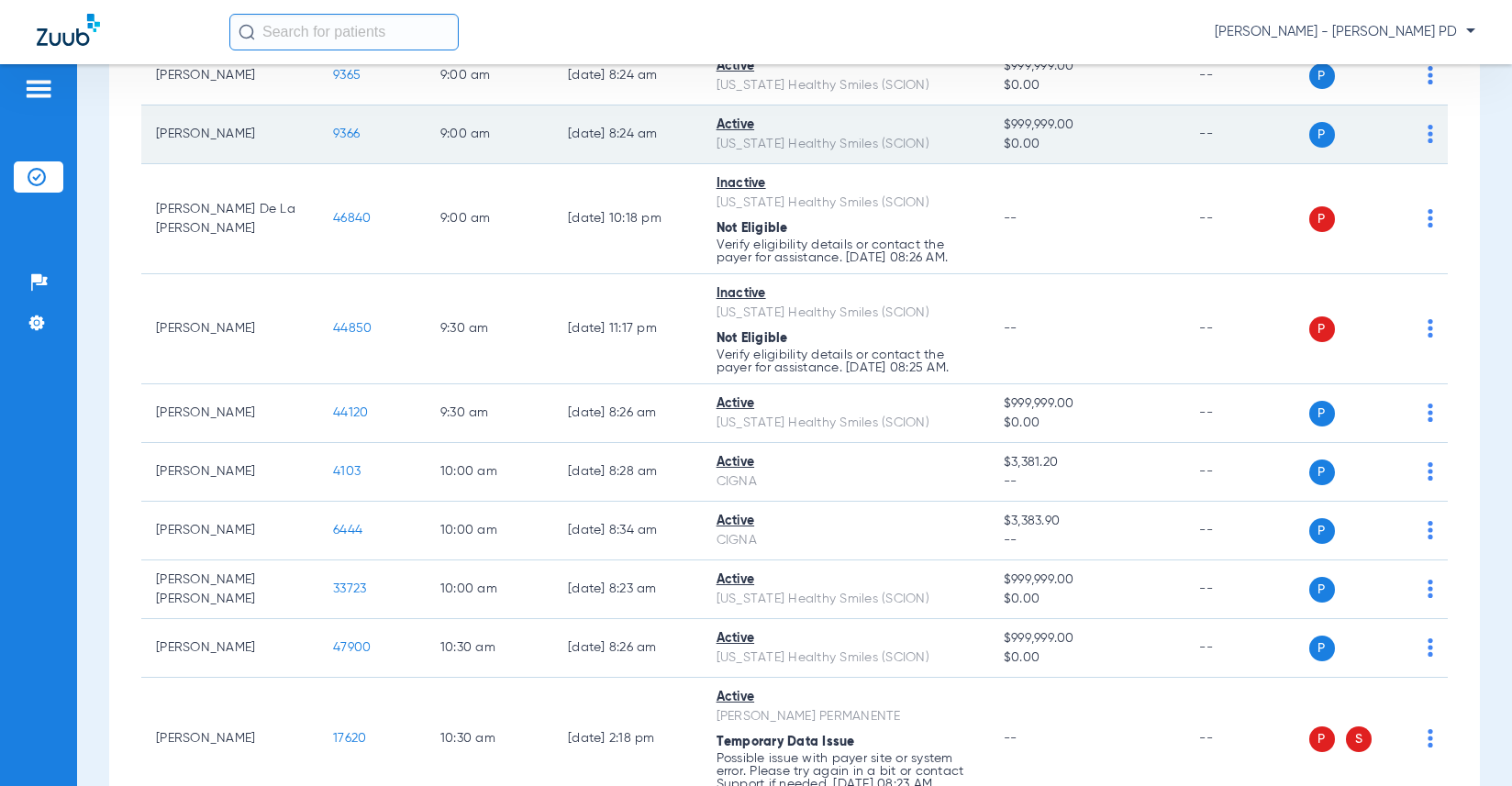 click on "9366" 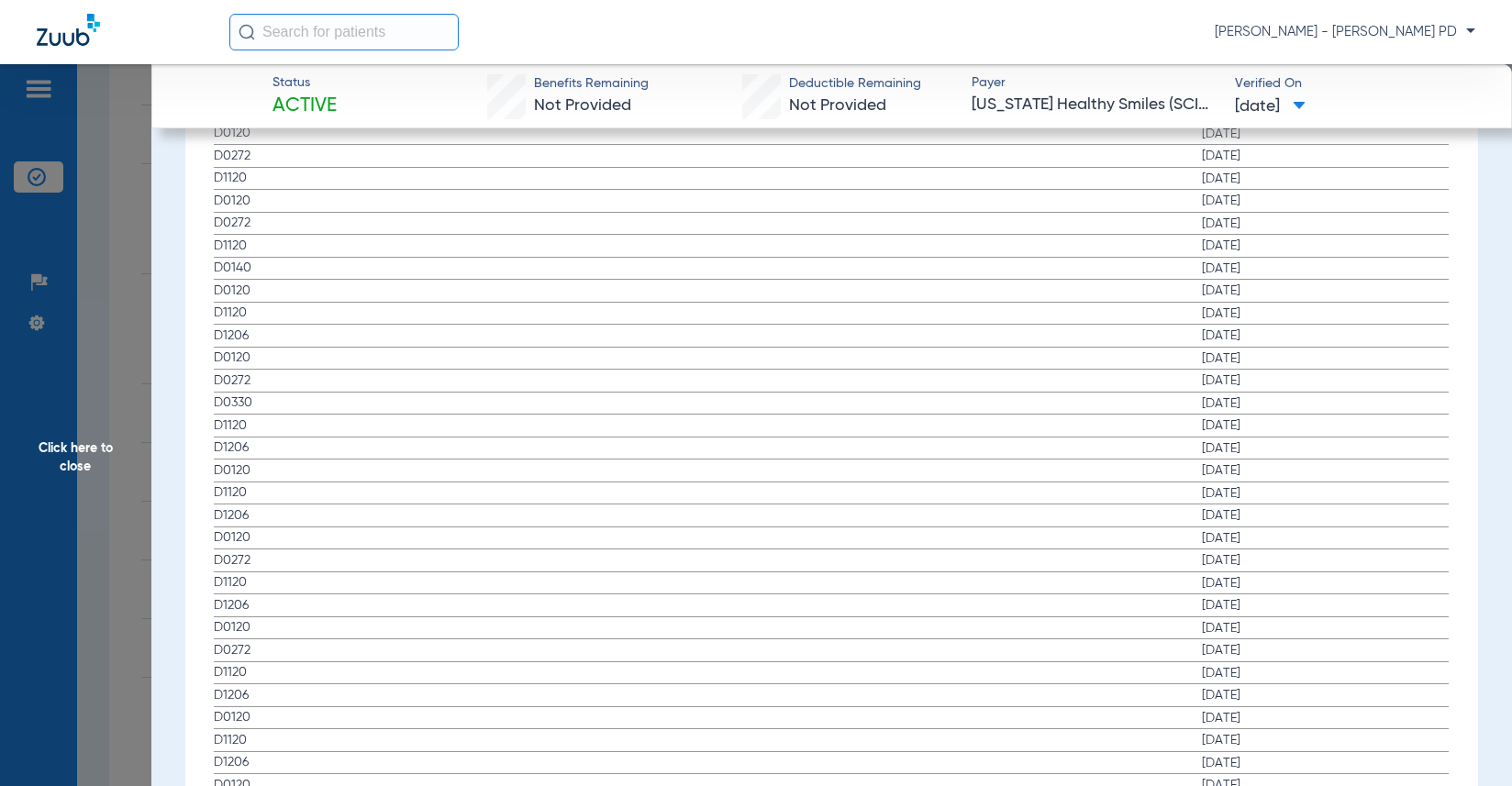 scroll, scrollTop: 2109, scrollLeft: 0, axis: vertical 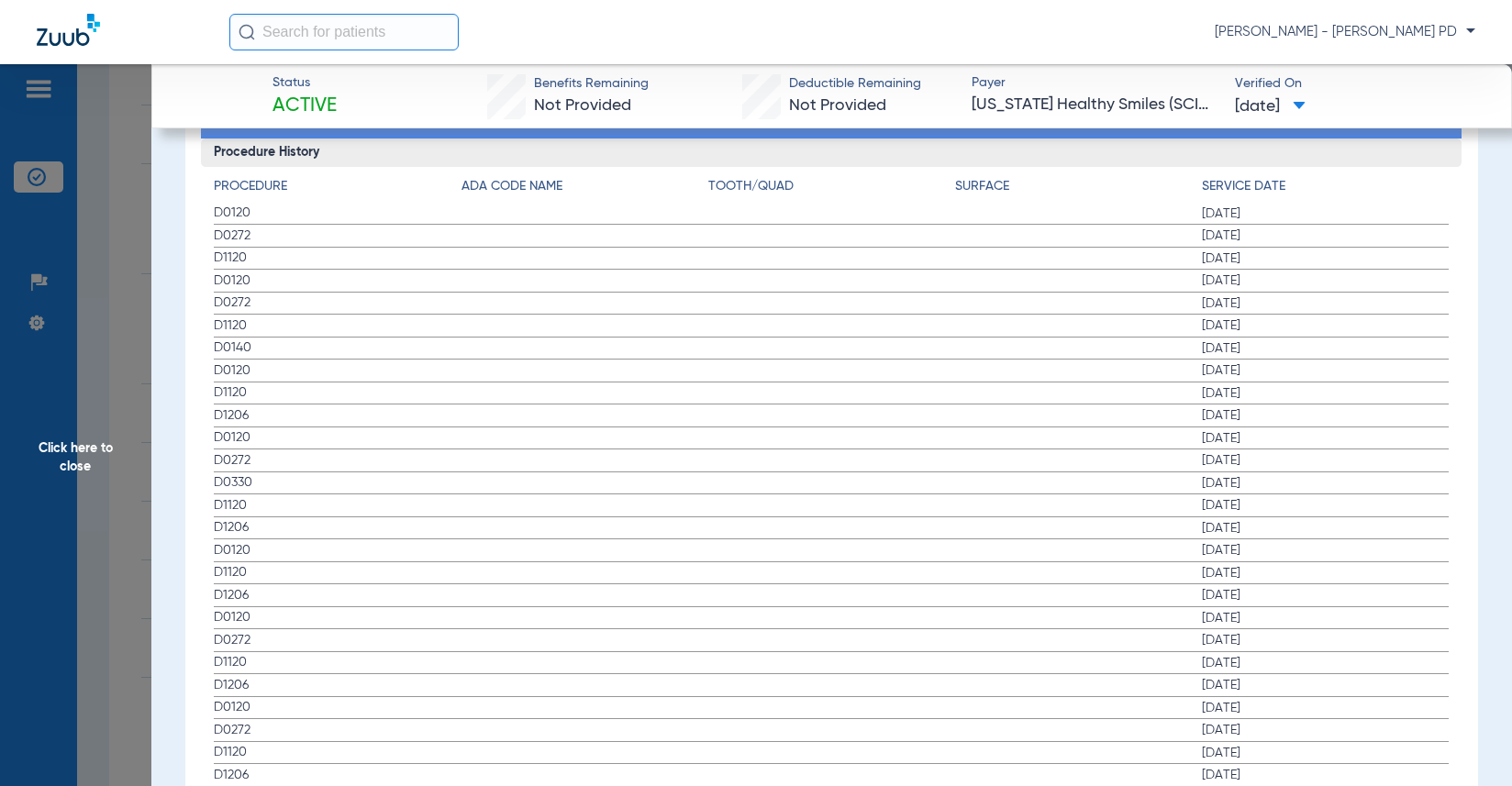 click on "[DATE]" 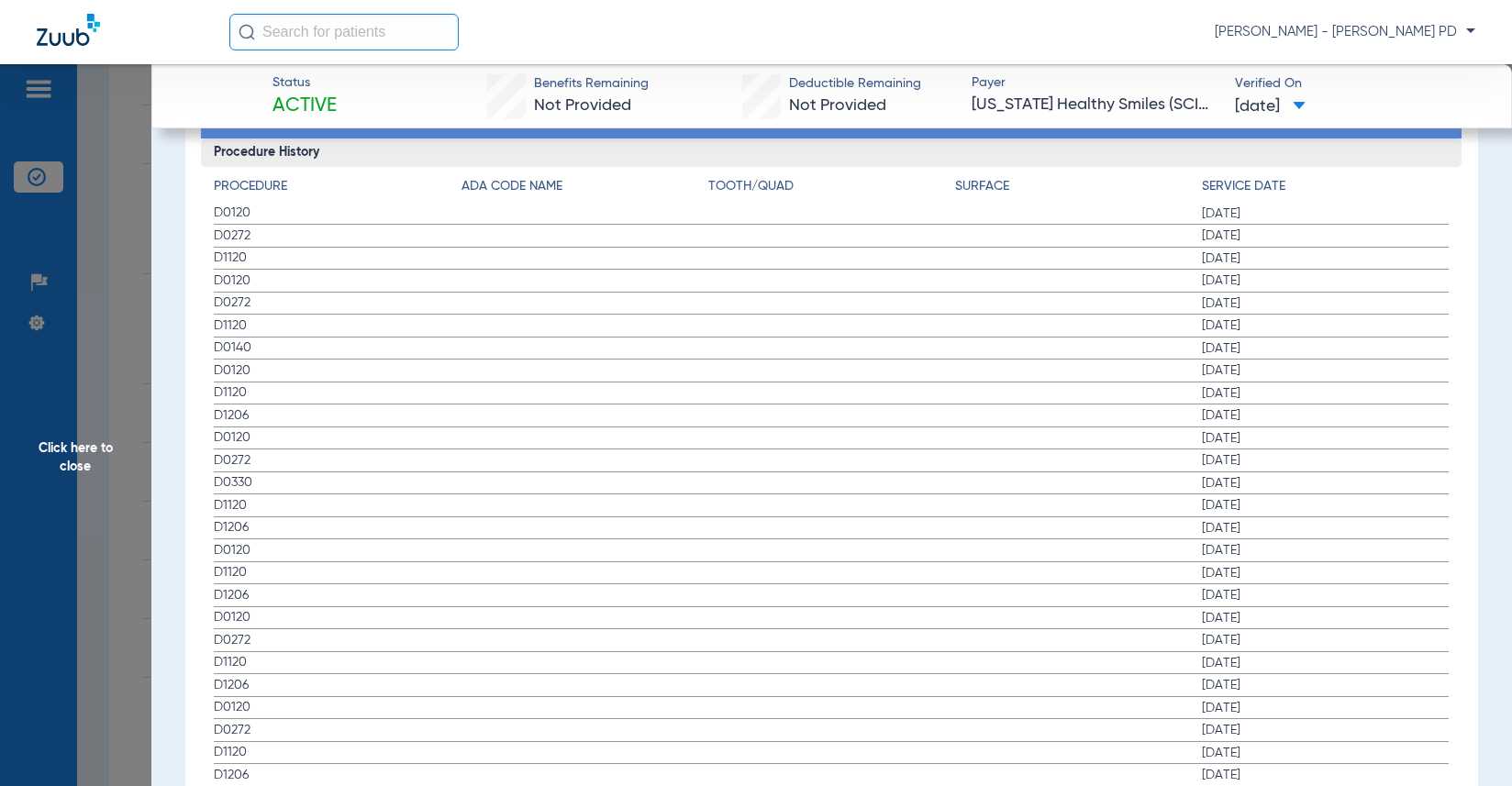 click on "Click here to close" 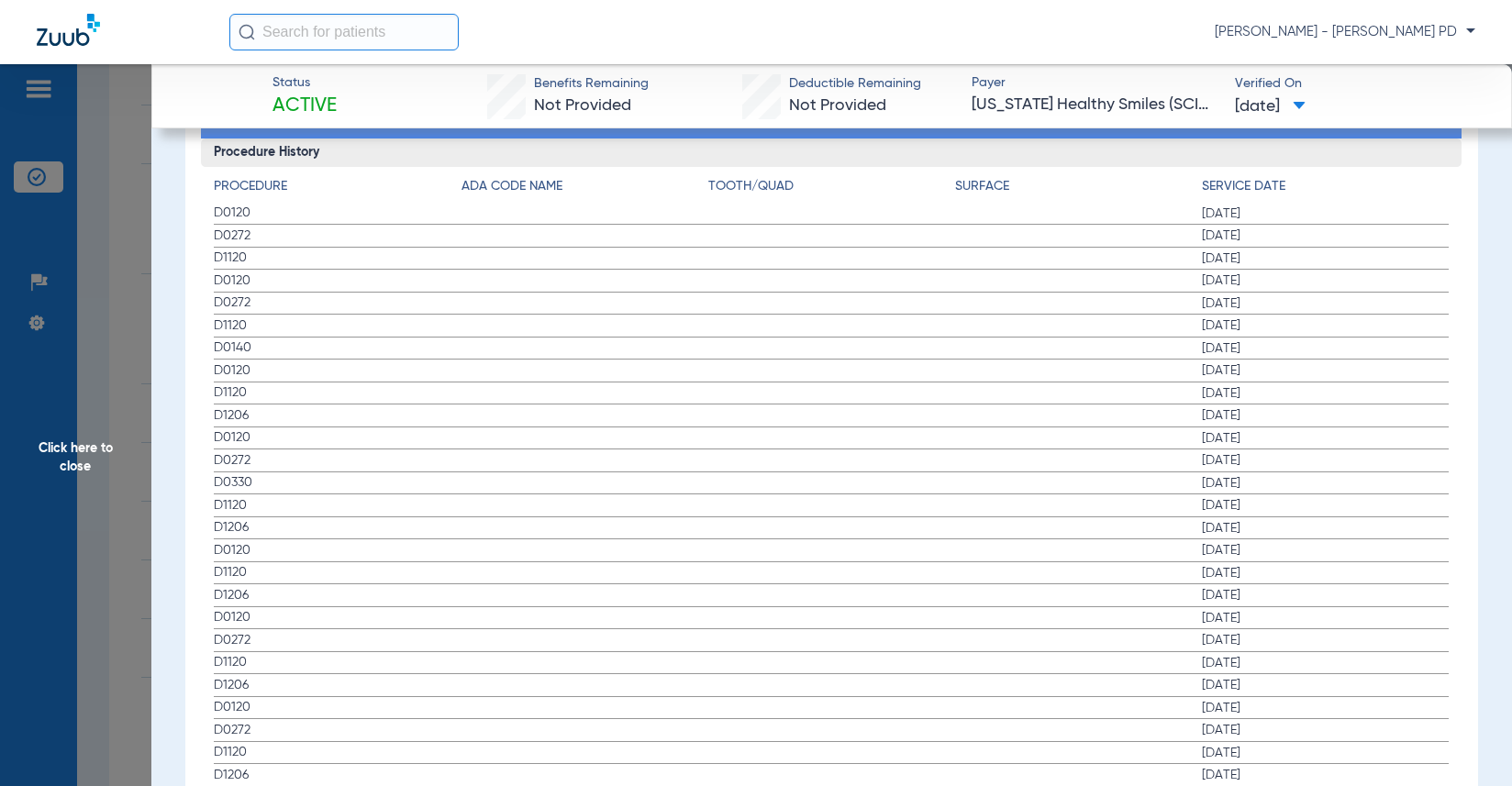 scroll, scrollTop: 0, scrollLeft: 0, axis: both 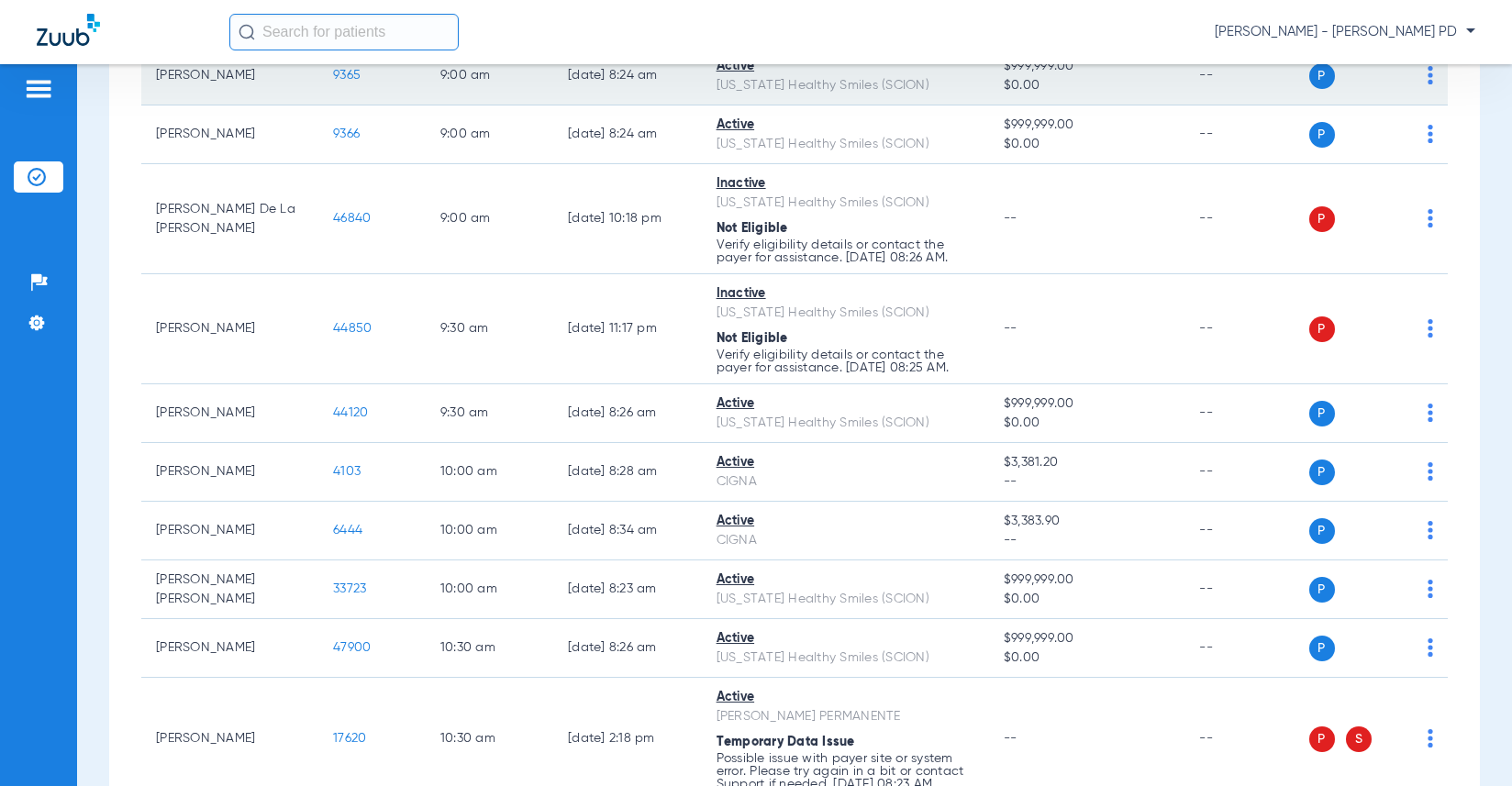 click on "9365" 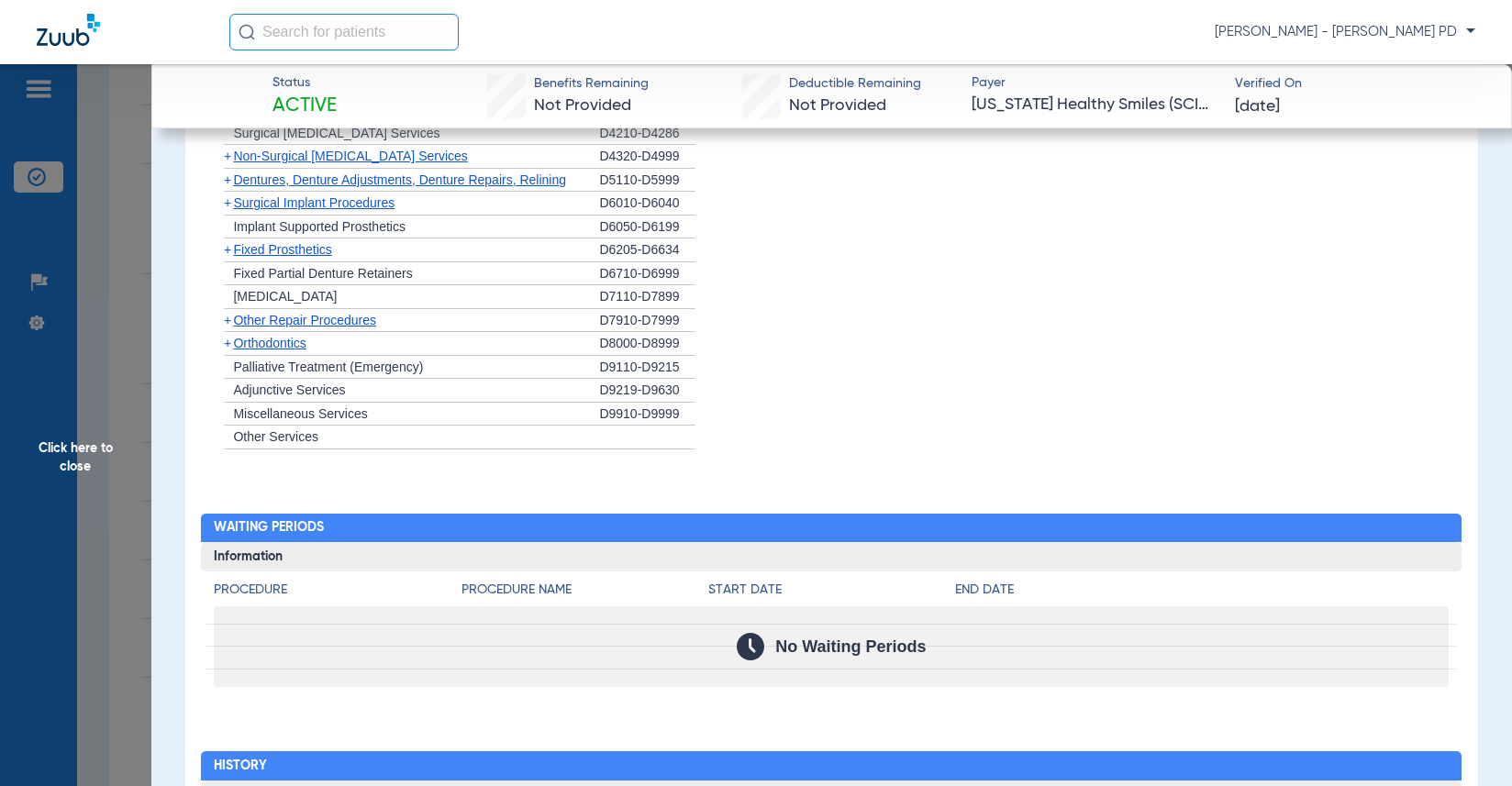 scroll, scrollTop: 1926, scrollLeft: 0, axis: vertical 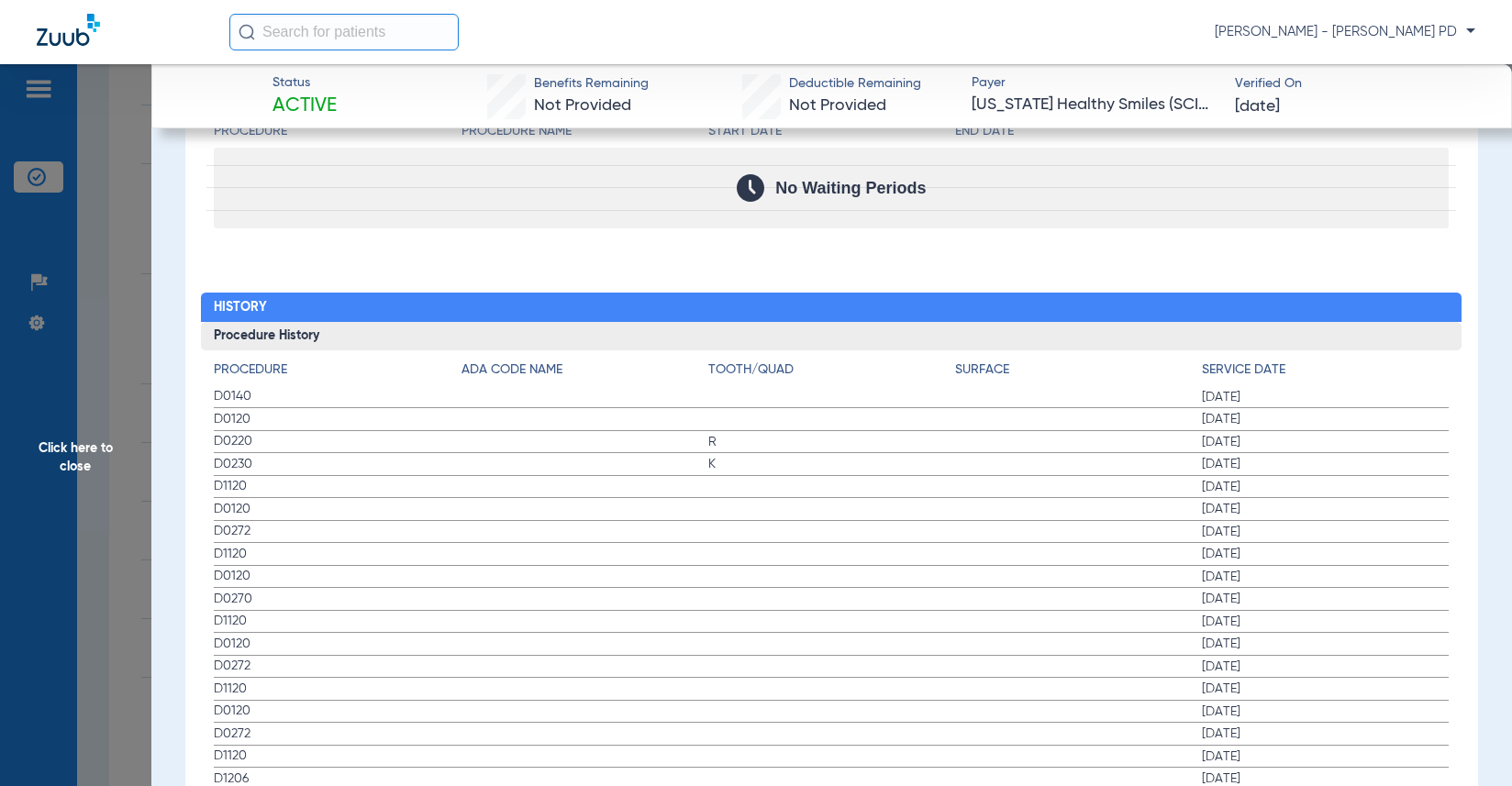 click on "Procedure History" 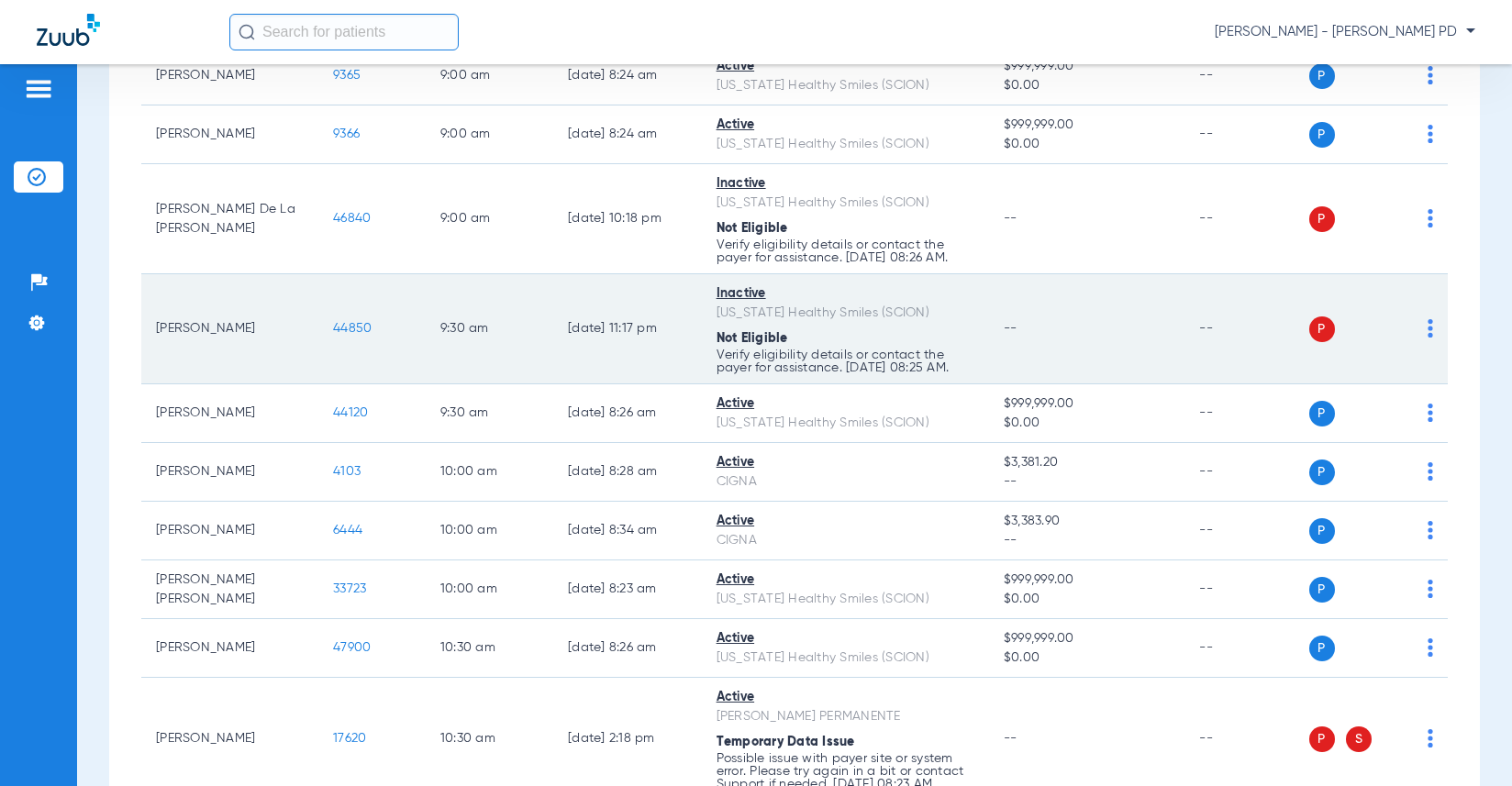 click on "44850" 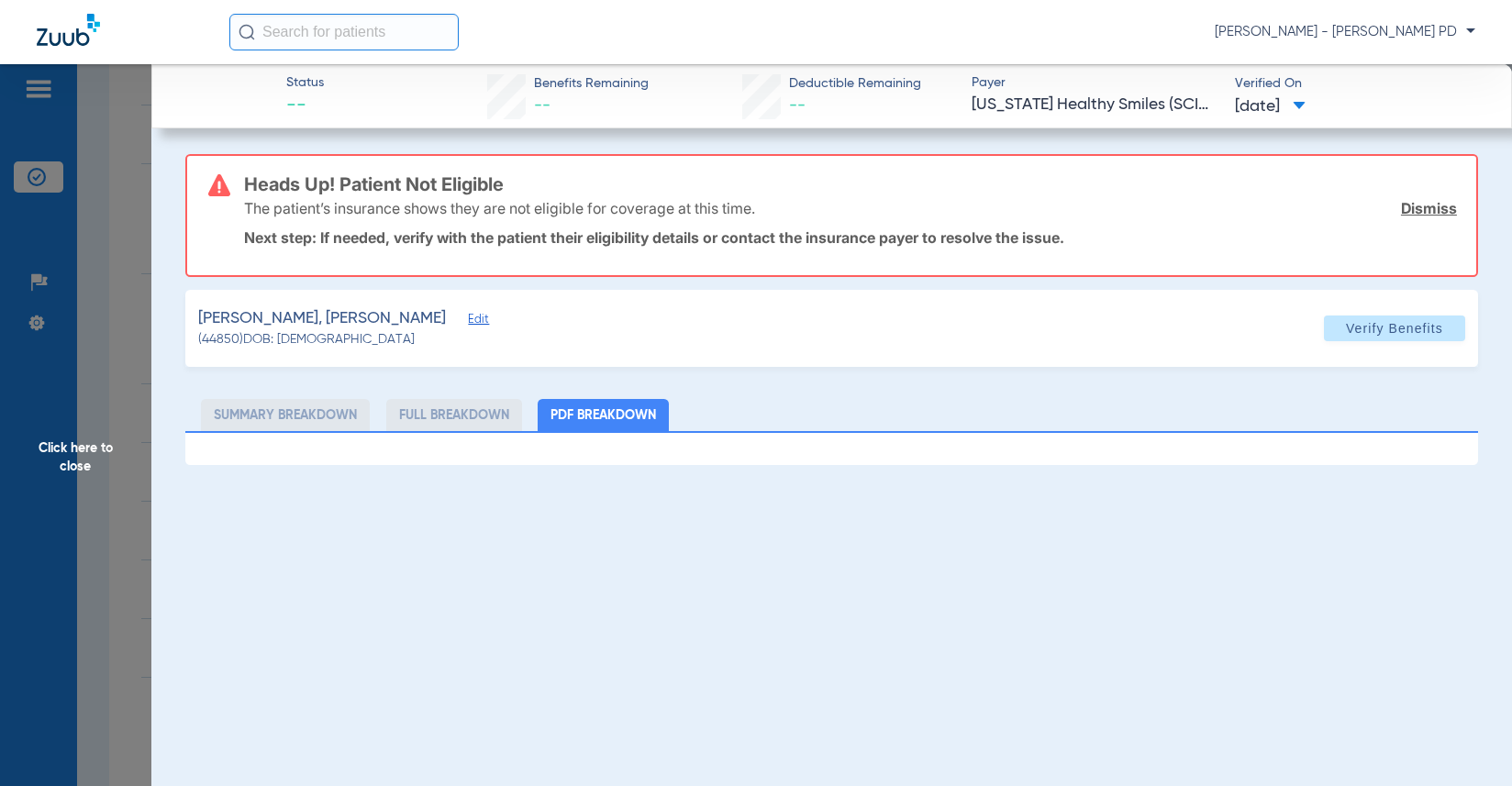 click on "Click here to close" 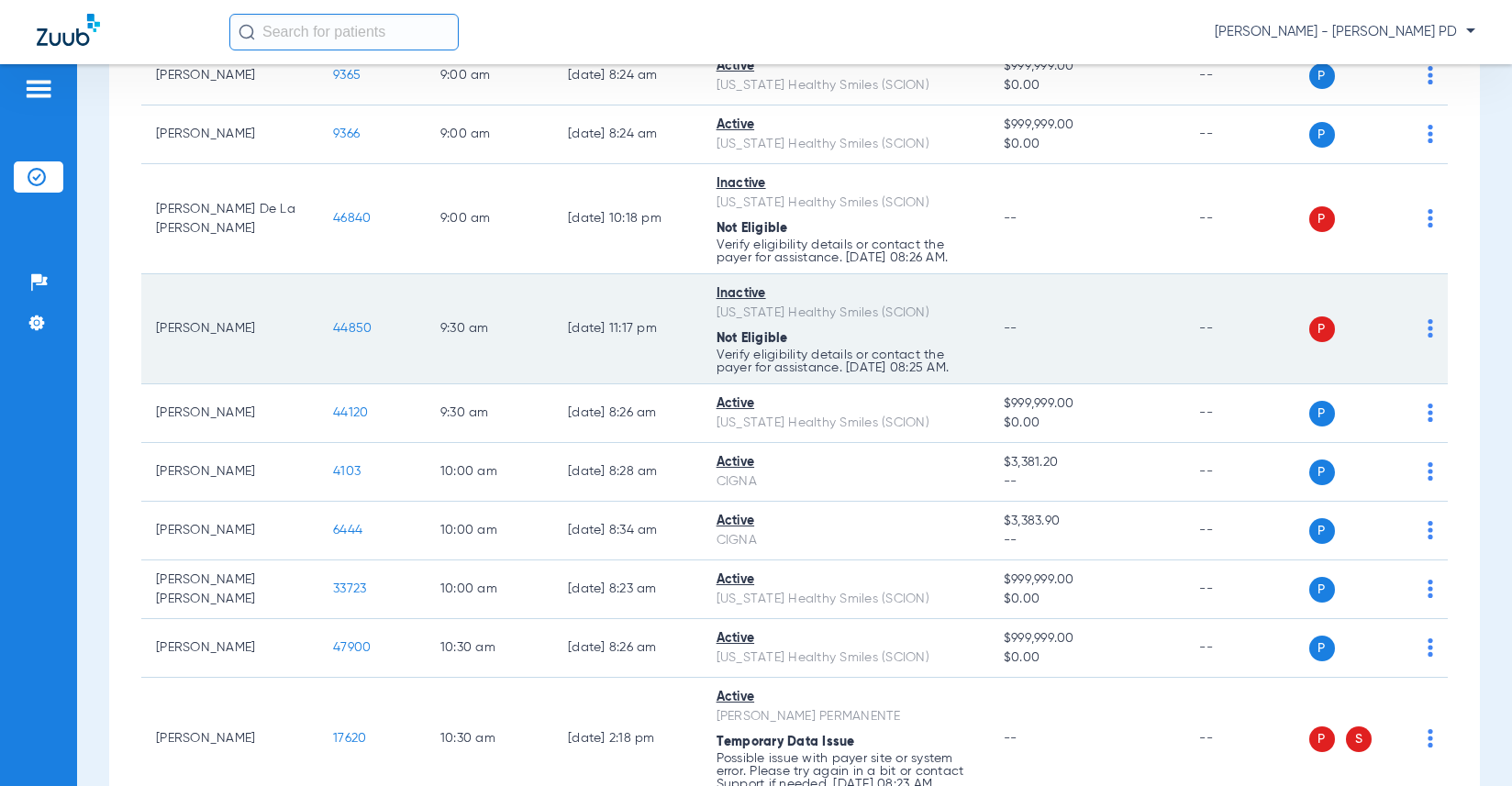 click on "44850" 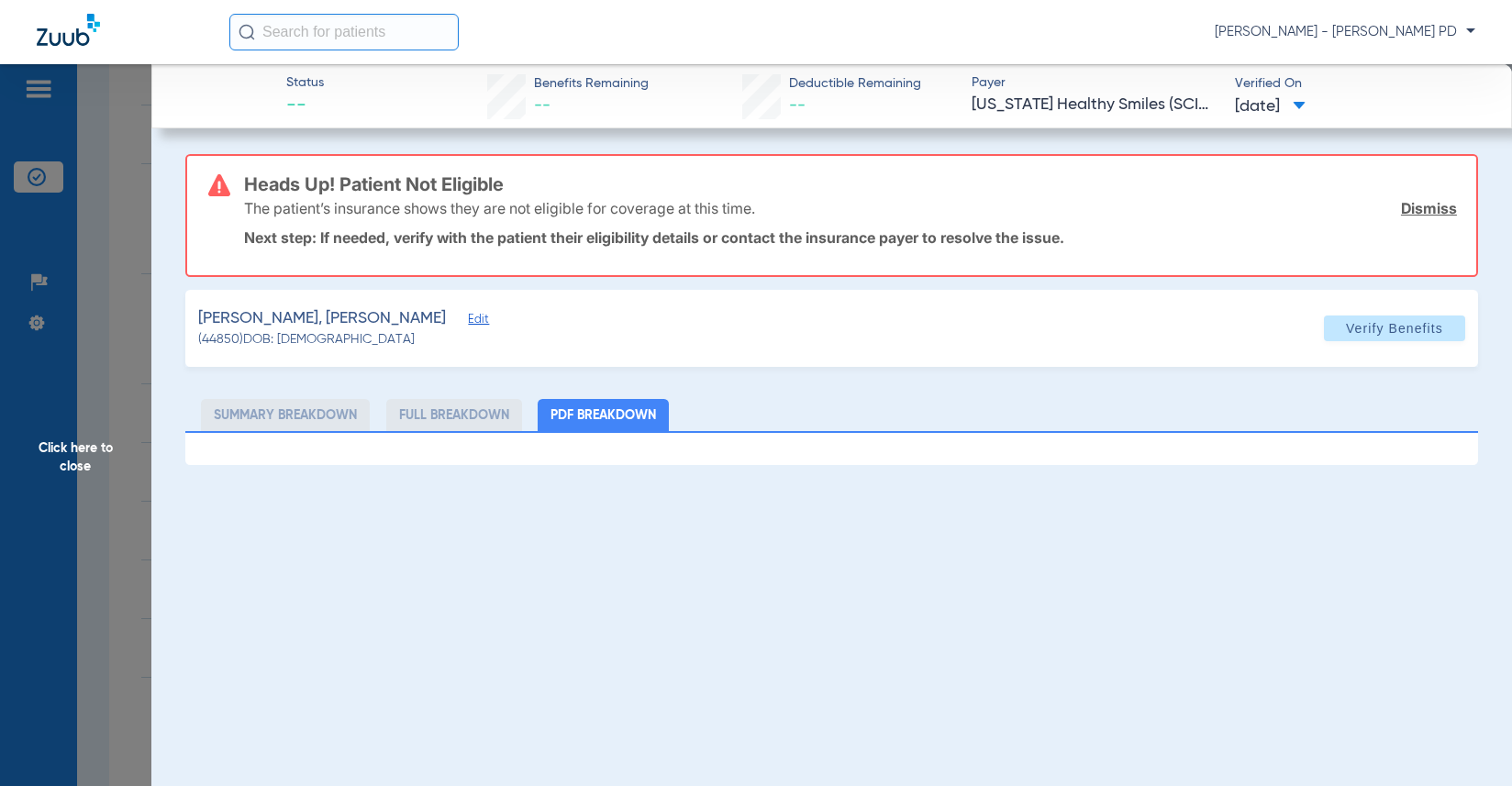 click on "Click here to close" 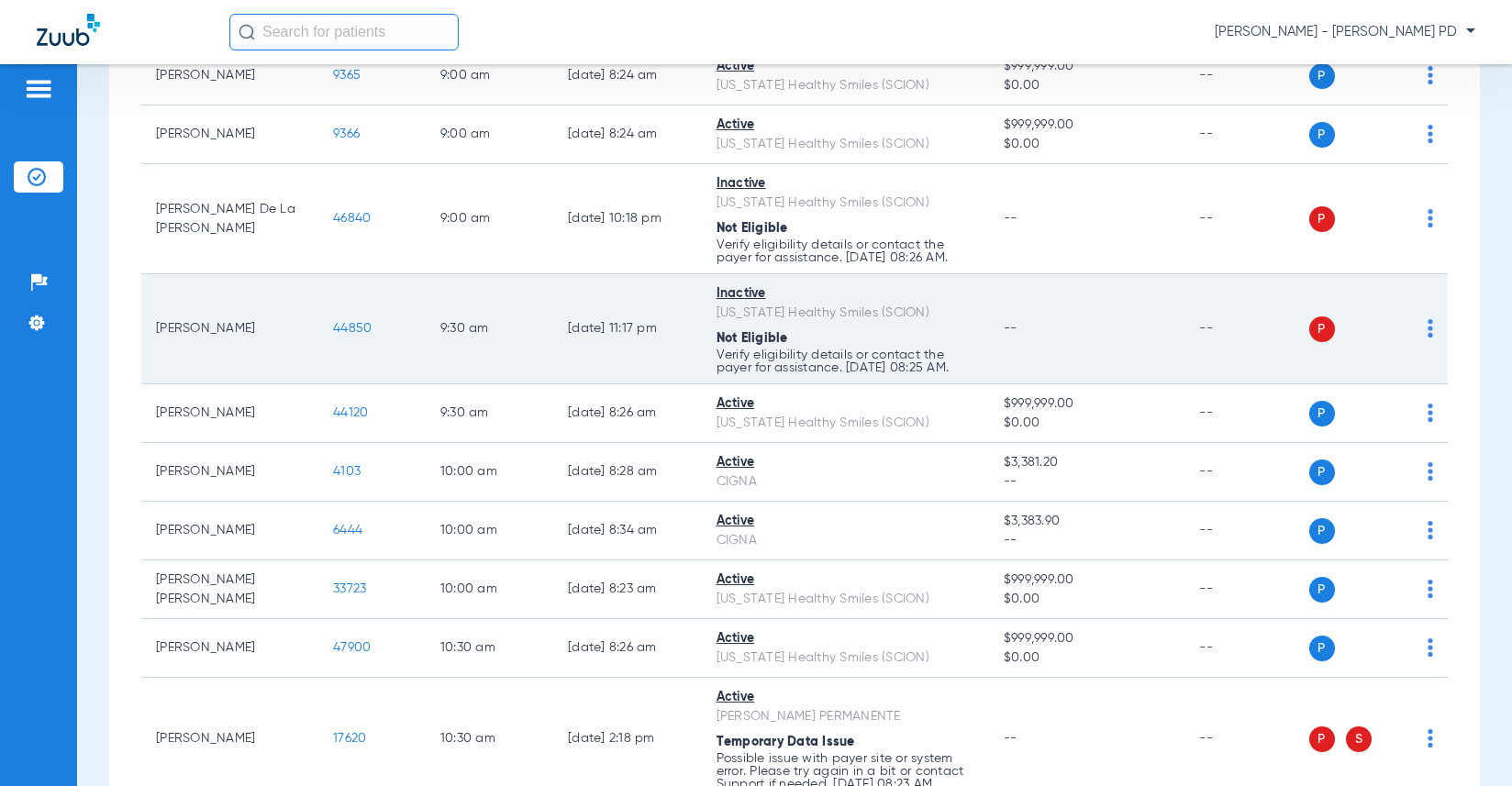 click on "P S" 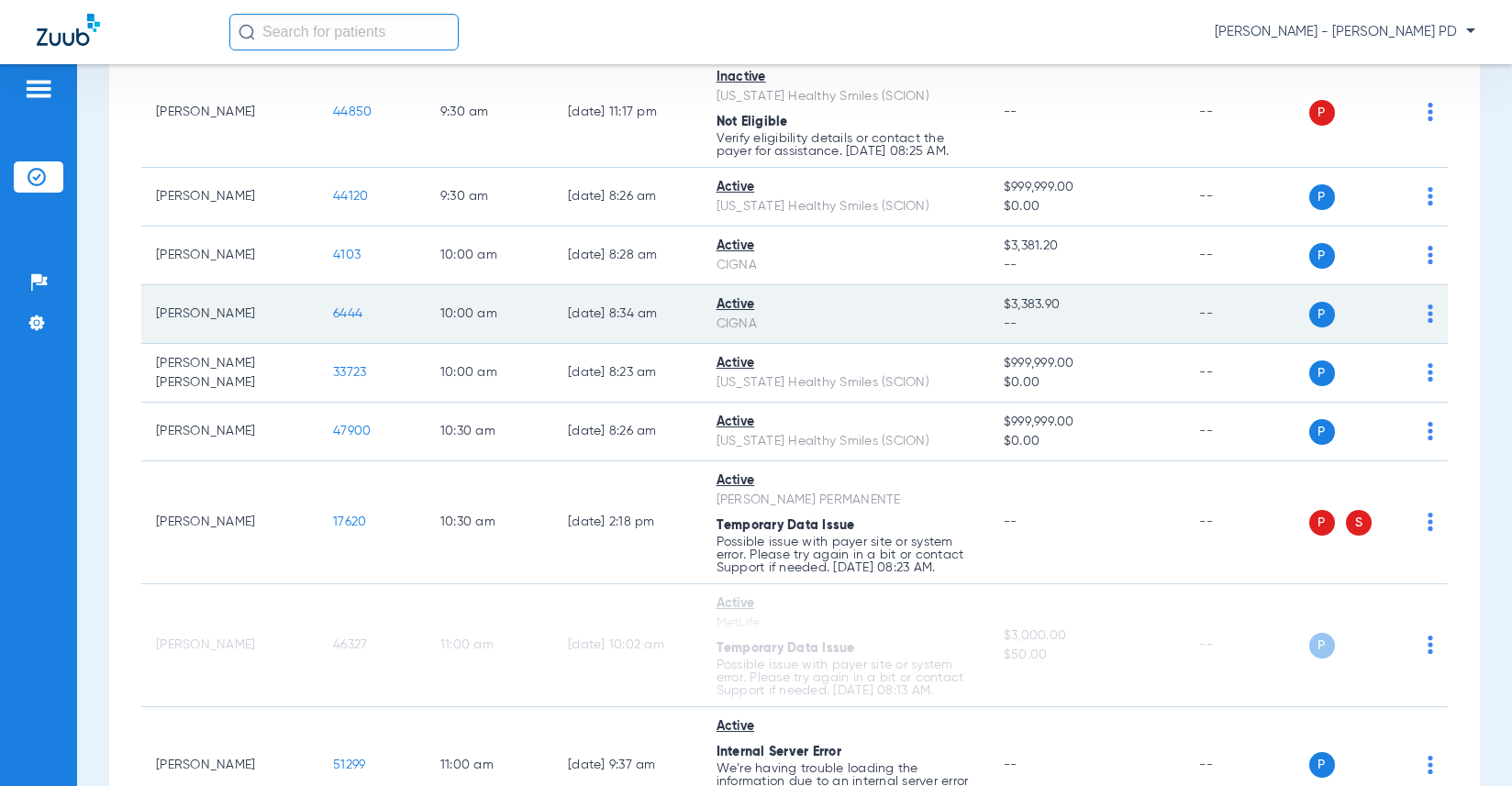 scroll, scrollTop: 825, scrollLeft: 0, axis: vertical 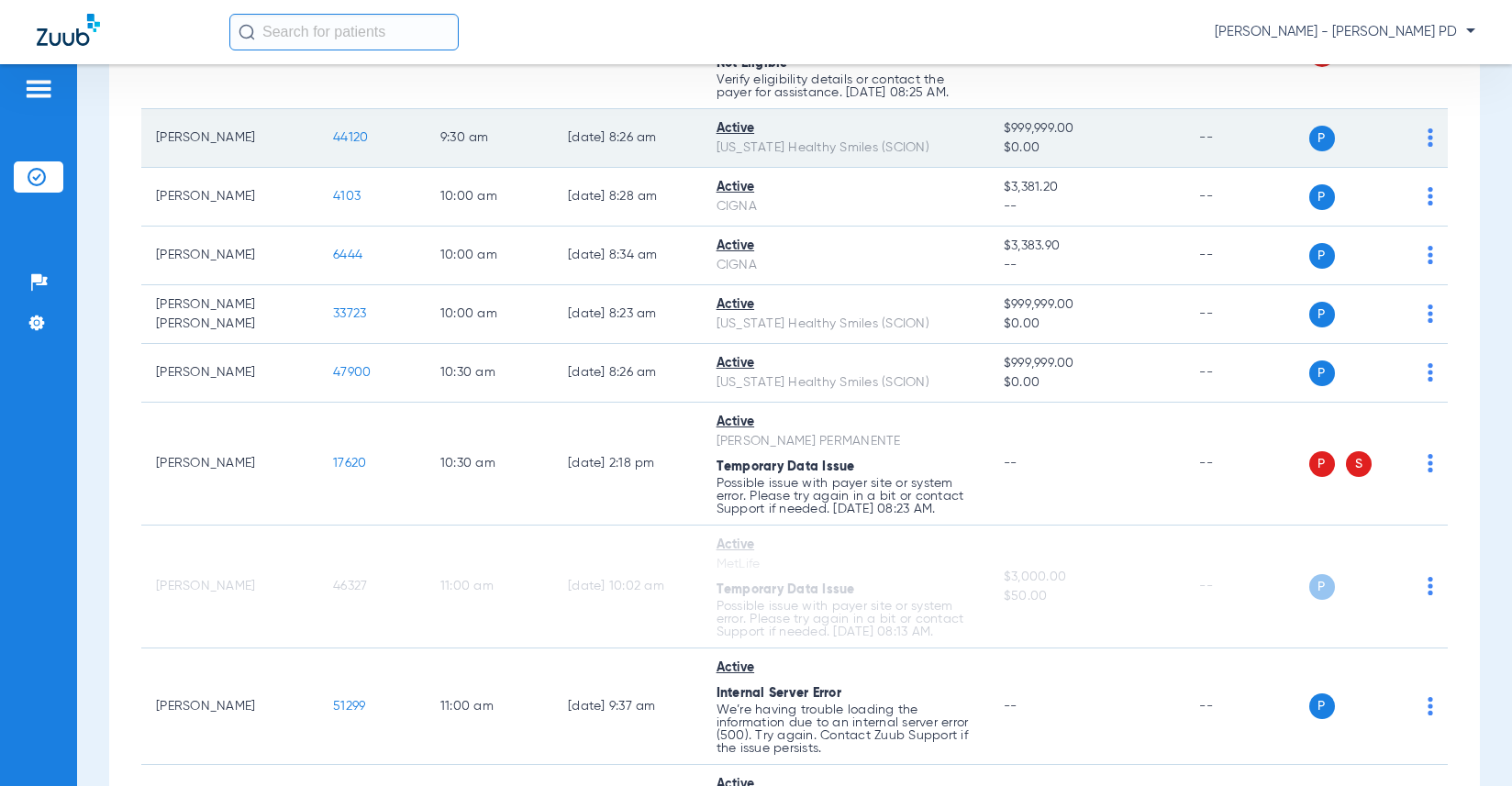 click on "44120" 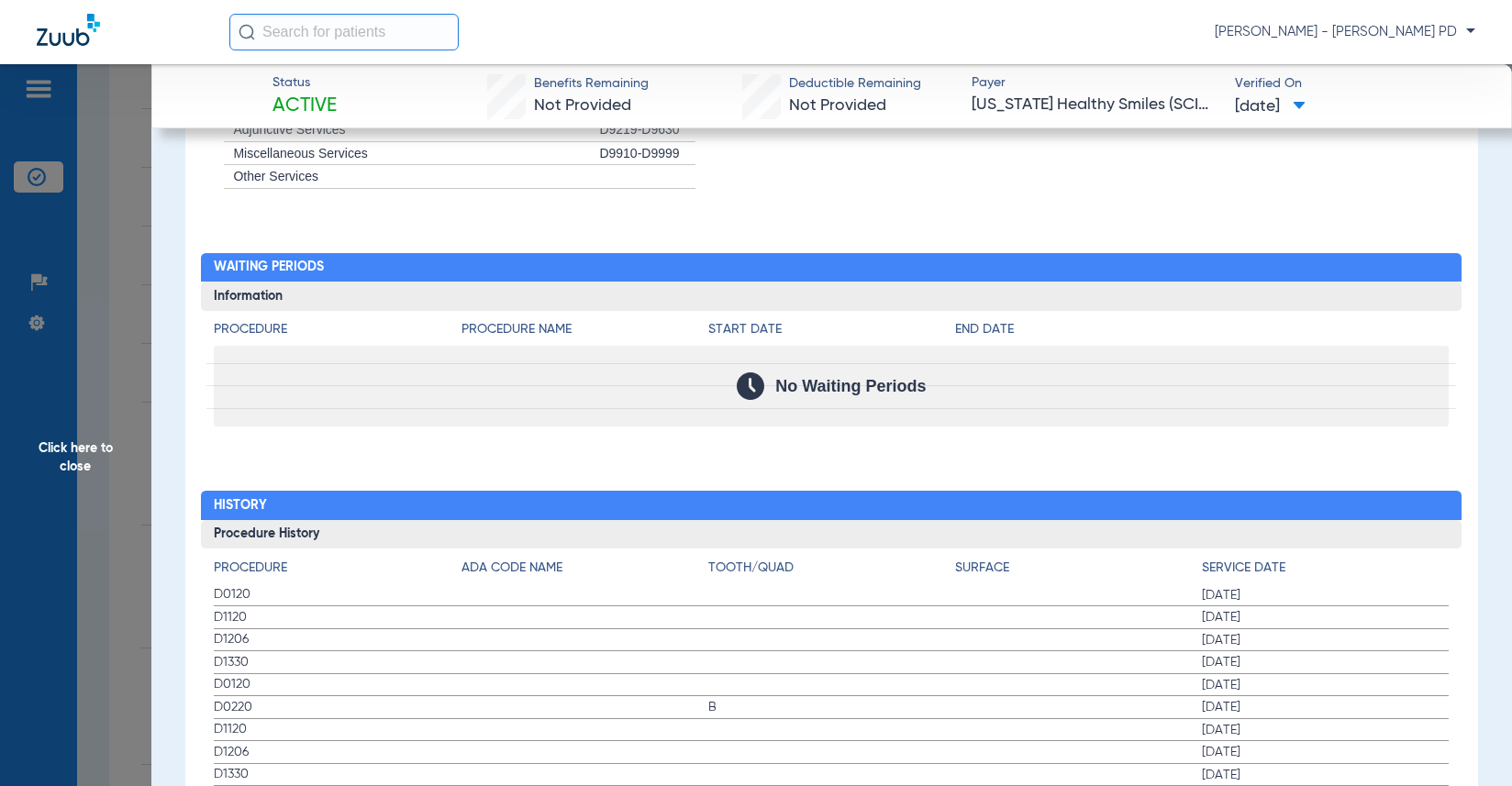 scroll, scrollTop: 1834, scrollLeft: 0, axis: vertical 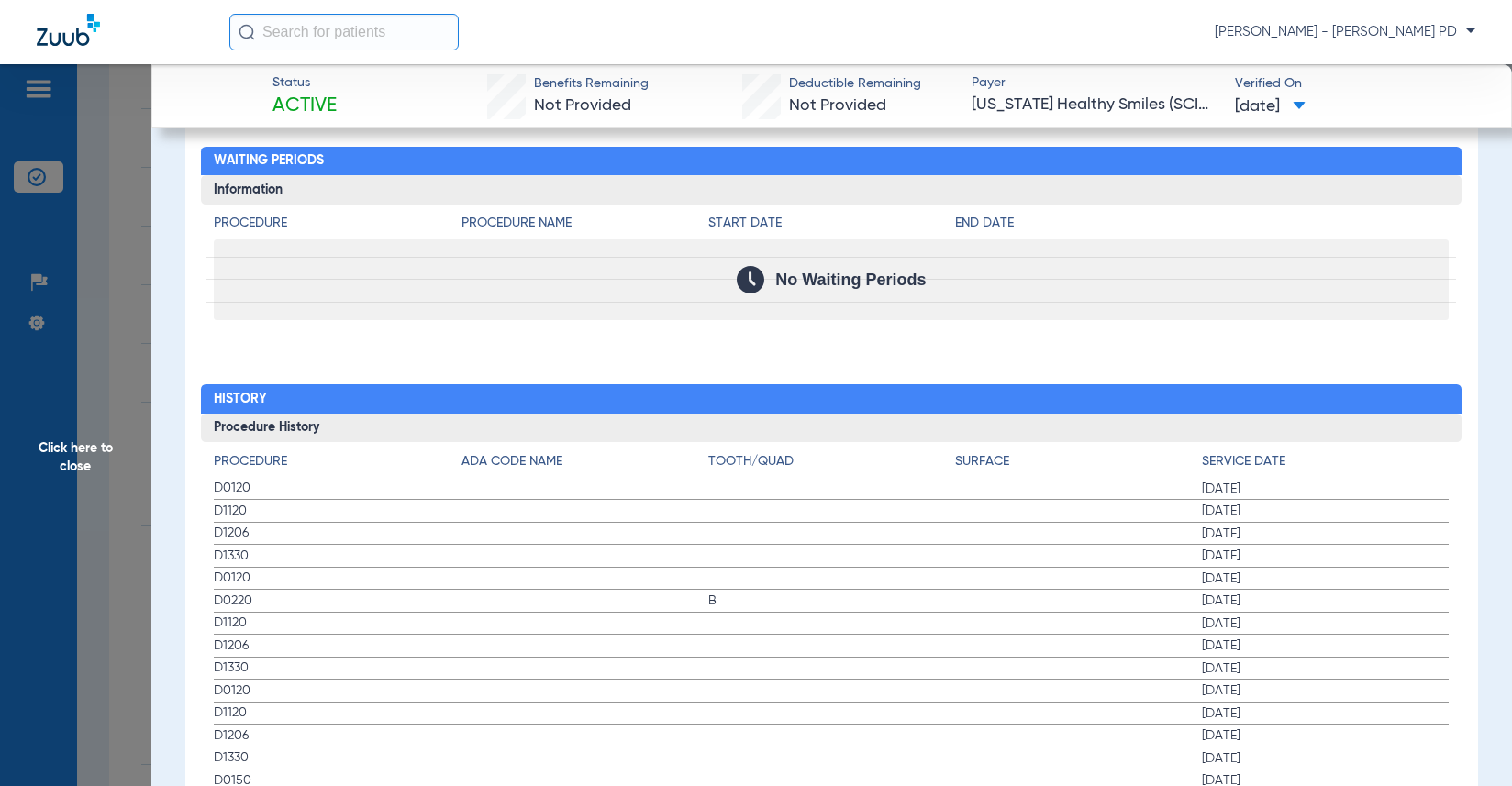 drag, startPoint x: 1313, startPoint y: 311, endPoint x: 643, endPoint y: 306, distance: 670.01866 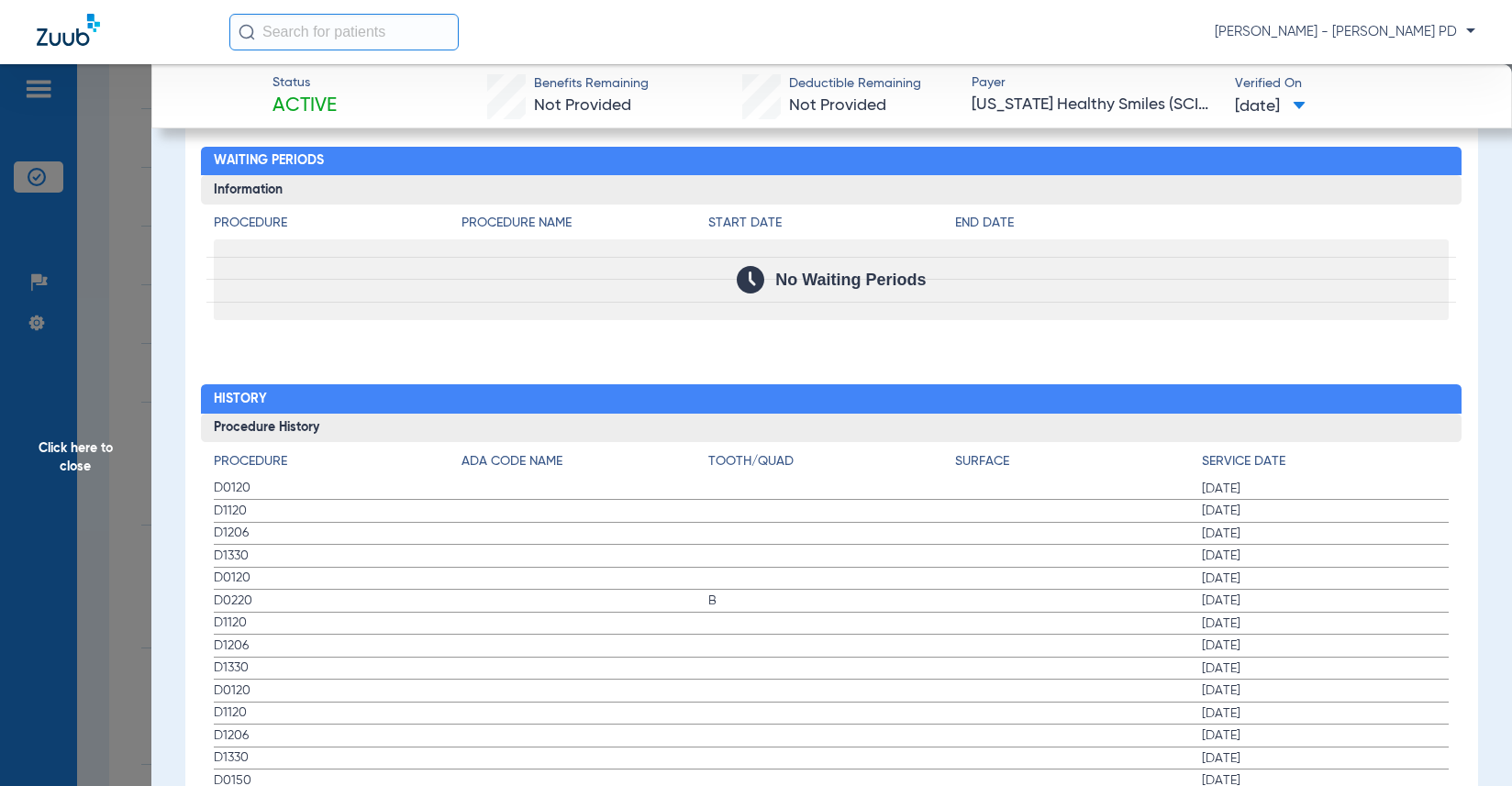 scroll, scrollTop: 0, scrollLeft: 0, axis: both 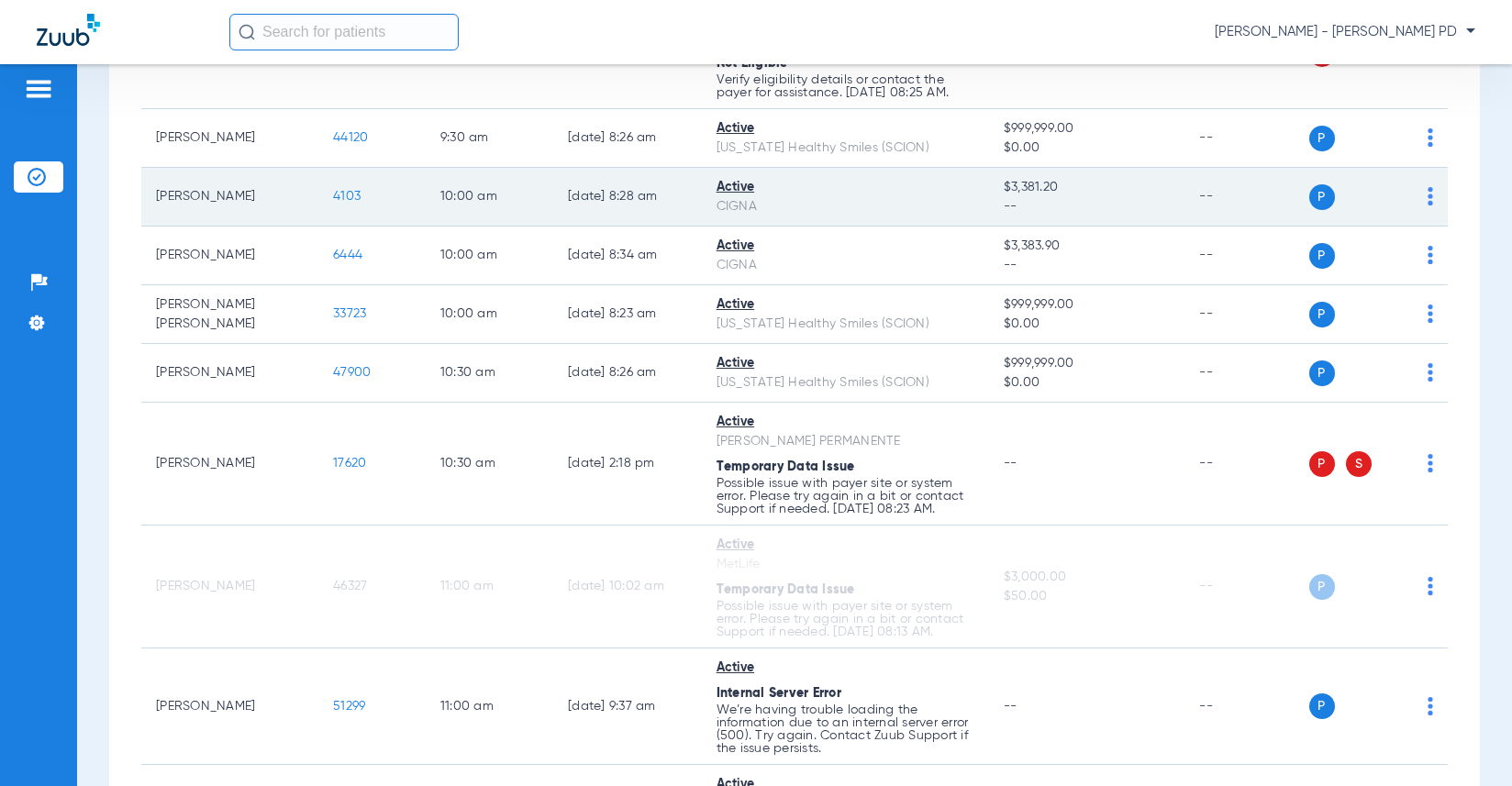 click on "4103" 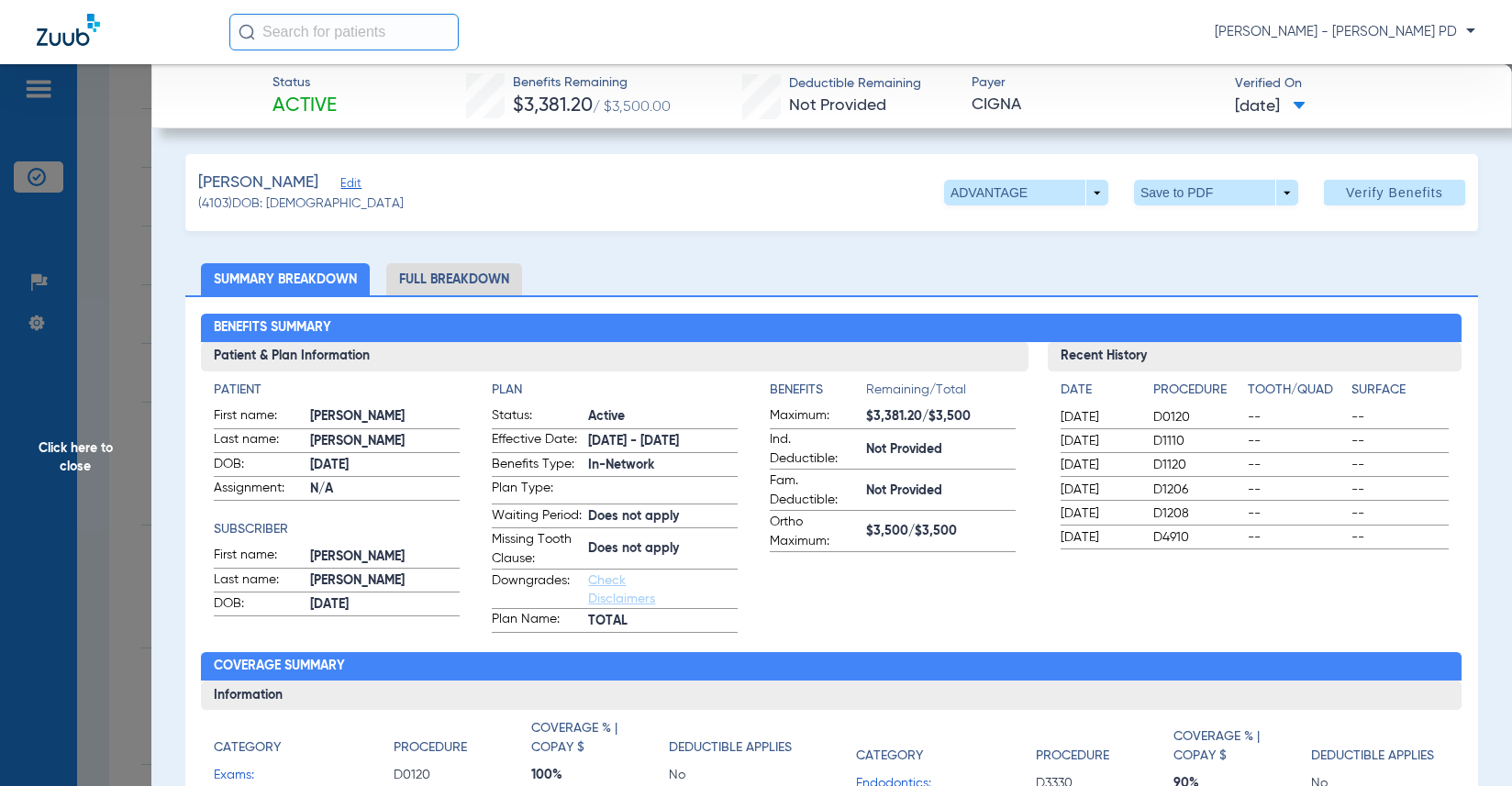click on "Benefits Summary" 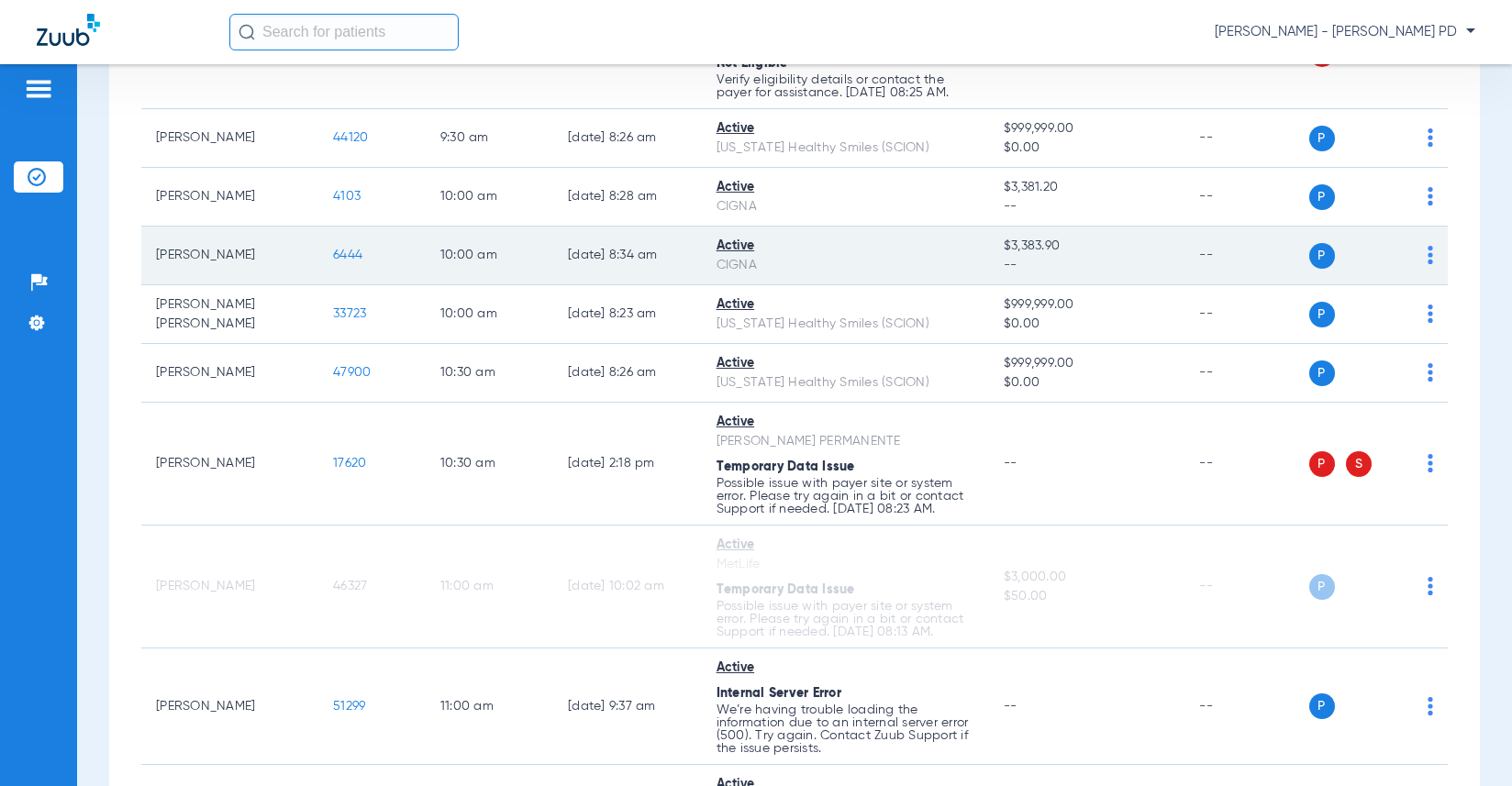 click on "6444" 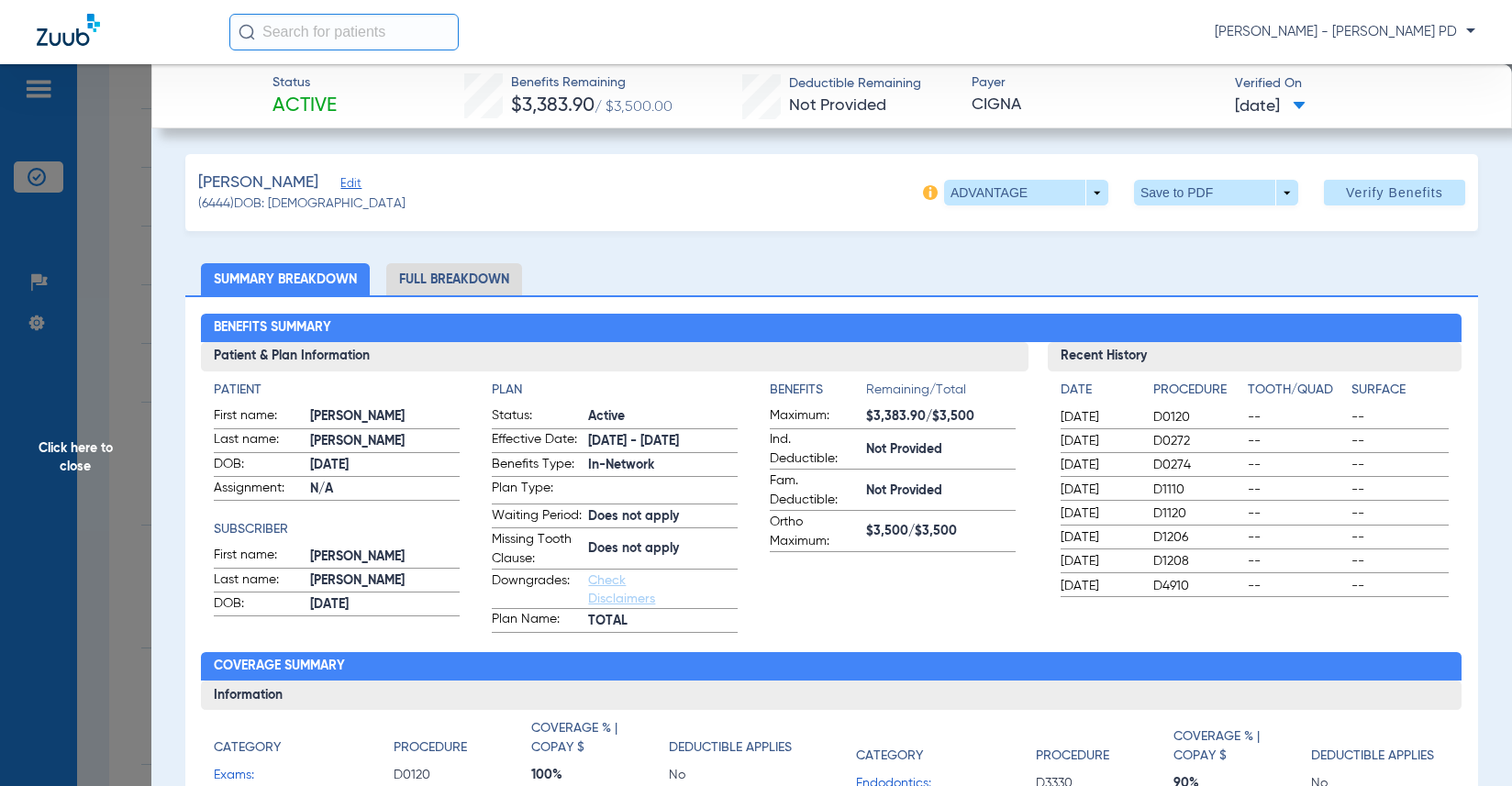 click on "Summary Breakdown   Full Breakdown" 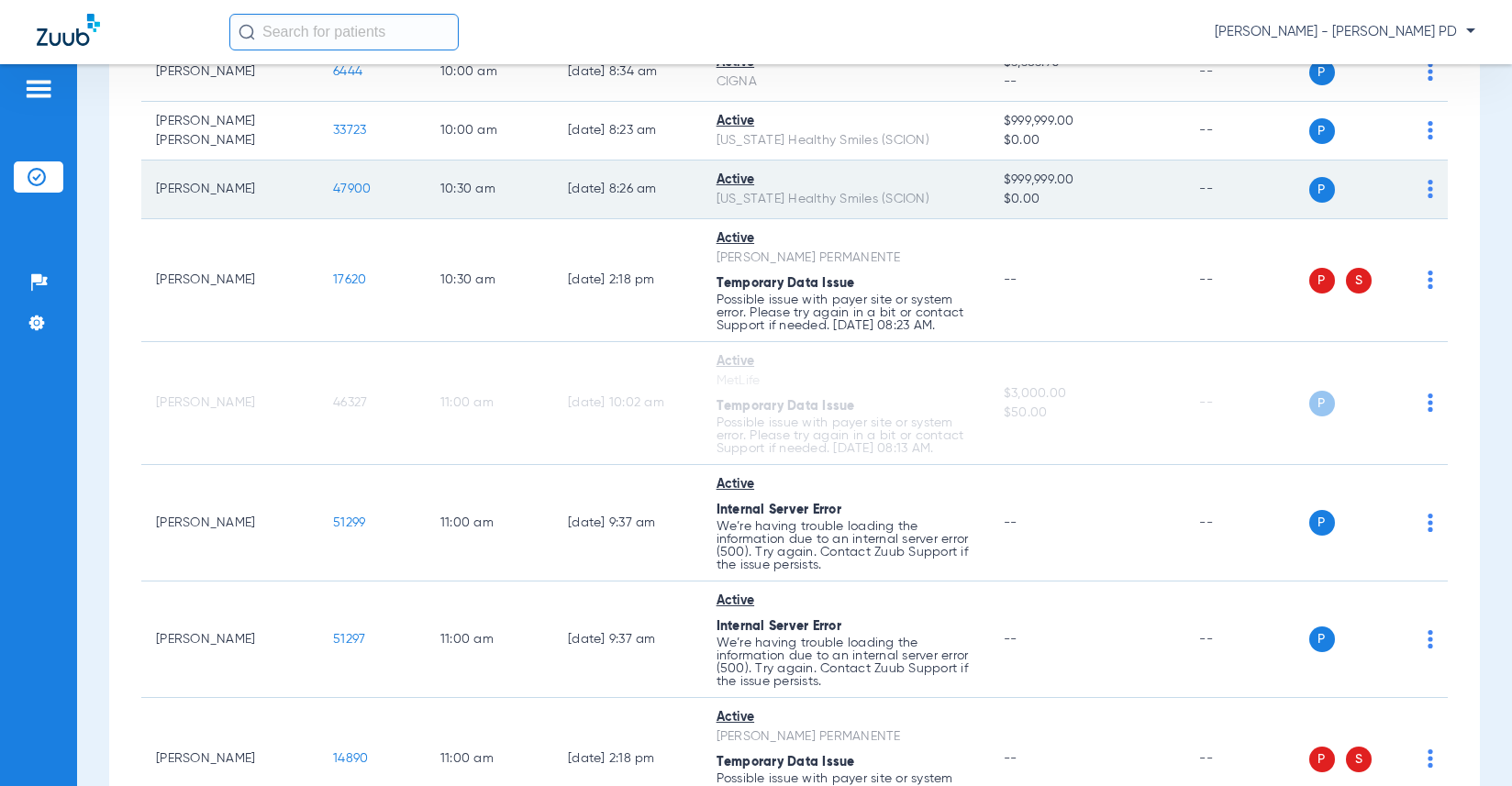 scroll, scrollTop: 1101, scrollLeft: 0, axis: vertical 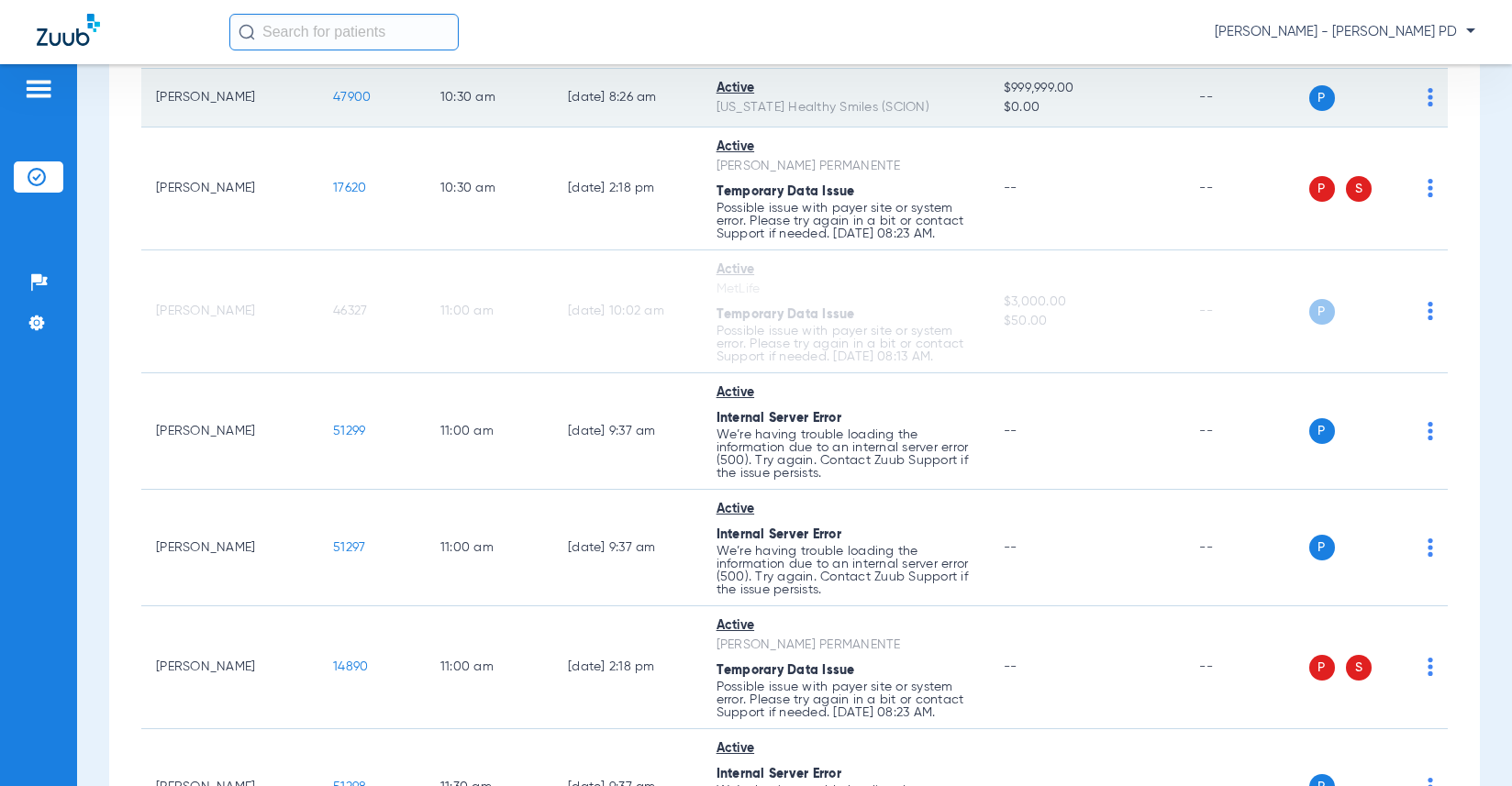click on "47900" 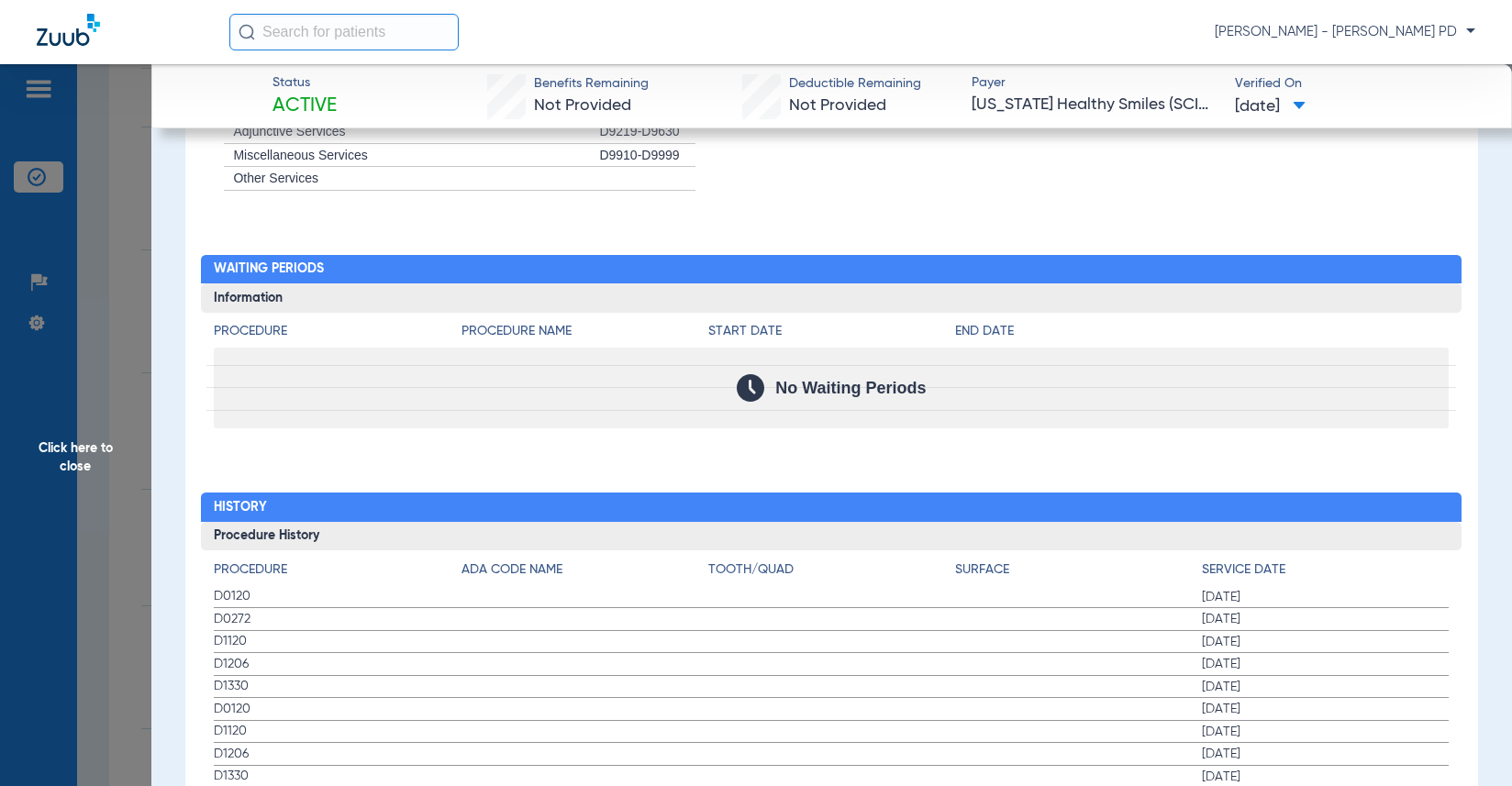 scroll, scrollTop: 1934, scrollLeft: 0, axis: vertical 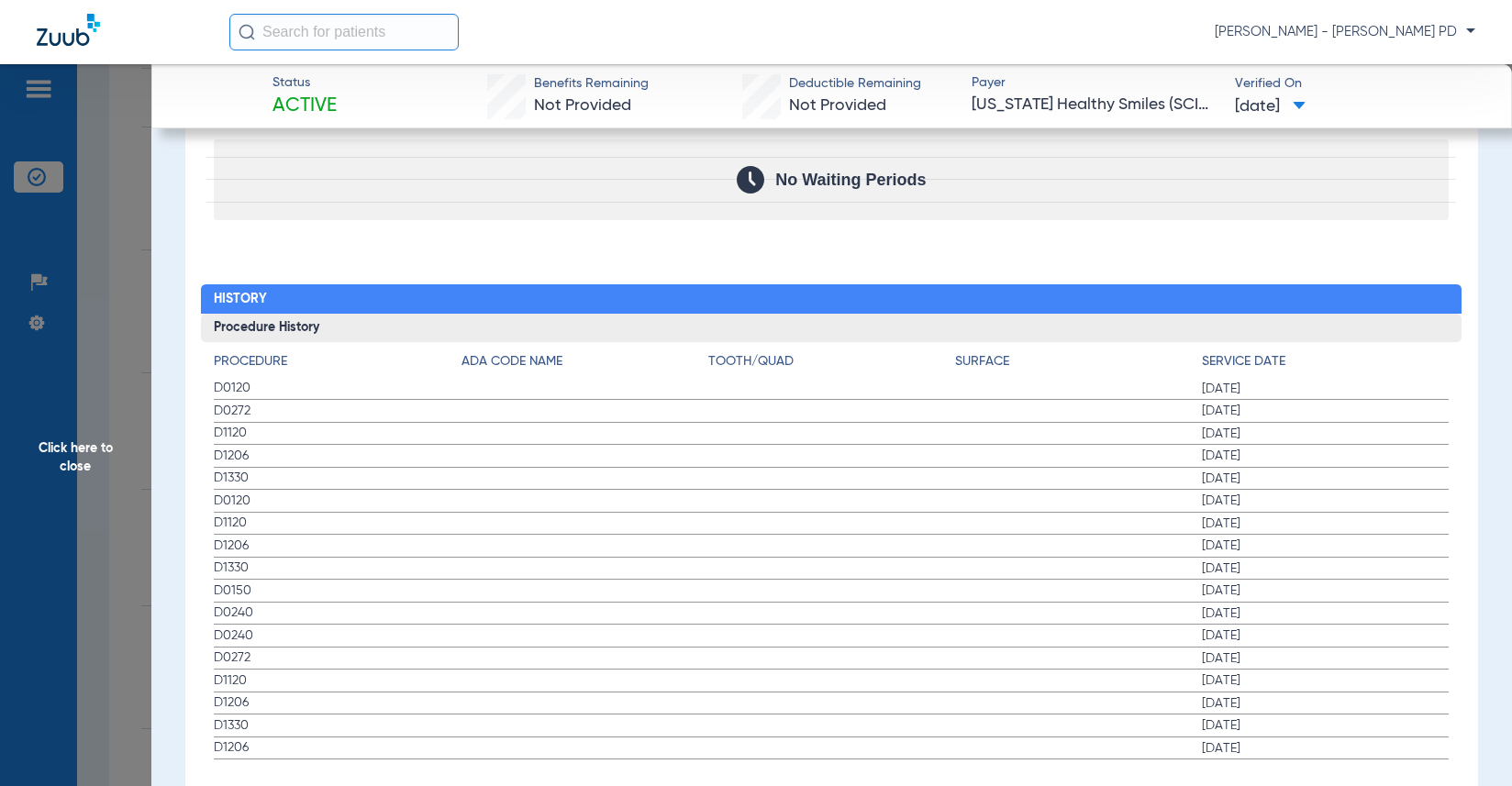 drag, startPoint x: 1362, startPoint y: 355, endPoint x: 1153, endPoint y: 318, distance: 212.24985 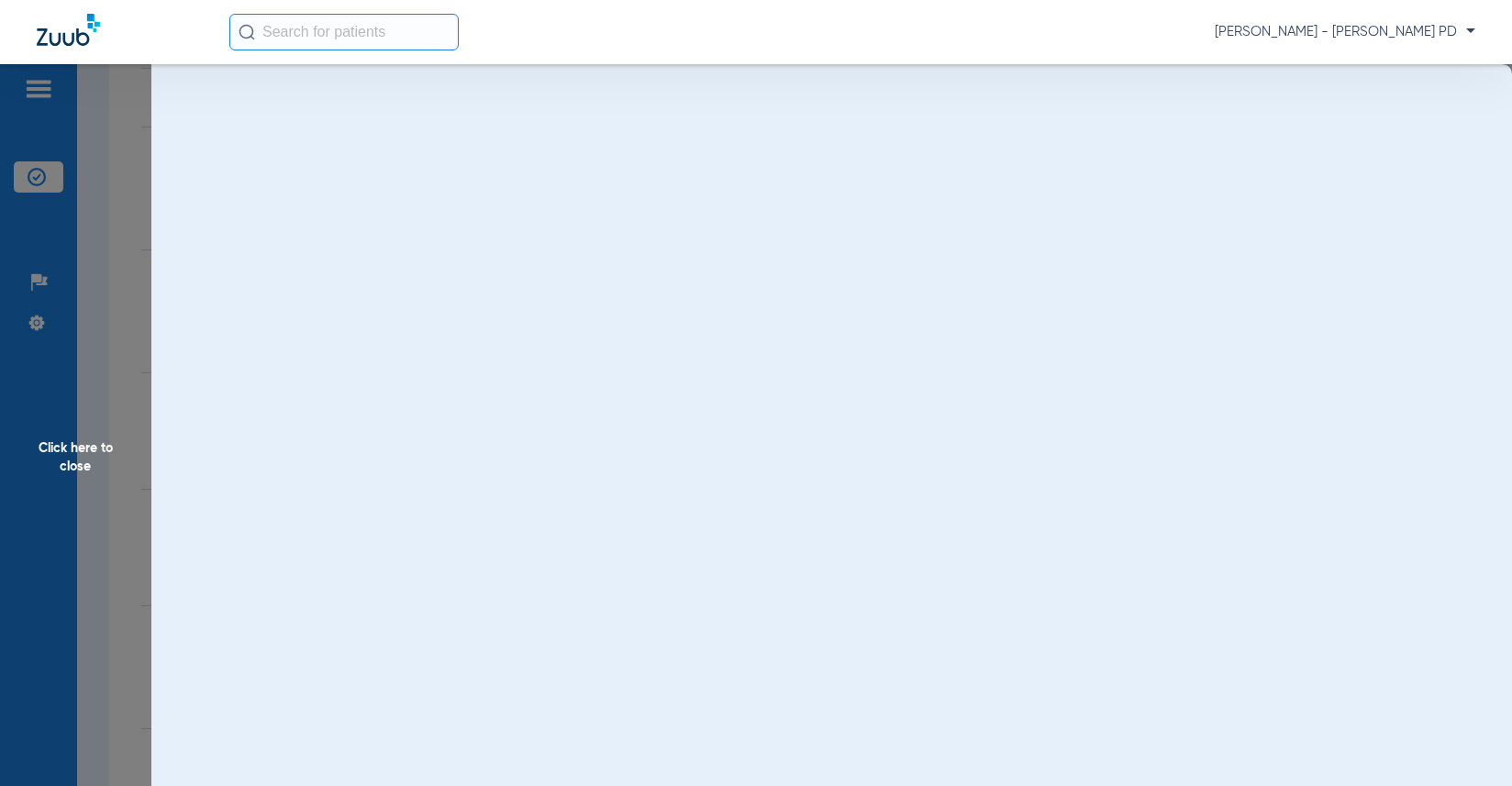 scroll, scrollTop: 0, scrollLeft: 0, axis: both 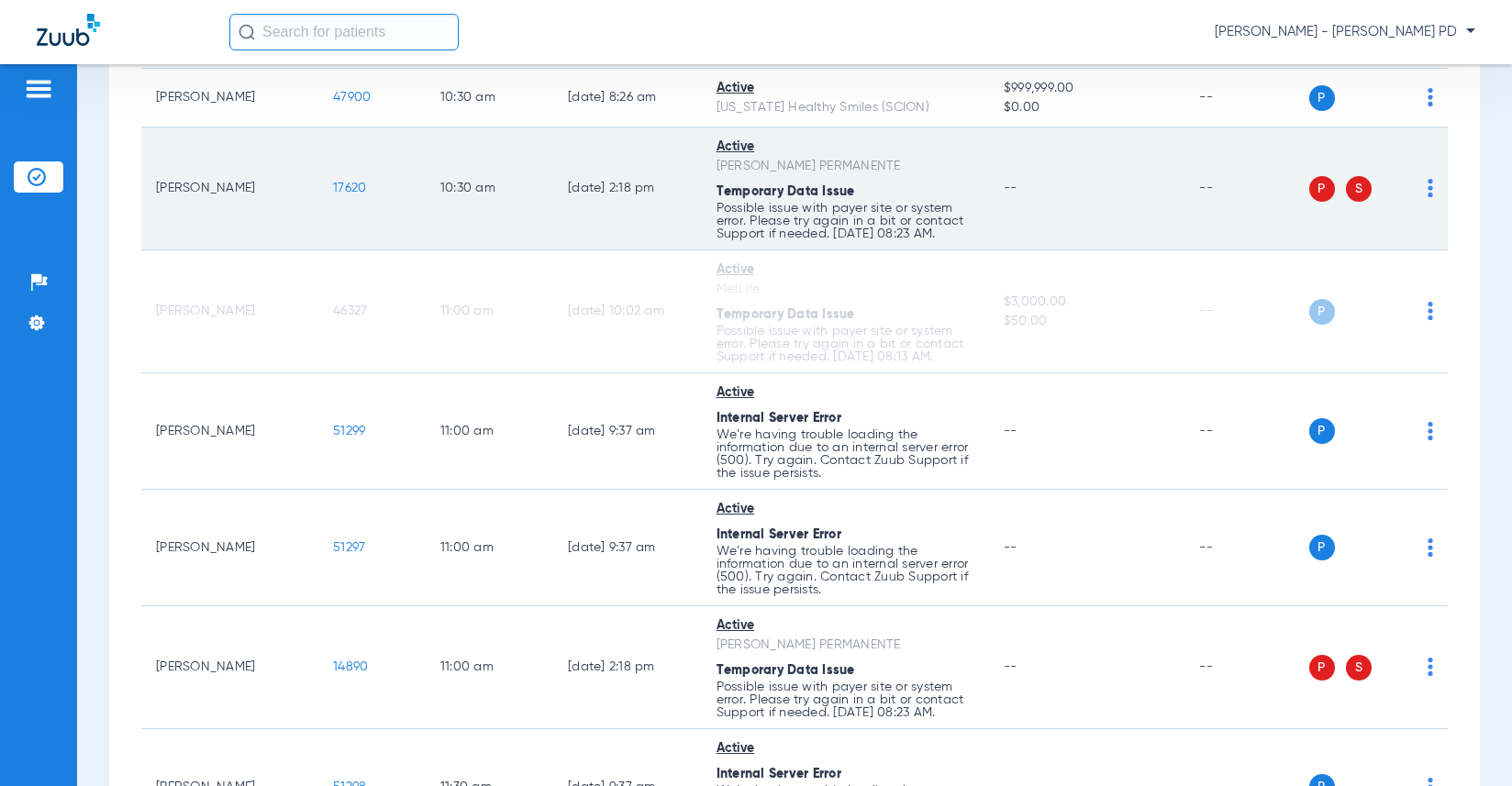 click on "17620" 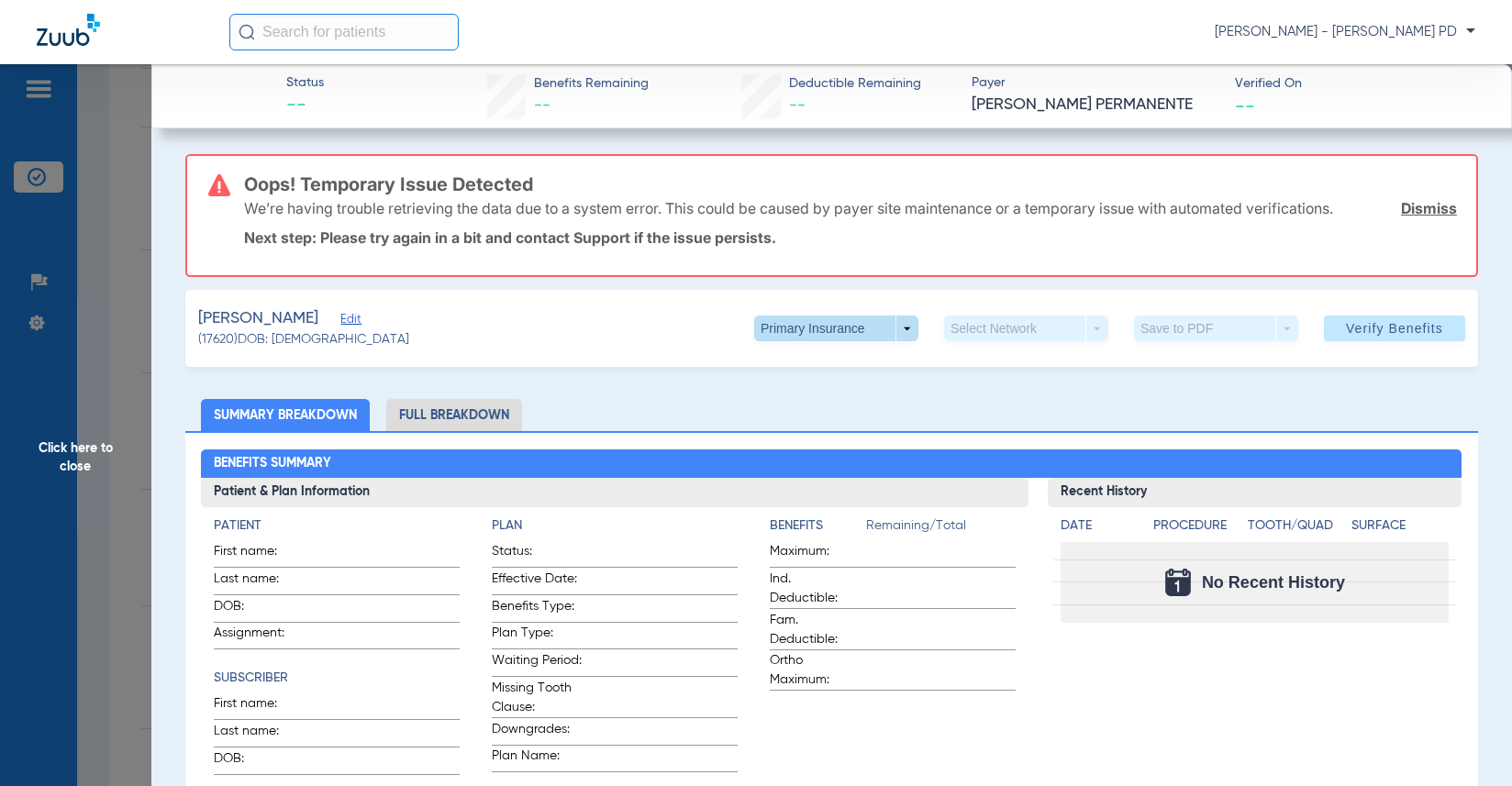 click 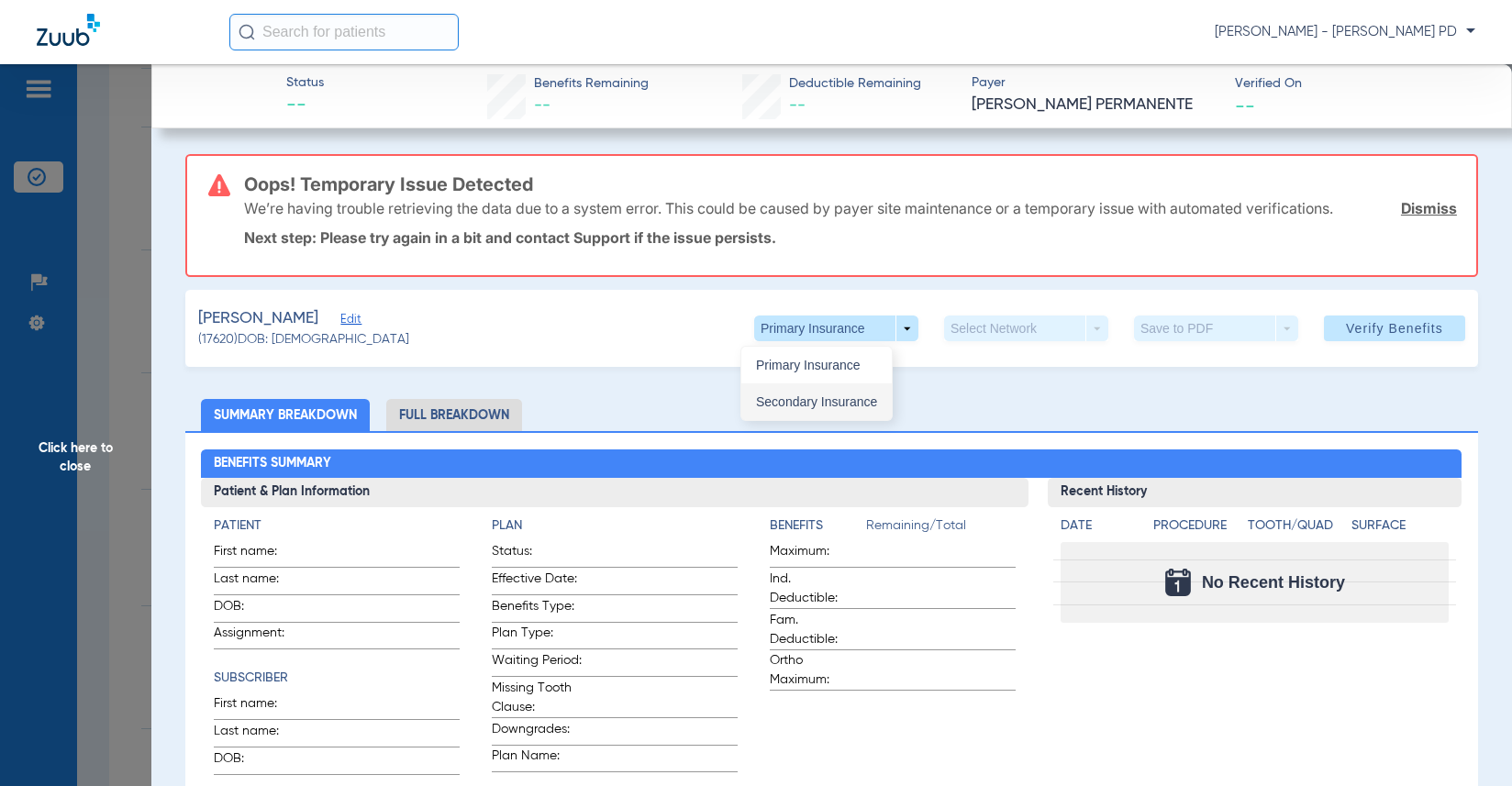 click on "Secondary Insurance" at bounding box center (817, 402) 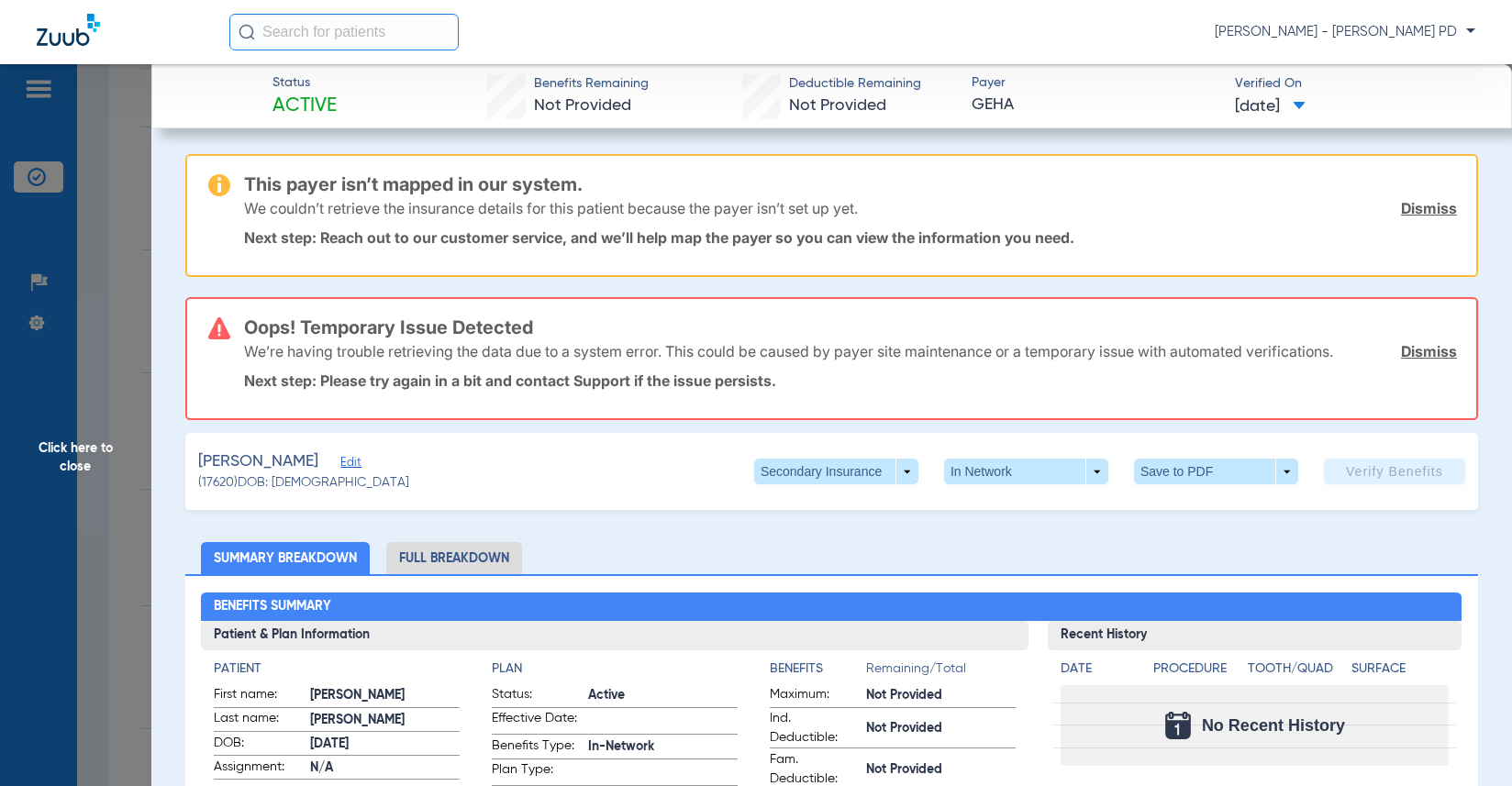 click on "Click here to close" 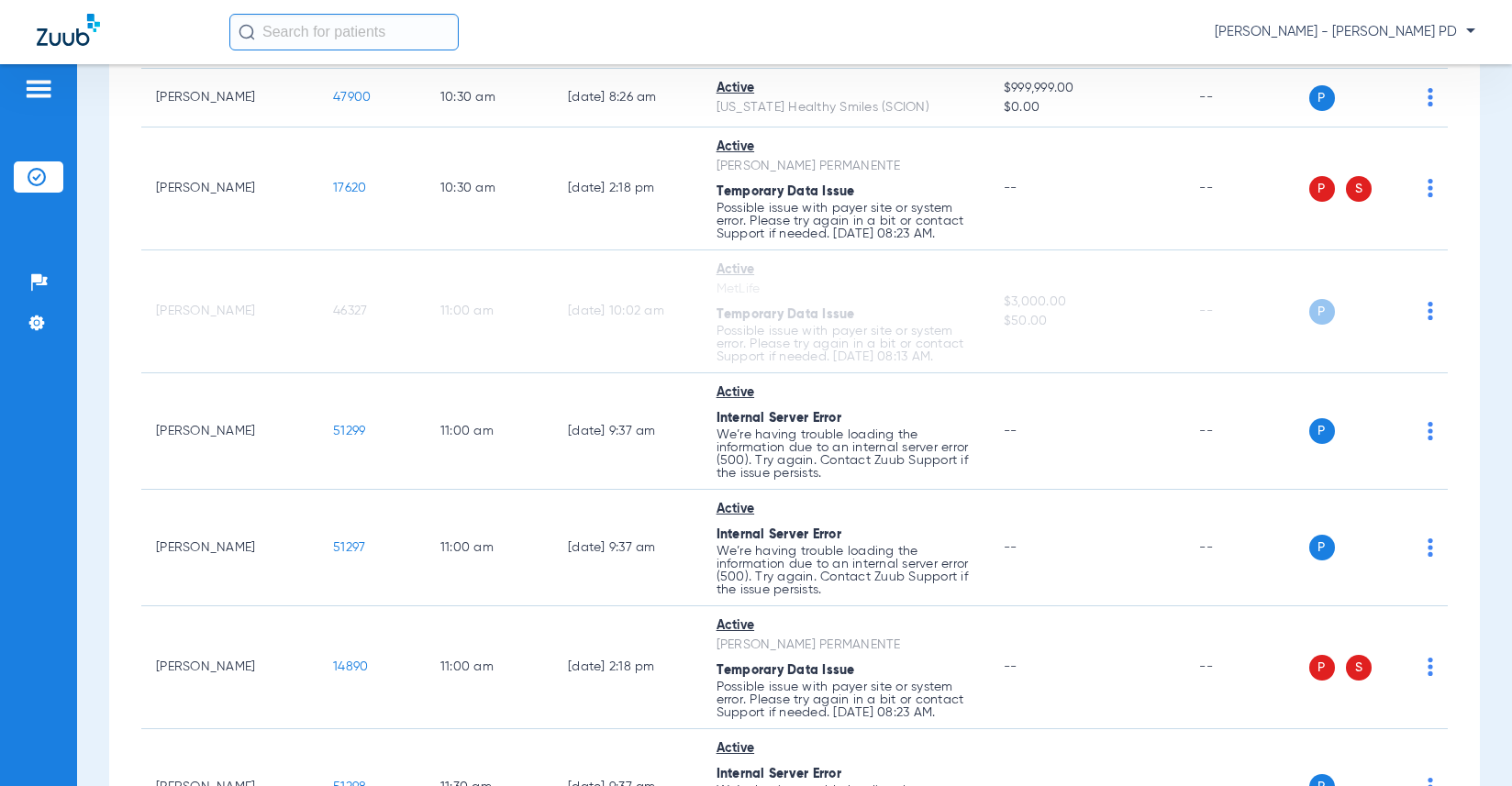 click on "Schedule Insurance Verification History  Last Appt. Sync Time:   Today - 09:13 AM   Wednesday   05-07-2025   Thursday   05-08-2025   Friday   05-09-2025   Saturday   05-10-2025   Sunday   05-11-2025   Monday   05-12-2025   Tuesday   05-13-2025   Wednesday   05-14-2025   Thursday   05-15-2025   Friday   05-16-2025   Saturday   05-17-2025   Sunday   05-18-2025   Monday   05-19-2025   Tuesday   05-20-2025   Wednesday   05-21-2025   Thursday   05-22-2025   Friday   05-23-2025   Saturday   05-24-2025   Sunday   05-25-2025   Monday   05-26-2025   Tuesday   05-27-2025   Wednesday   05-28-2025   Thursday   05-29-2025   Friday   05-30-2025   Saturday   05-31-2025   Sunday   06-01-2025   Monday   06-02-2025   Tuesday   06-03-2025   Wednesday   06-04-2025   Thursday   06-05-2025   Friday   06-06-2025   Saturday   06-07-2025   Sunday   06-08-2025   Monday   06-09-2025   Tuesday   06-10-2025   Wednesday   06-11-2025   Thursday   06-12-2025   Friday   06-13-2025   Saturday   06-14-2025   Sunday   06-15-2025   Monday  Su Mo" at bounding box center [795, 425] 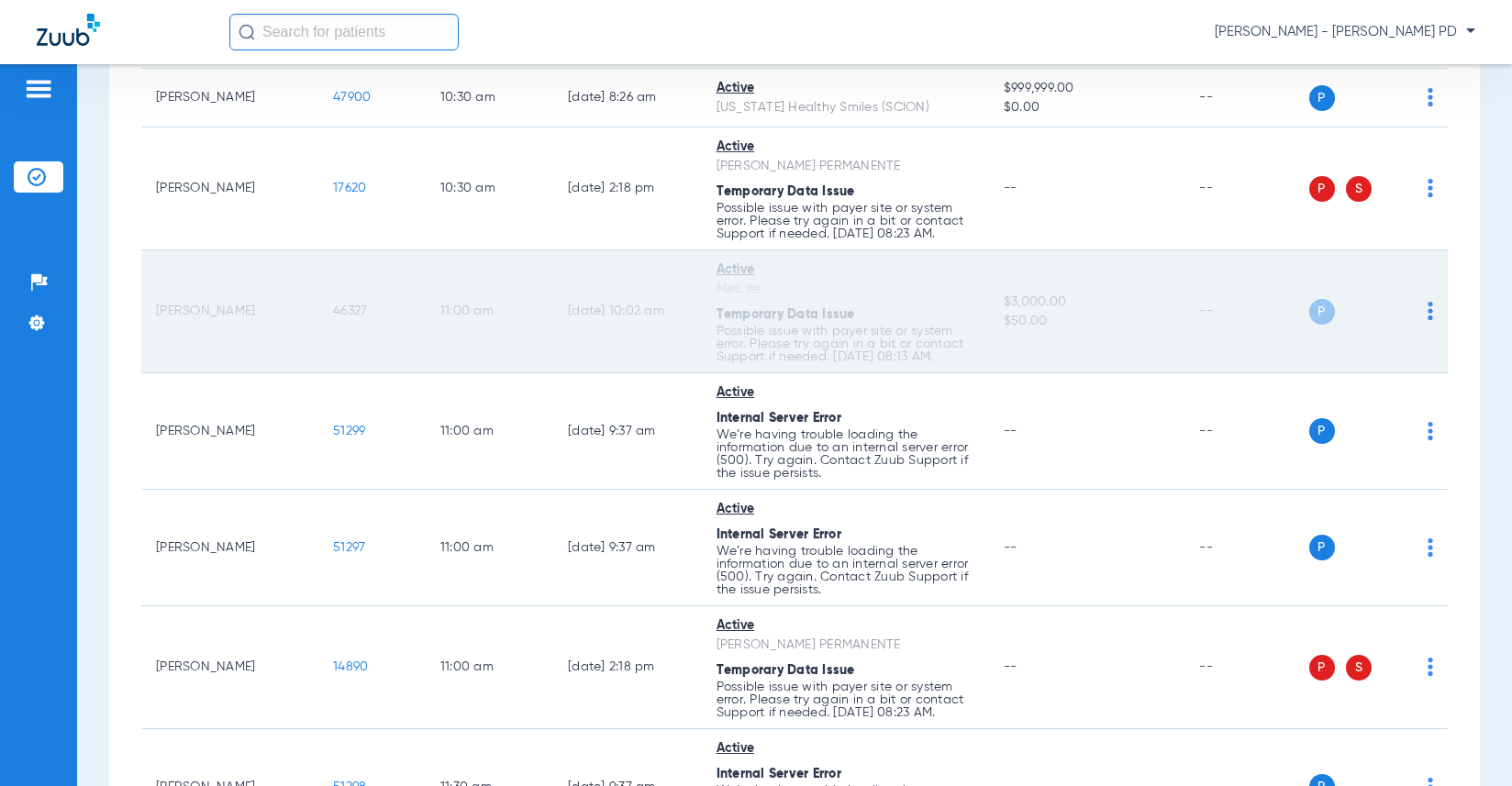 click on "46327" 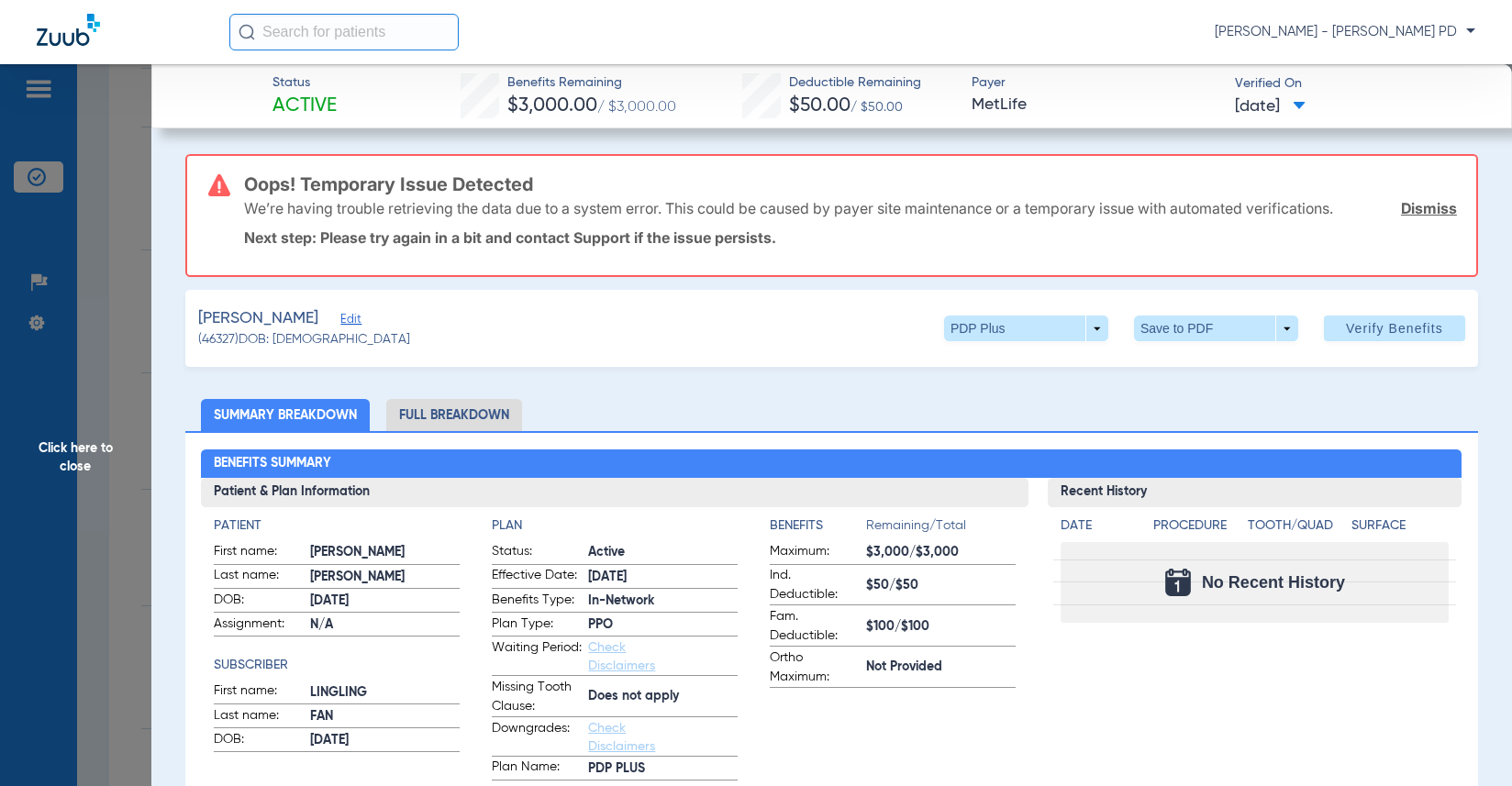 click on "Click here to close" 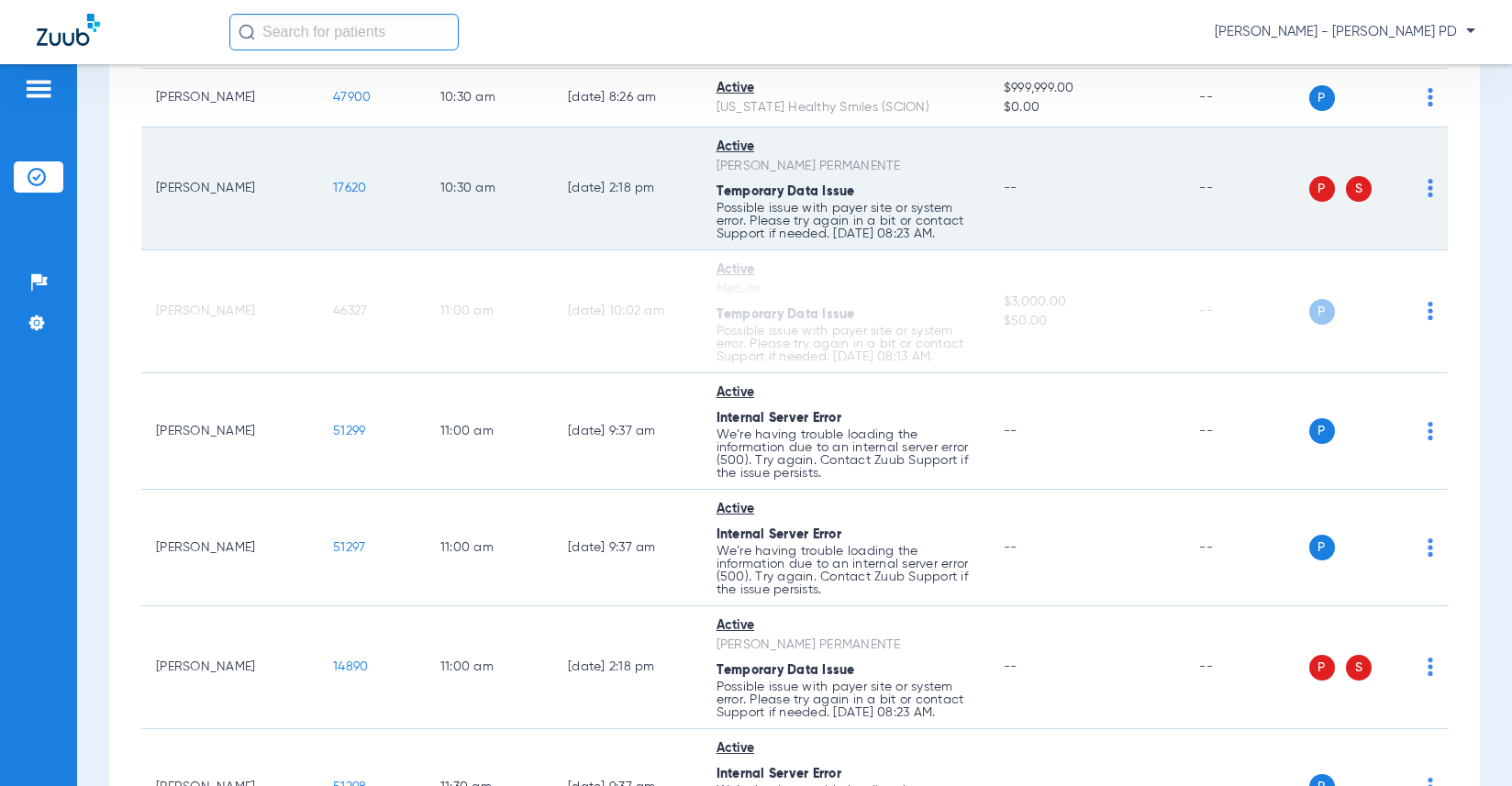 drag, startPoint x: 1437, startPoint y: 212, endPoint x: 1431, endPoint y: 176, distance: 36.49658 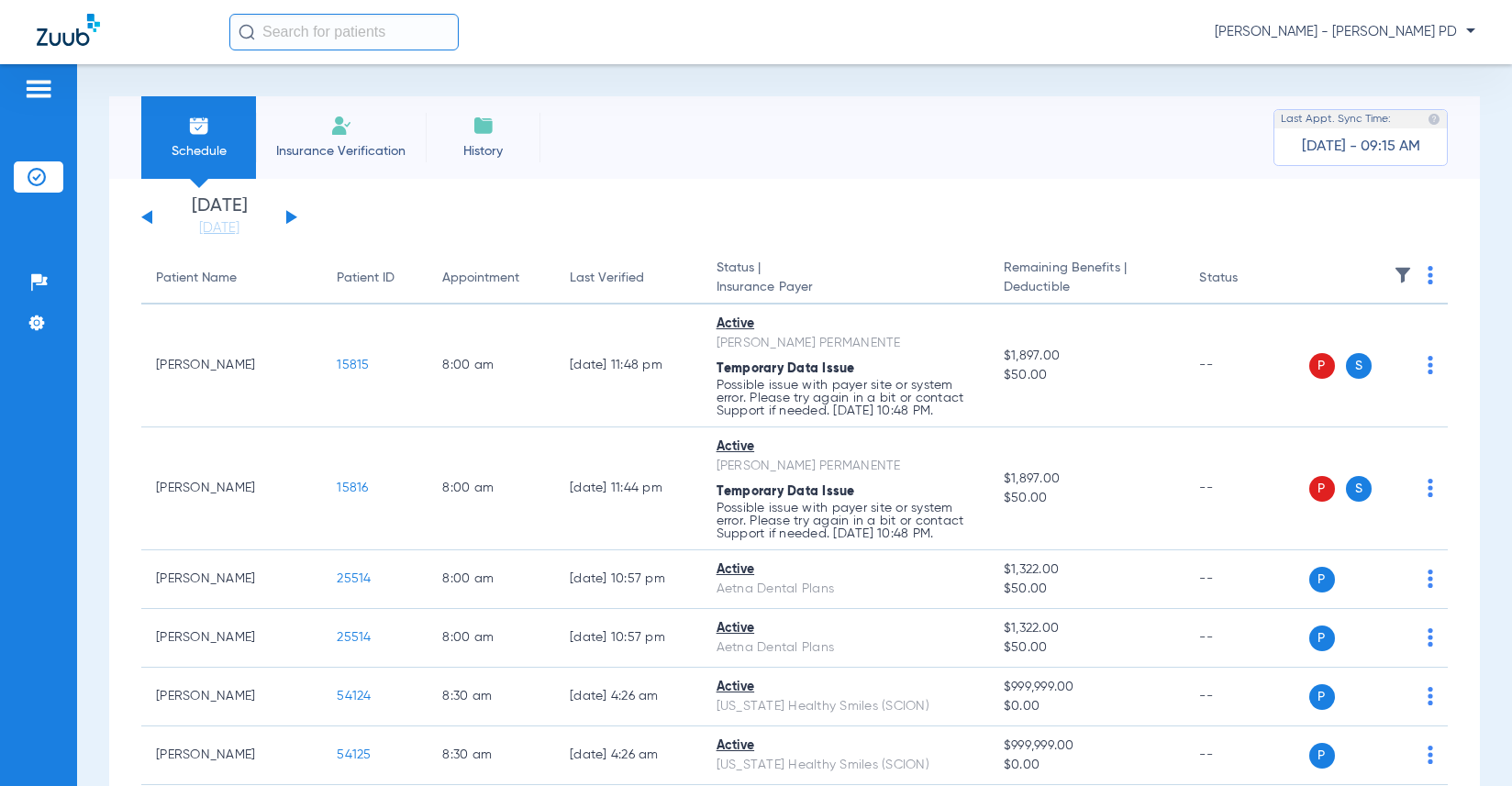 scroll, scrollTop: 0, scrollLeft: 0, axis: both 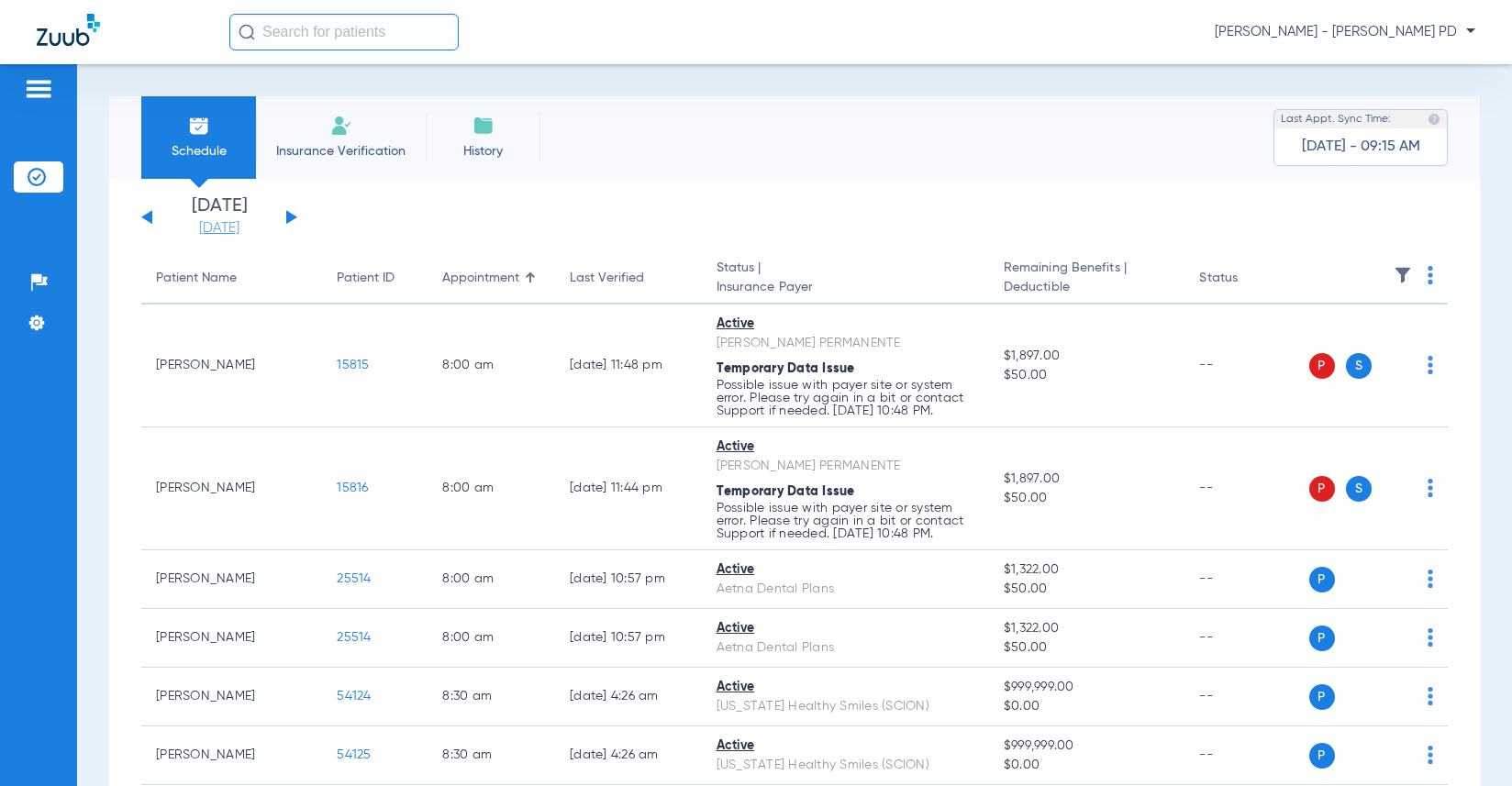 click on "[DATE]" 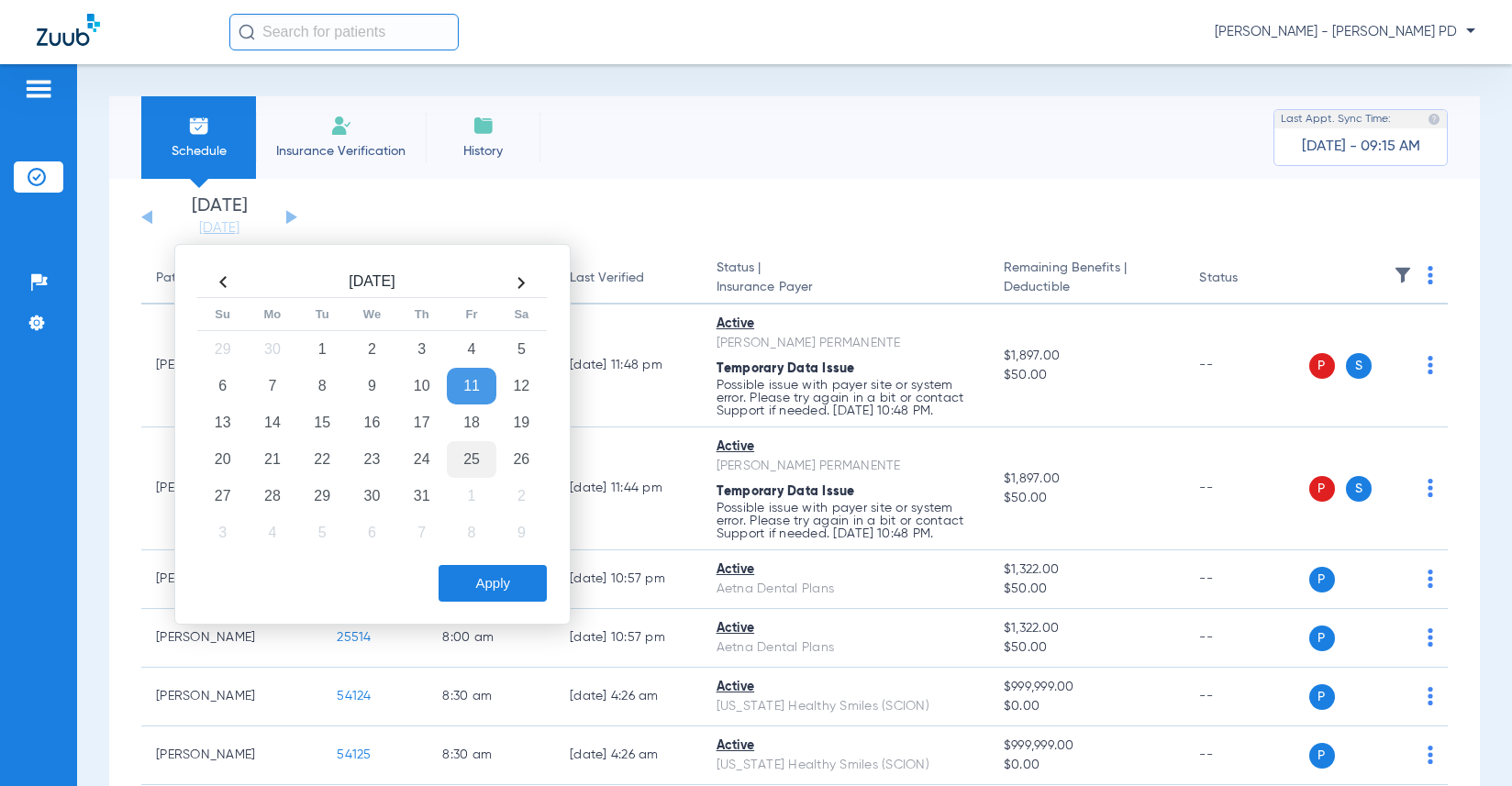 click on "25" 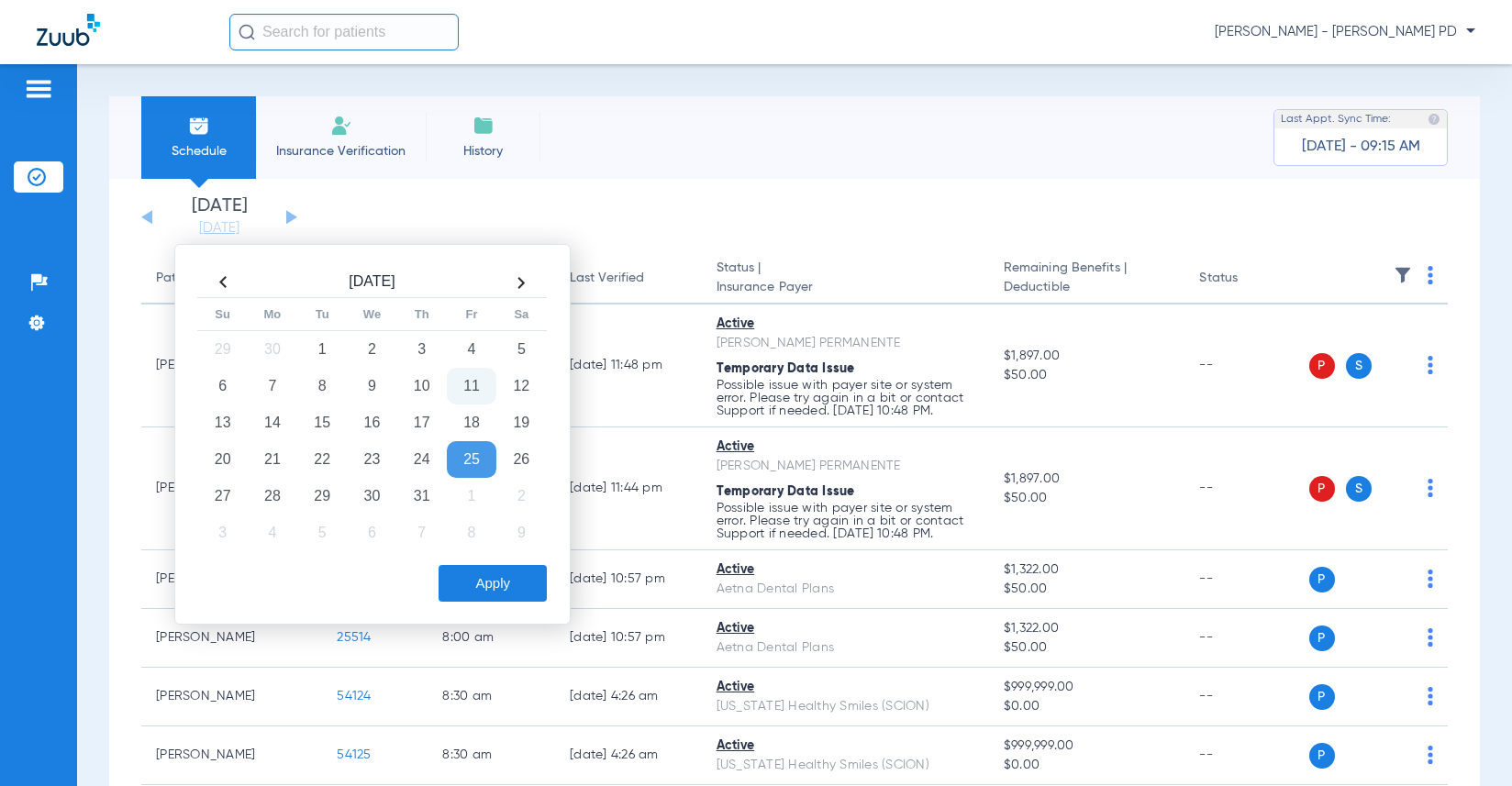 drag, startPoint x: 496, startPoint y: 590, endPoint x: 632, endPoint y: 506, distance: 159.84993 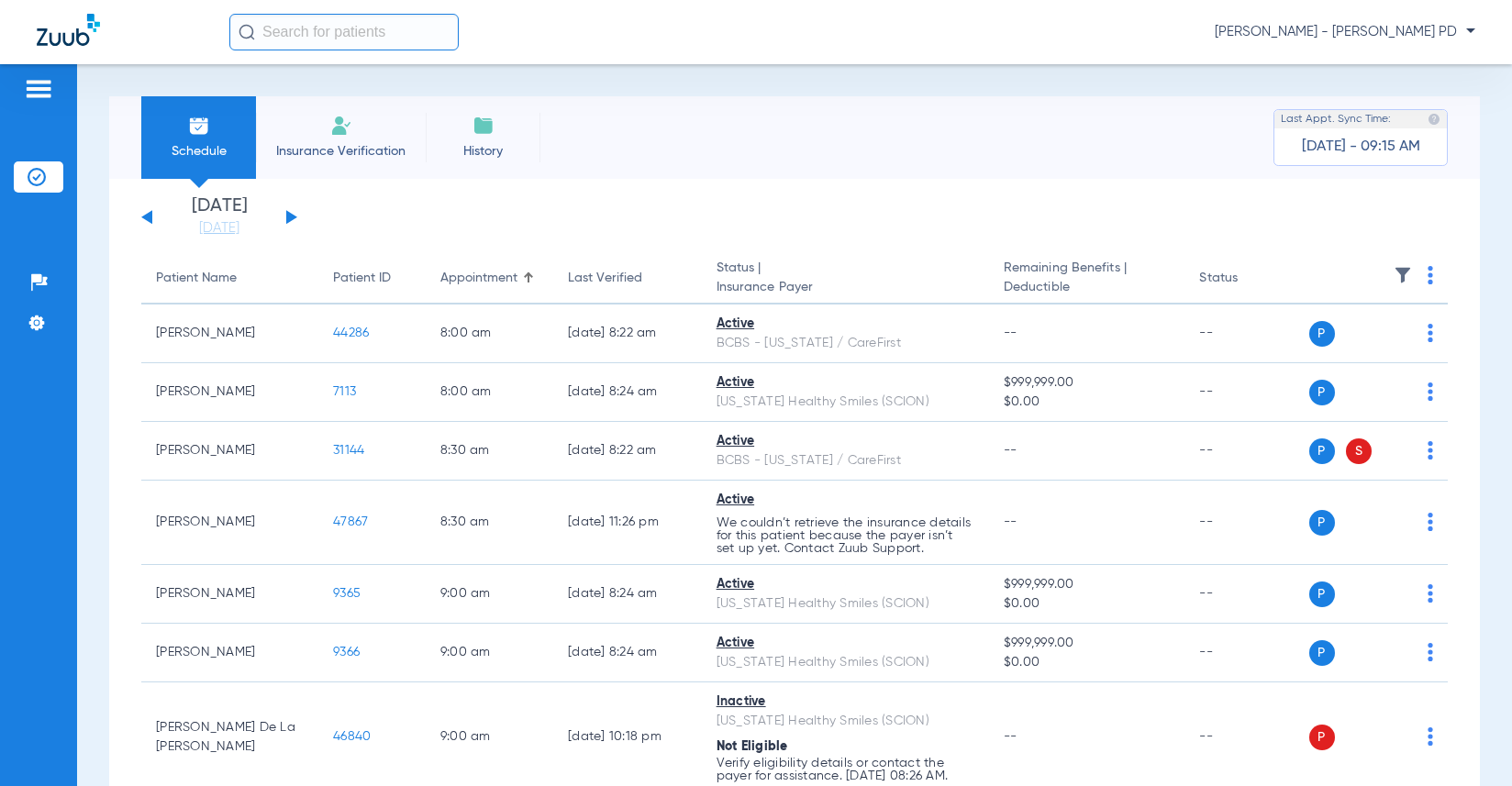 click 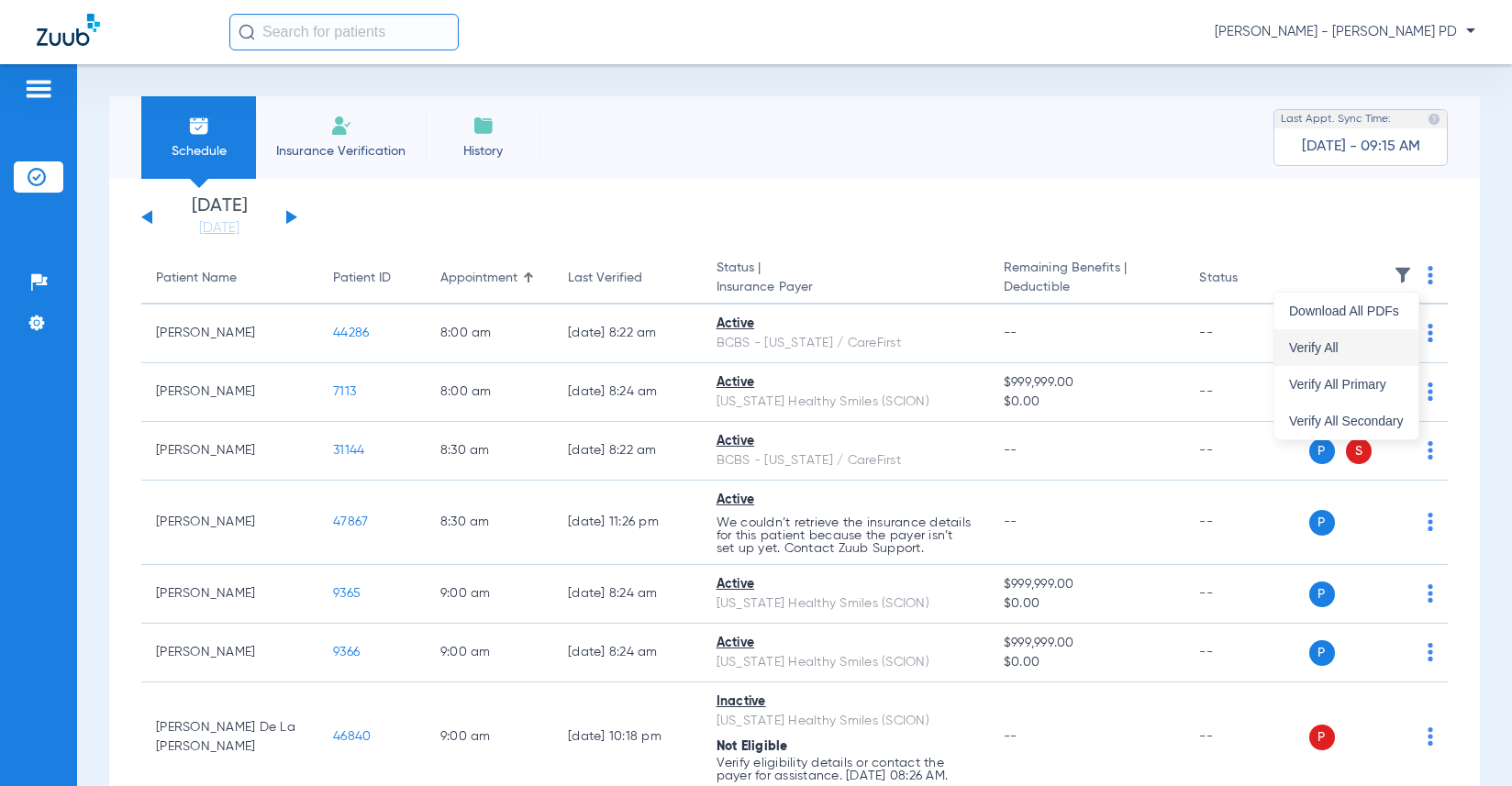 click on "Verify All" at bounding box center (1346, 348) 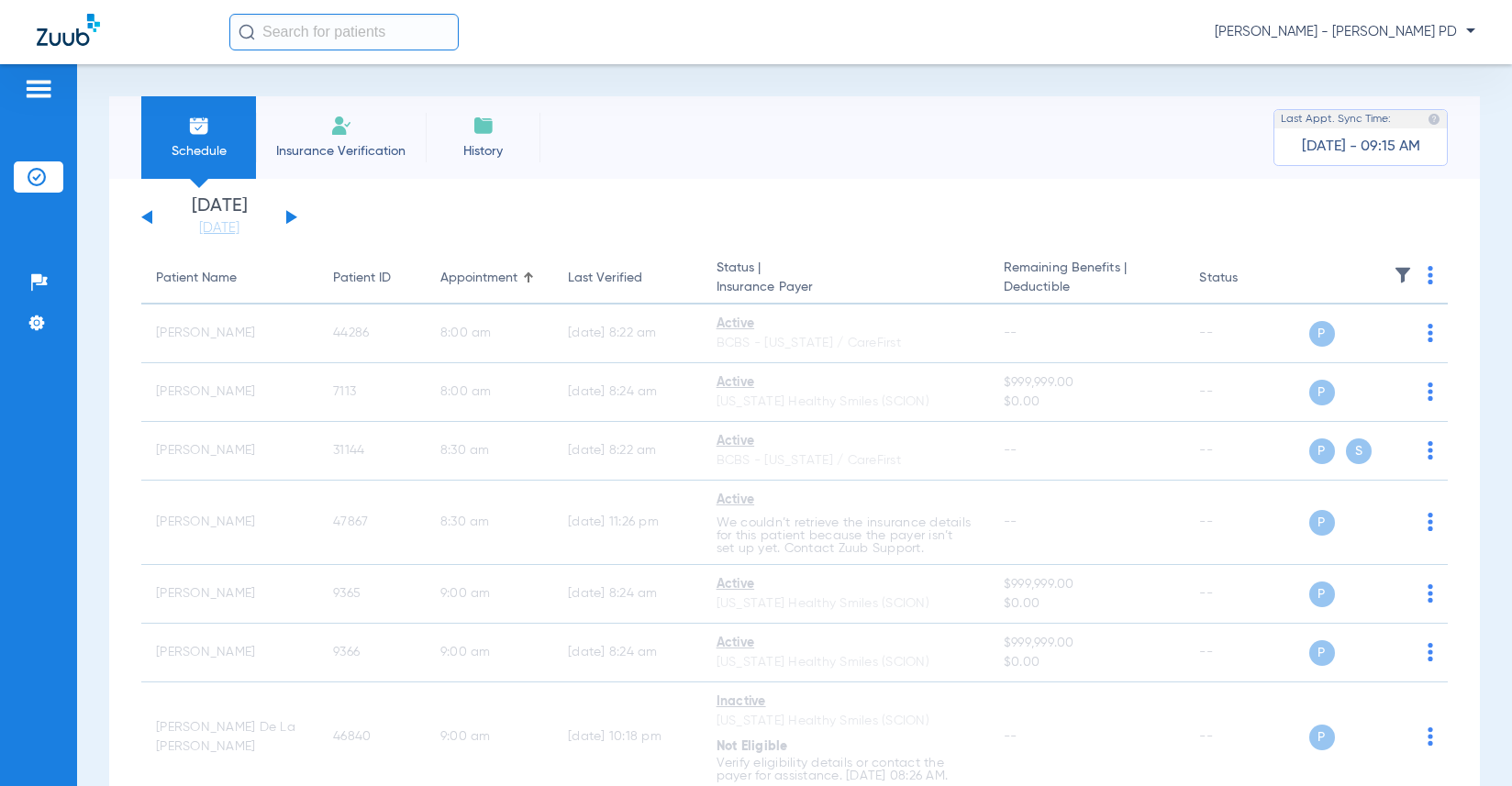 click 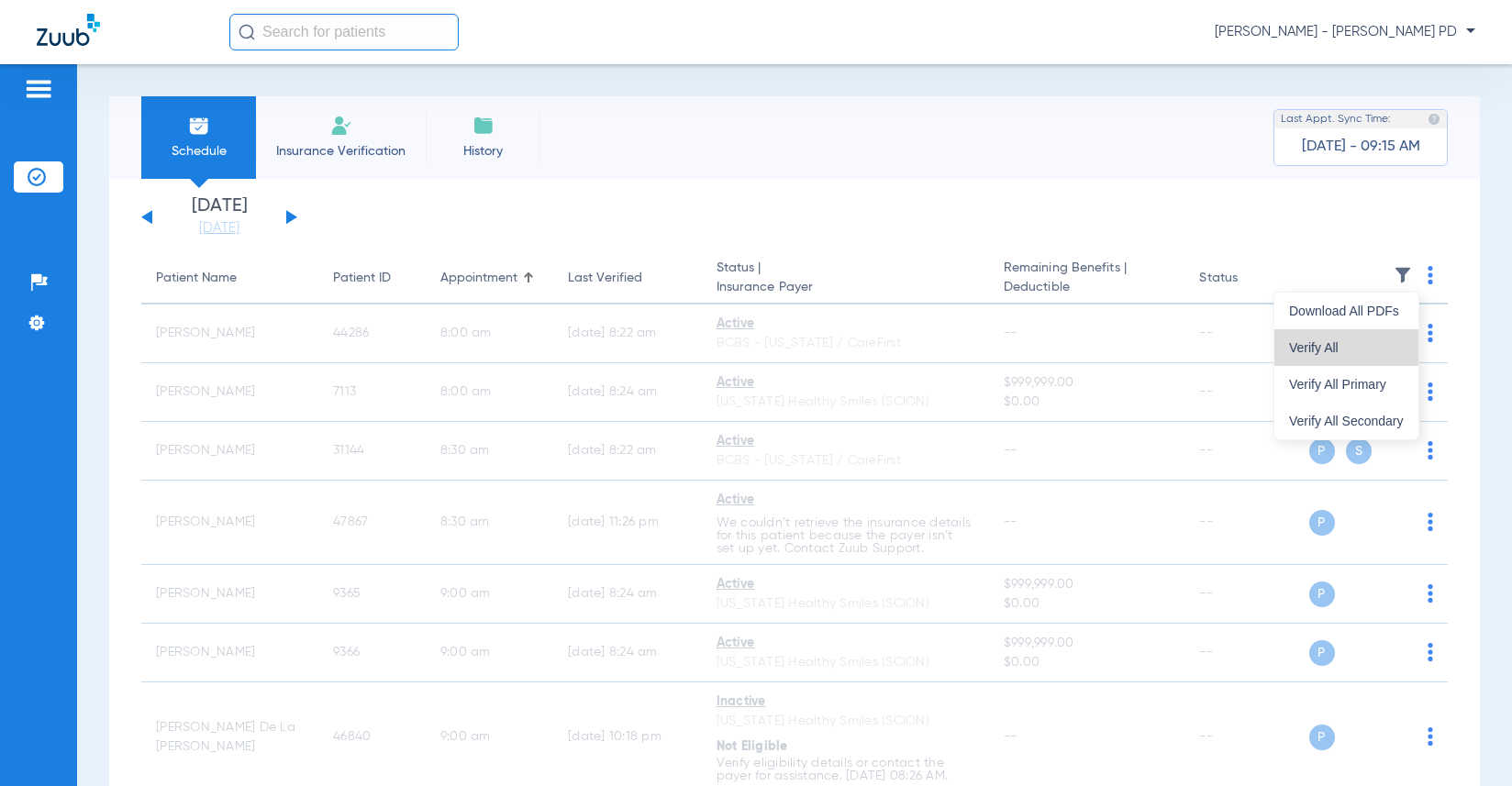 click on "Verify All" at bounding box center [1346, 348] 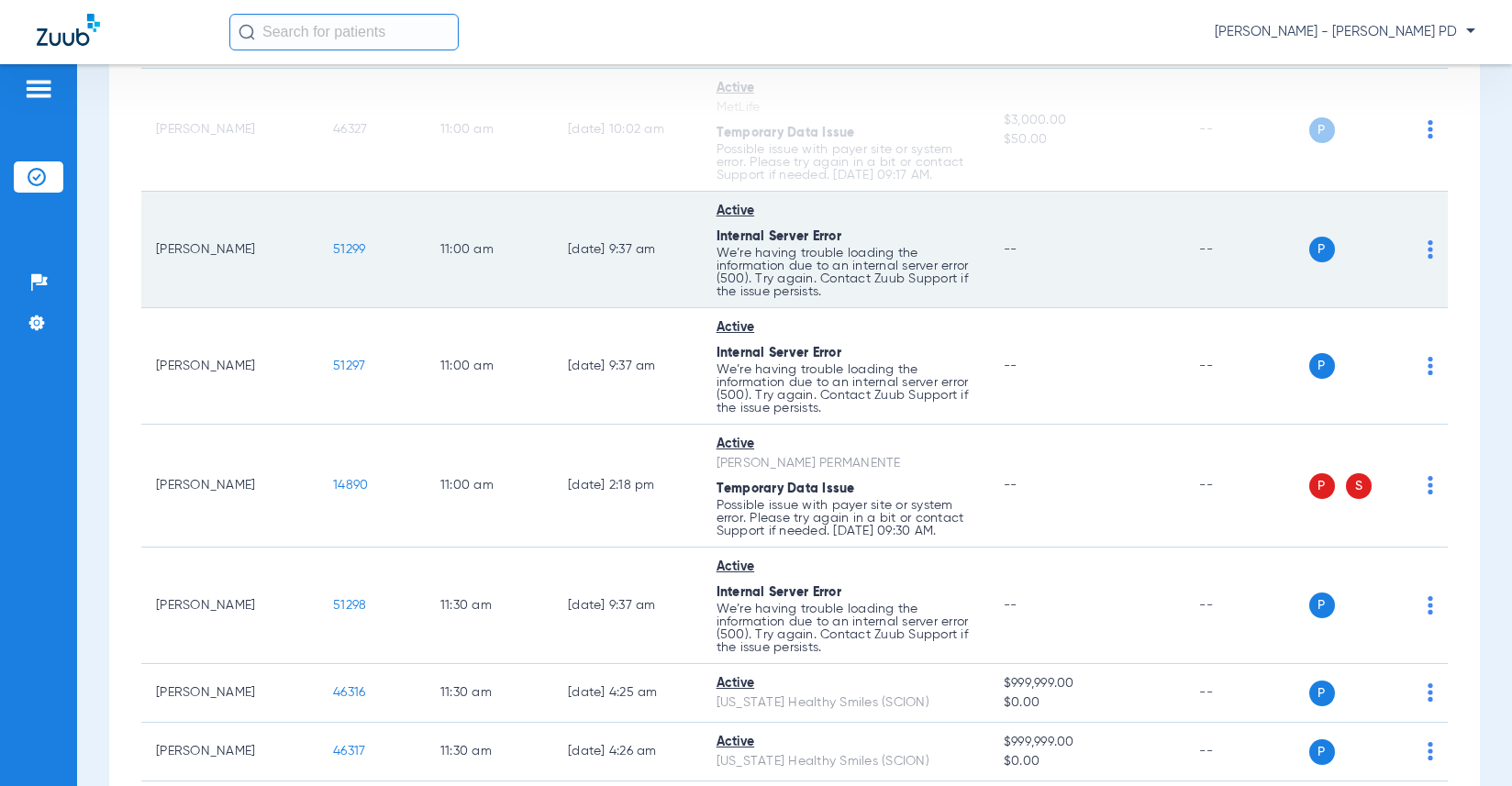 scroll, scrollTop: 1284, scrollLeft: 0, axis: vertical 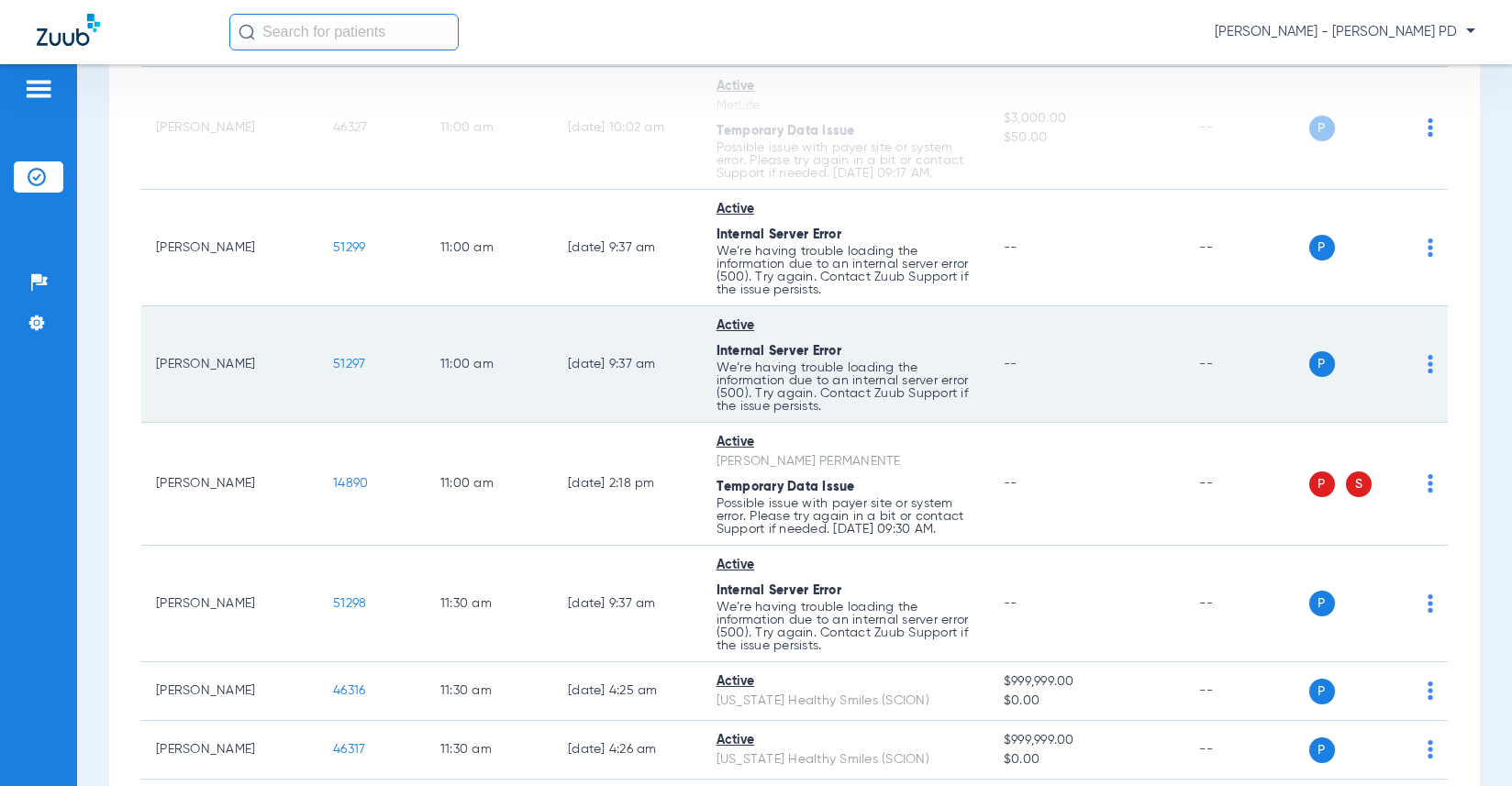 click on "51297" 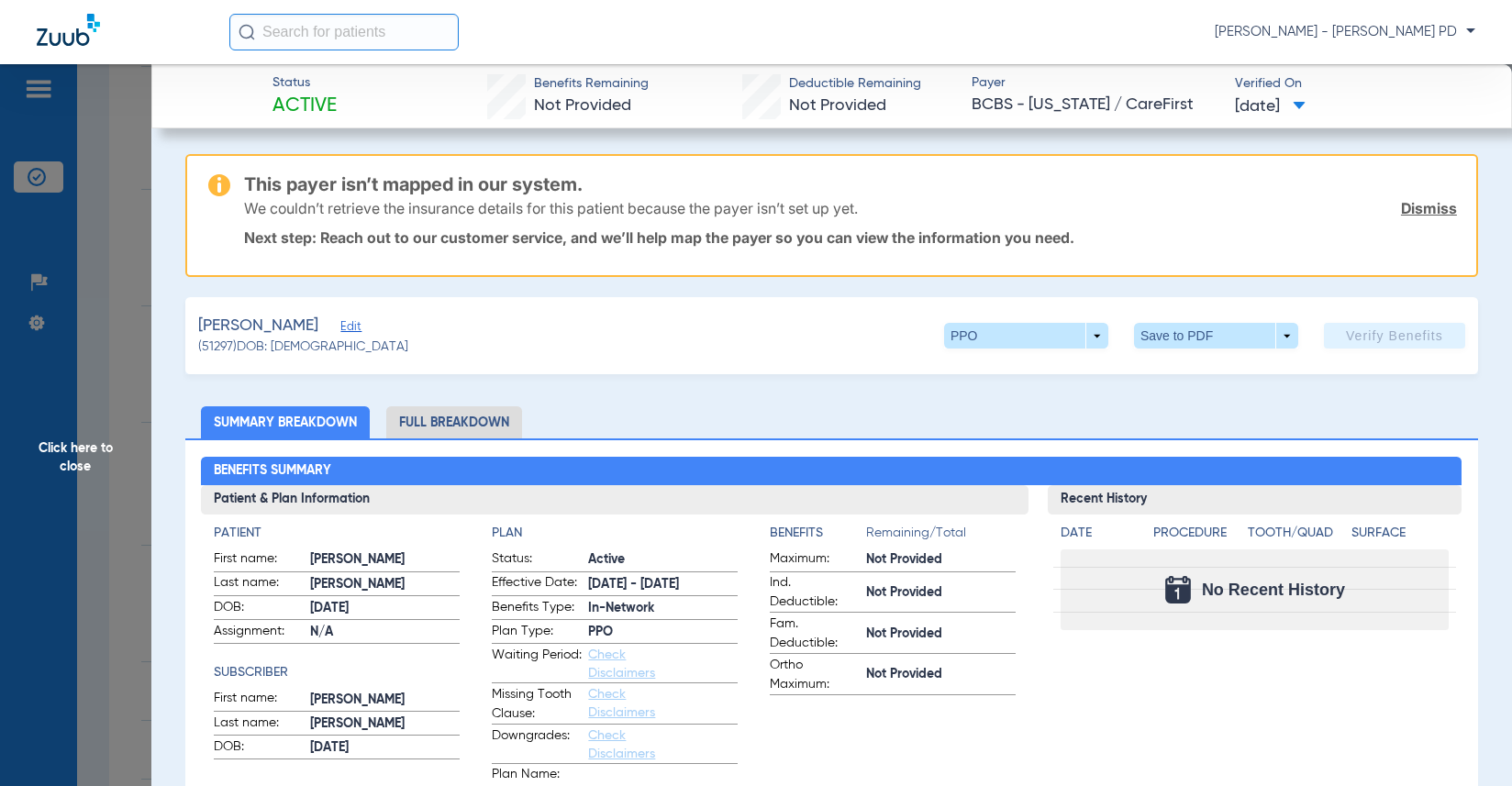 click on "Click here to close" 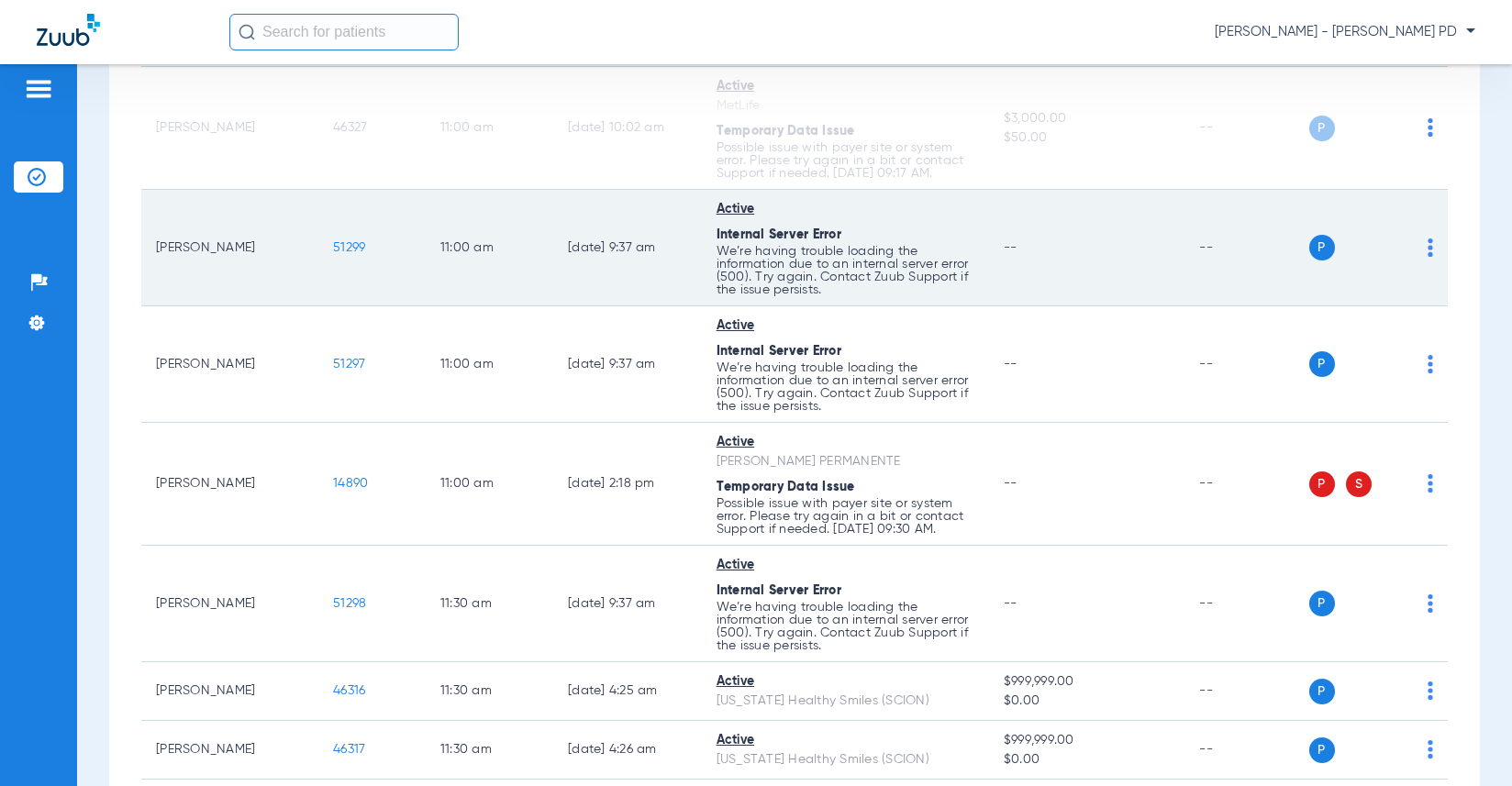 click on "P S" 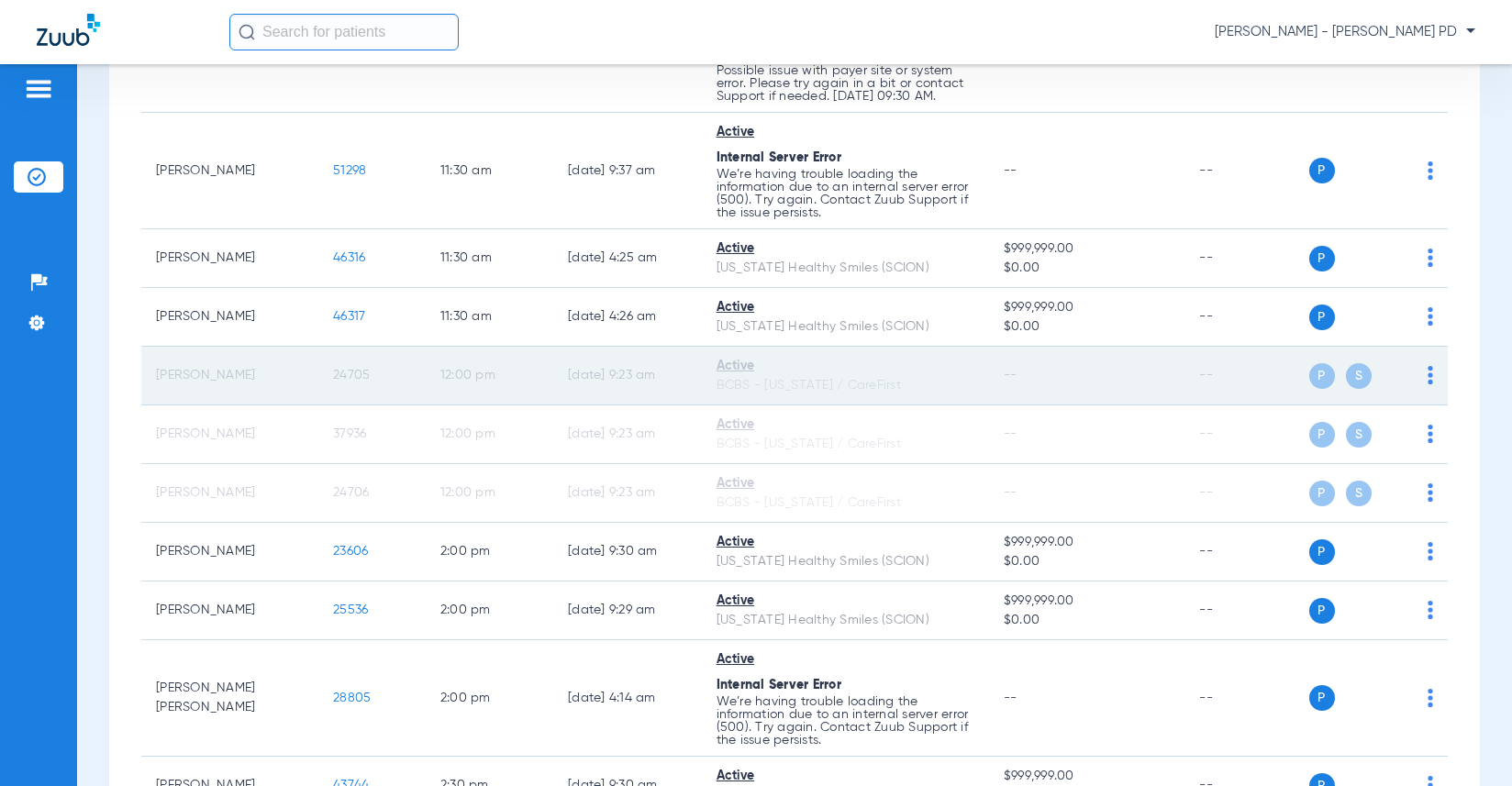 scroll, scrollTop: 1834, scrollLeft: 0, axis: vertical 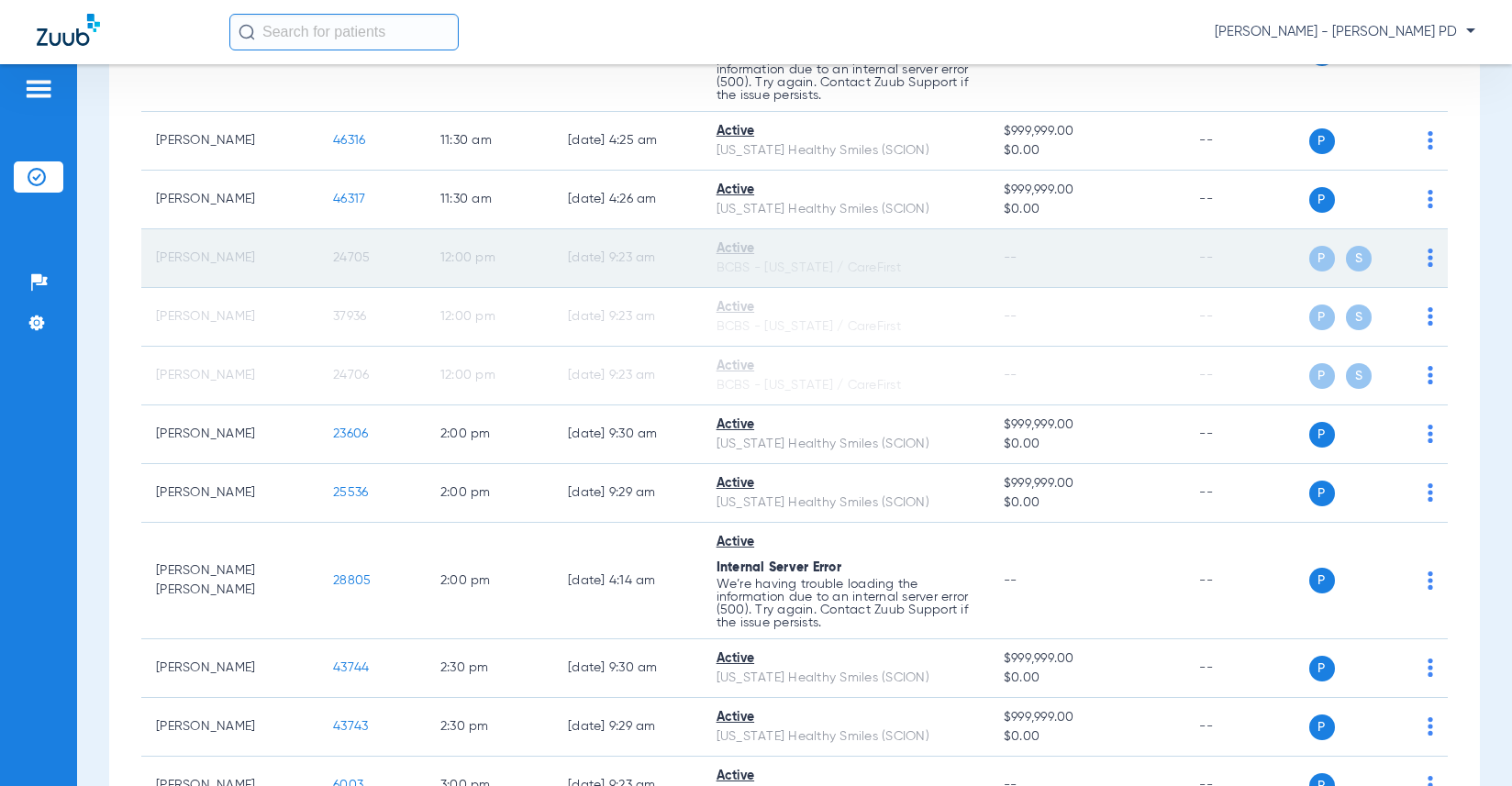 click on "24705" 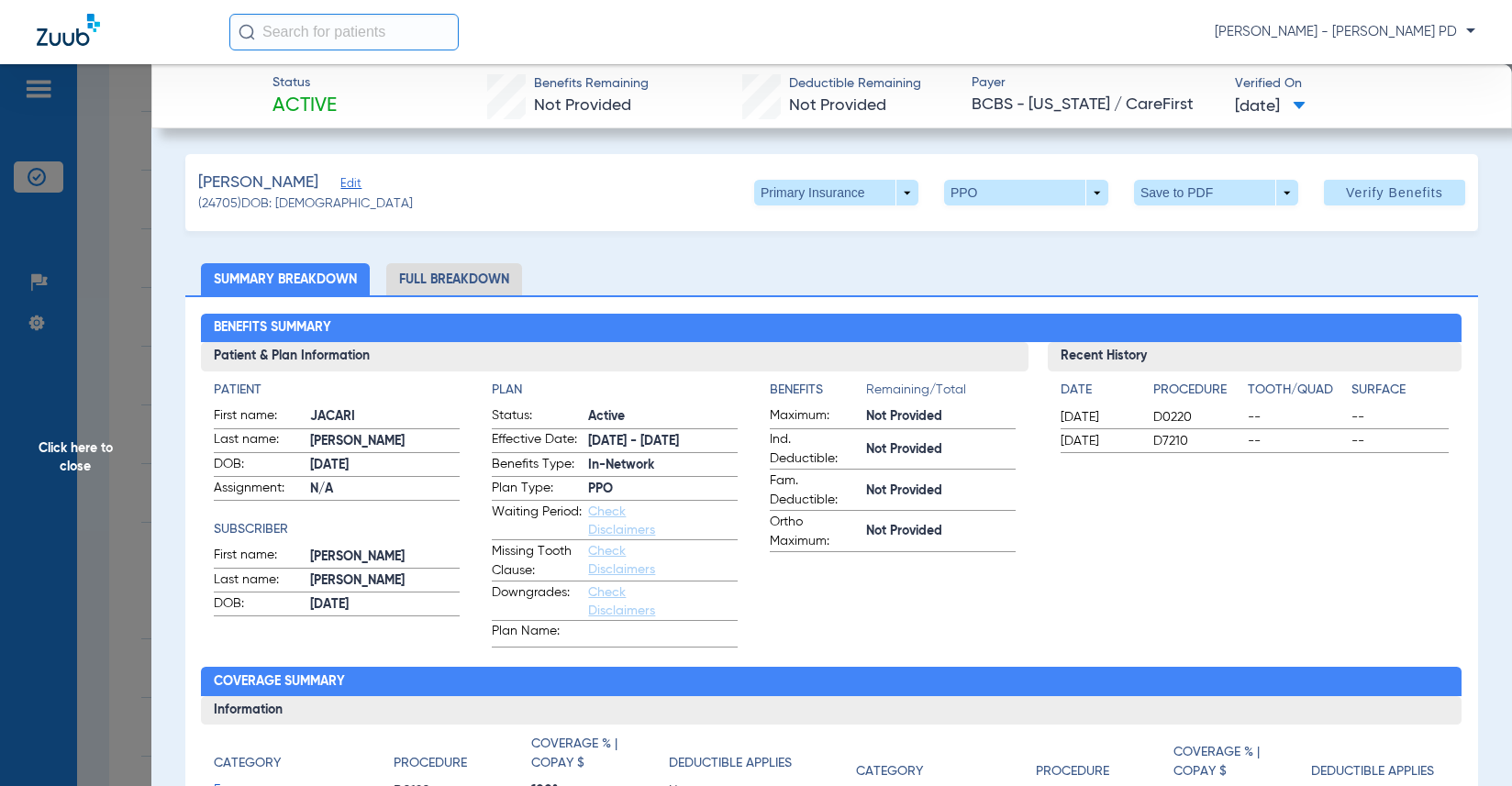 click on "Benefits Summary" 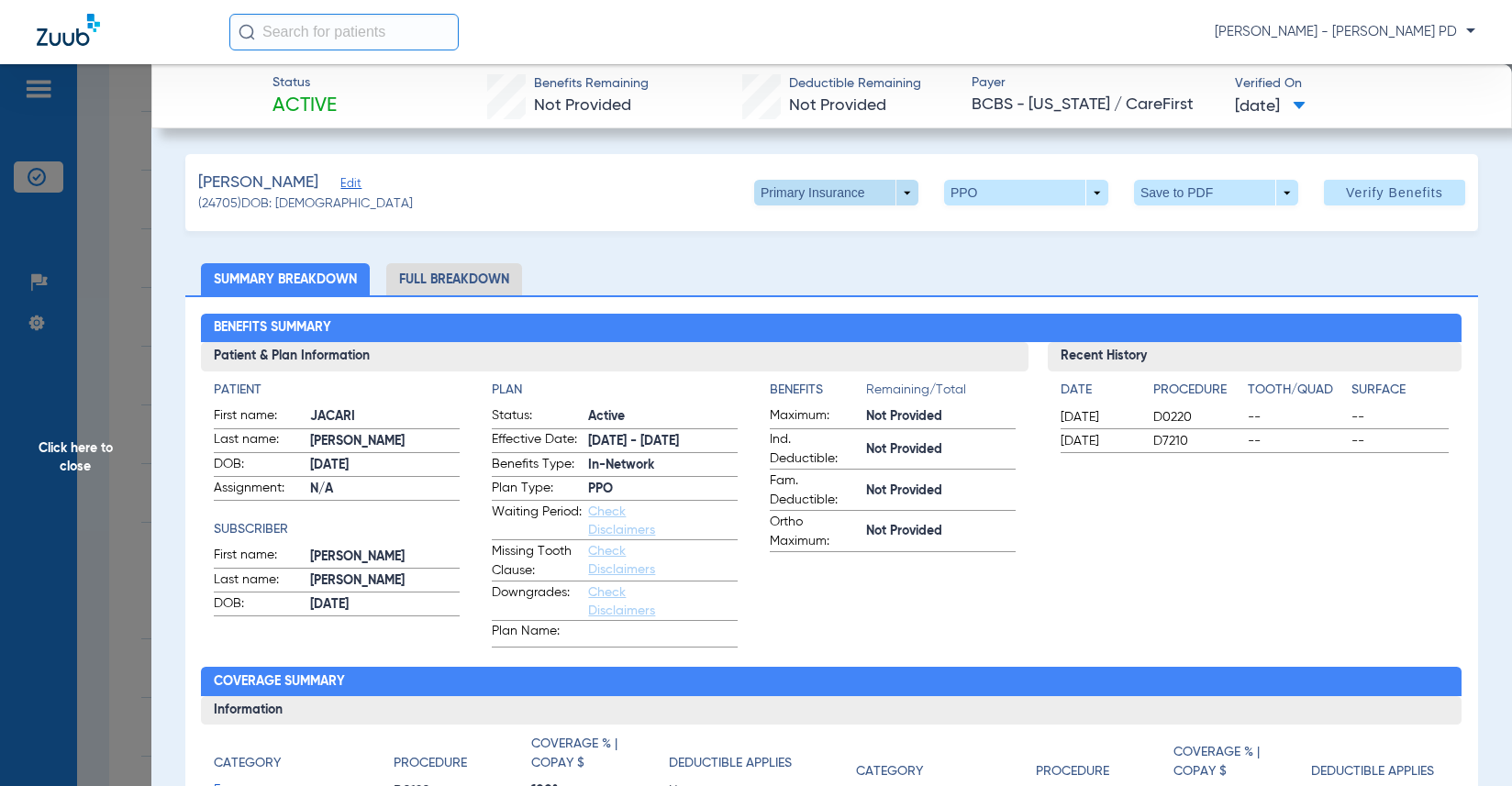 click 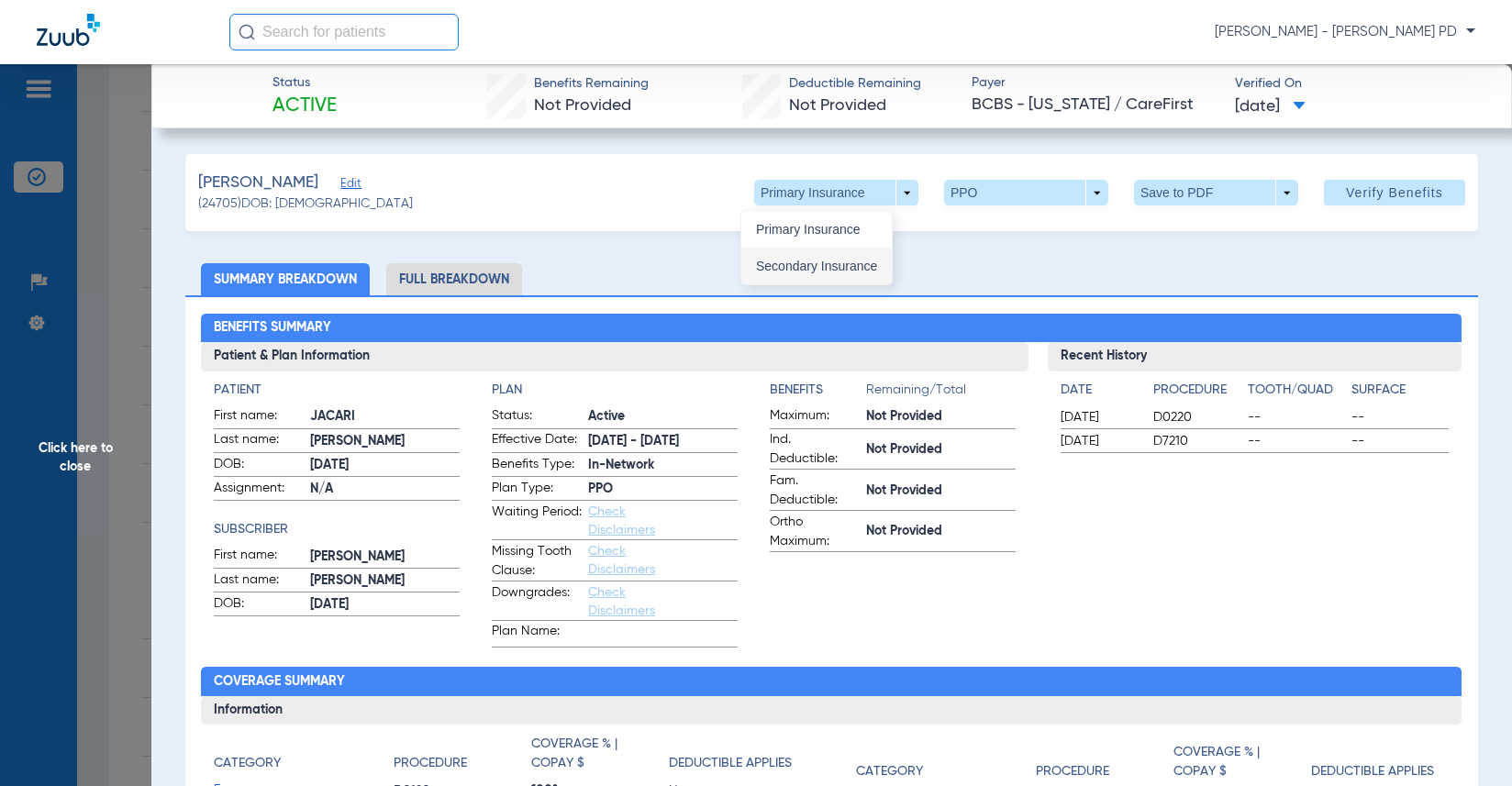 click on "Secondary Insurance" at bounding box center [817, 266] 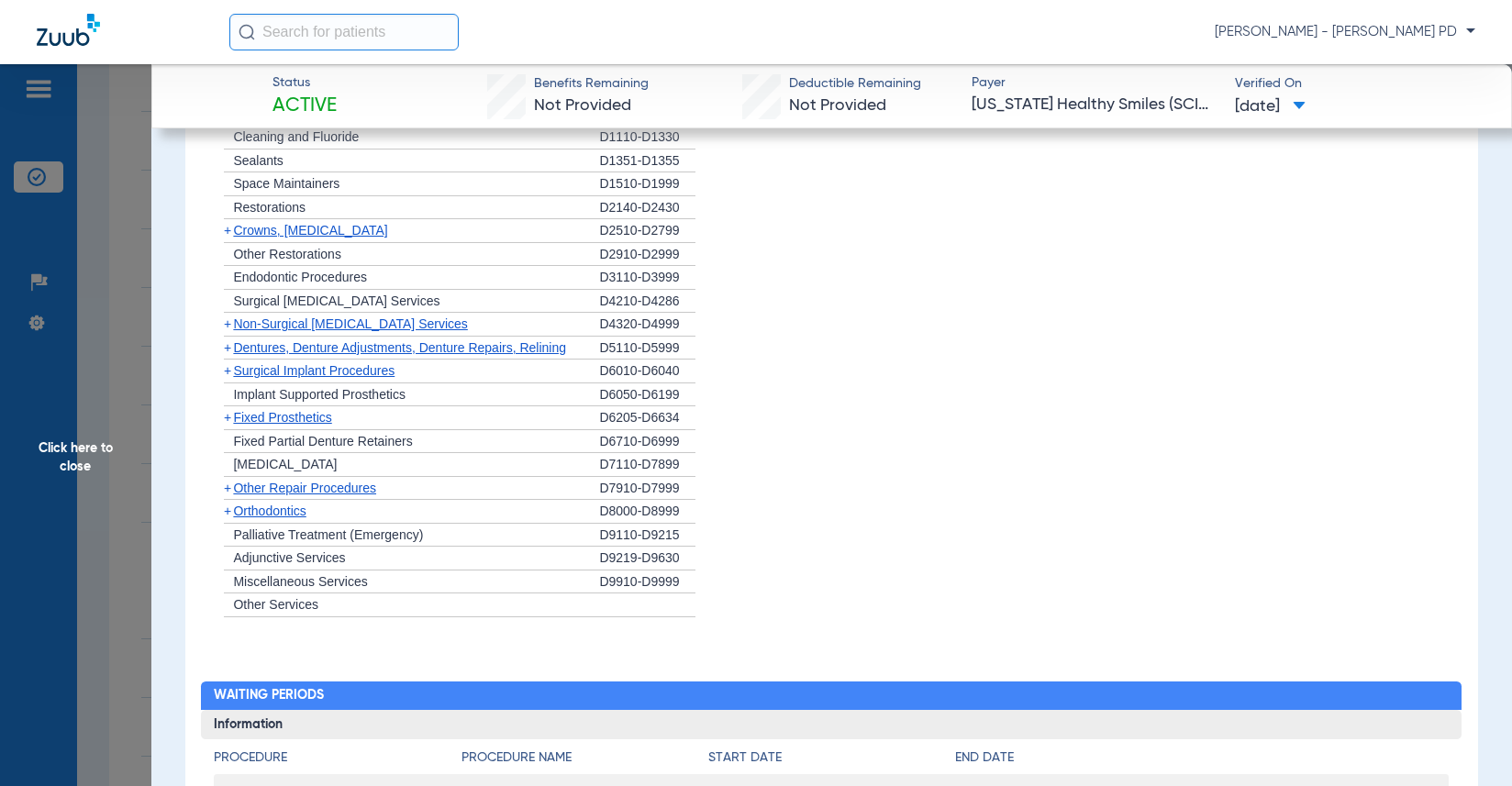 scroll, scrollTop: 1834, scrollLeft: 0, axis: vertical 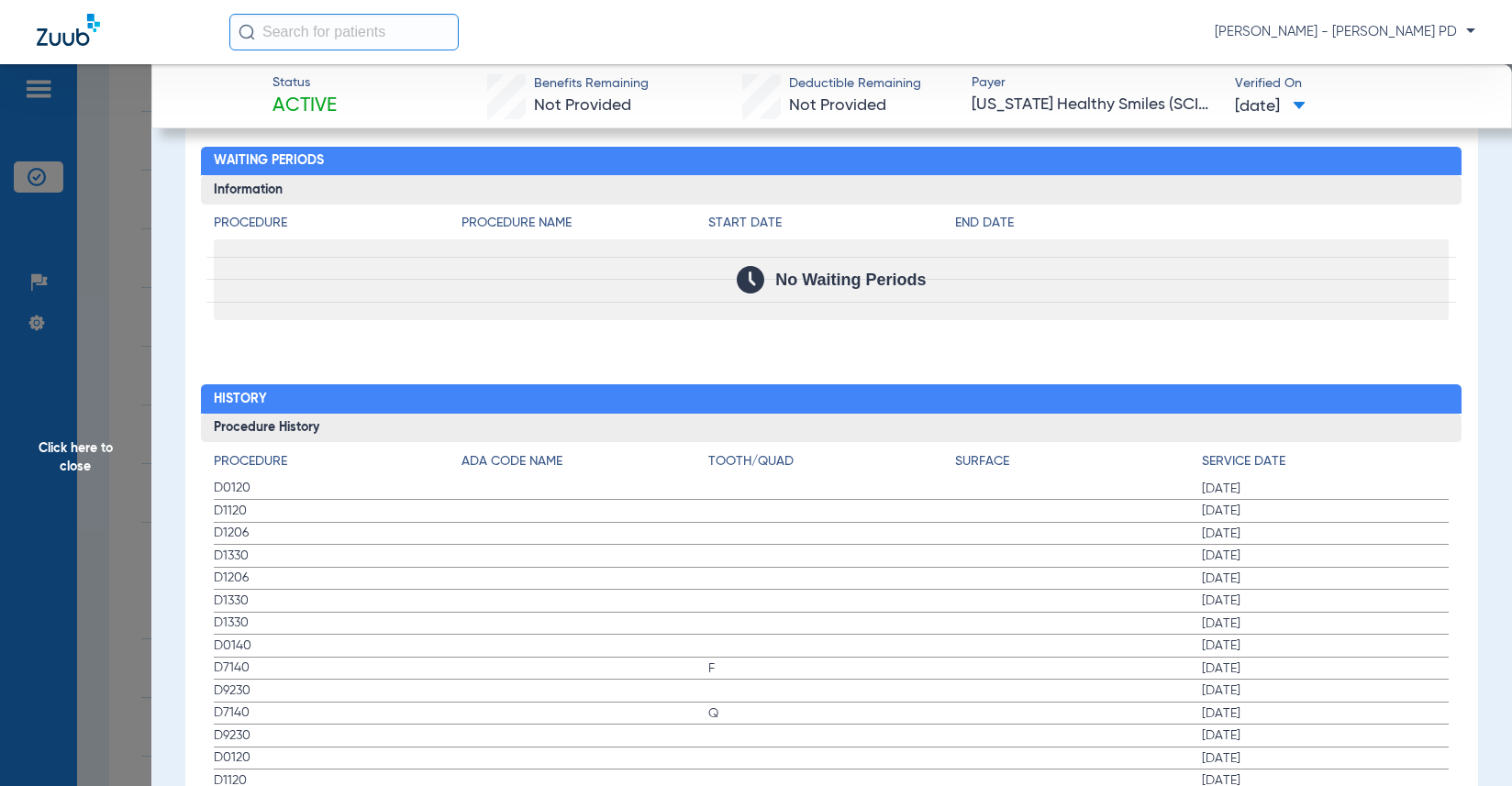 click on "Procedure Benefits Disclaimers The Service History displayed above is the last date of service for a limited set of procedure codes, regardless of the provider who performed the service. Search  Filter for My ADA Codes   Expand All Categories   +   Preventive Exams   D0110-D0191   +   X-rays   D0210-D0396   +   Tests and Examinations   D0411-D0470   +   Pathology Lab   D0472-D0478   +   Nomenclature   D0479-D0999   +   Cleaning and Fluoride   D1110-D1330   +   Sealants   D1351-D1355   +   Space Maintainers   D1510-D1999   +   Restorations   D2140-D2430   +   Crowns, [MEDICAL_DATA]   D2510-D2799   +   Other Restorations   D2910-D2999   +   Endodontic Procedures   D3110-D3999   +   Surgical [MEDICAL_DATA] Services   D4210-D4286   +   Non-Surgical [MEDICAL_DATA] Services   D4320-D4999   +   Dentures, Denture Adjustments, Denture Repairs, Relining   D5110-D5999   +   Surgical Implant Procedures   D6010-D6040   +   Implant Supported Prosthetics   D6050-D6199   +   Fixed Prosthetics   D6205-D6634   +   D6710-D6999" 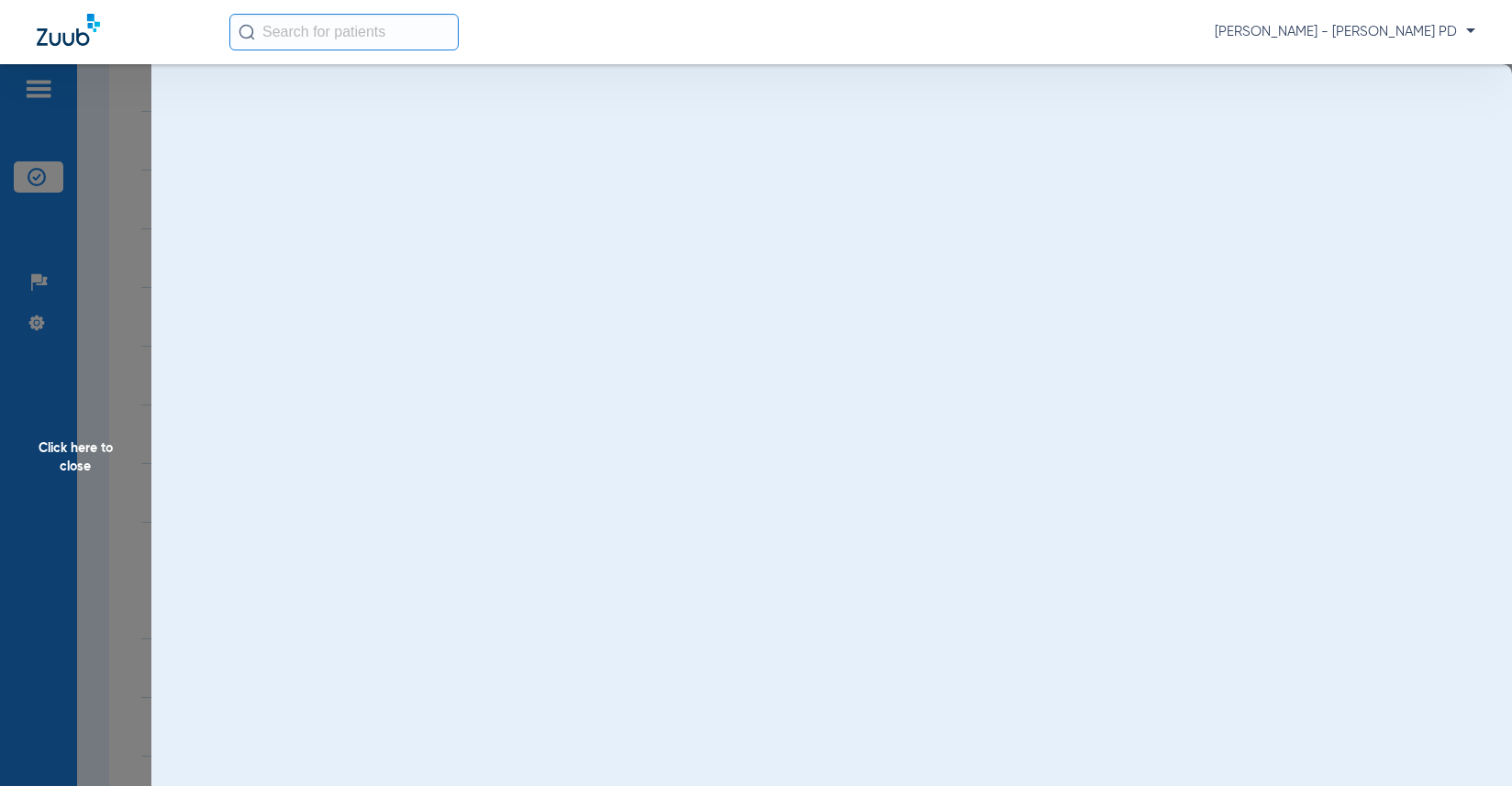 scroll, scrollTop: 0, scrollLeft: 0, axis: both 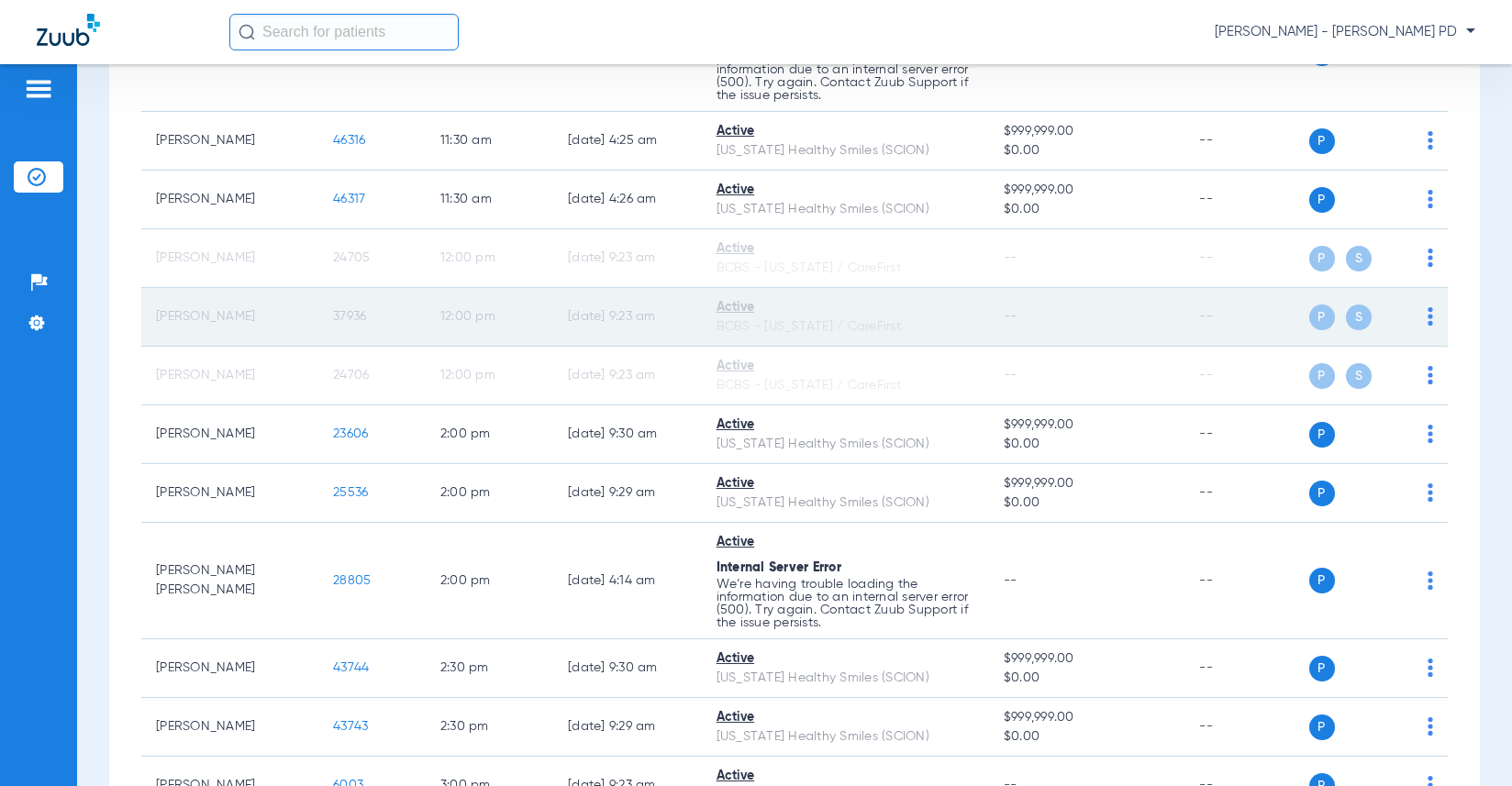 click on "37936" 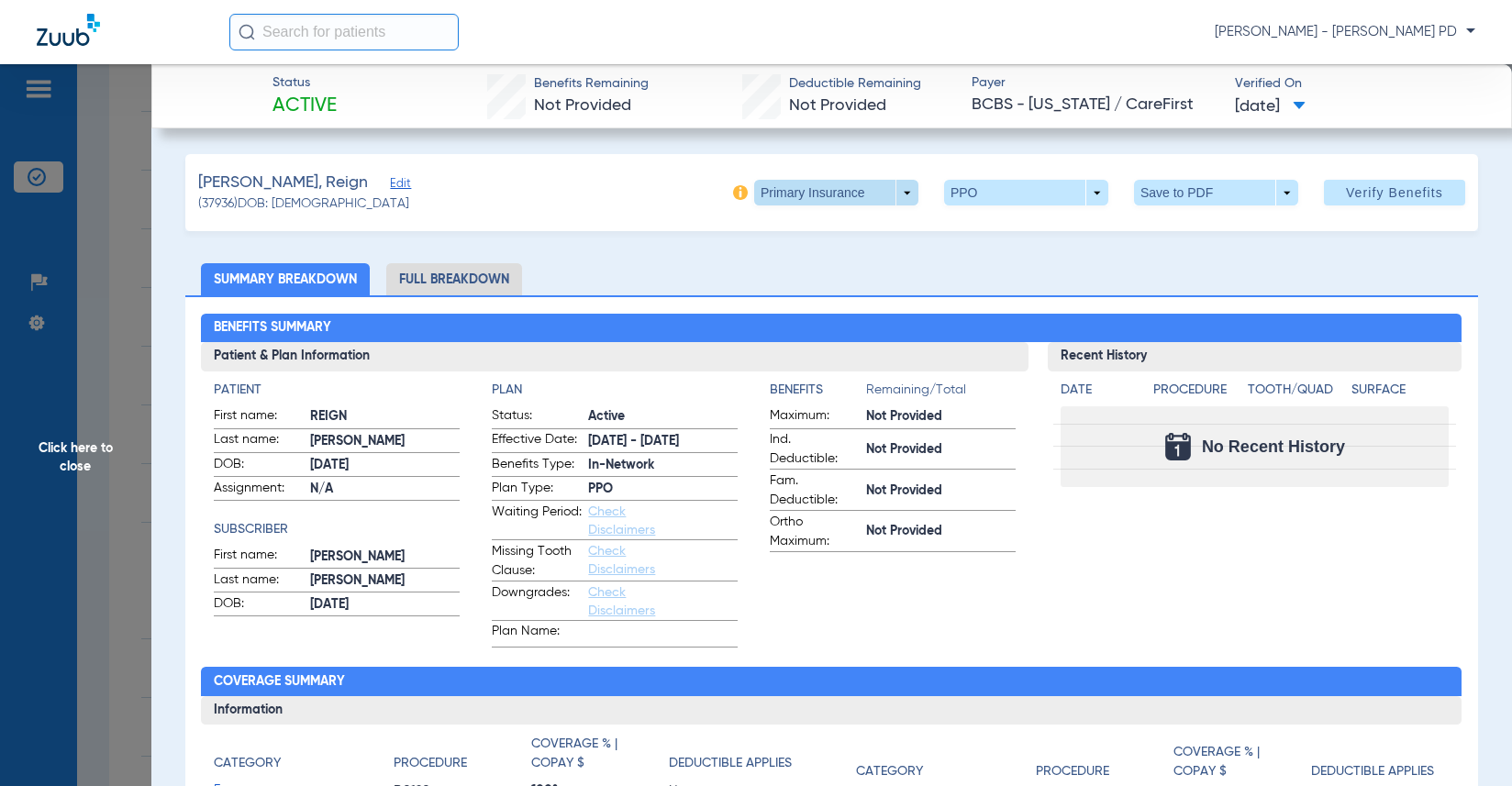 click 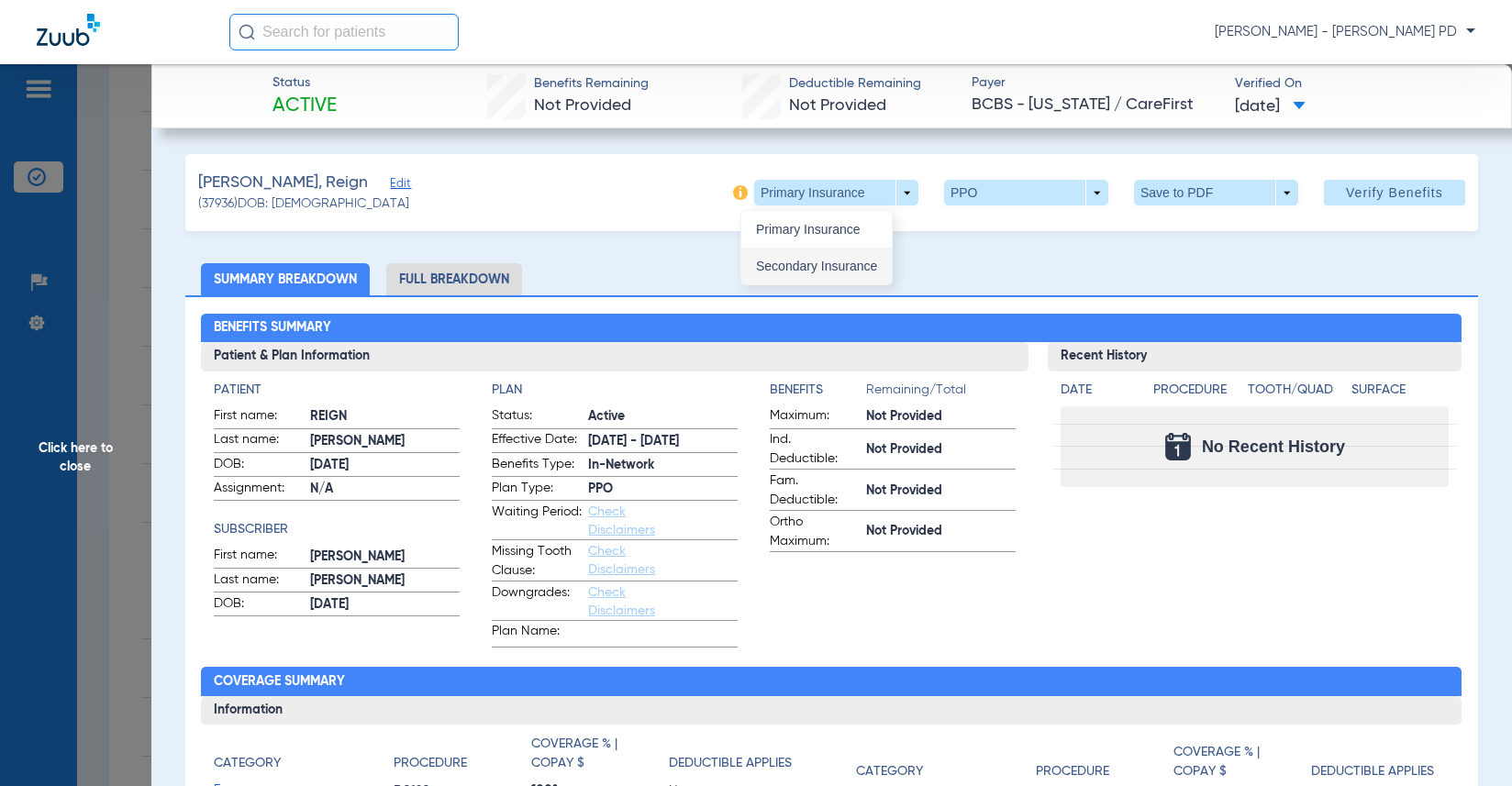 click on "Secondary Insurance" at bounding box center (817, 266) 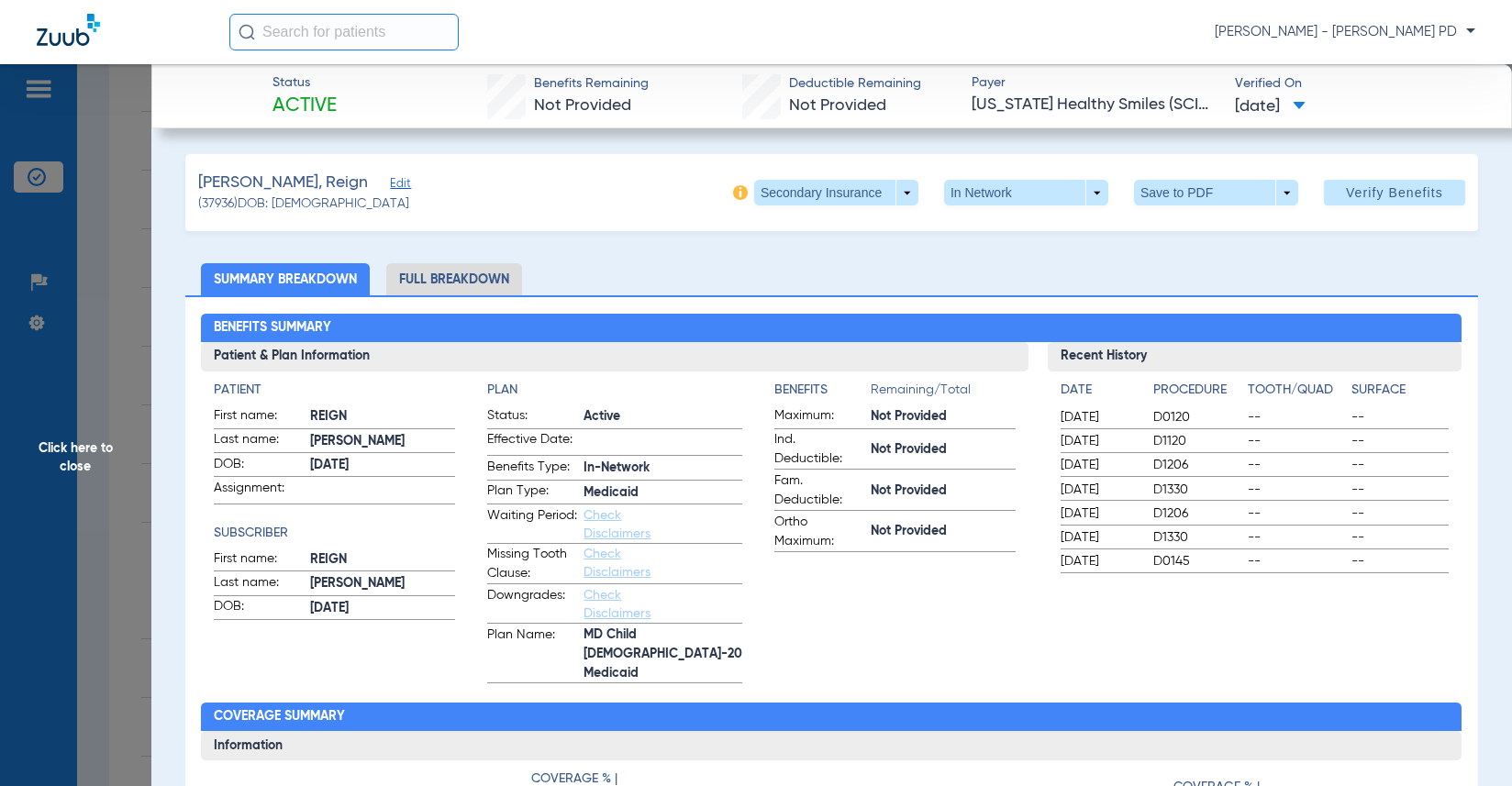 click on "[DATE]  D0120 -- --" 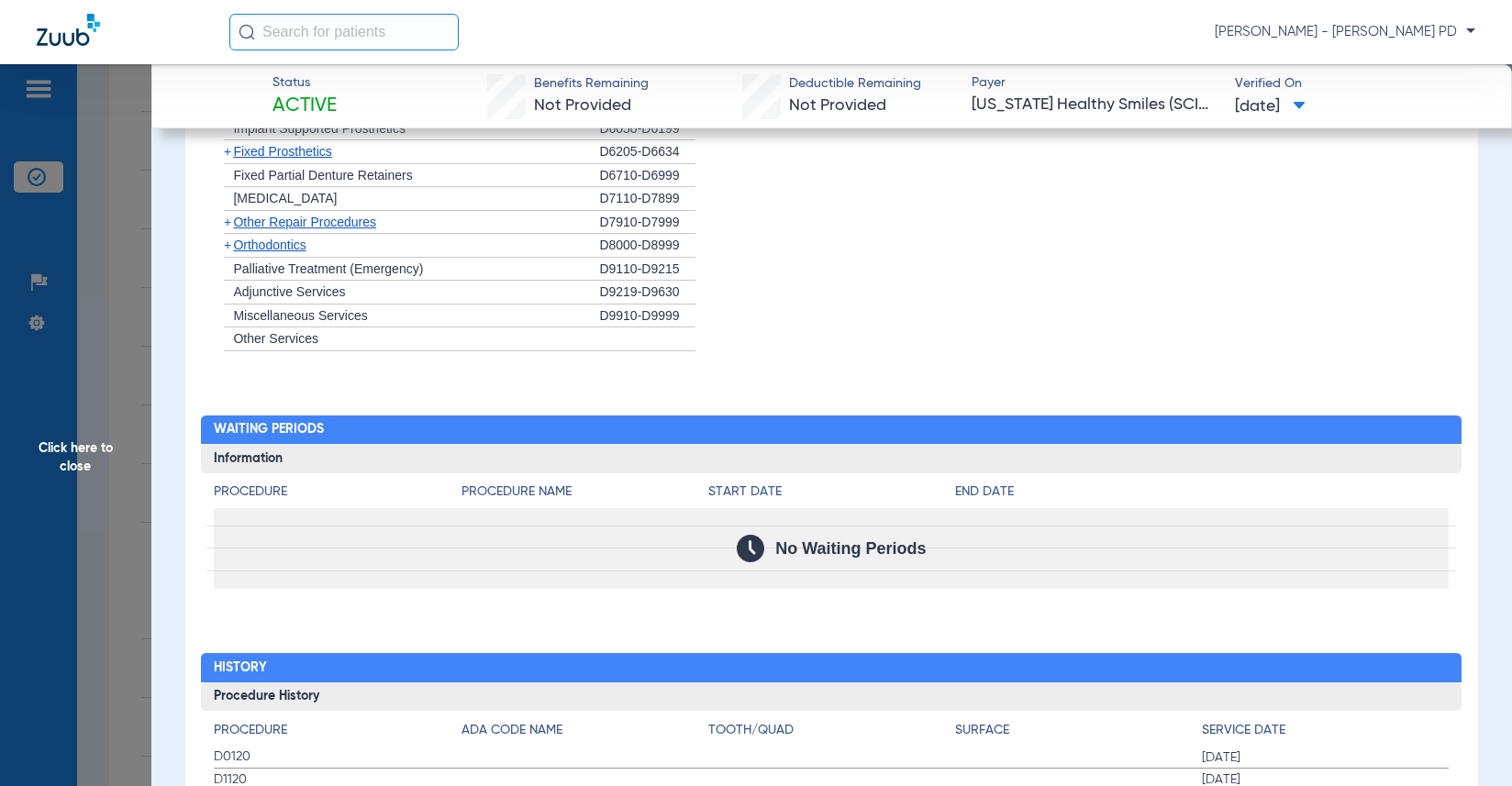 scroll, scrollTop: 1710, scrollLeft: 0, axis: vertical 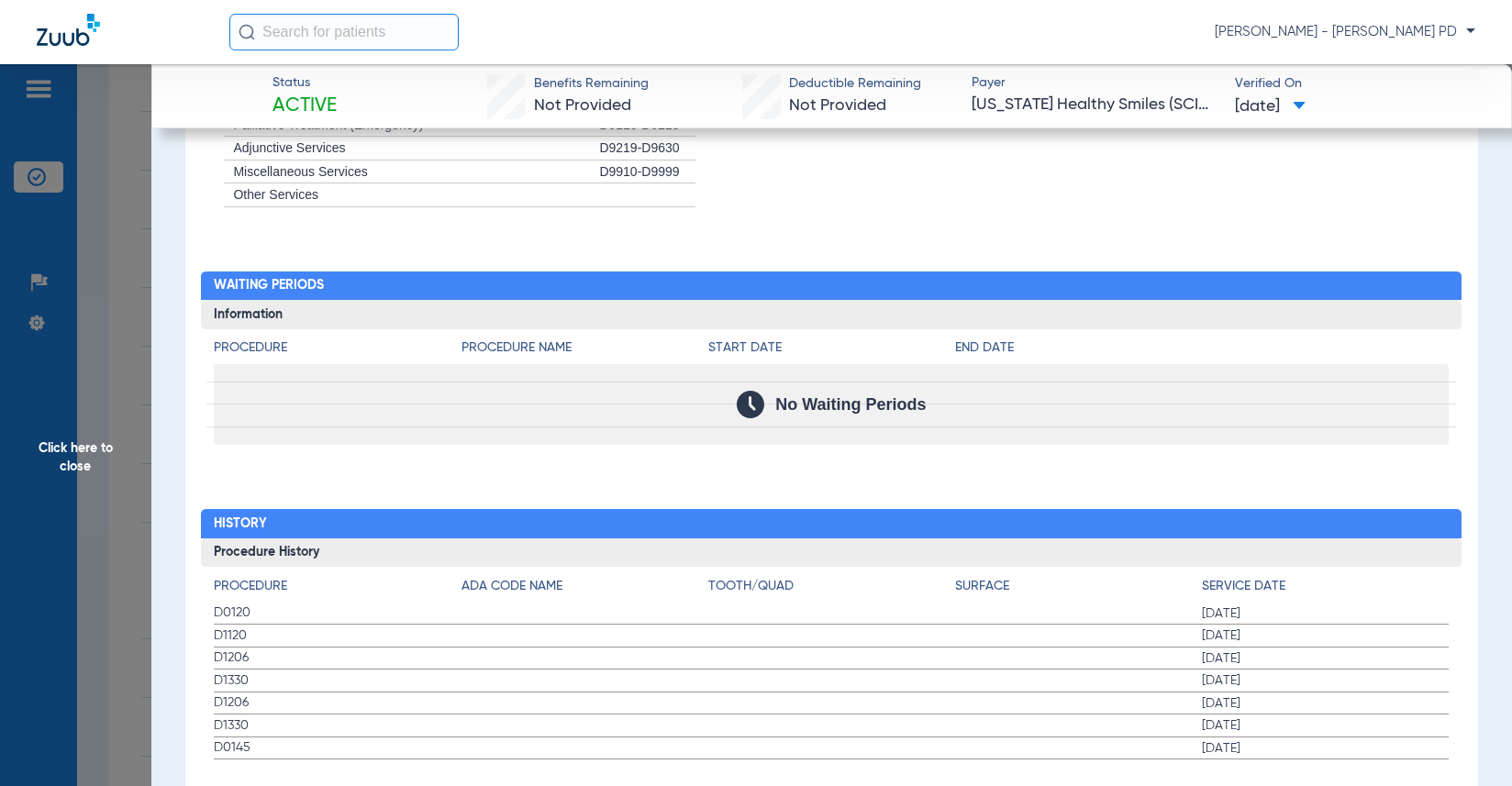 click on "D1330 [DATE]" 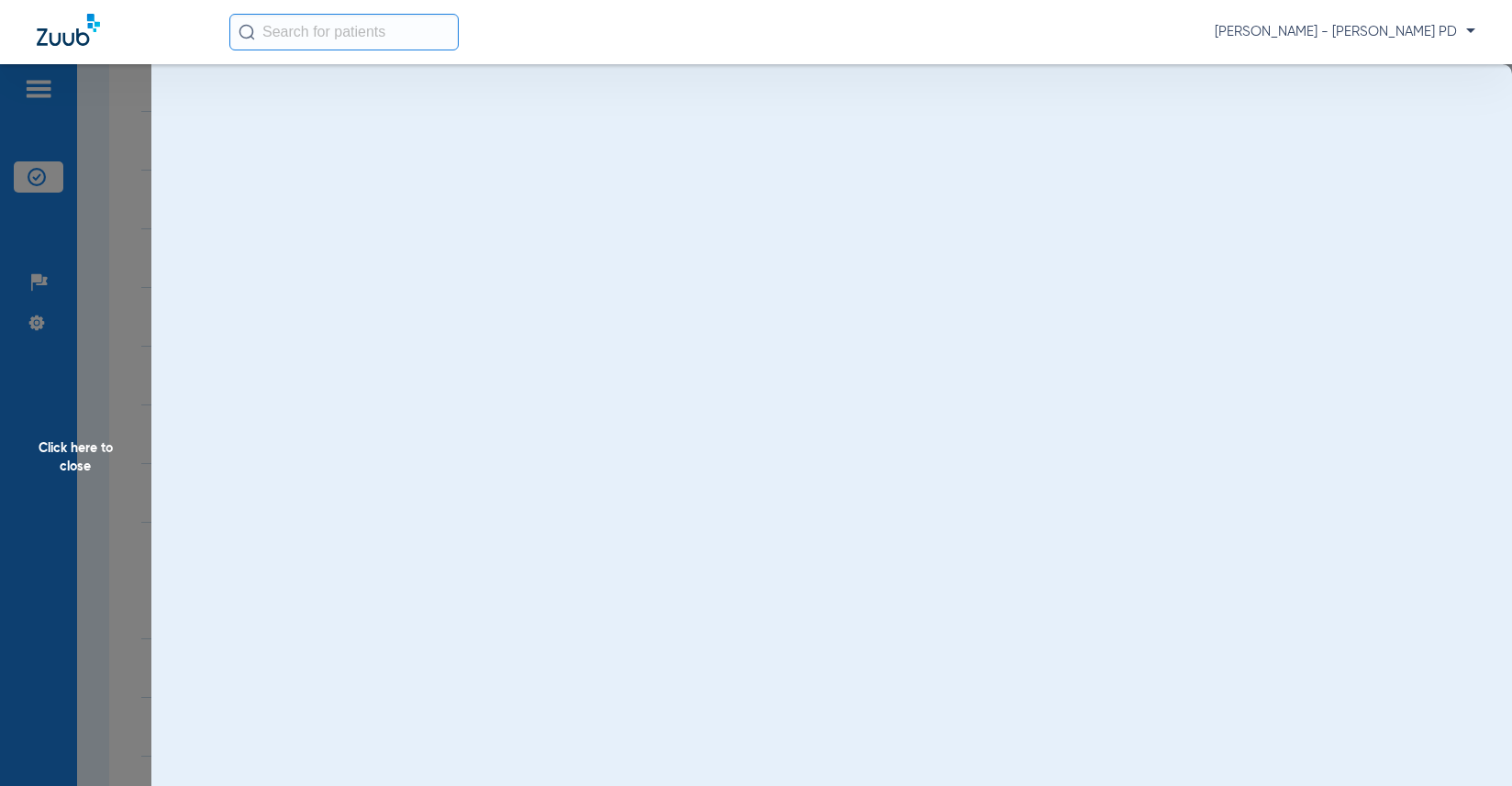 scroll, scrollTop: 0, scrollLeft: 0, axis: both 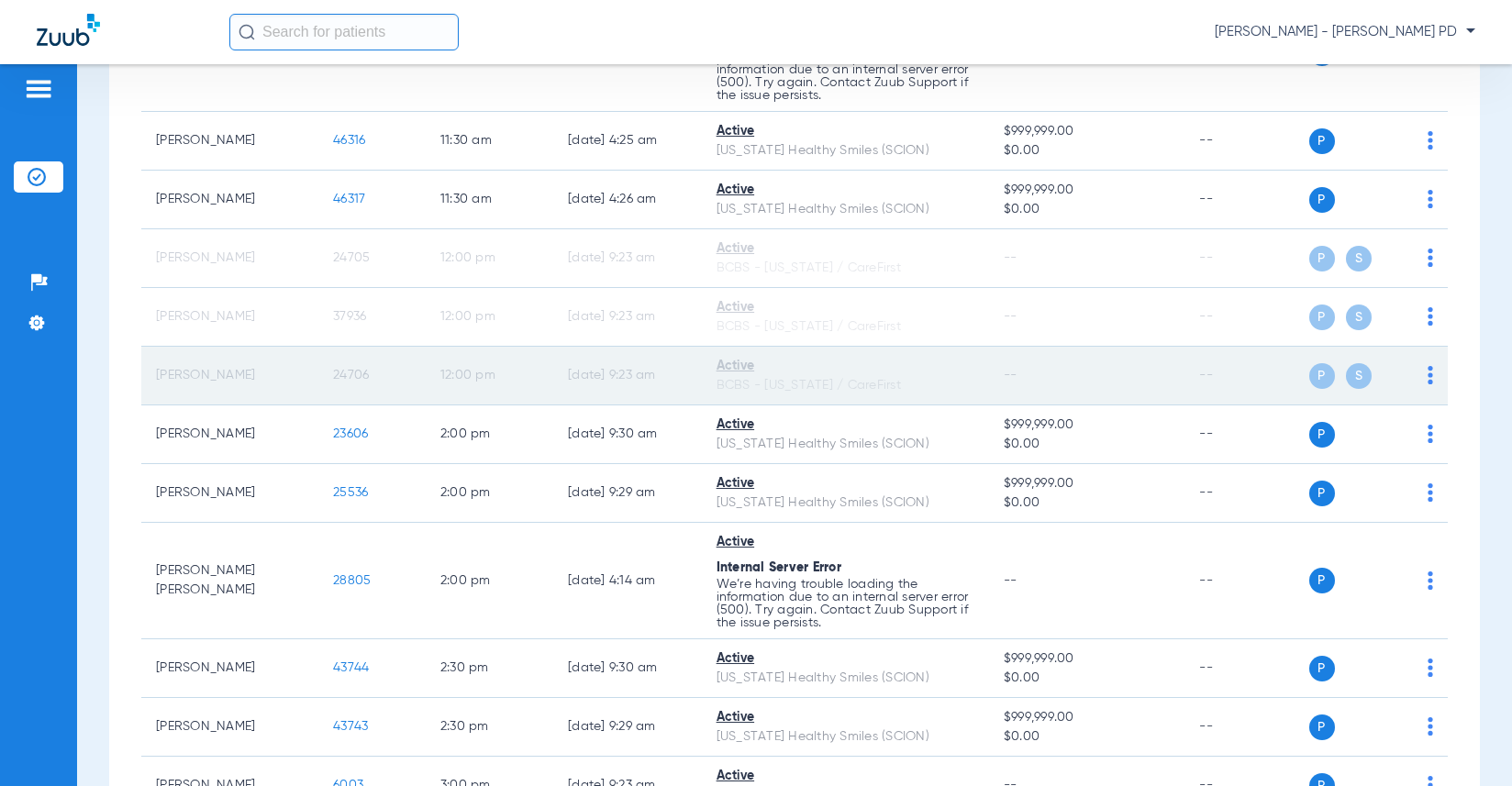 click on "24706" 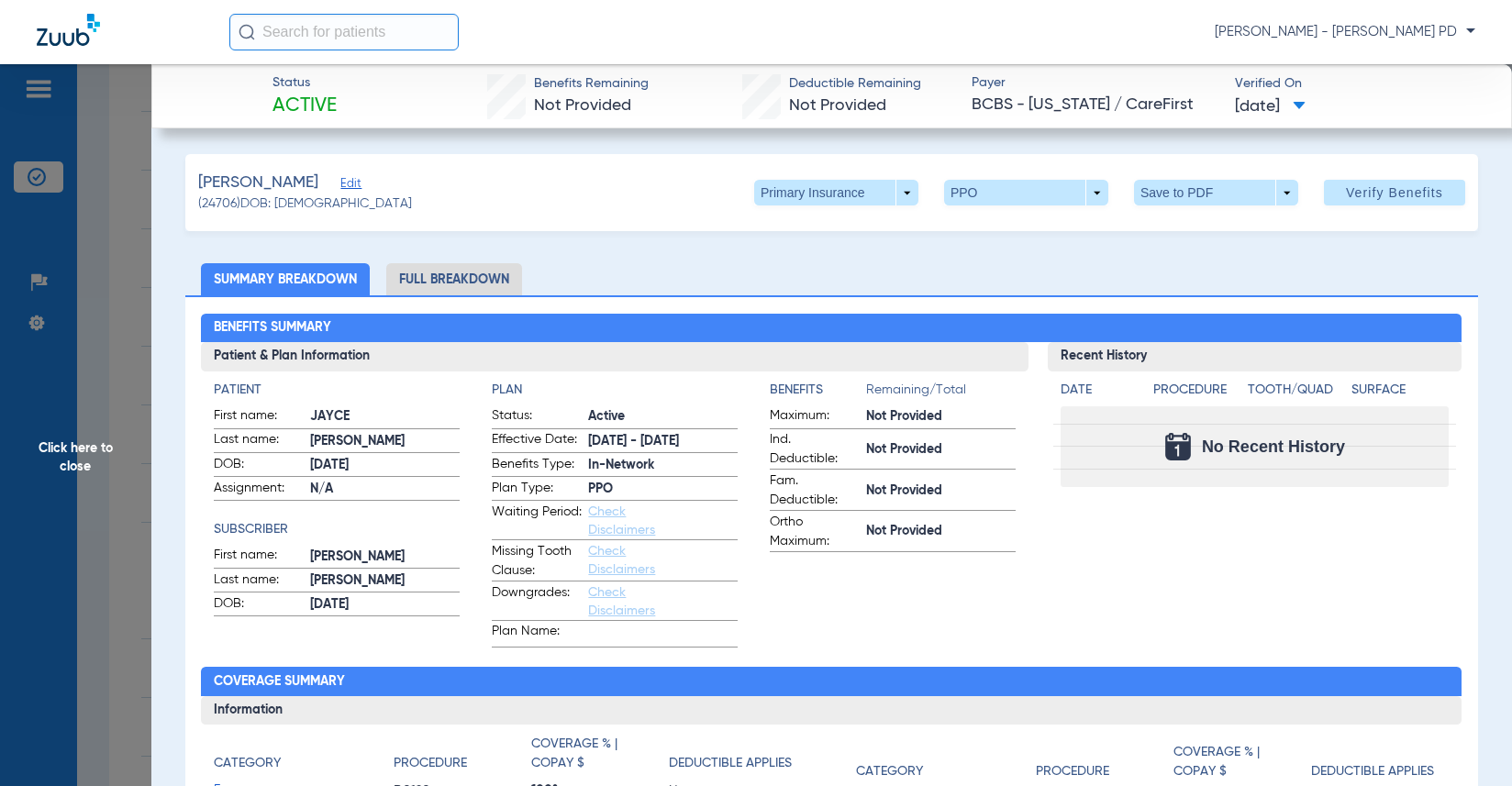 click on "Summary Breakdown   Full Breakdown" 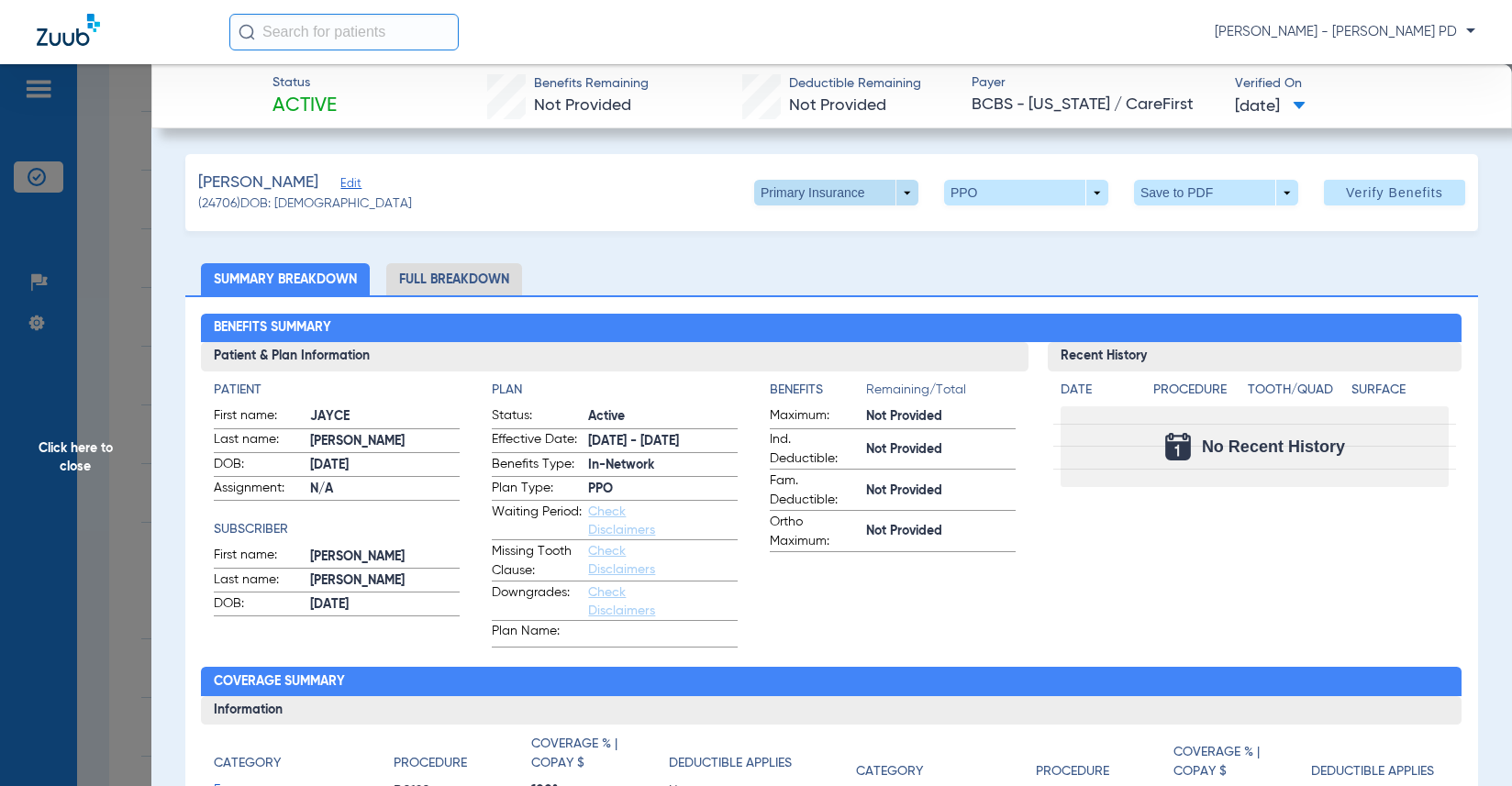 click 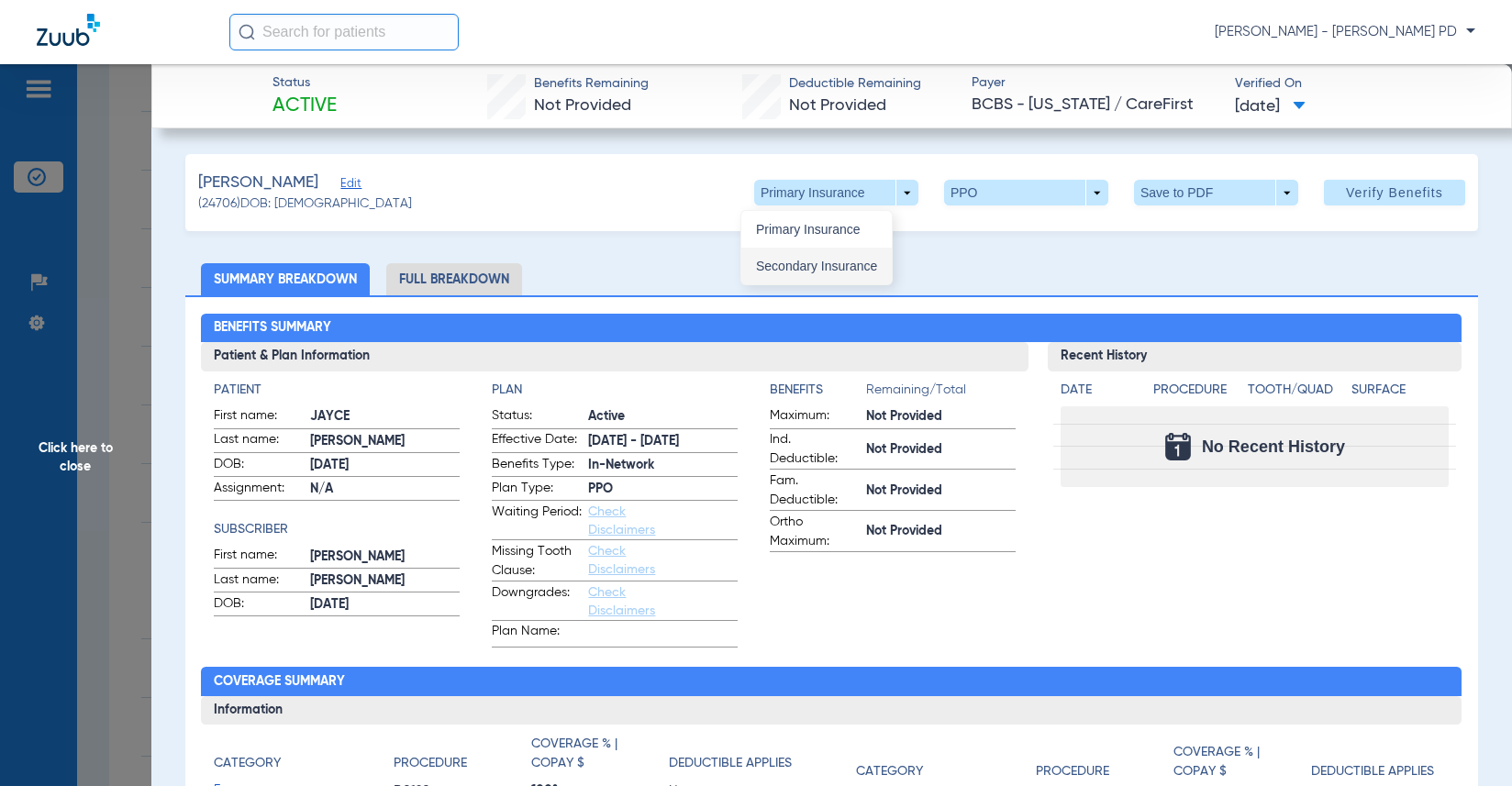 click on "Secondary Insurance" at bounding box center [817, 266] 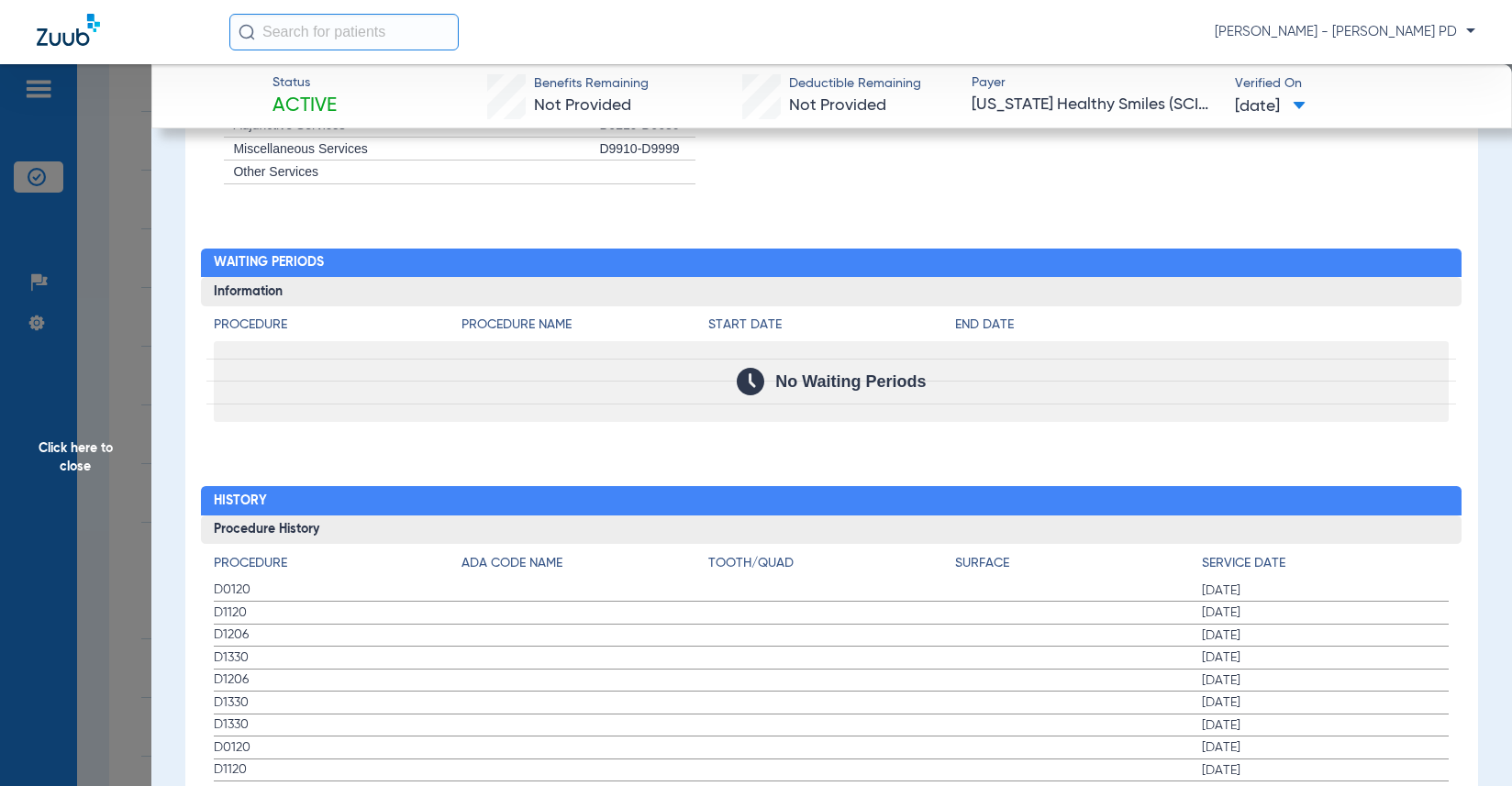 scroll, scrollTop: 1834, scrollLeft: 0, axis: vertical 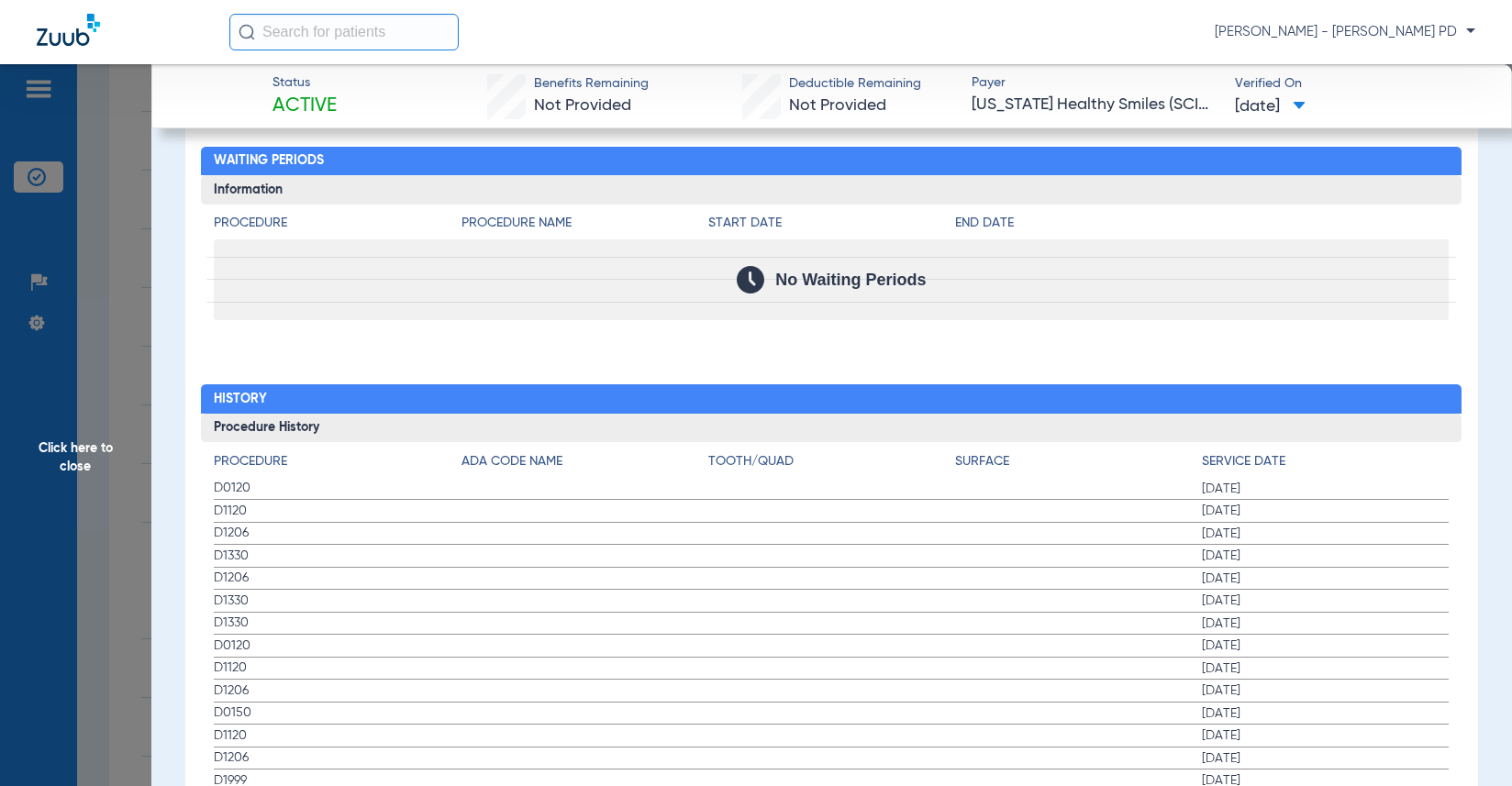 click on "No Waiting Periods" 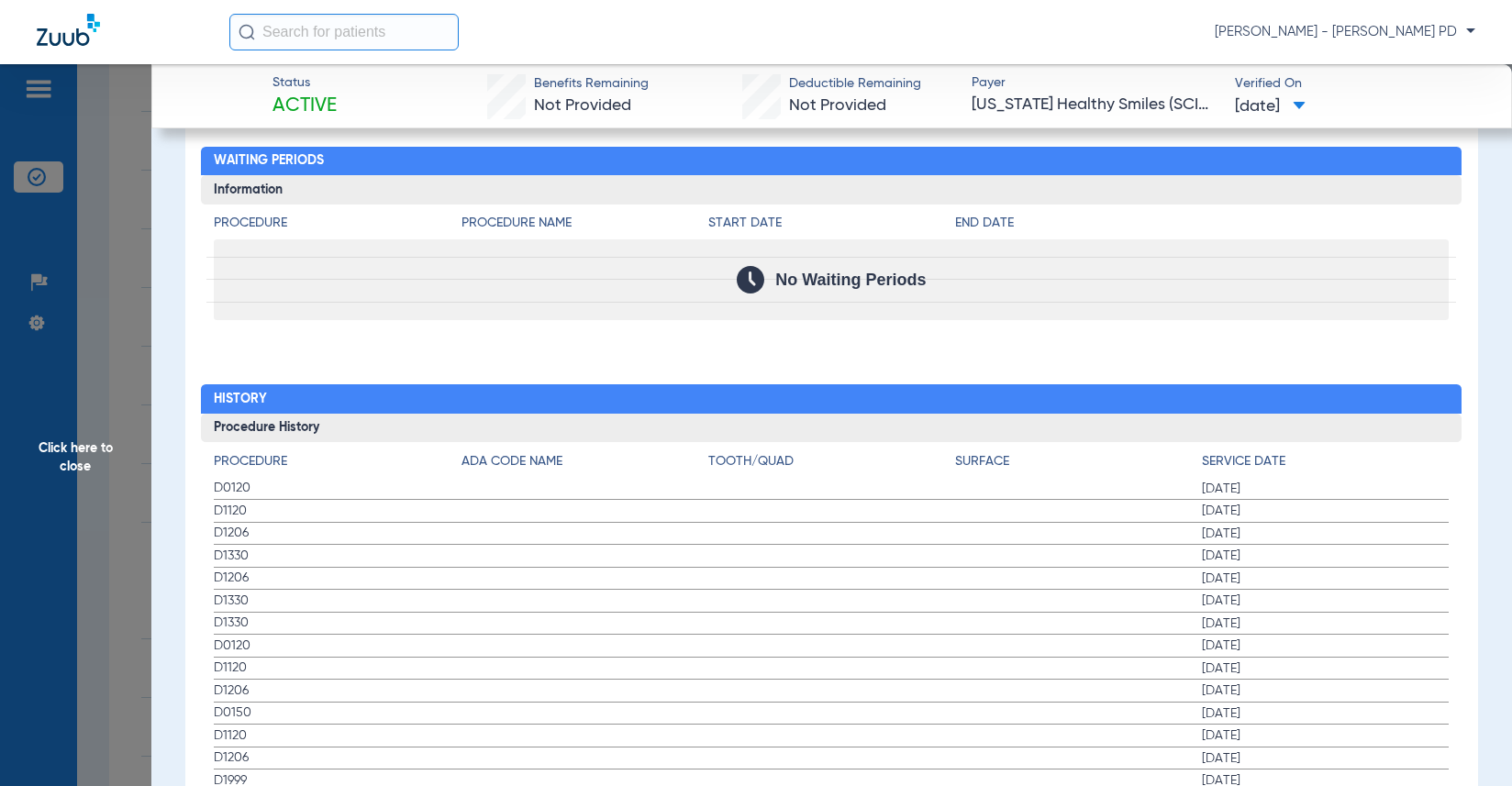 click on "Click here to close" 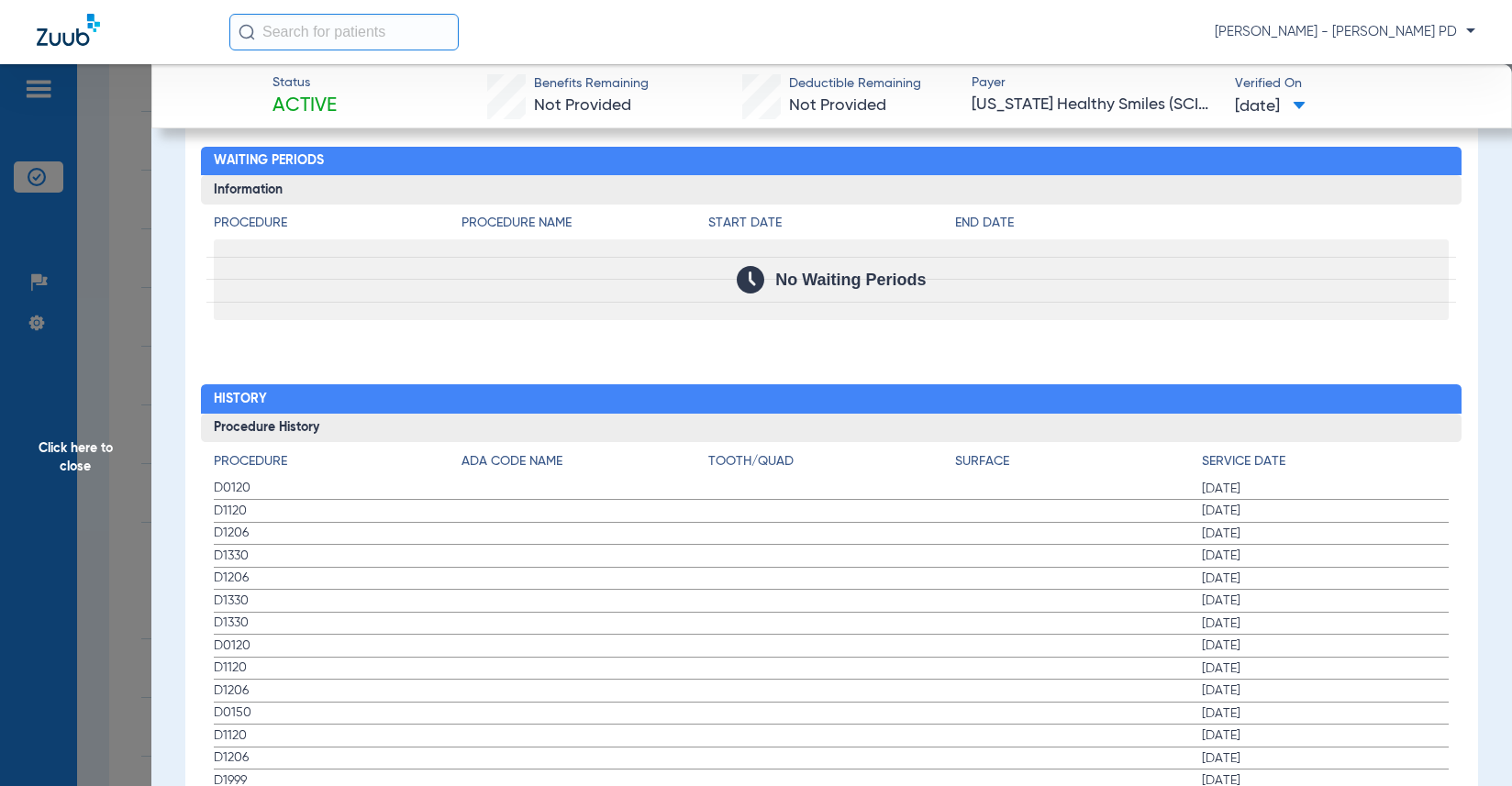 scroll, scrollTop: 0, scrollLeft: 0, axis: both 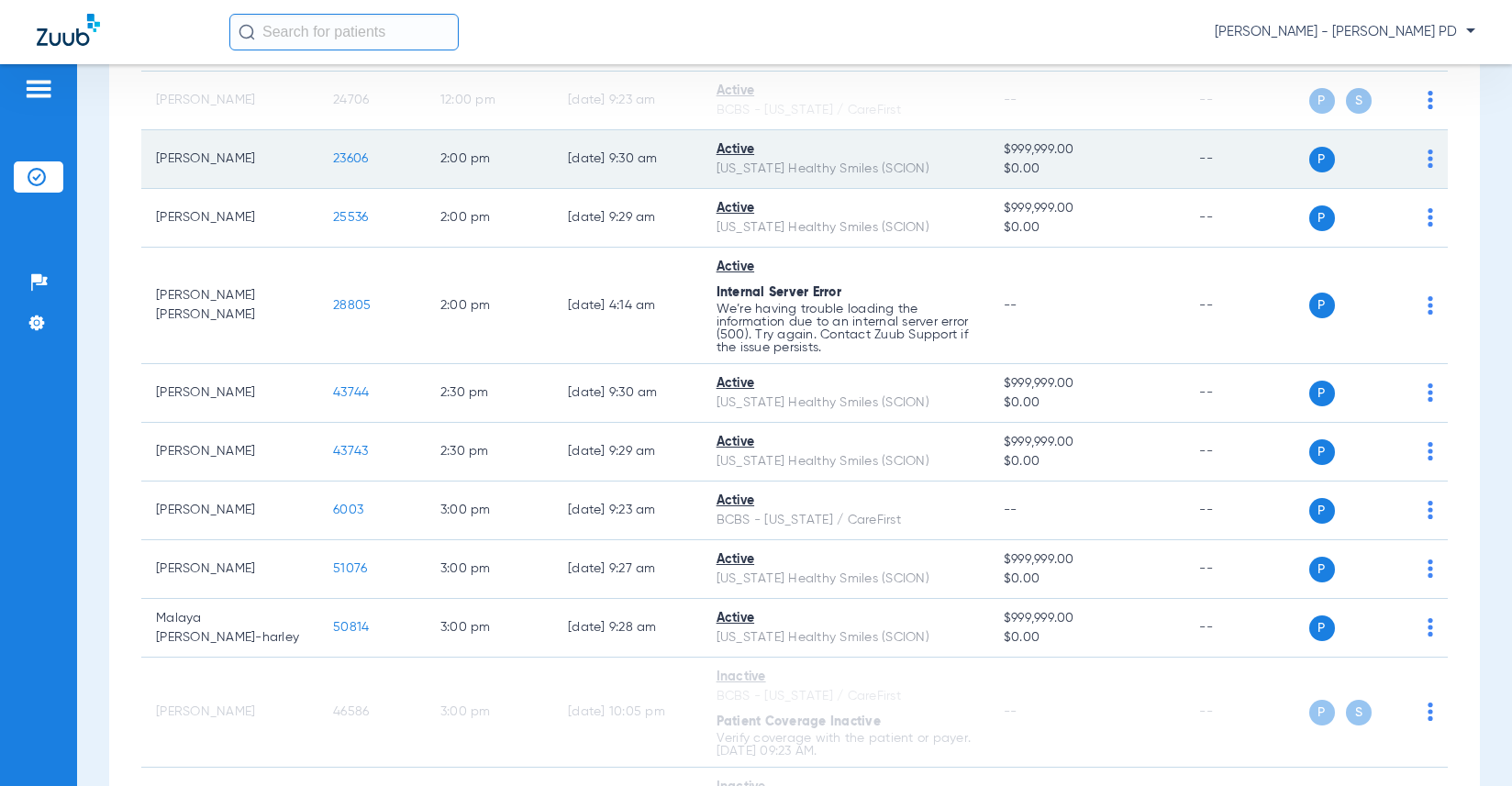 click on "23606" 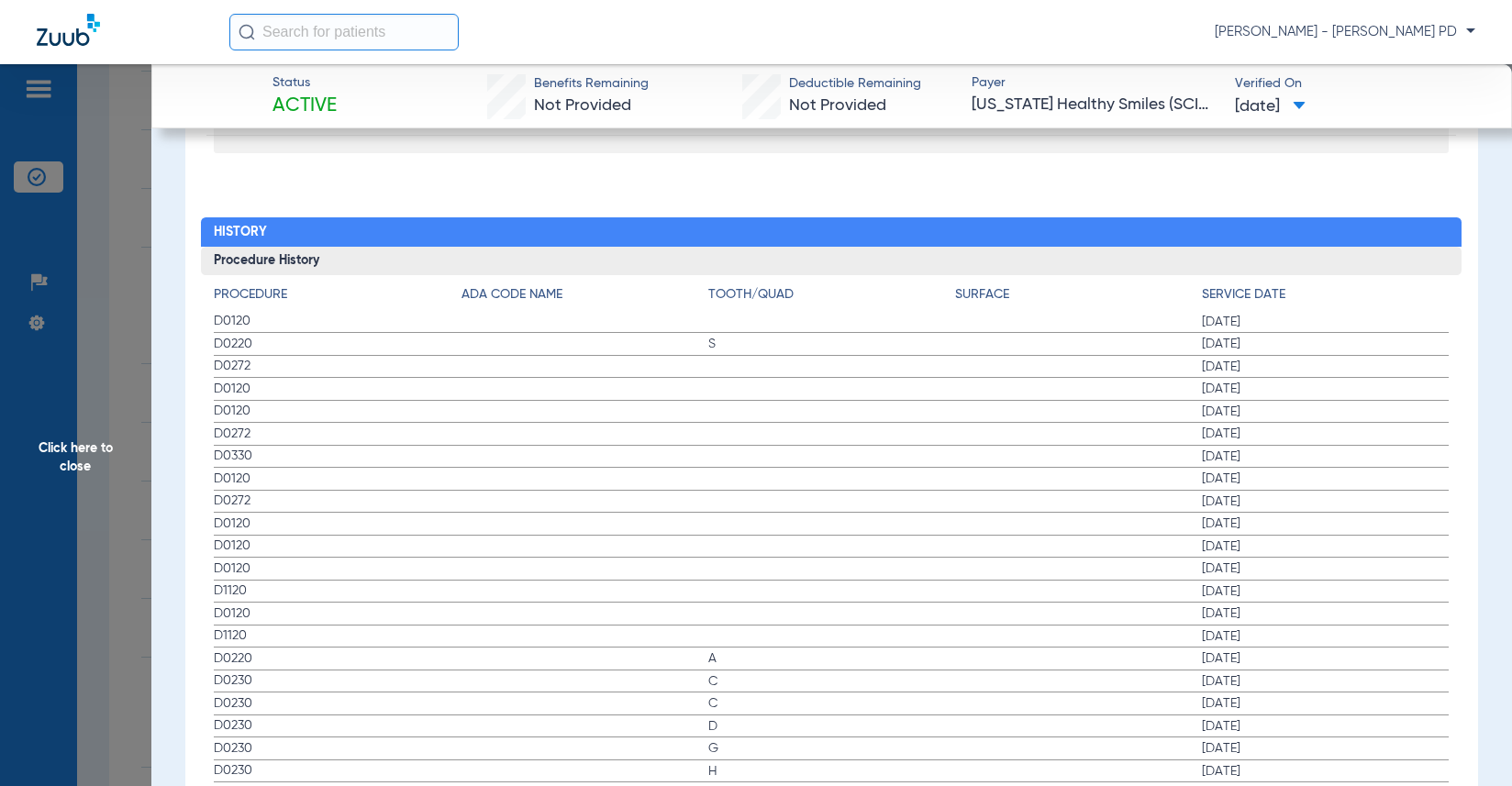 scroll, scrollTop: 2018, scrollLeft: 0, axis: vertical 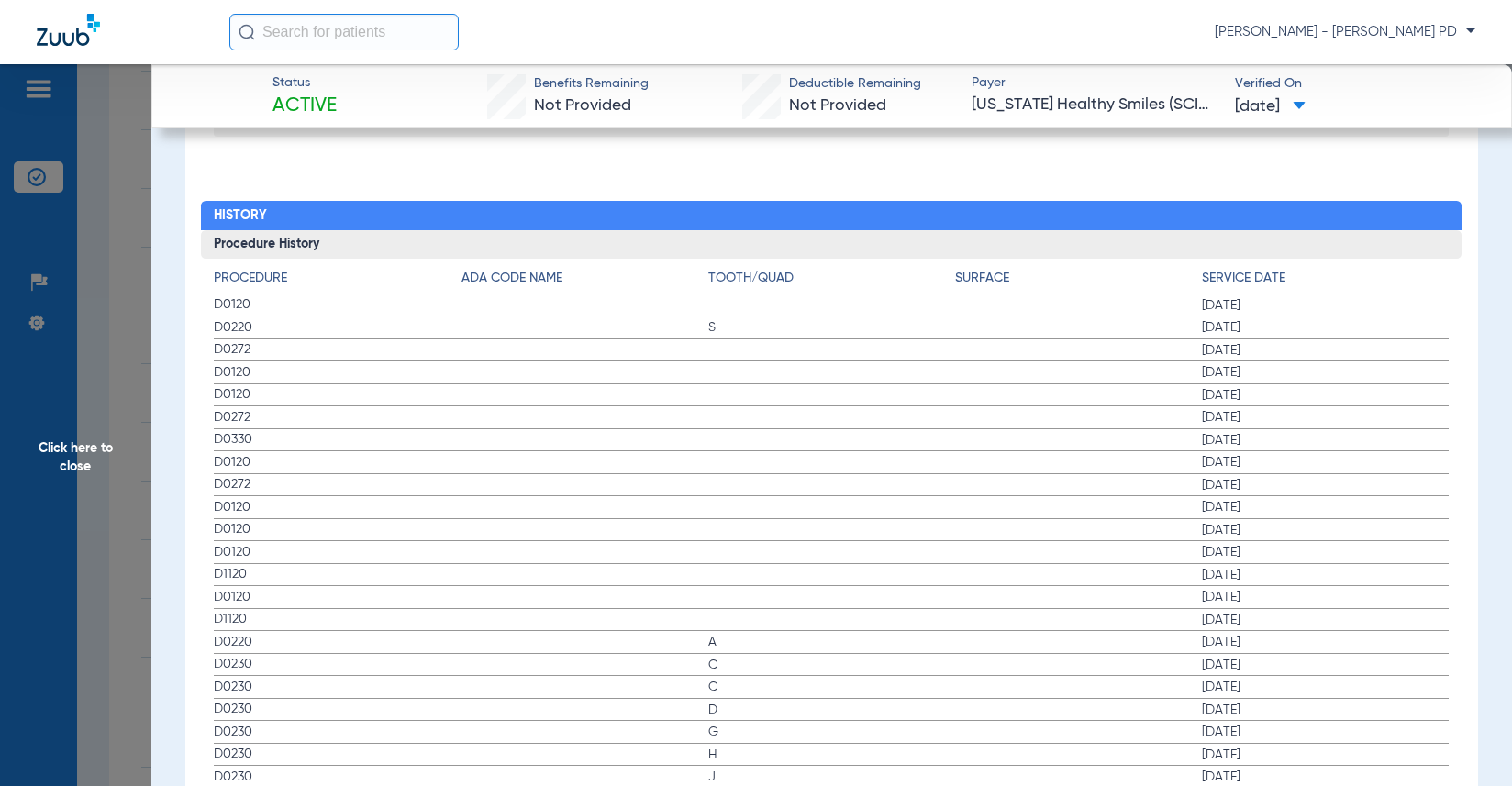 click on "[DATE]" 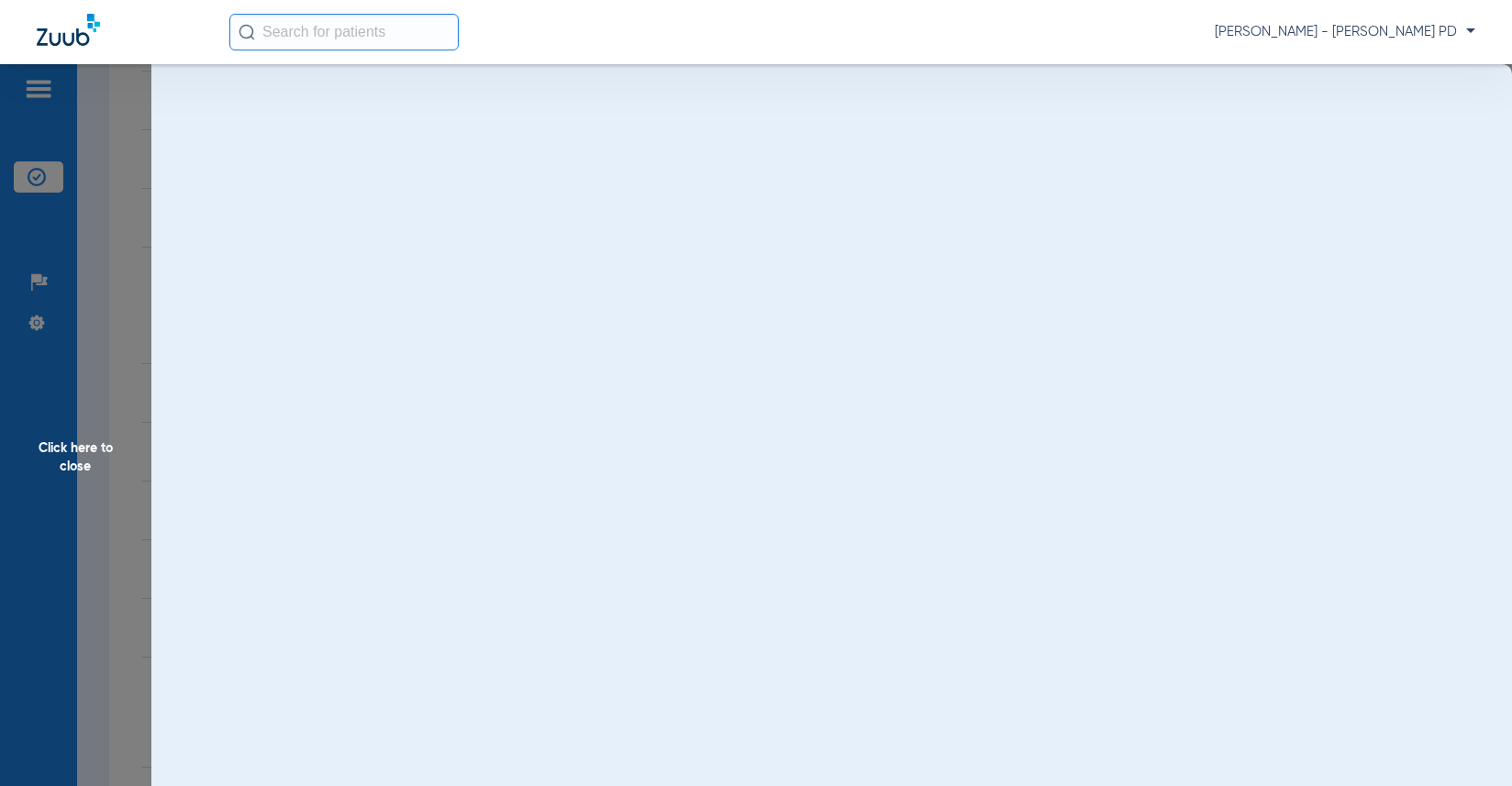 scroll, scrollTop: 0, scrollLeft: 0, axis: both 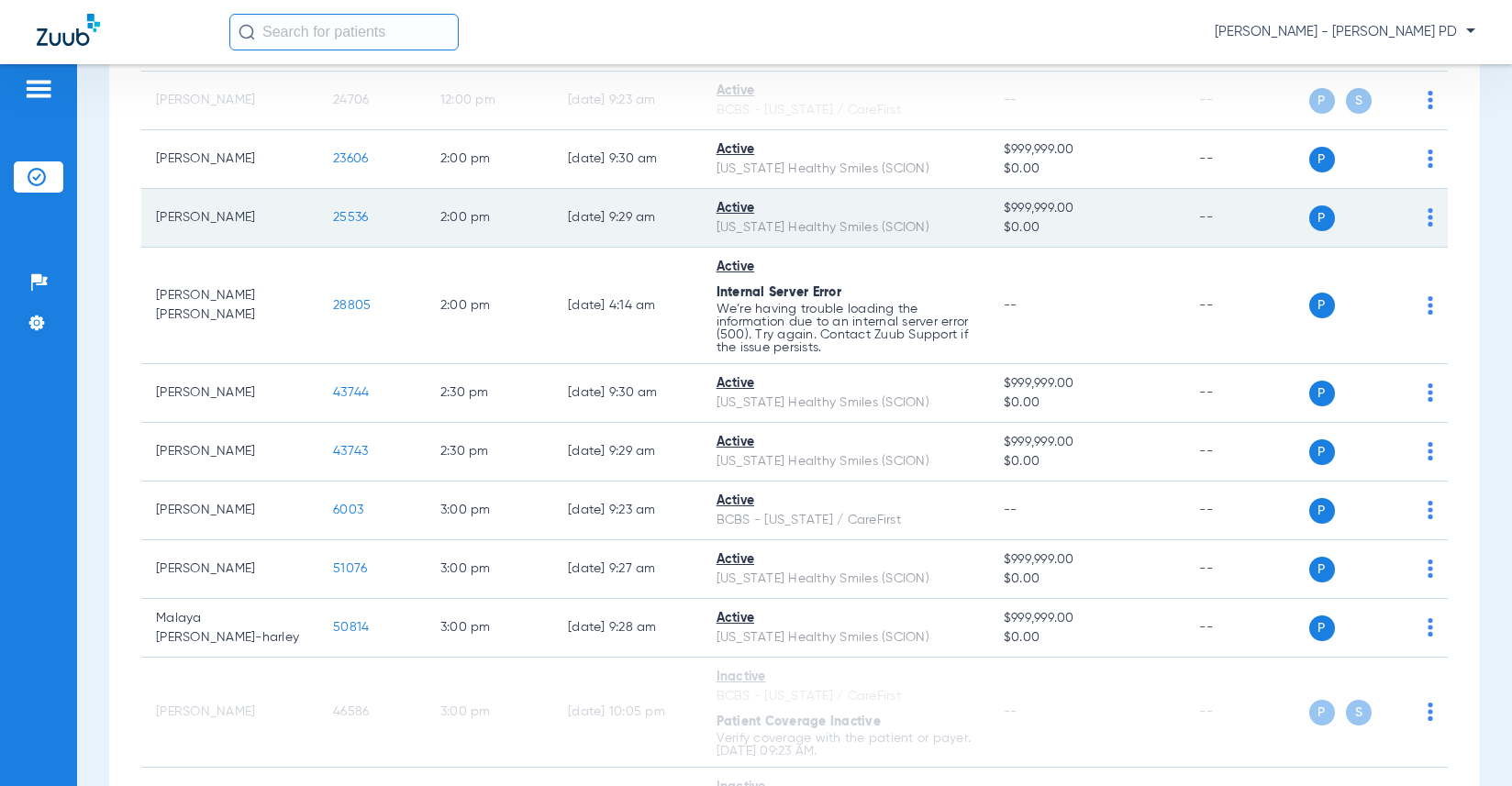 click on "25536" 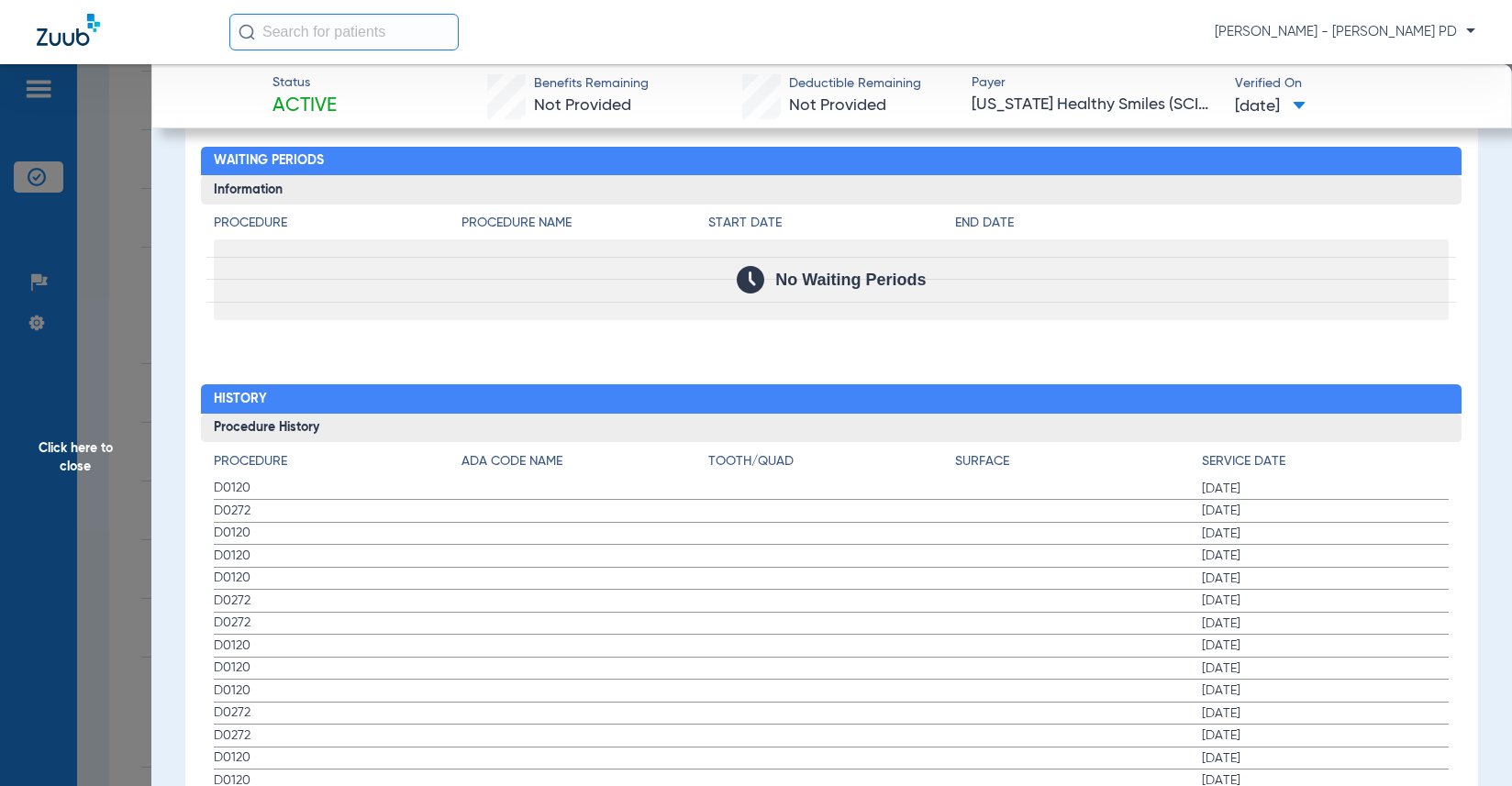 scroll, scrollTop: 2109, scrollLeft: 0, axis: vertical 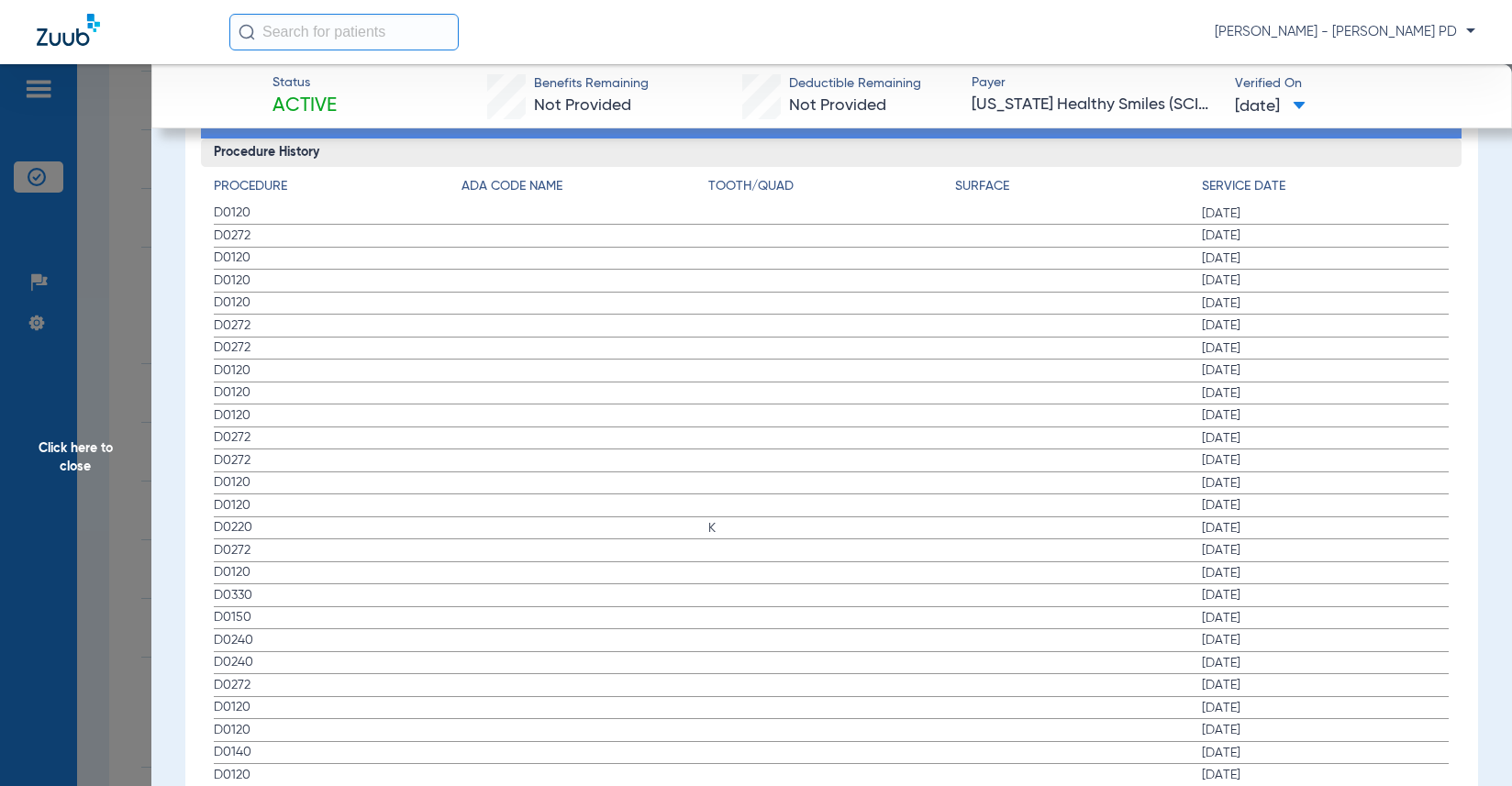 click on "[DATE]" 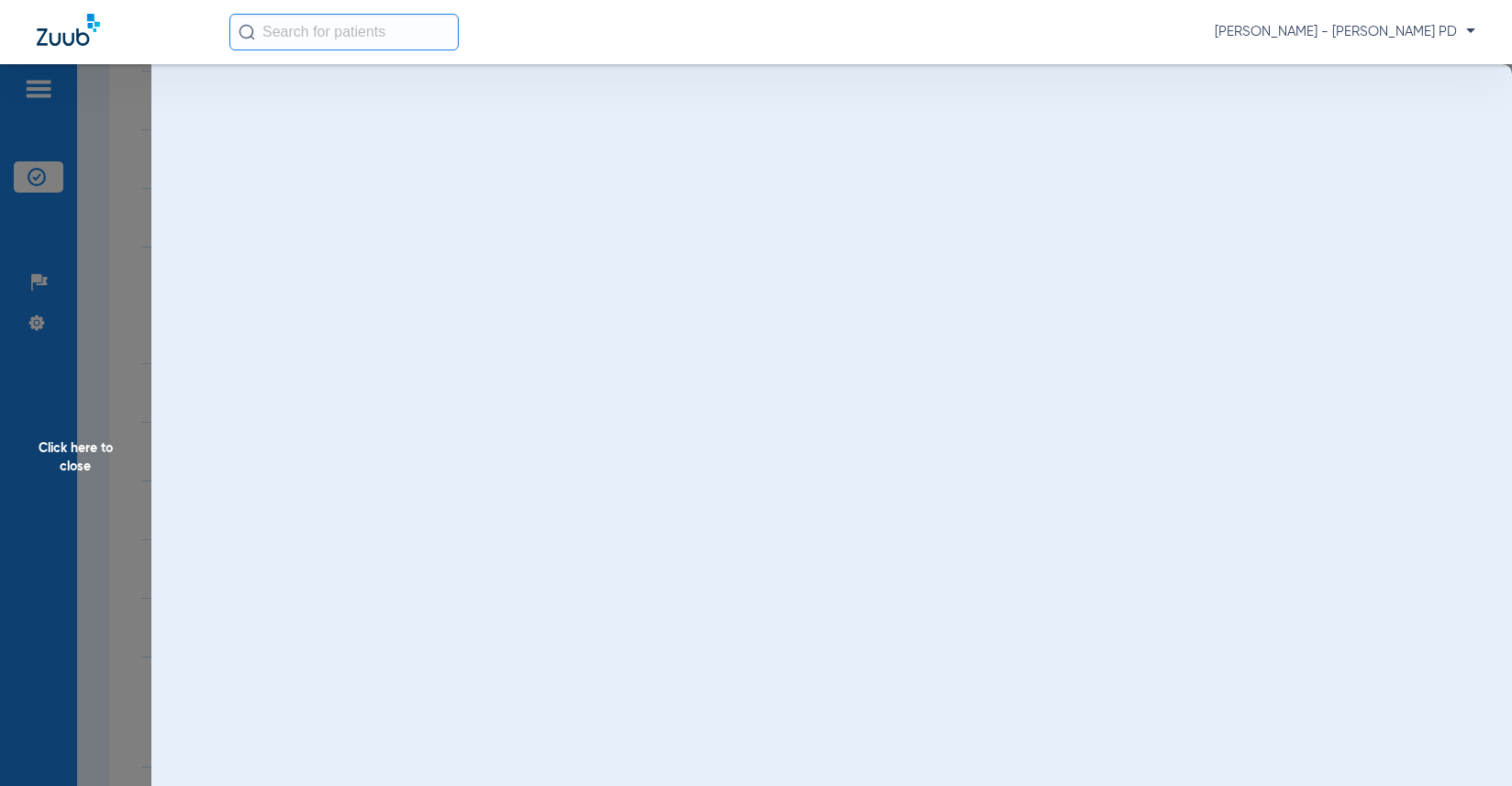 scroll, scrollTop: 0, scrollLeft: 0, axis: both 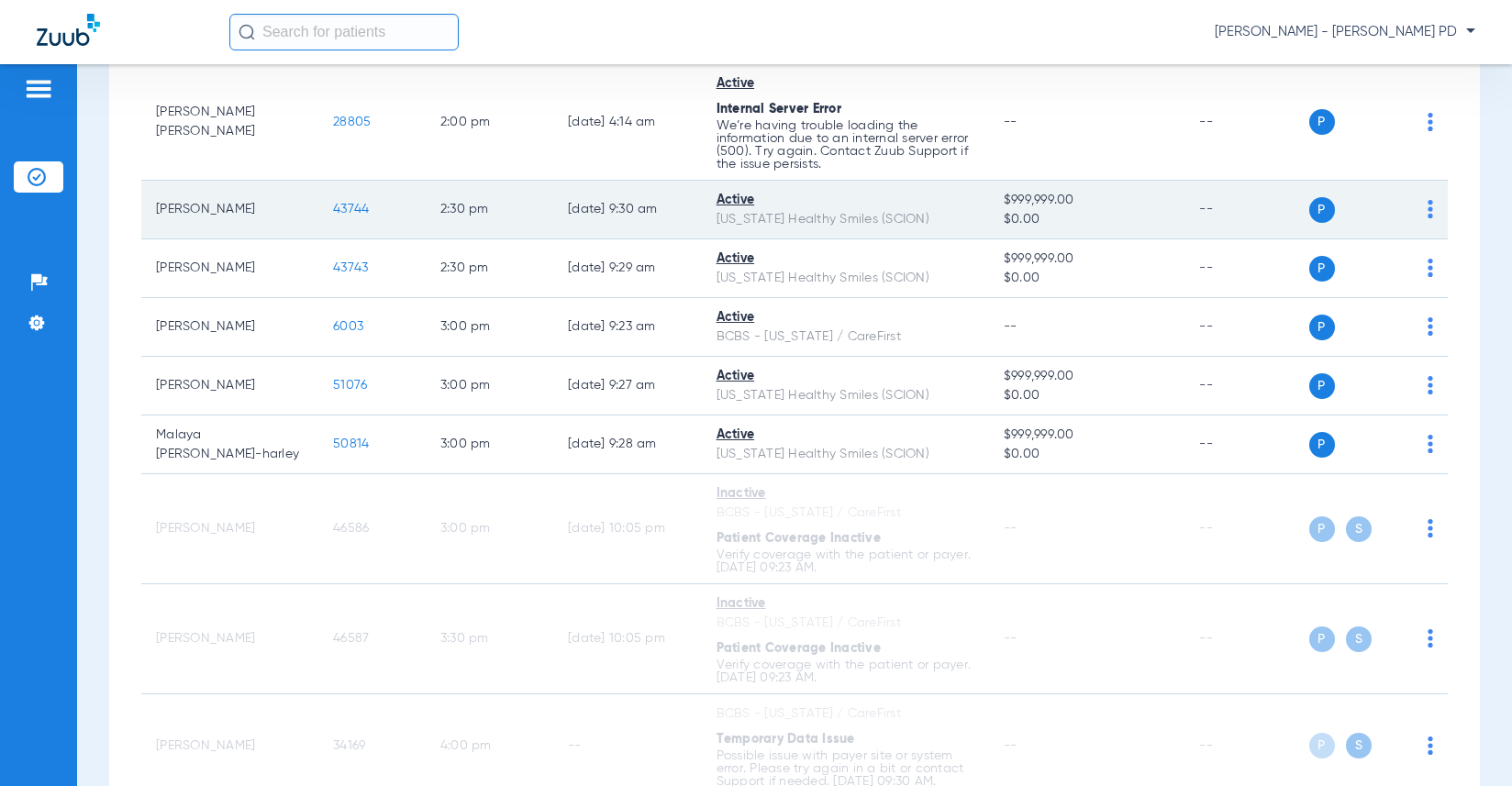 click on "43744" 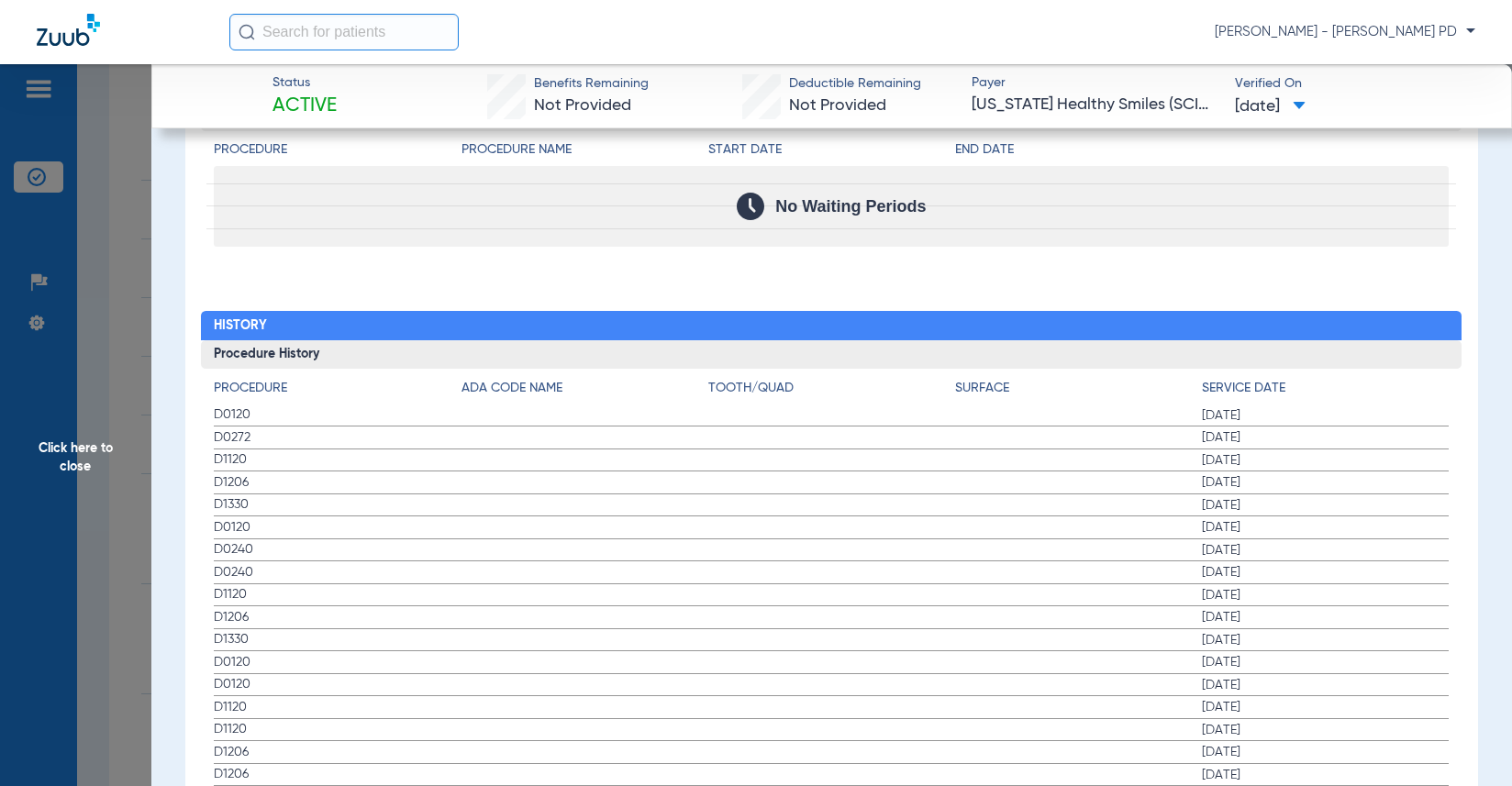scroll, scrollTop: 1926, scrollLeft: 0, axis: vertical 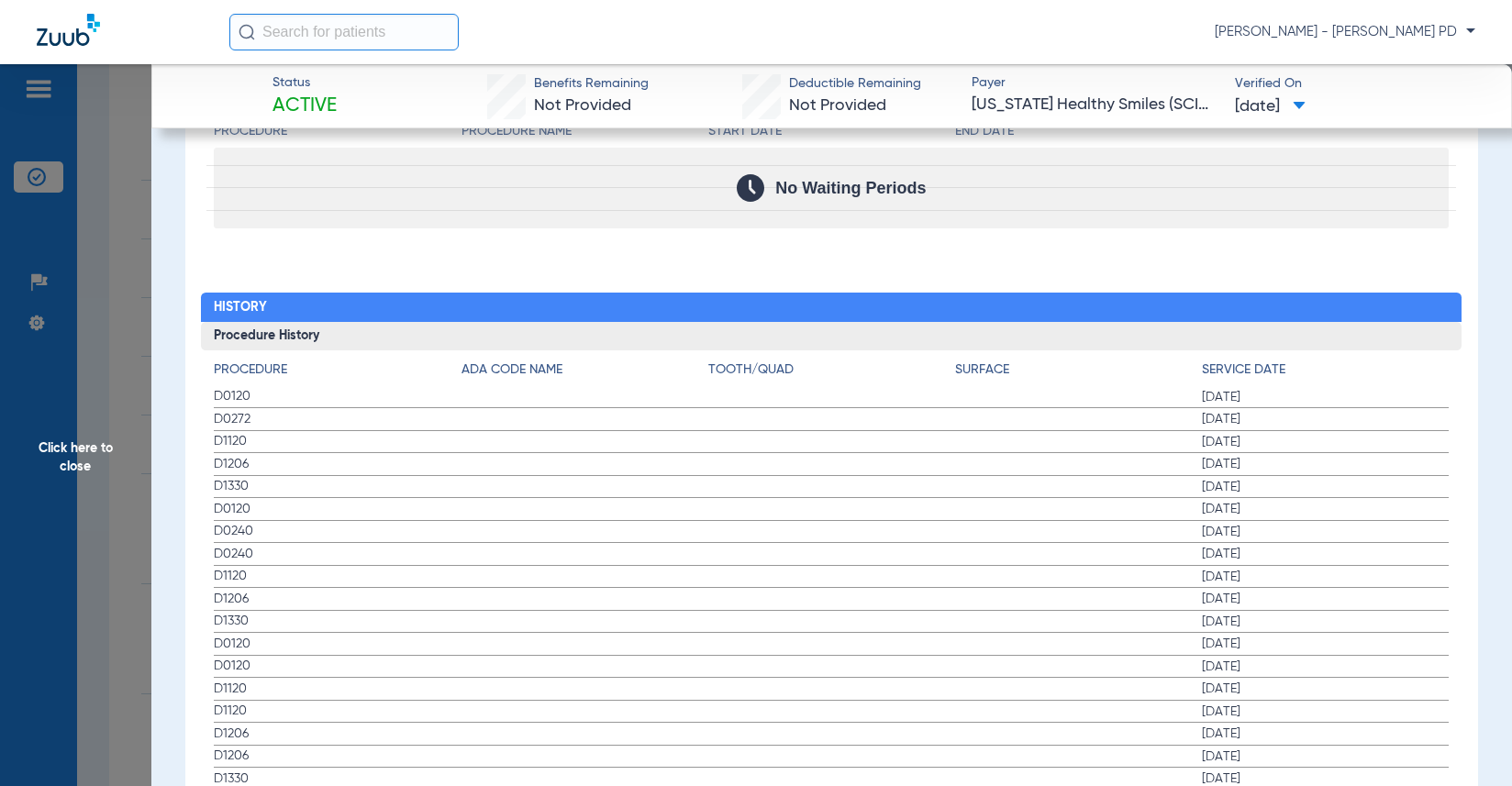 click on "Service Date" 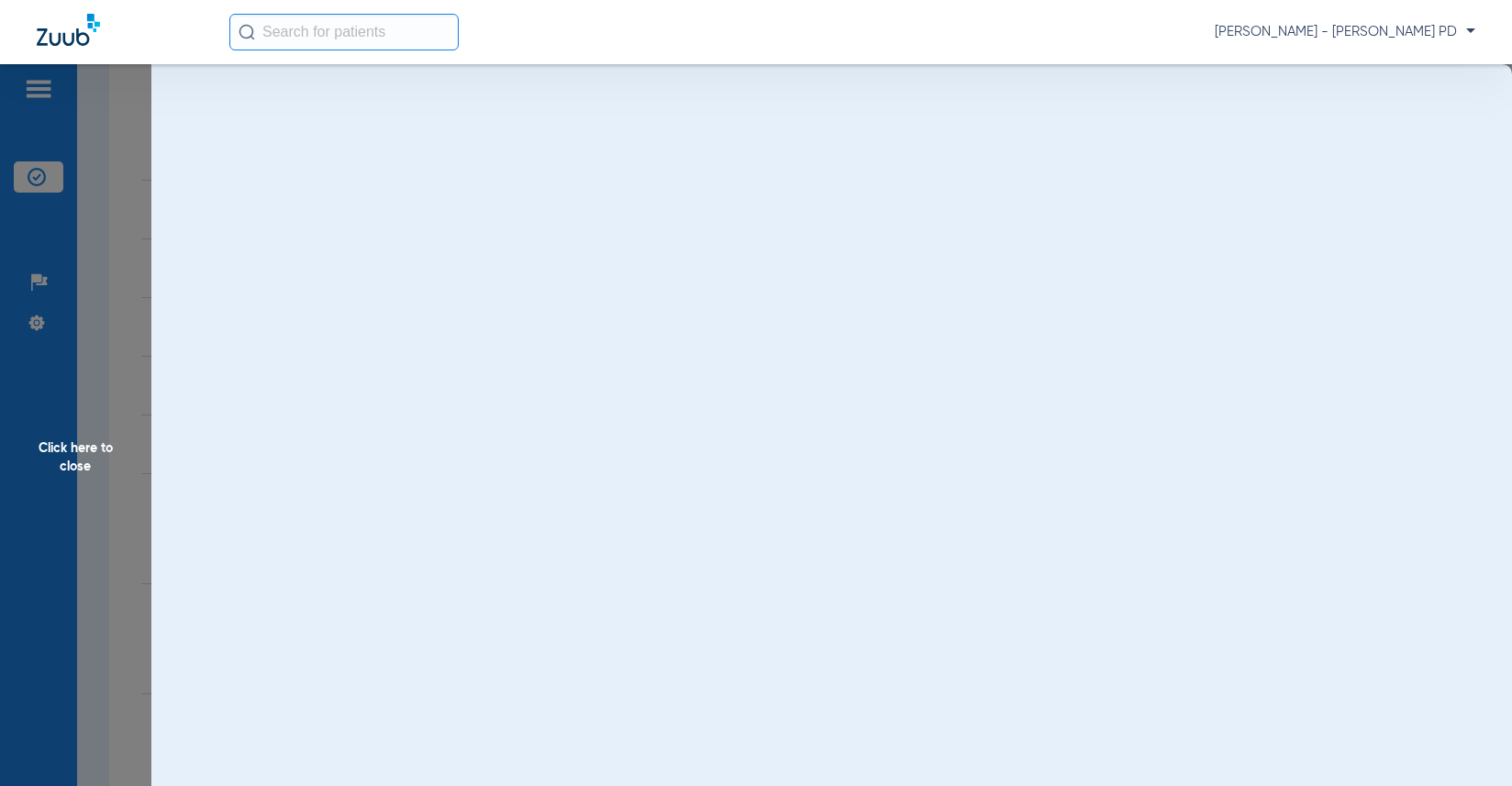 scroll, scrollTop: 0, scrollLeft: 0, axis: both 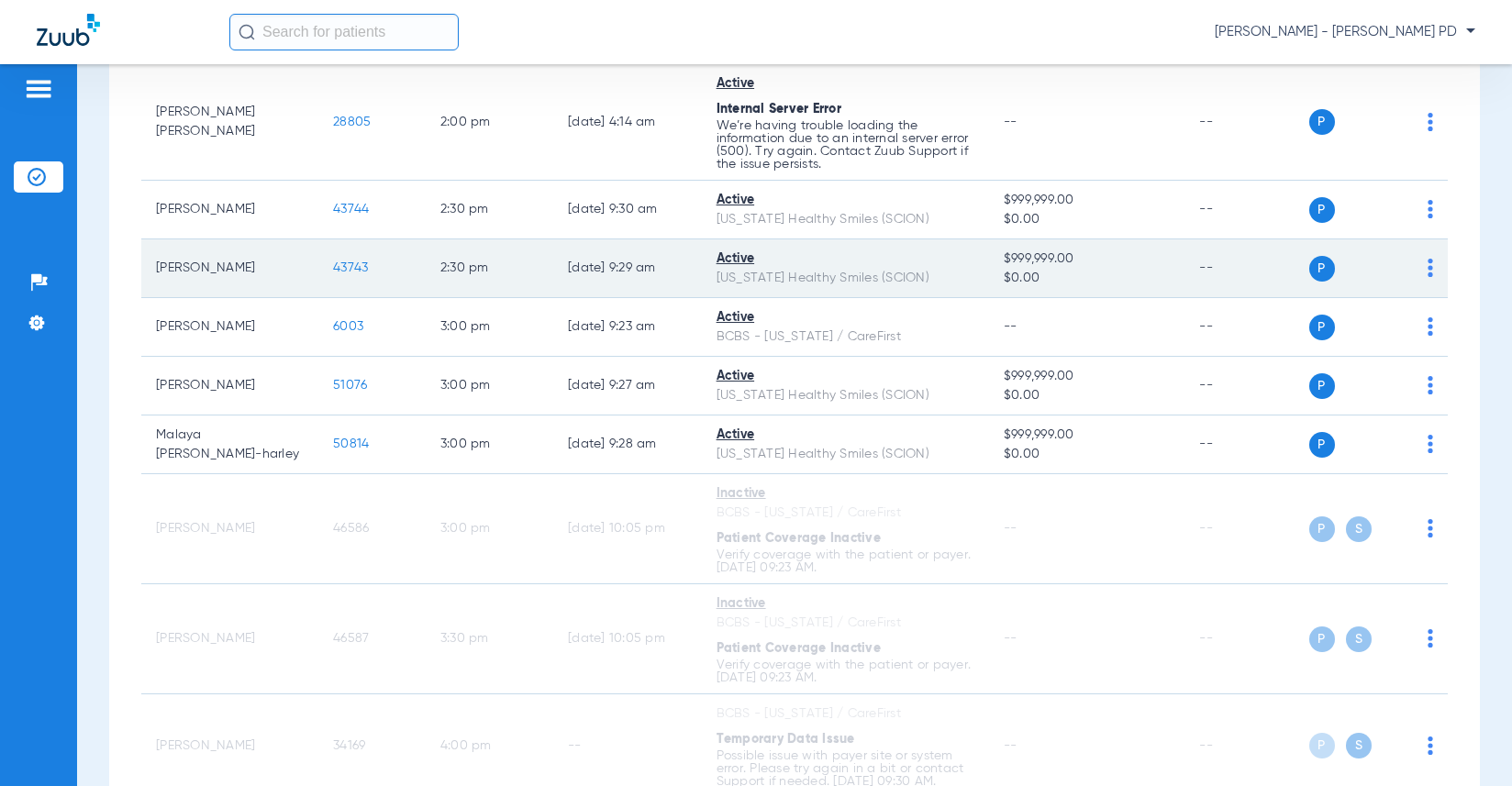click on "43743" 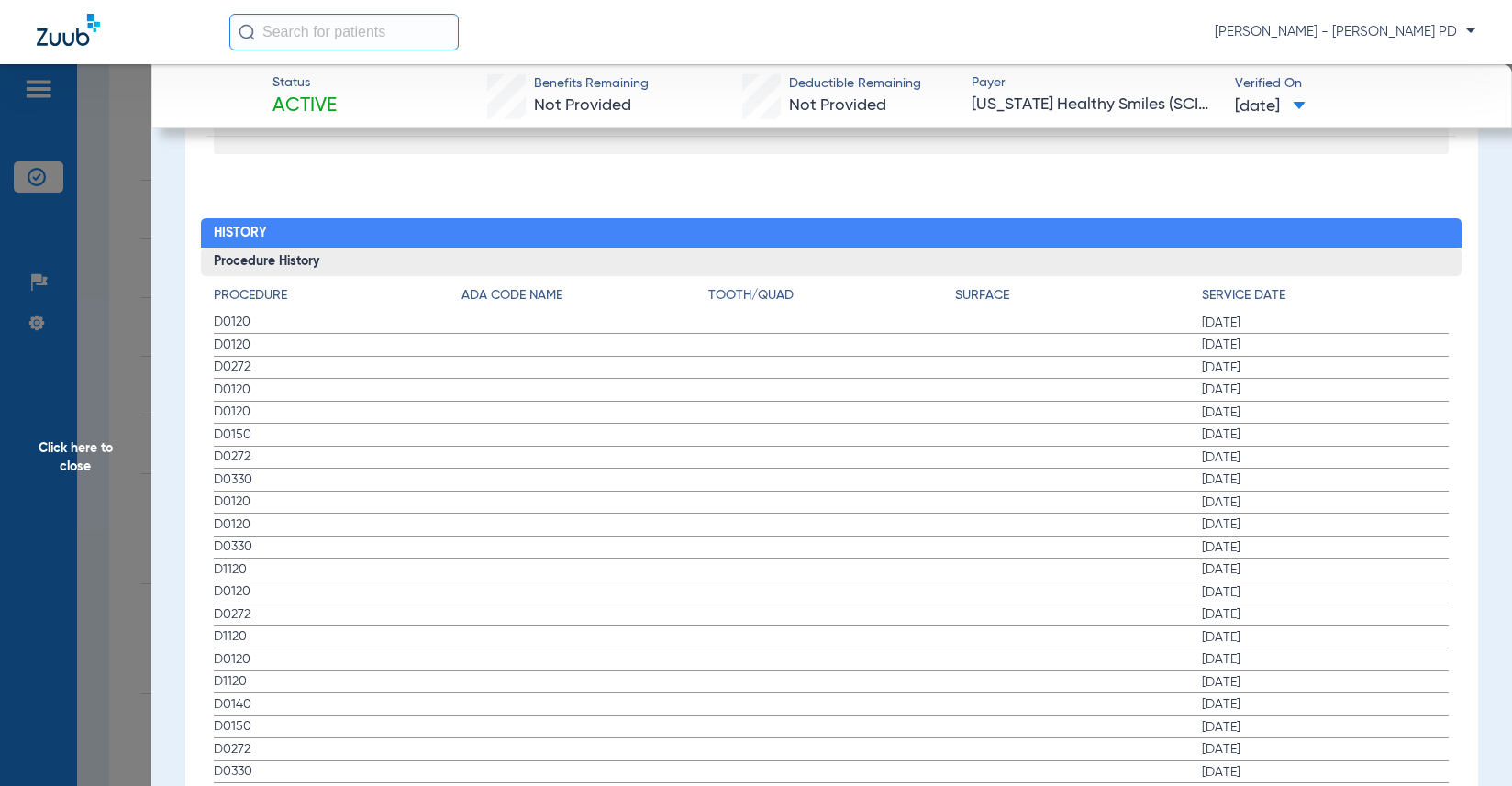 scroll, scrollTop: 2018, scrollLeft: 0, axis: vertical 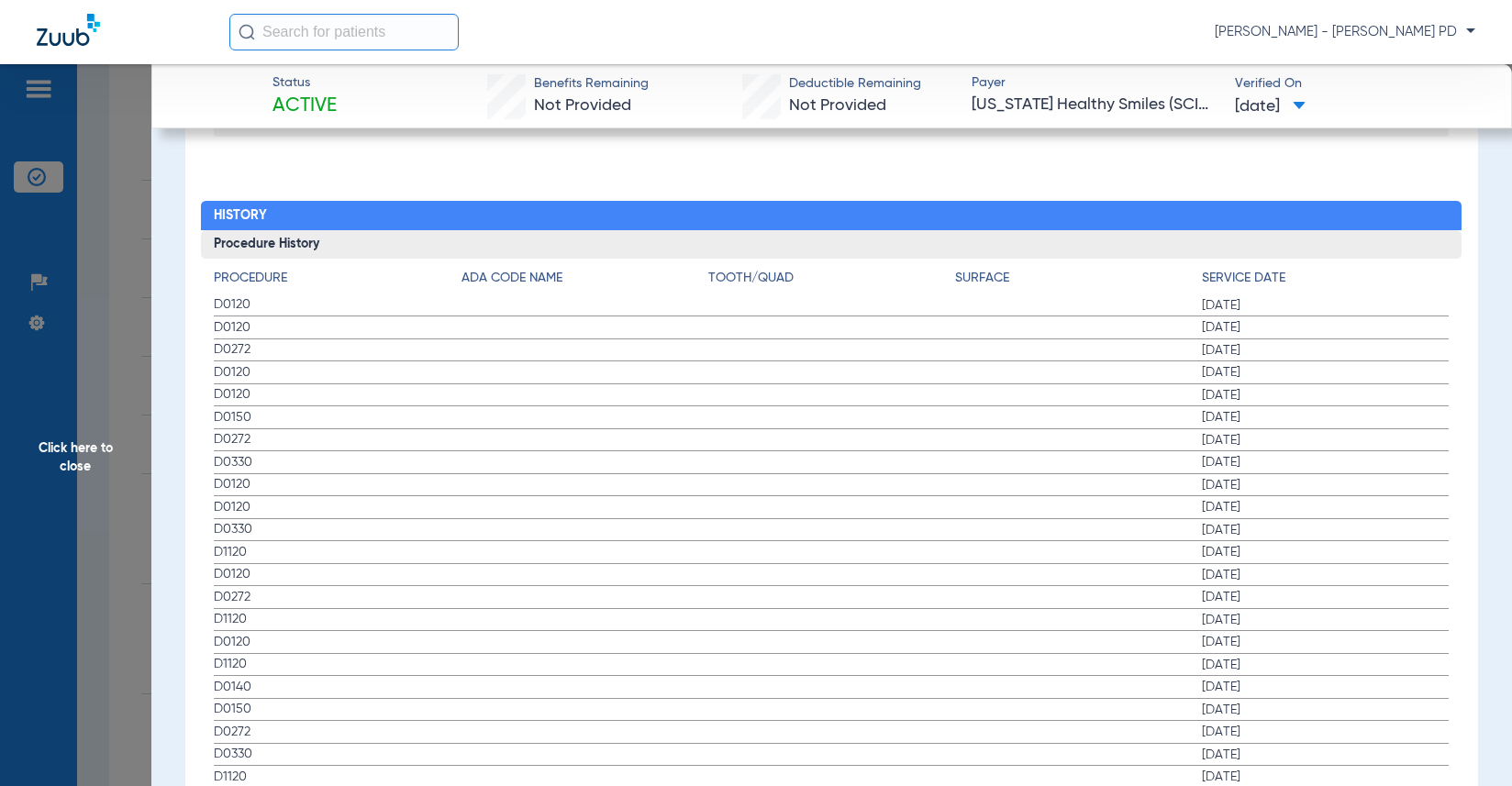 click on "[DATE]" 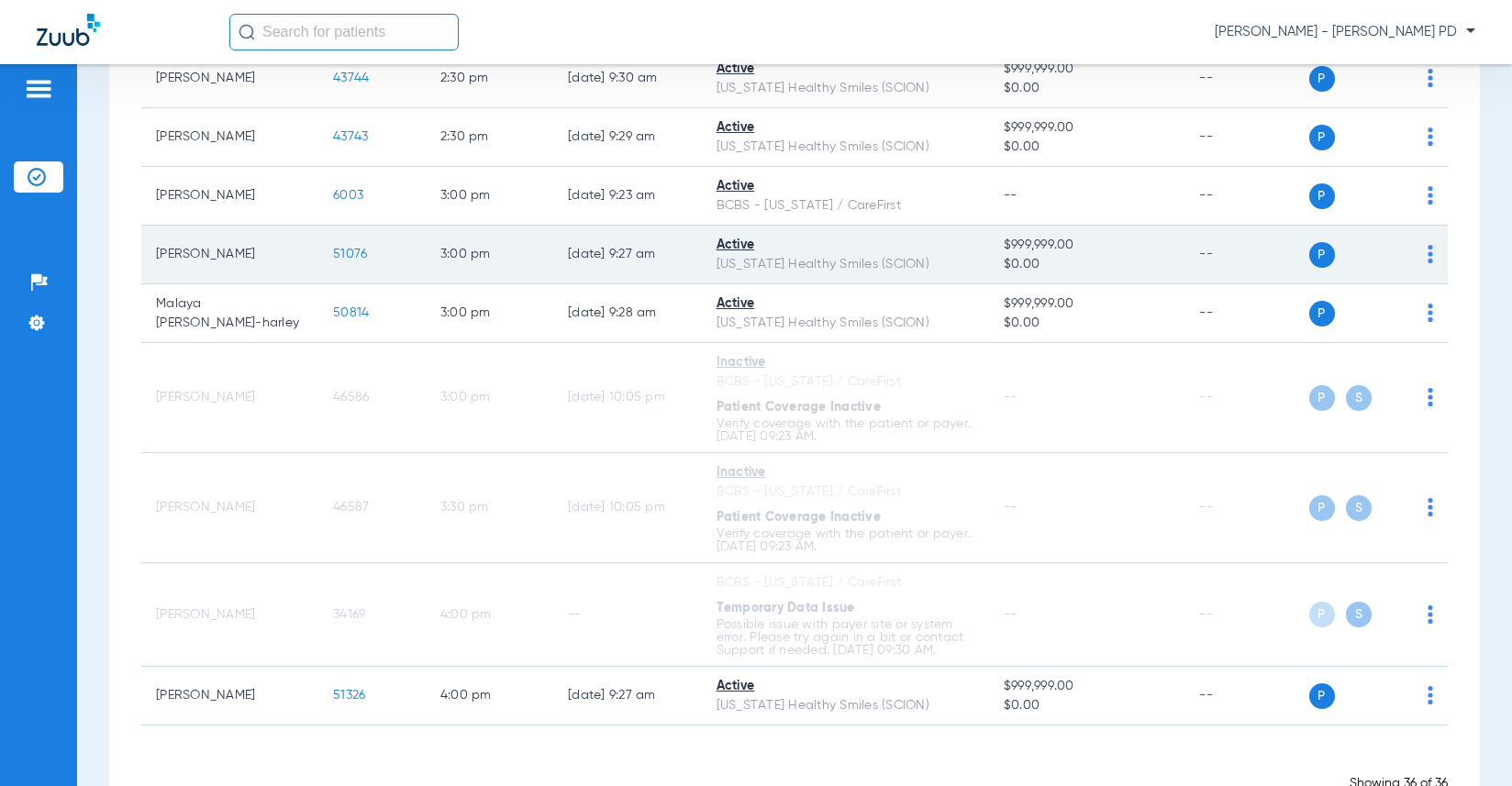 scroll, scrollTop: 2481, scrollLeft: 0, axis: vertical 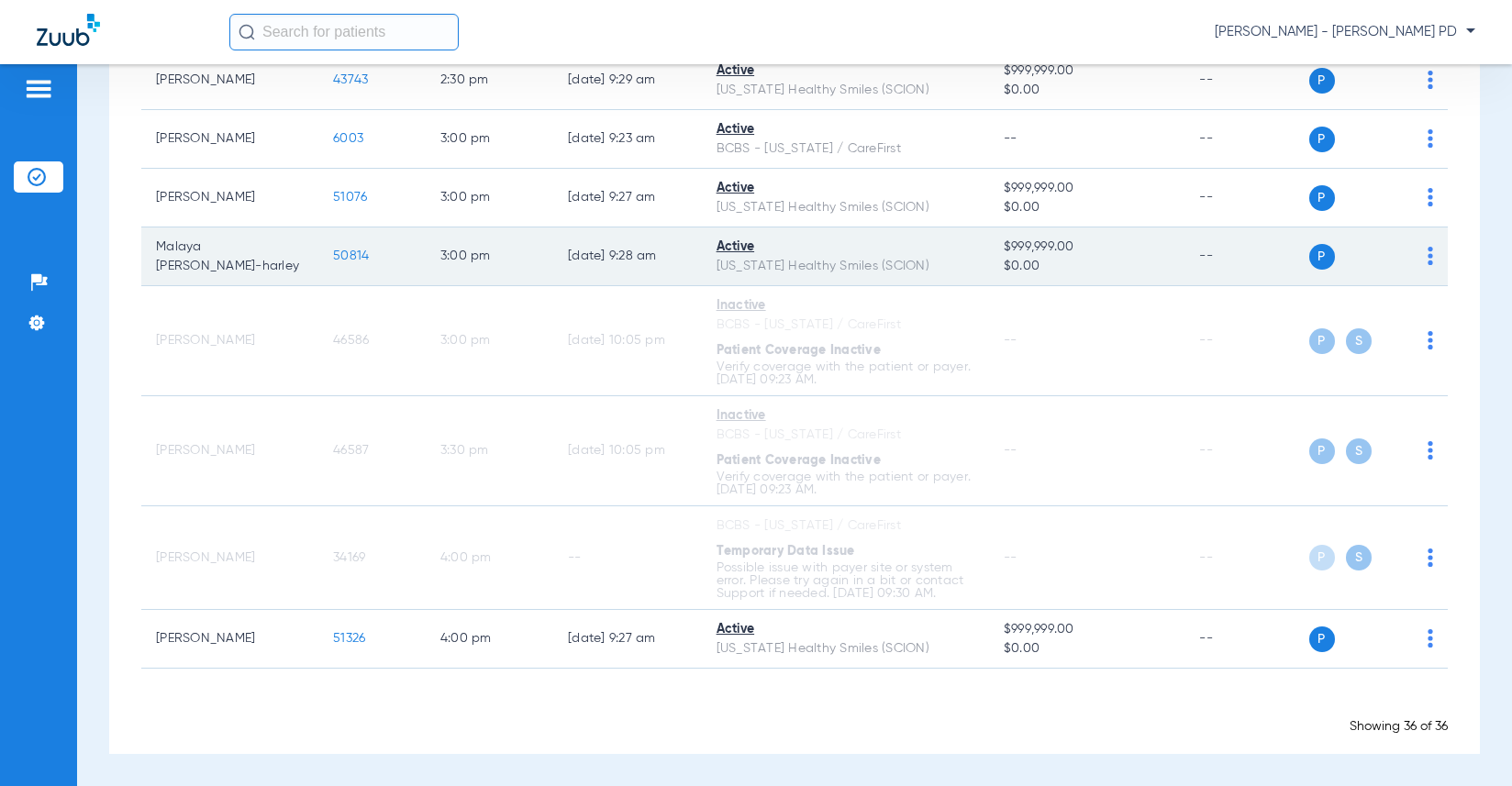 click on "50814" 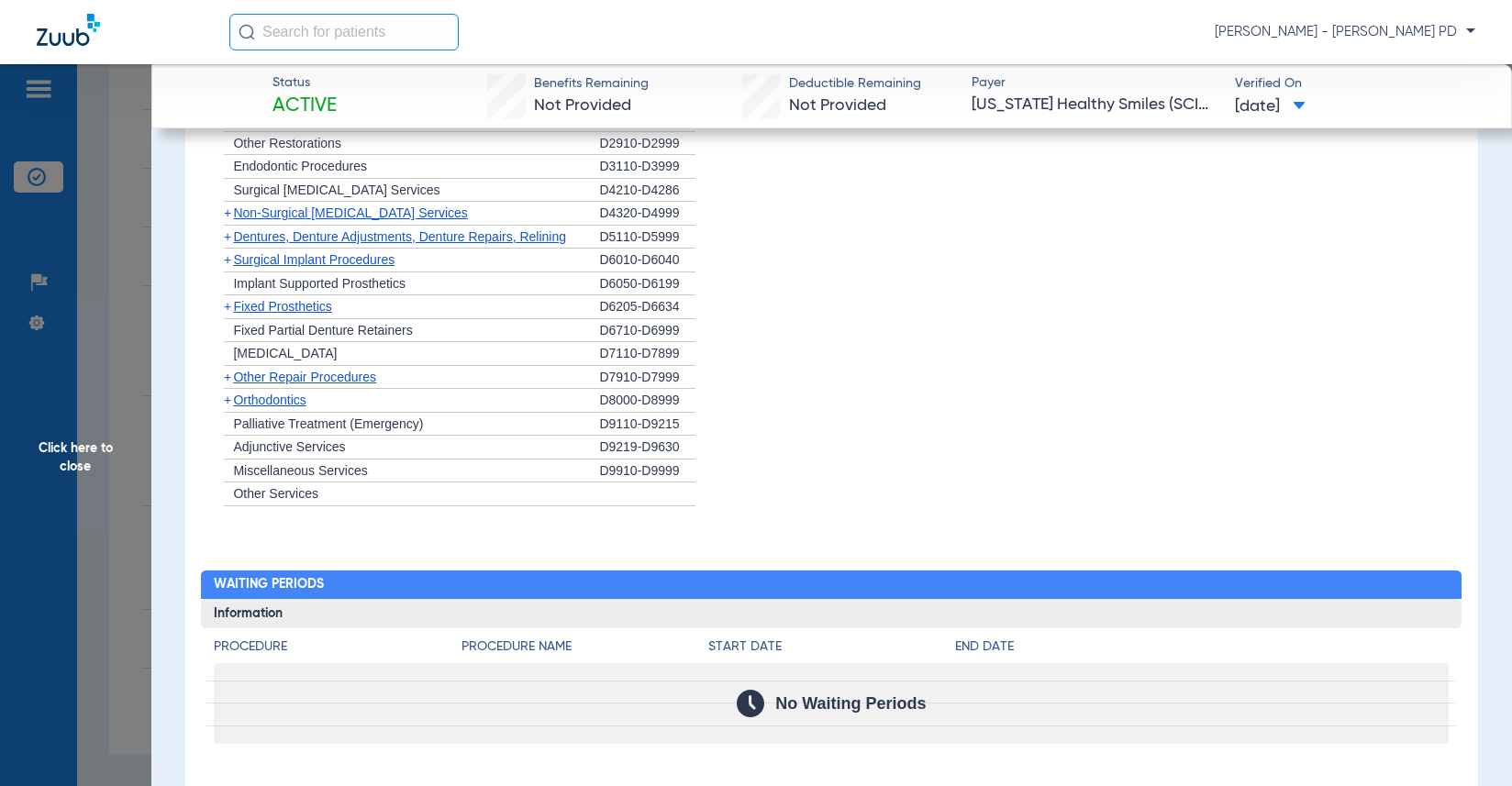 scroll, scrollTop: 1651, scrollLeft: 0, axis: vertical 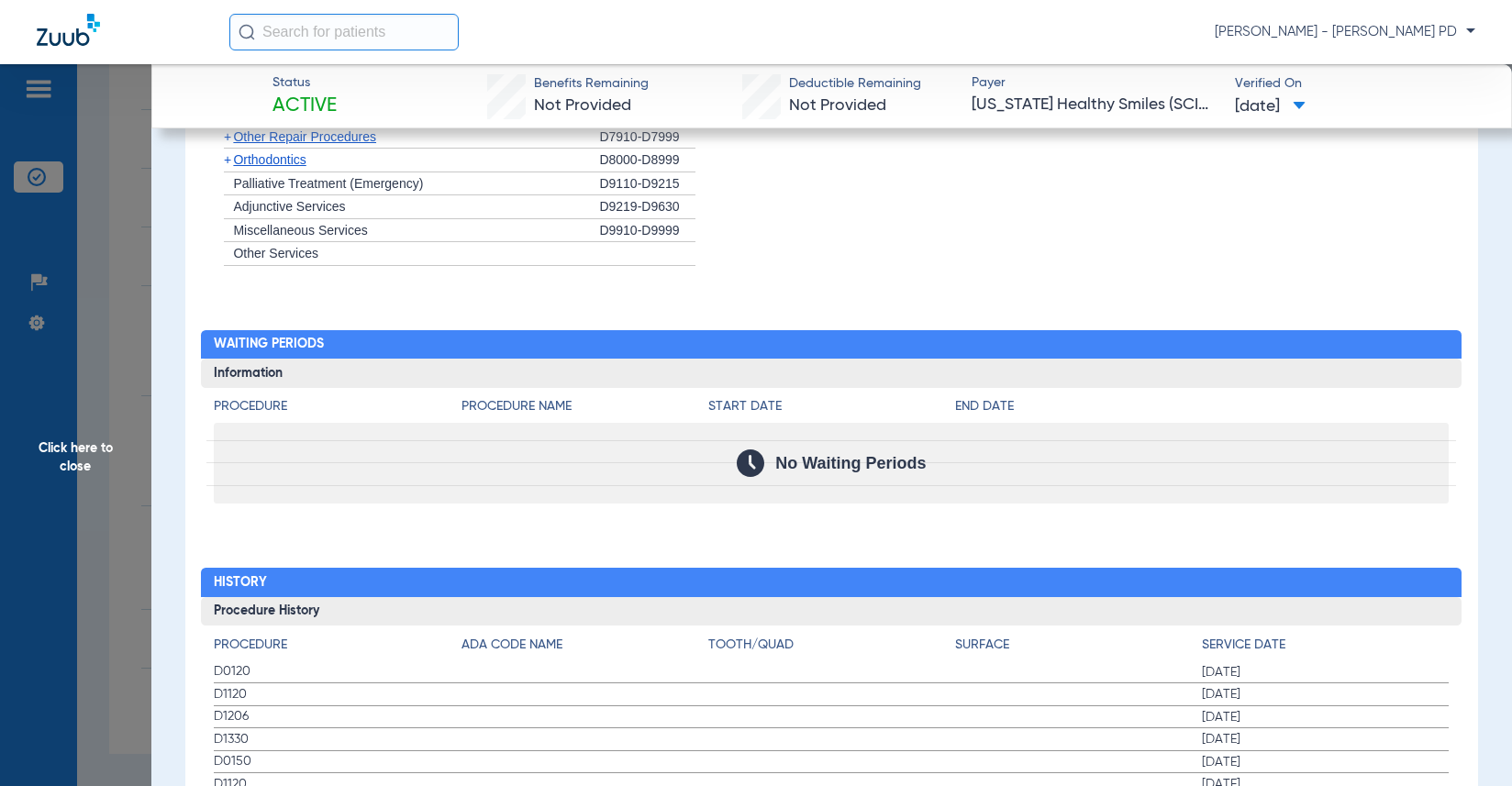 click on "No Waiting Periods" 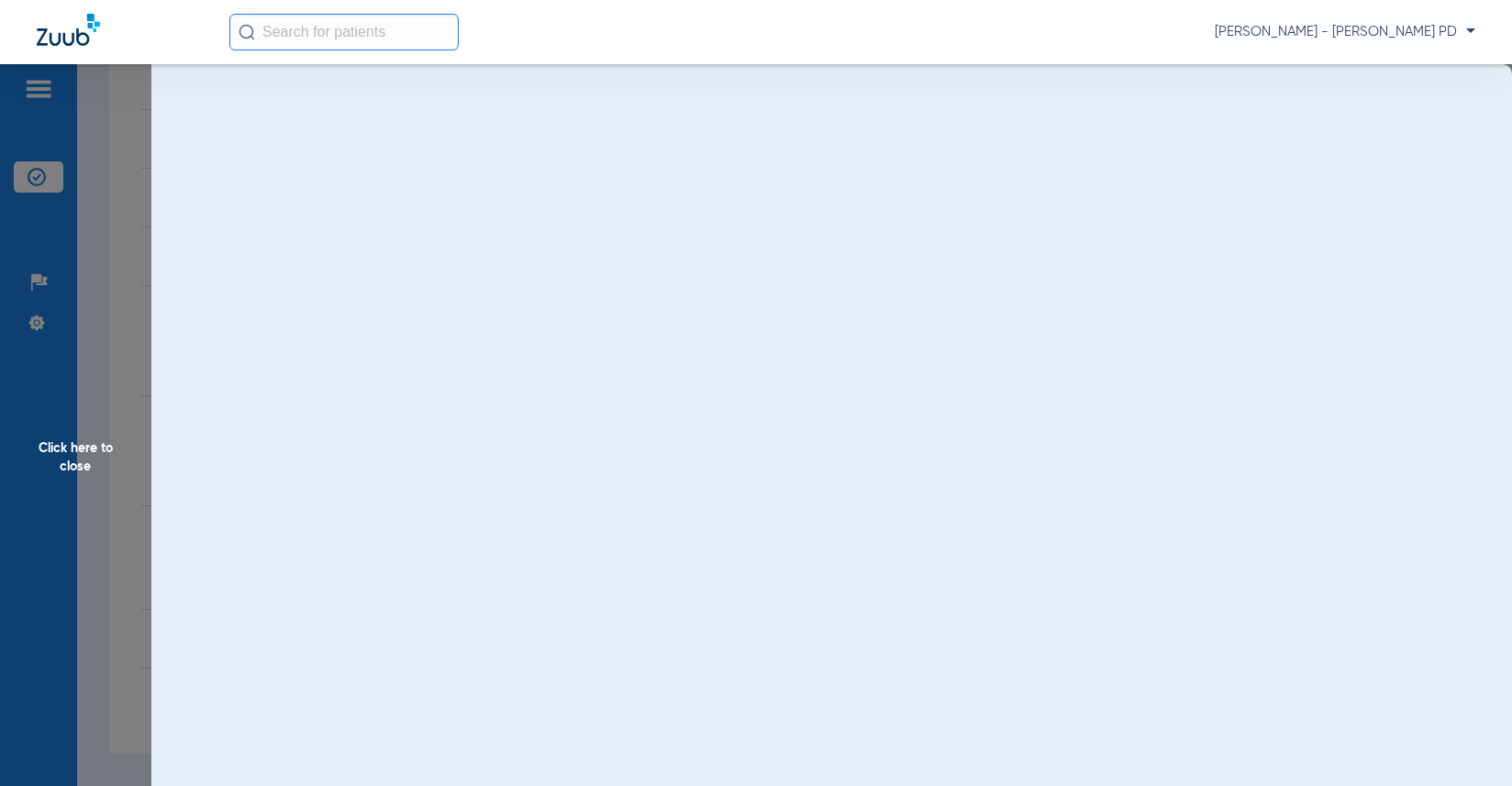 scroll, scrollTop: 0, scrollLeft: 0, axis: both 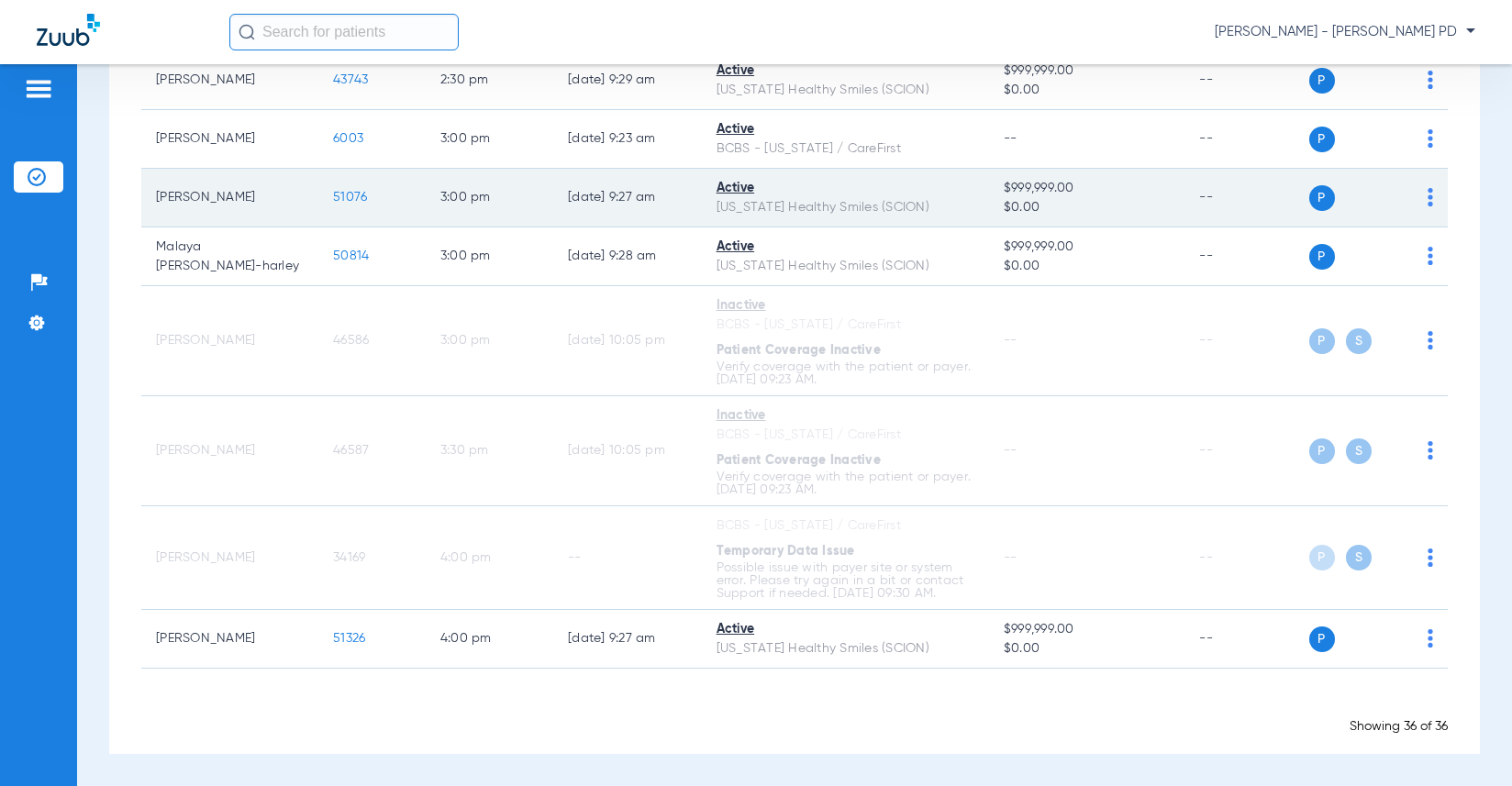 click on "51076" 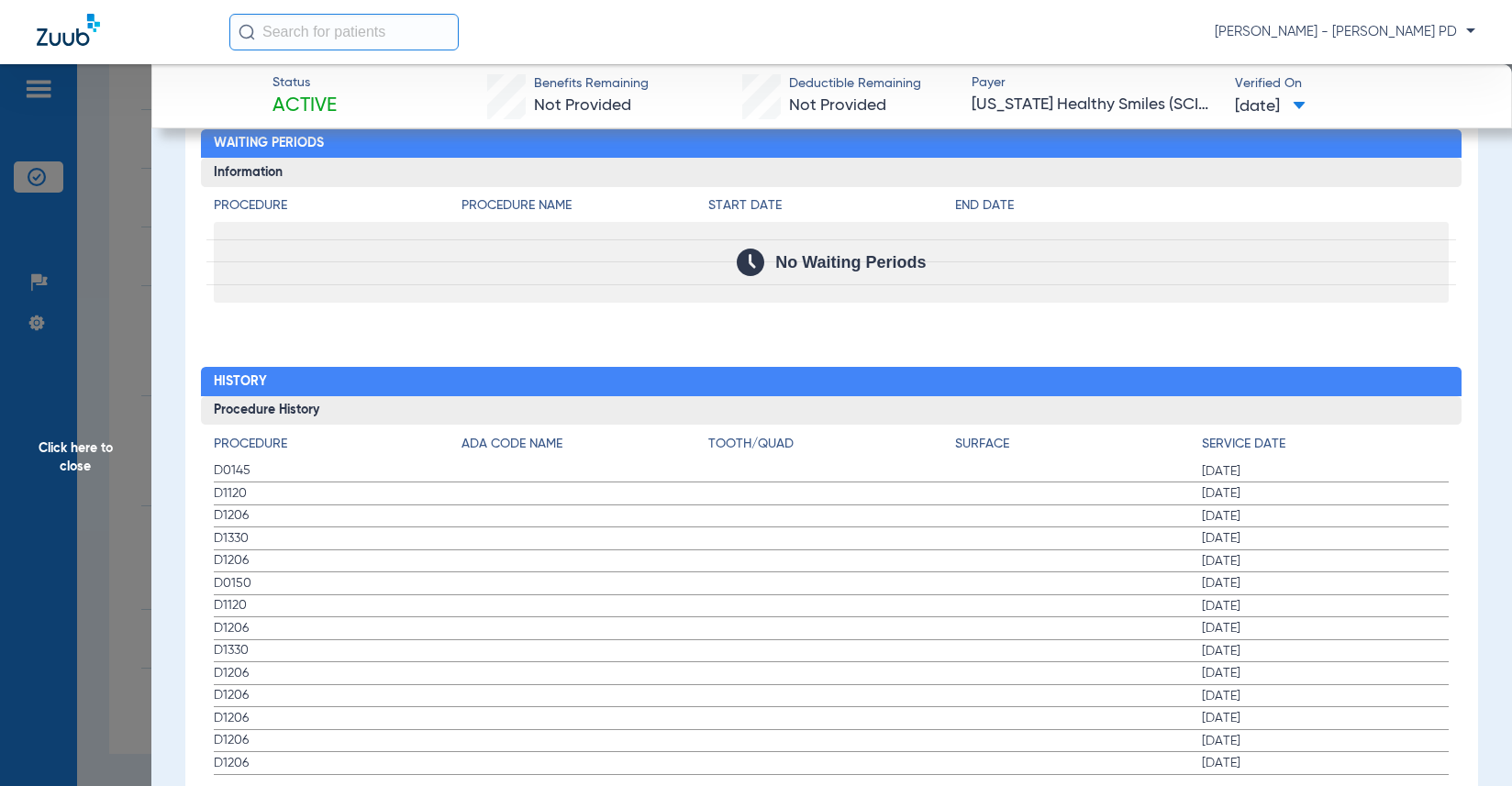 scroll, scrollTop: 1867, scrollLeft: 0, axis: vertical 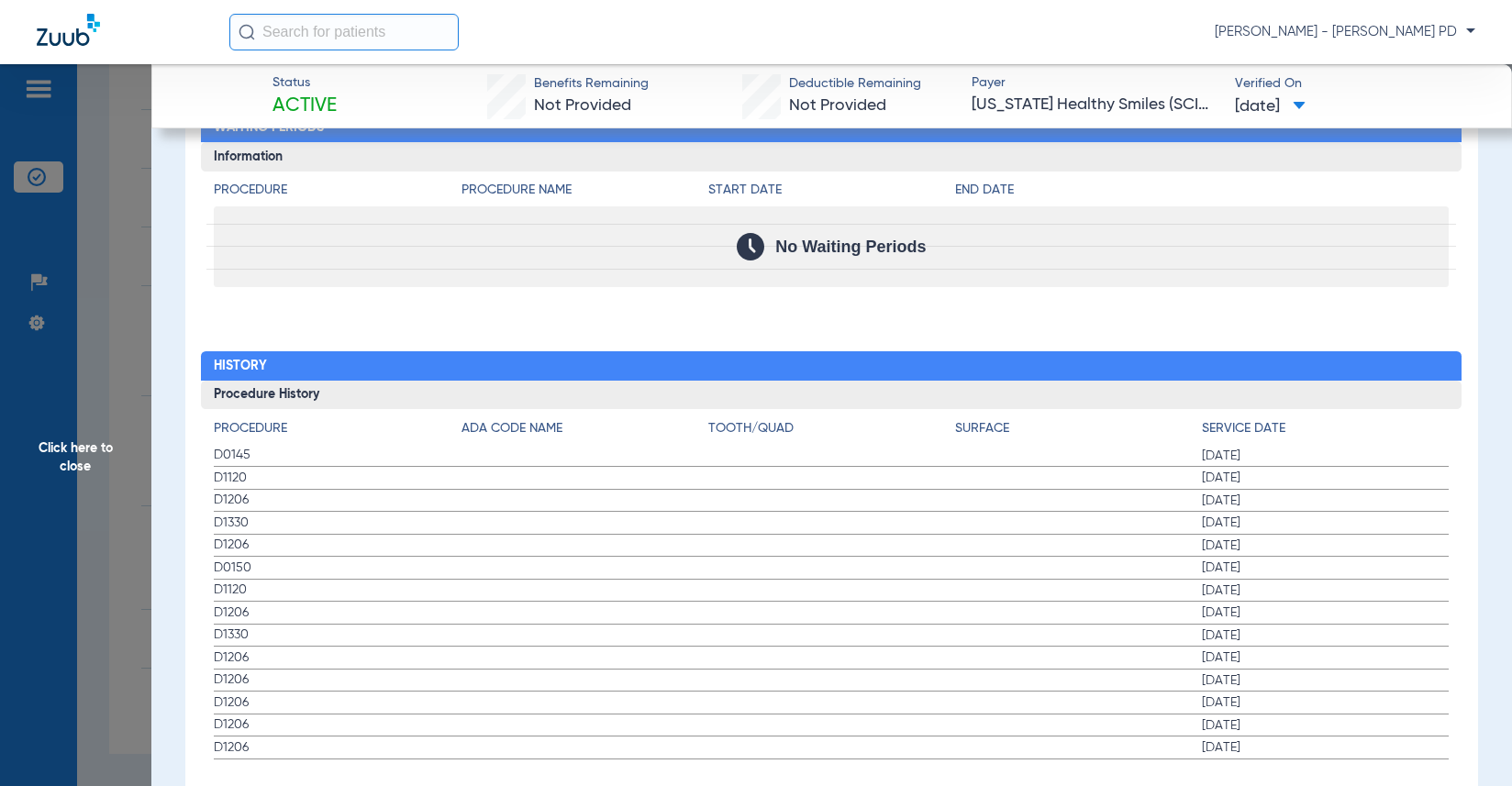 drag, startPoint x: 1340, startPoint y: 304, endPoint x: 1106, endPoint y: 316, distance: 234.30749 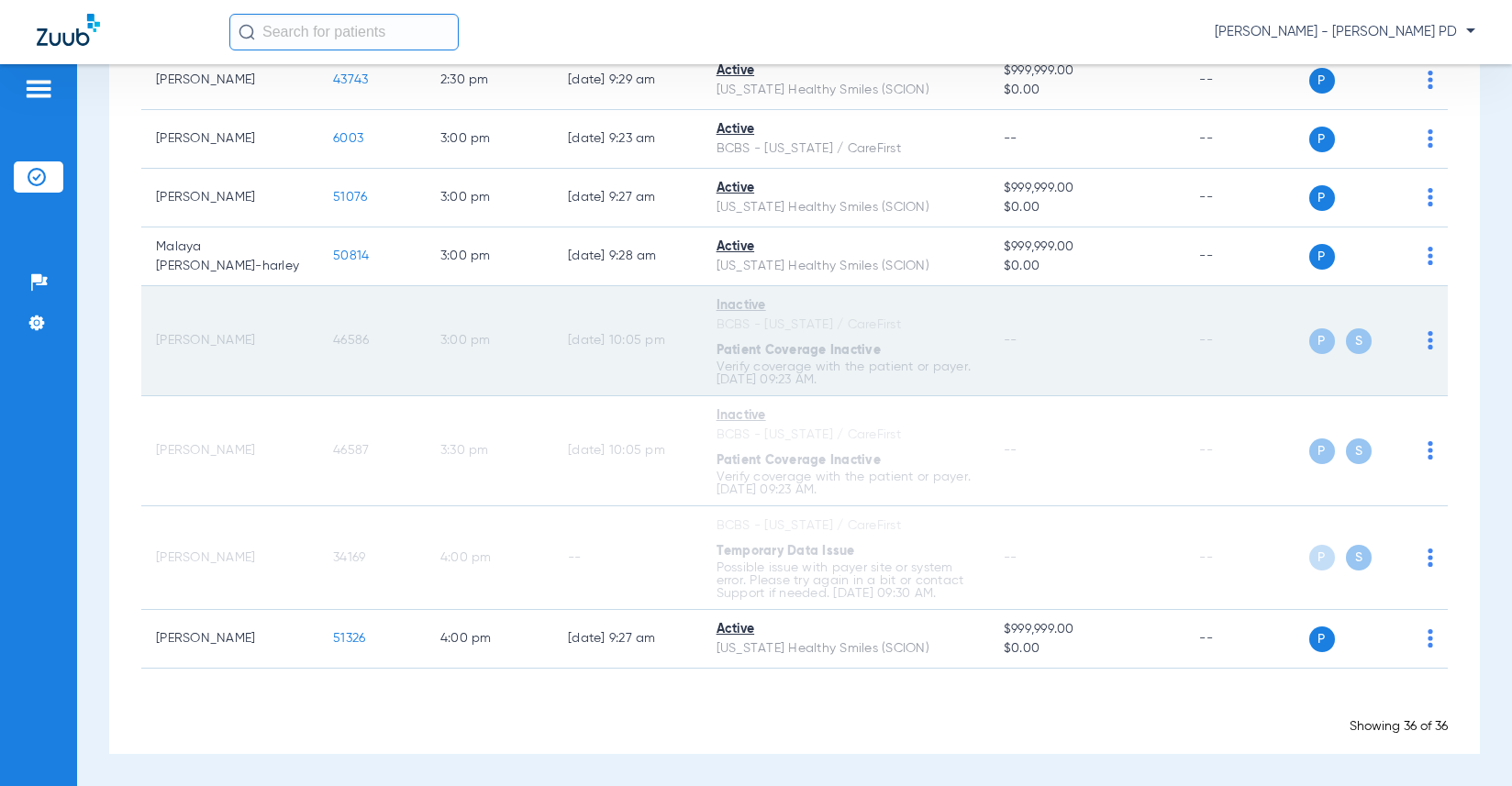 click on "46586" 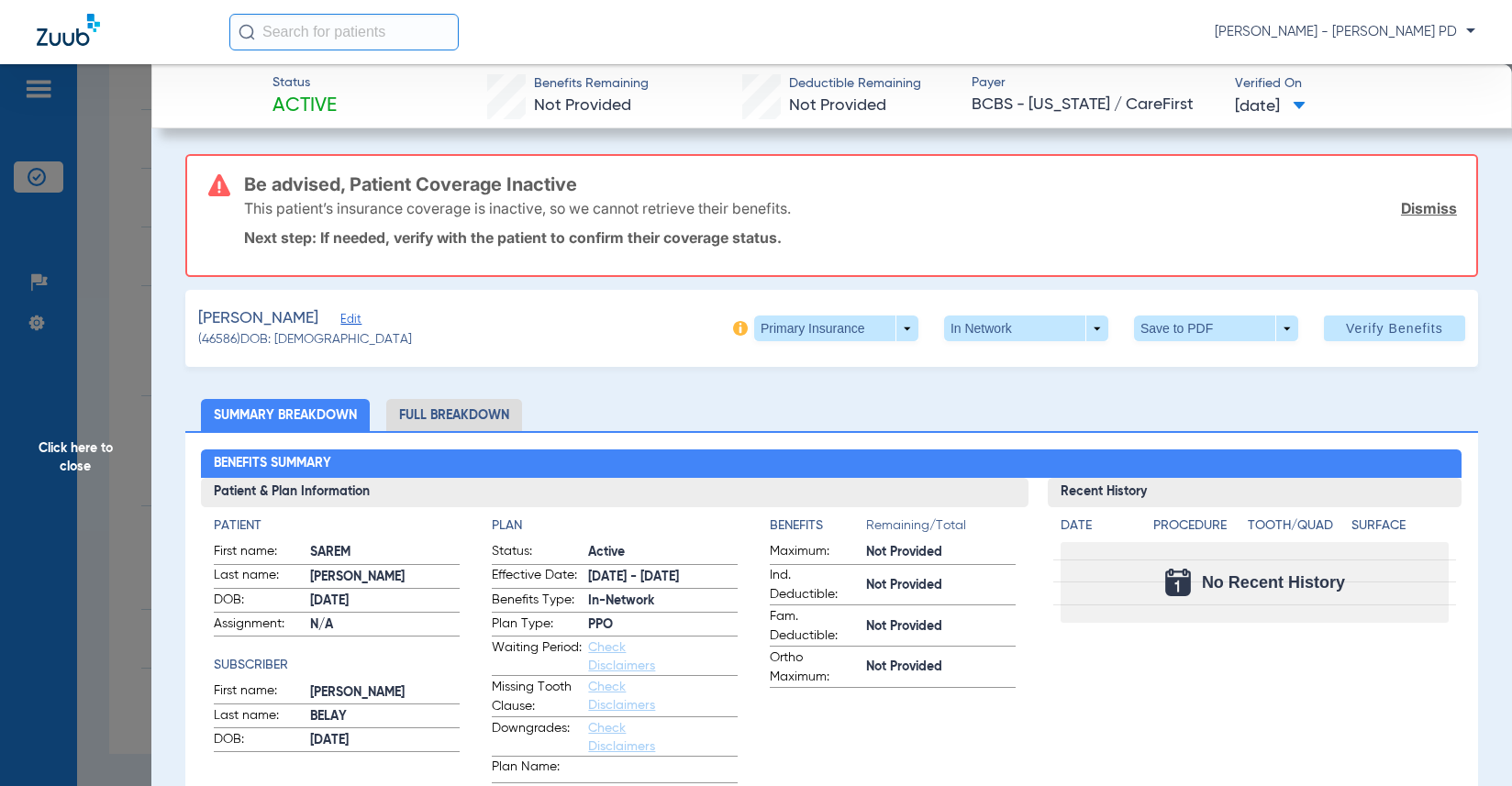 drag, startPoint x: 117, startPoint y: 166, endPoint x: 145, endPoint y: 145, distance: 35 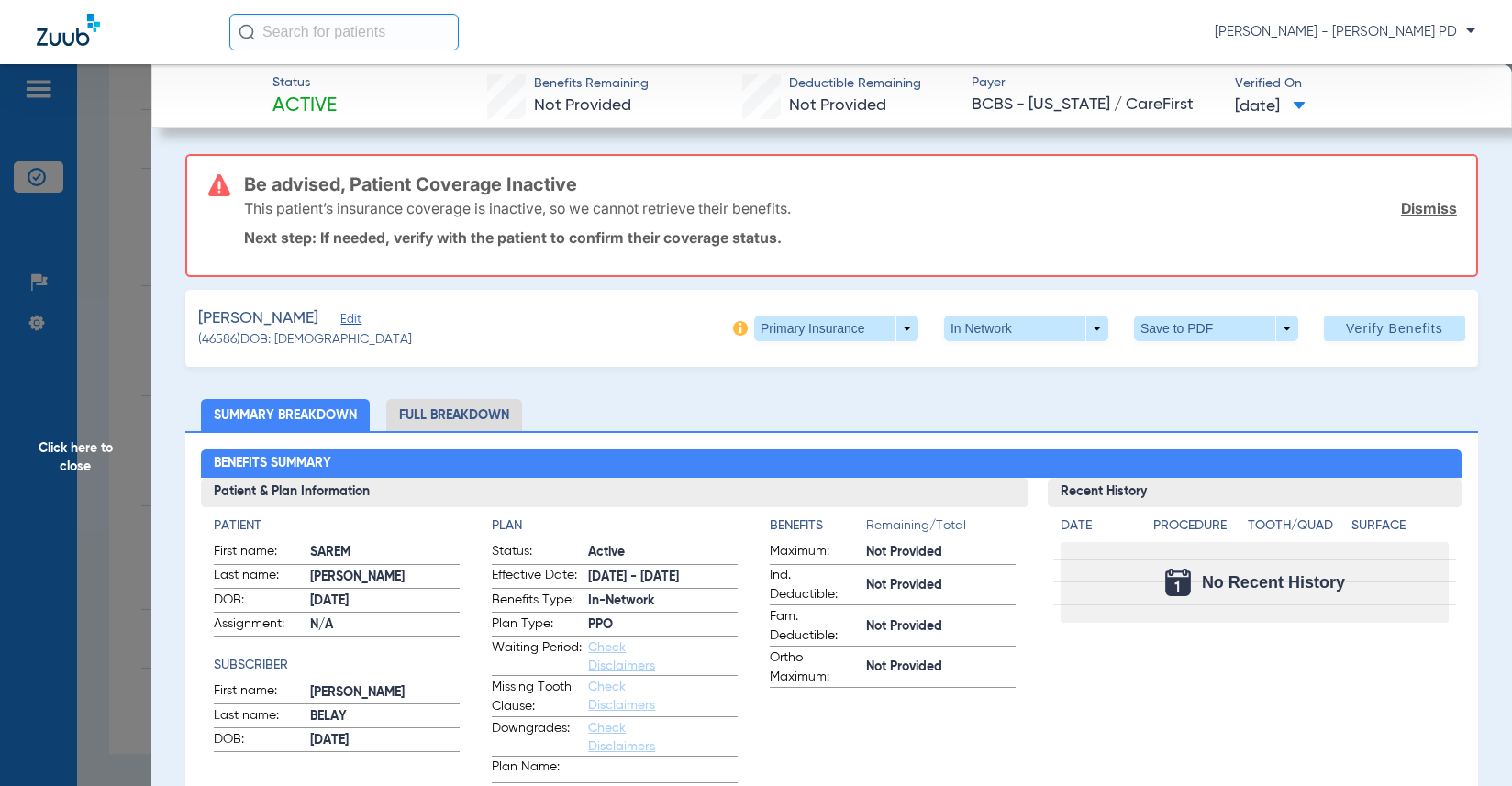 click on "Click here to close" 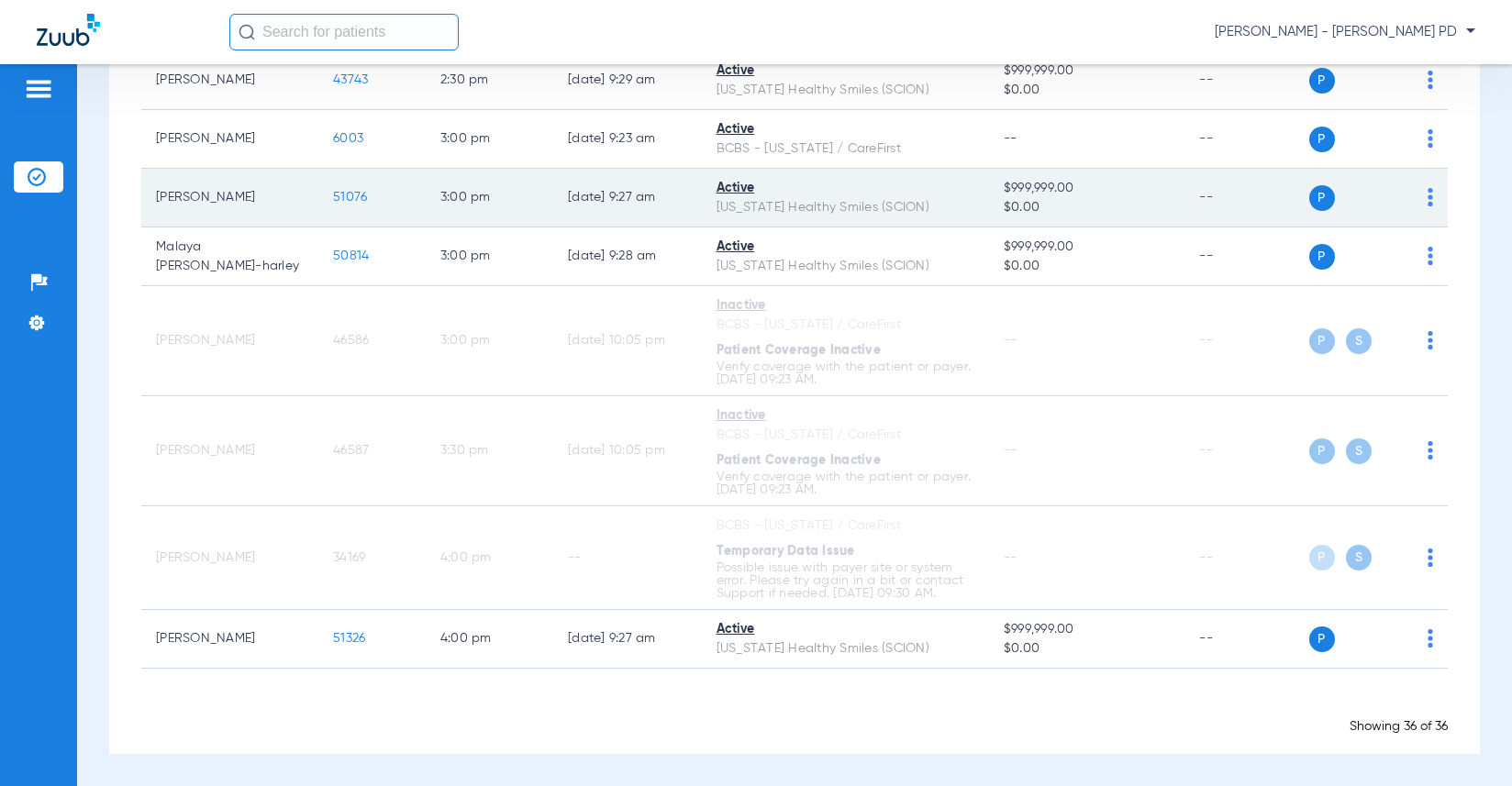 click on "51076" 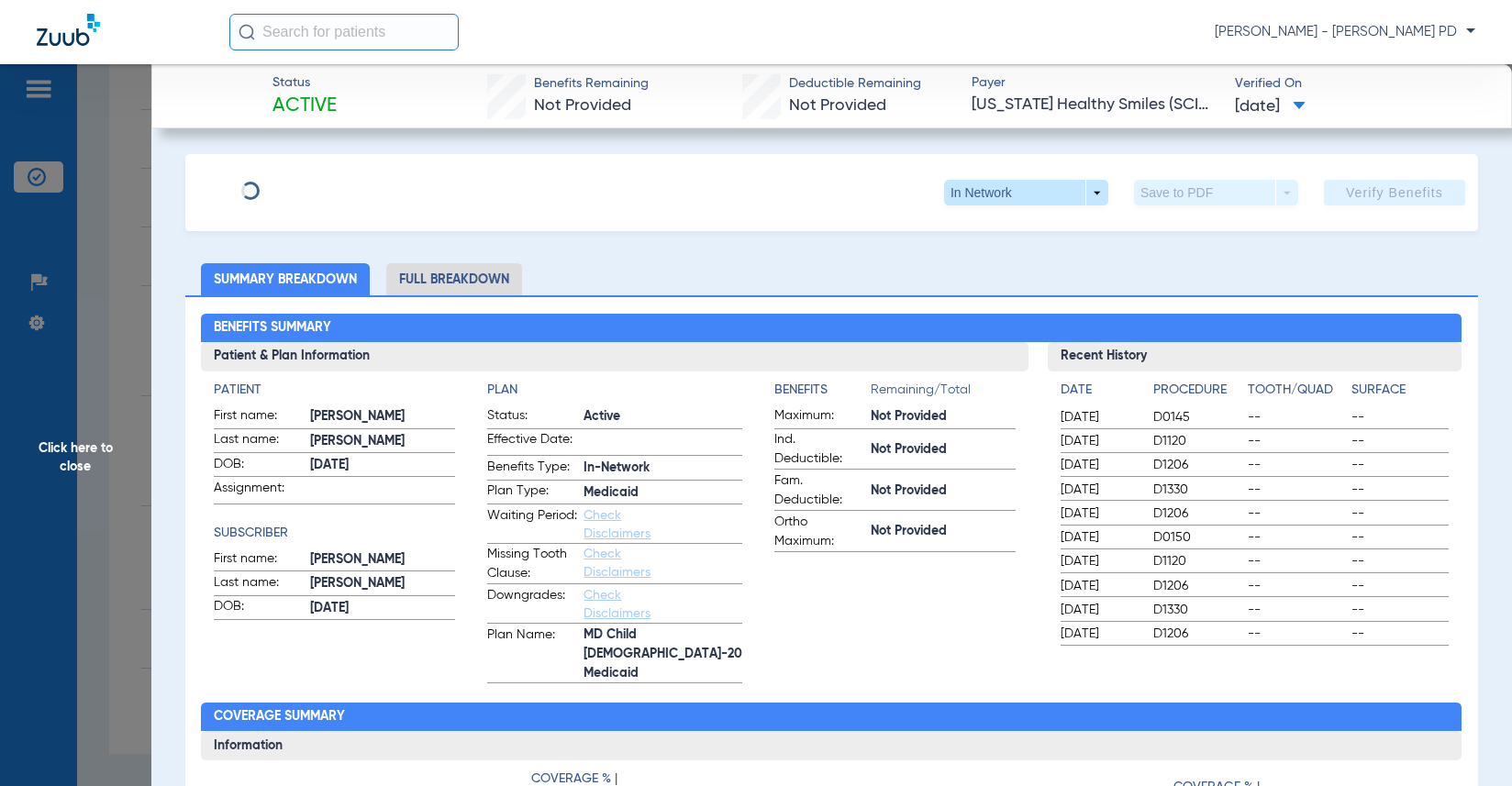 click on "Click here to close" 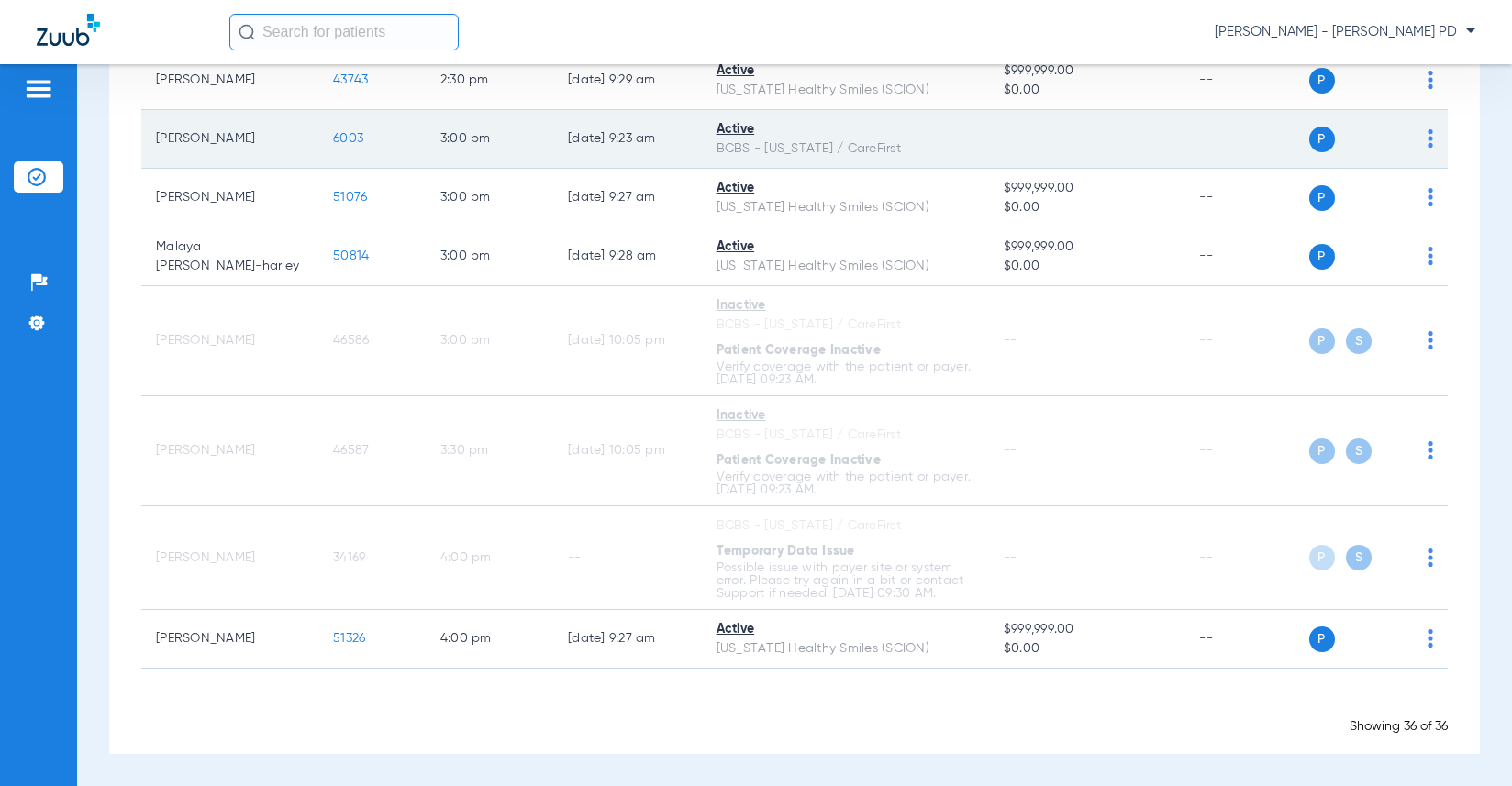 click on "6003" 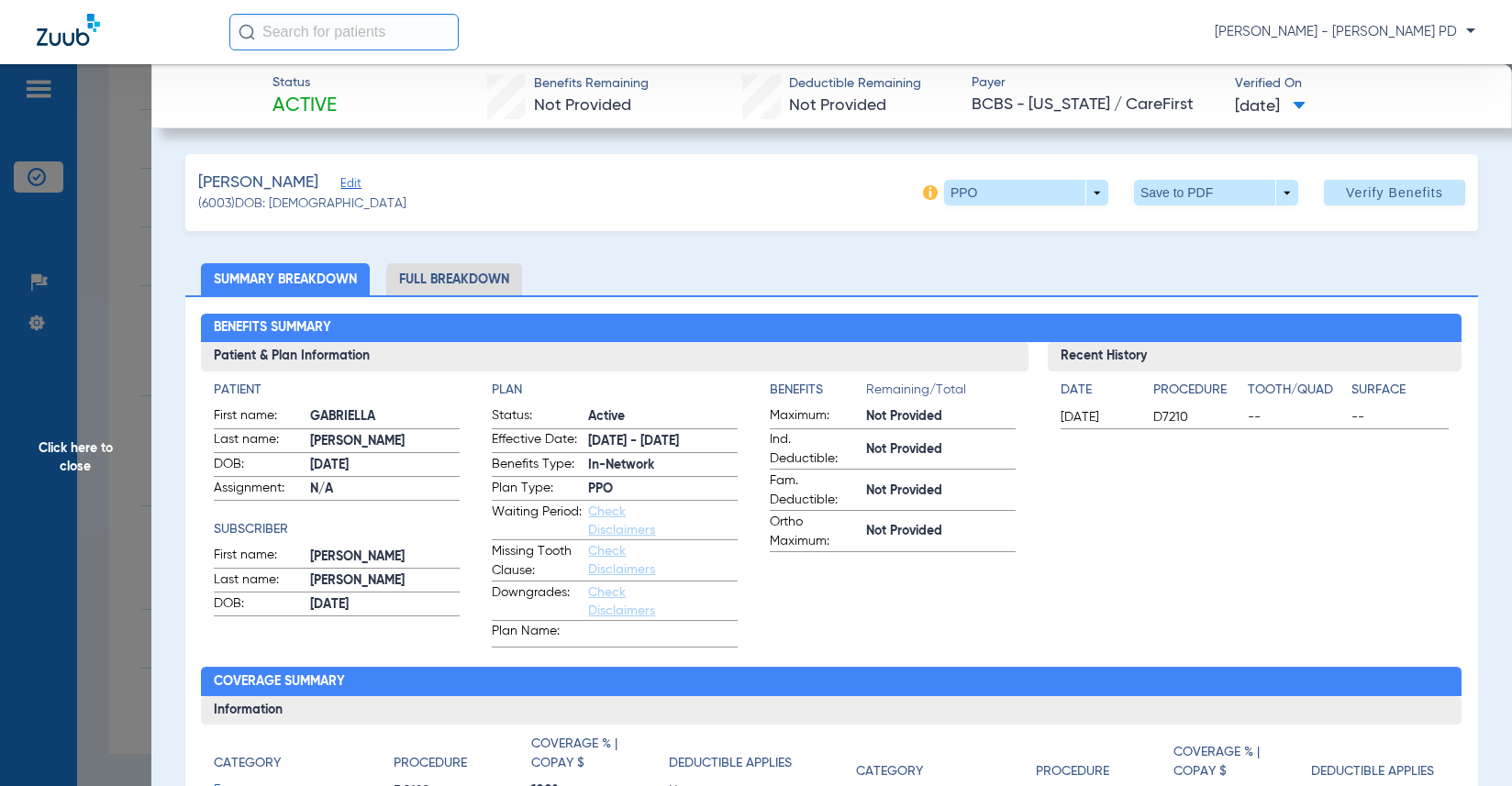 click on "Benefits Summary" 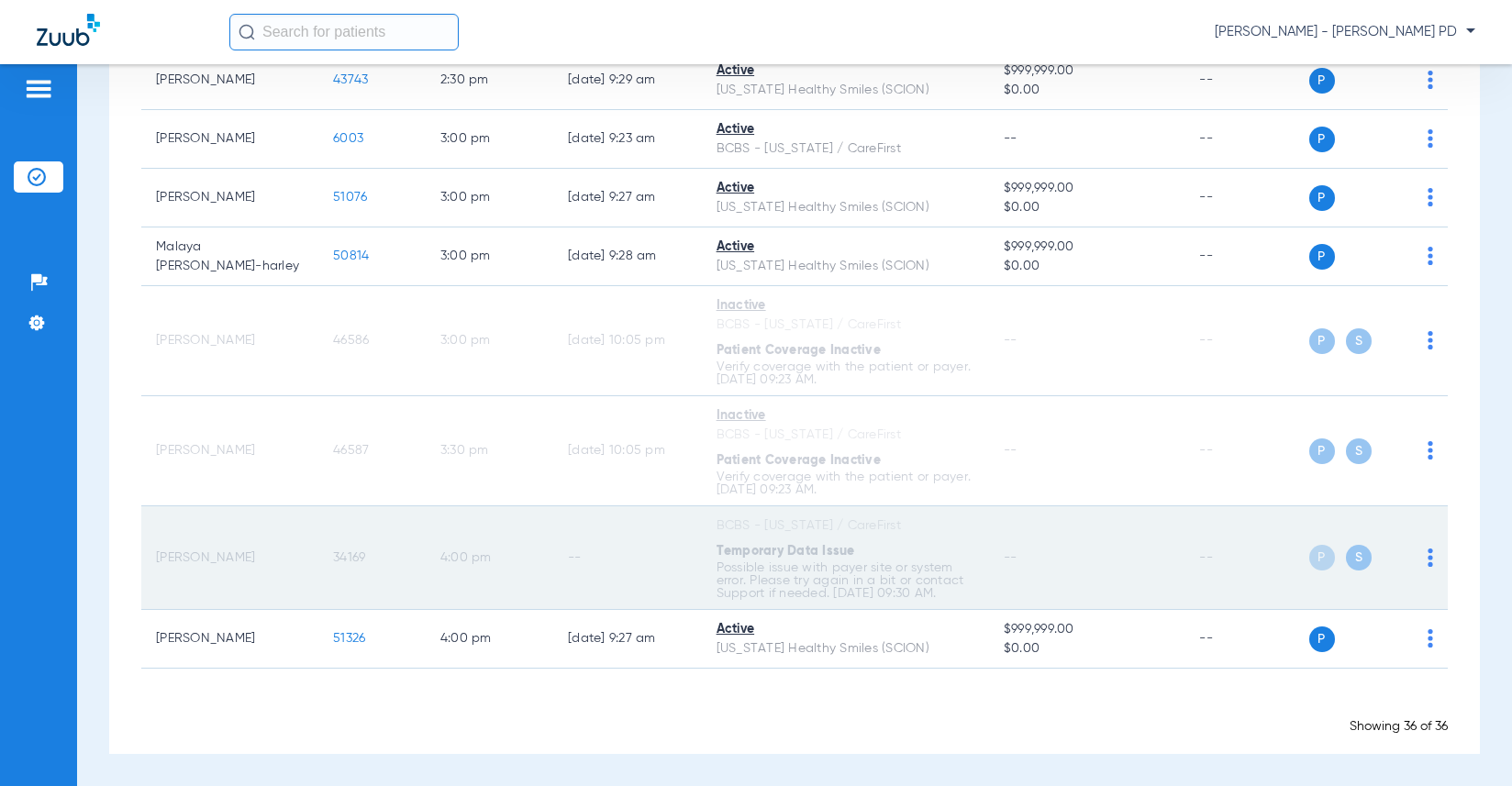 click on "34169" 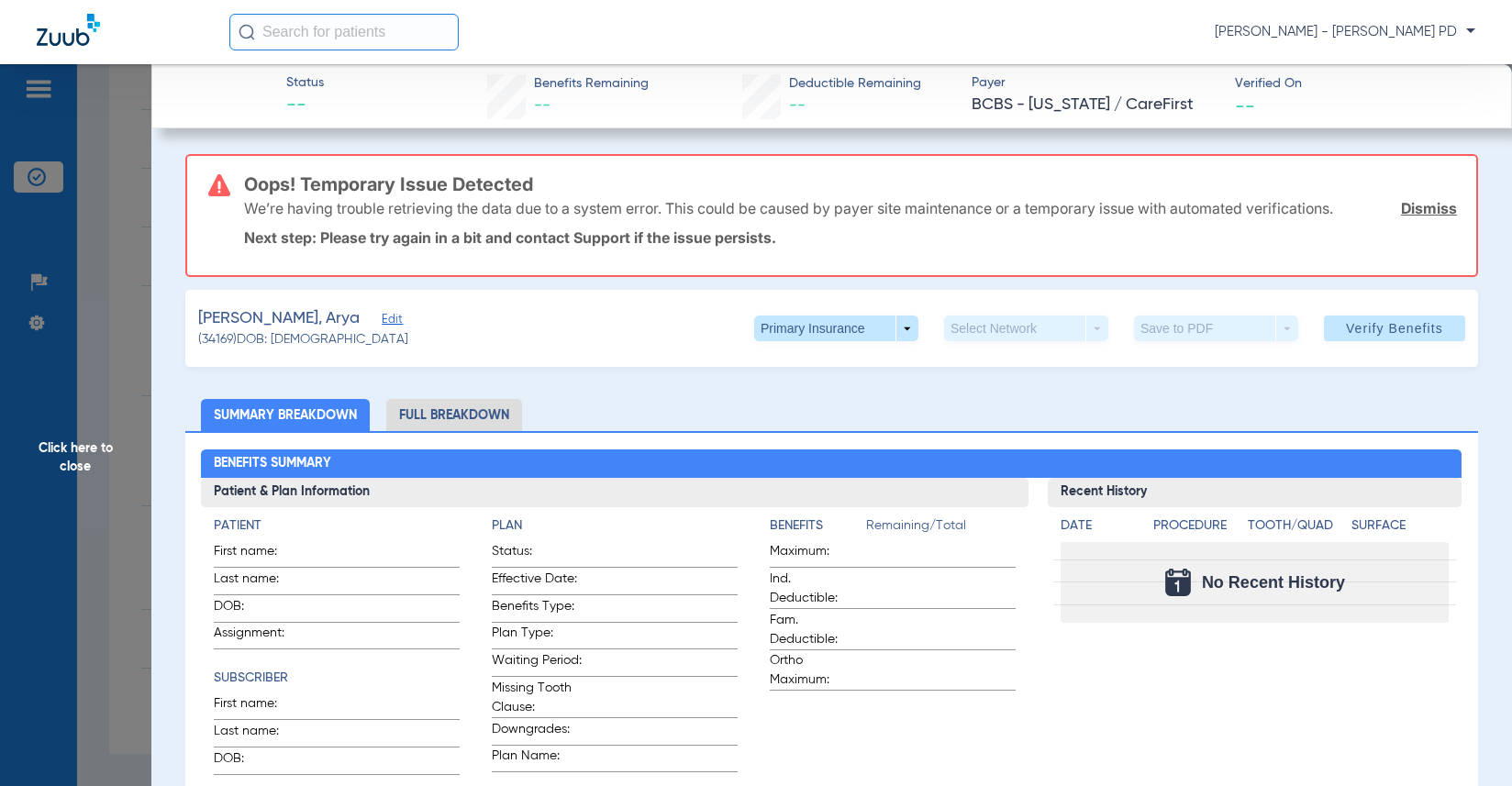 click on "Click here to close" 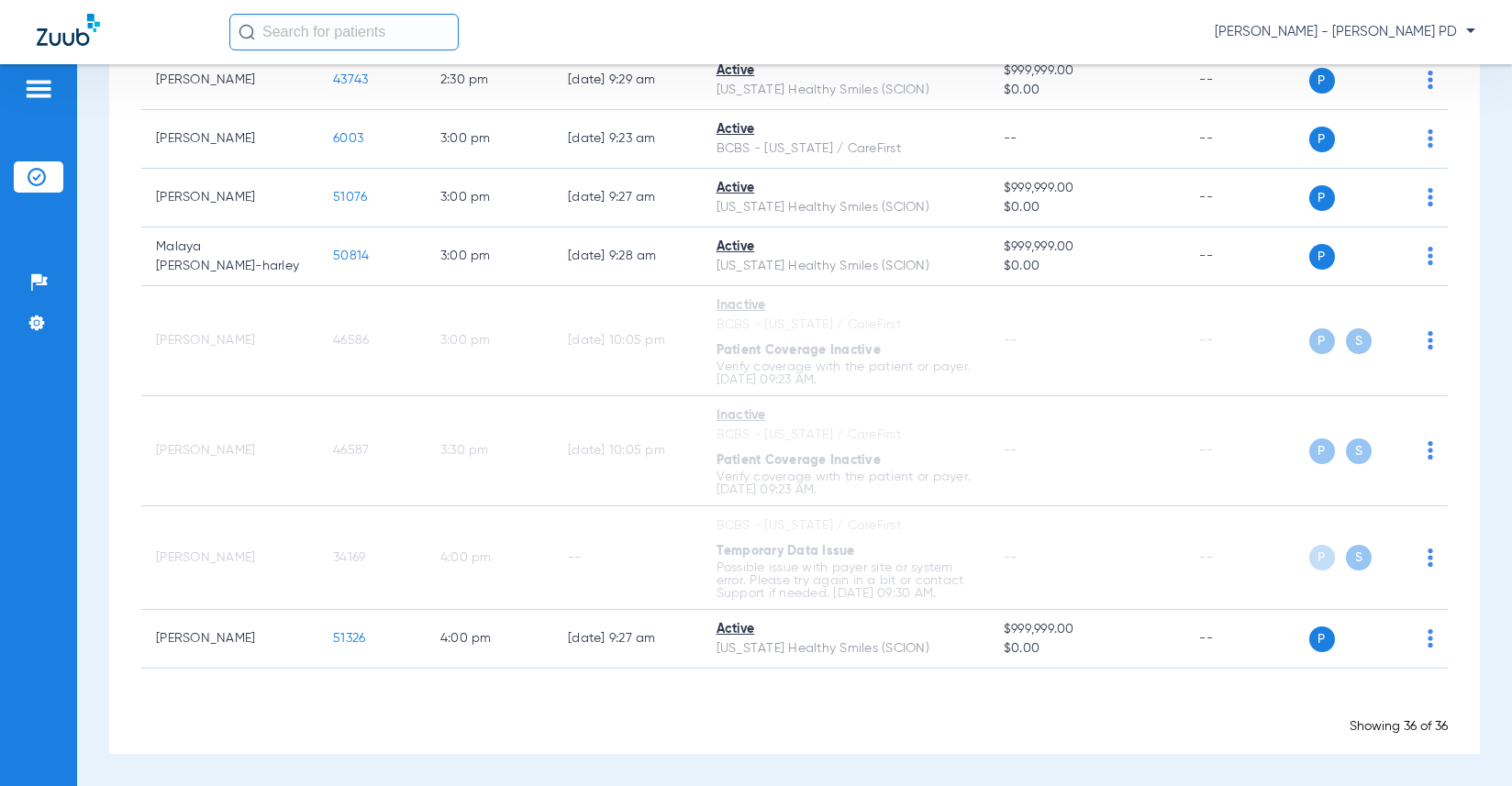 click on "Schedule Insurance Verification History  Last Appt. Sync Time:   [DATE] - 10:06 AM   [DATE]   [DATE]   [DATE]   [DATE]   [DATE]   [DATE]   [DATE]   [DATE]   [DATE]   [DATE]   [DATE]   [DATE]   [DATE]   [DATE]   [DATE]   [DATE]   [DATE]   [DATE]   [DATE]   [DATE]   [DATE]   [DATE]   [DATE]   [DATE]   [DATE]   [DATE]   [DATE]   [DATE]   [DATE]   [DATE]   [DATE]   [DATE]   [DATE]   [DATE]   [DATE]   [DATE]   [DATE]   [DATE]   [DATE]   [DATE]   [DATE]  Su Mo" at bounding box center (795, 425) 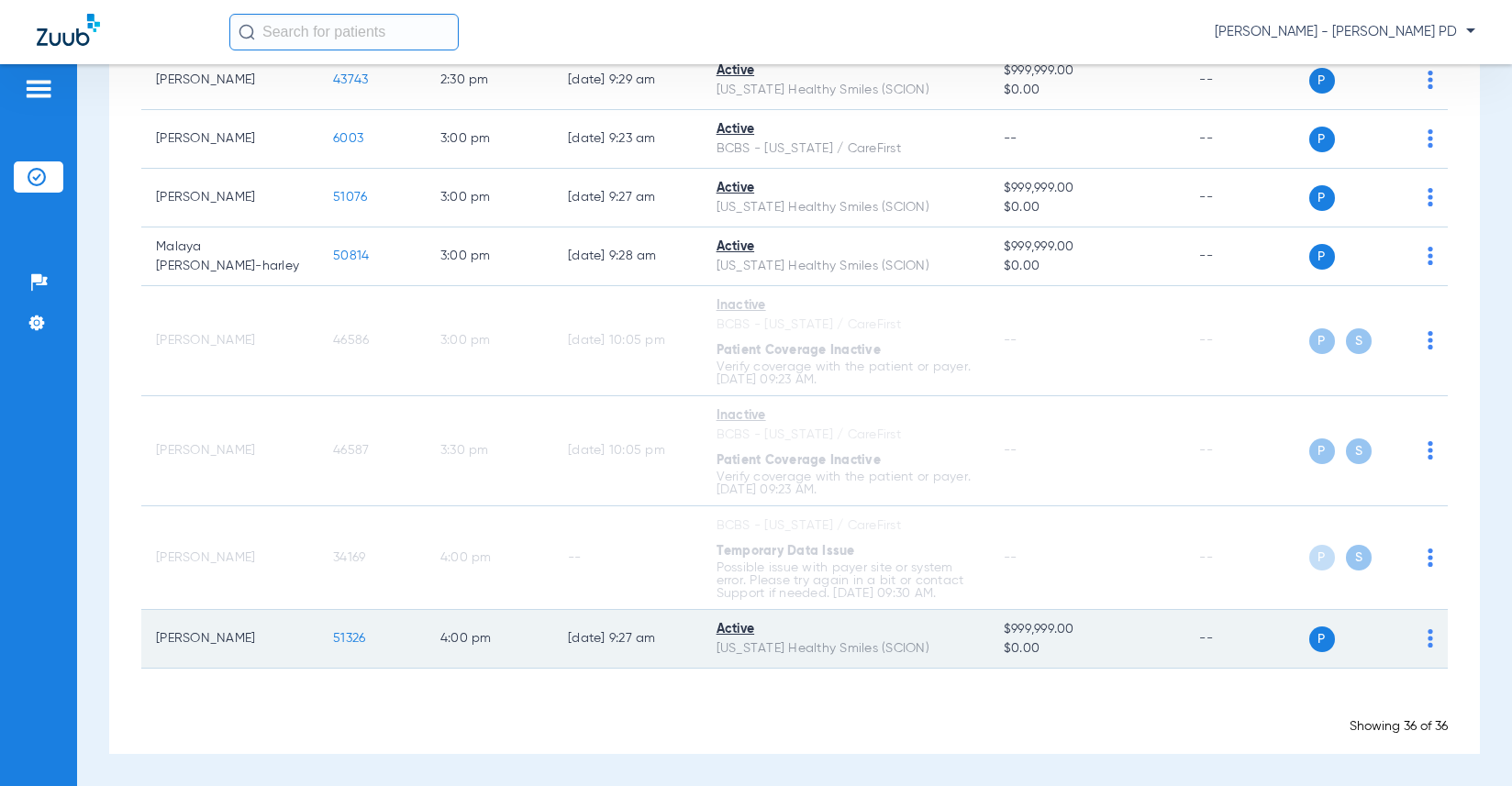 click on "51326" 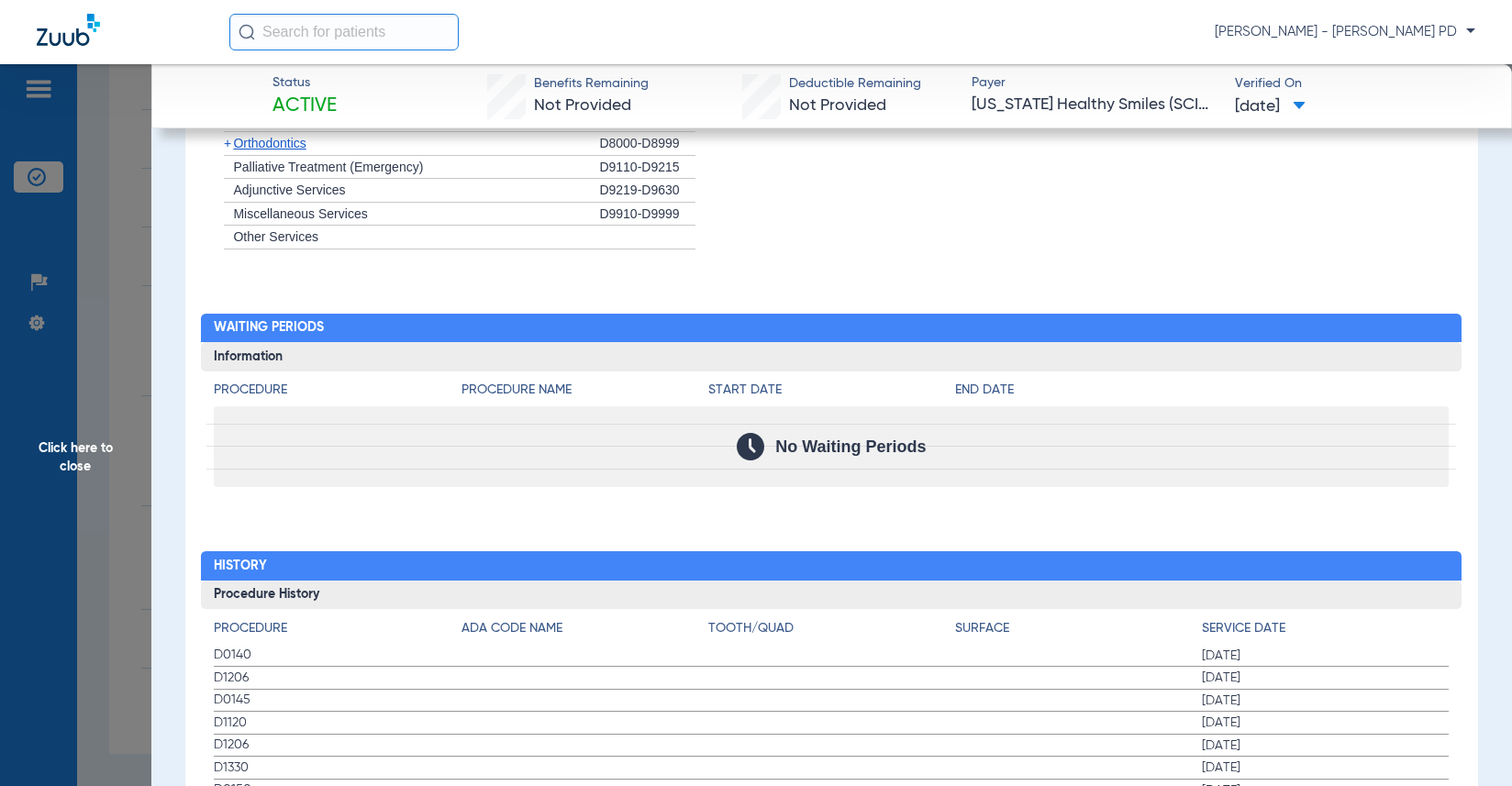 scroll, scrollTop: 1743, scrollLeft: 0, axis: vertical 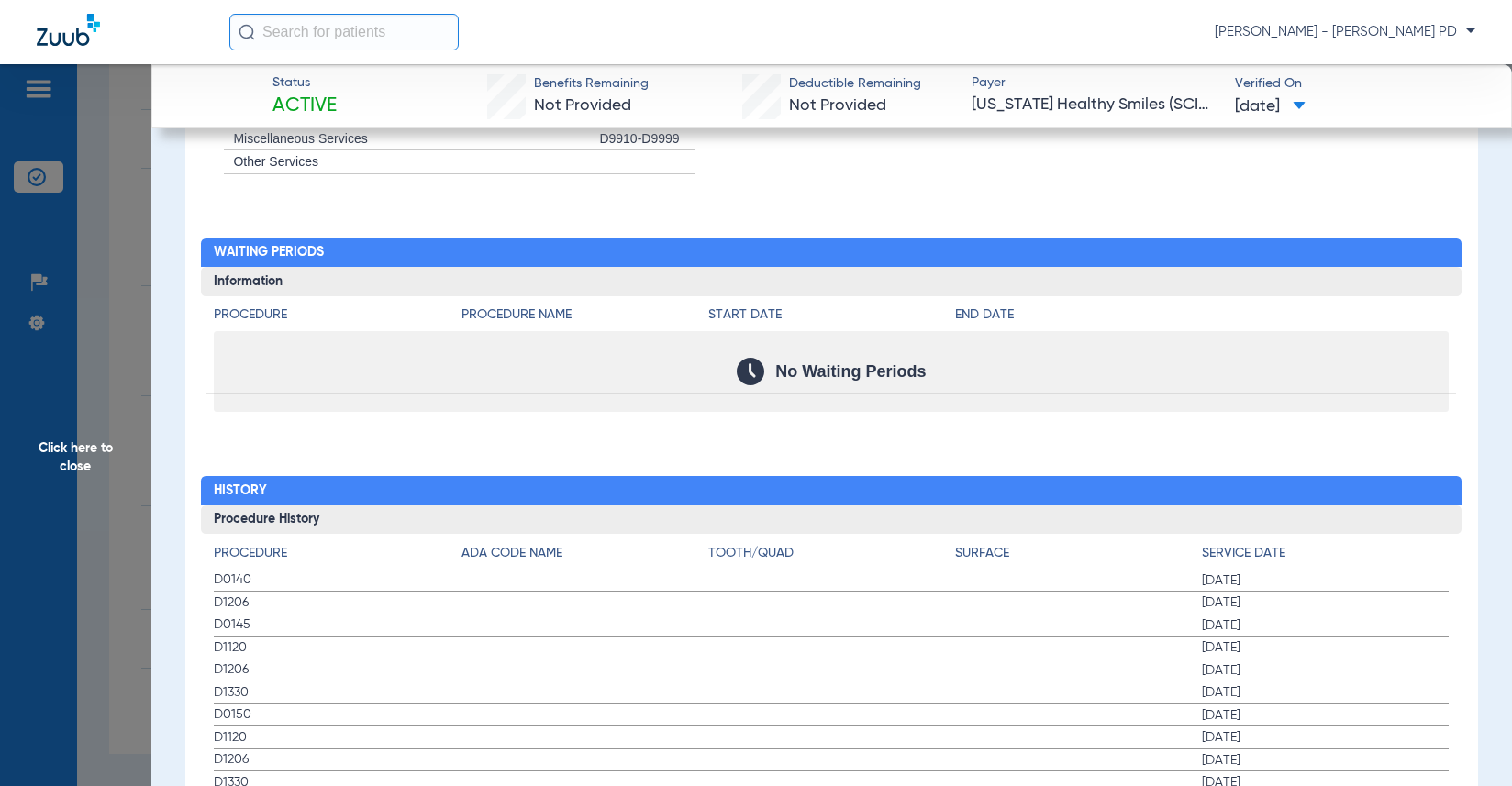 click on "Information" 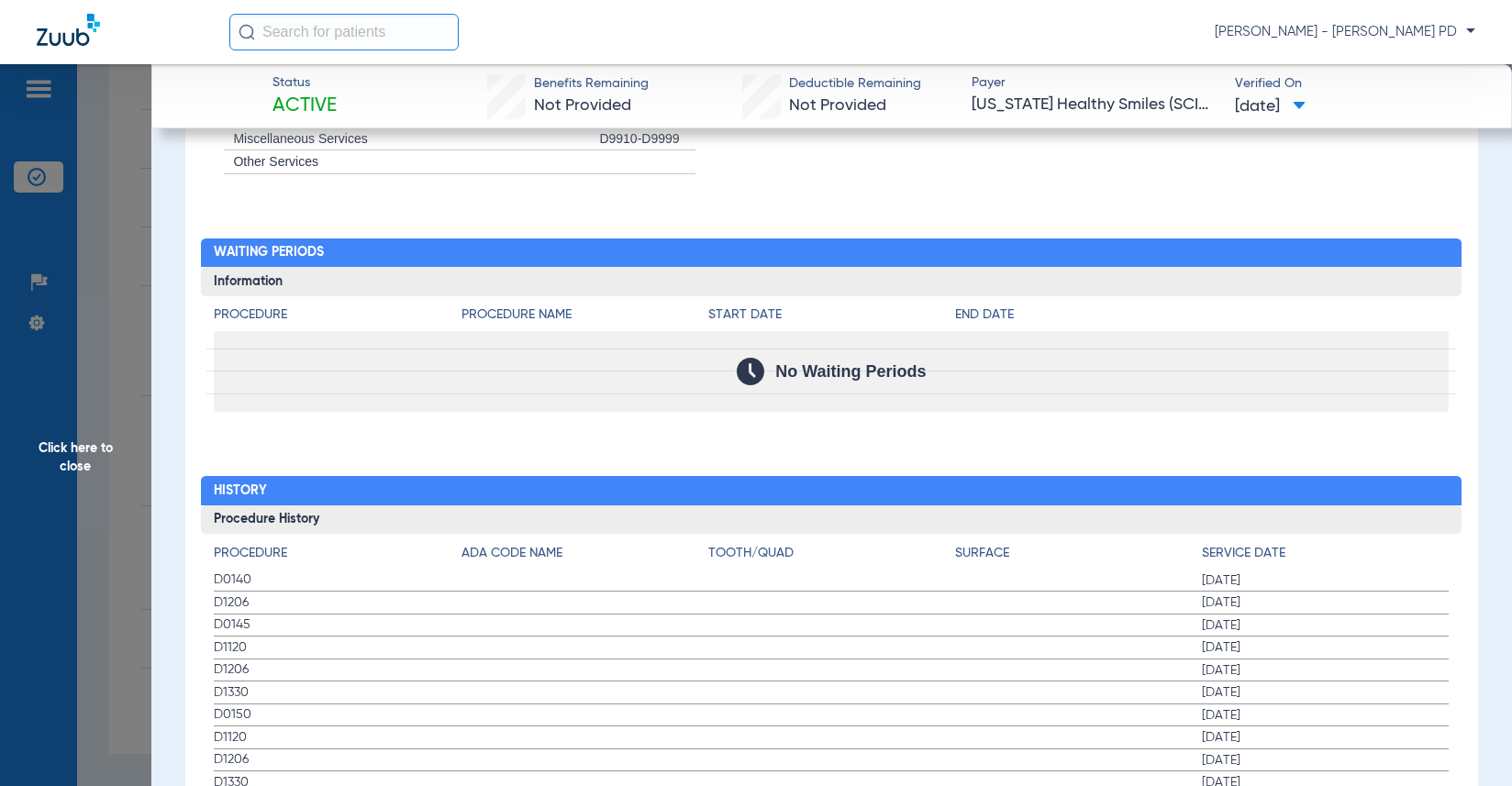 drag, startPoint x: 1426, startPoint y: 43, endPoint x: 1405, endPoint y: 50, distance: 22.135944 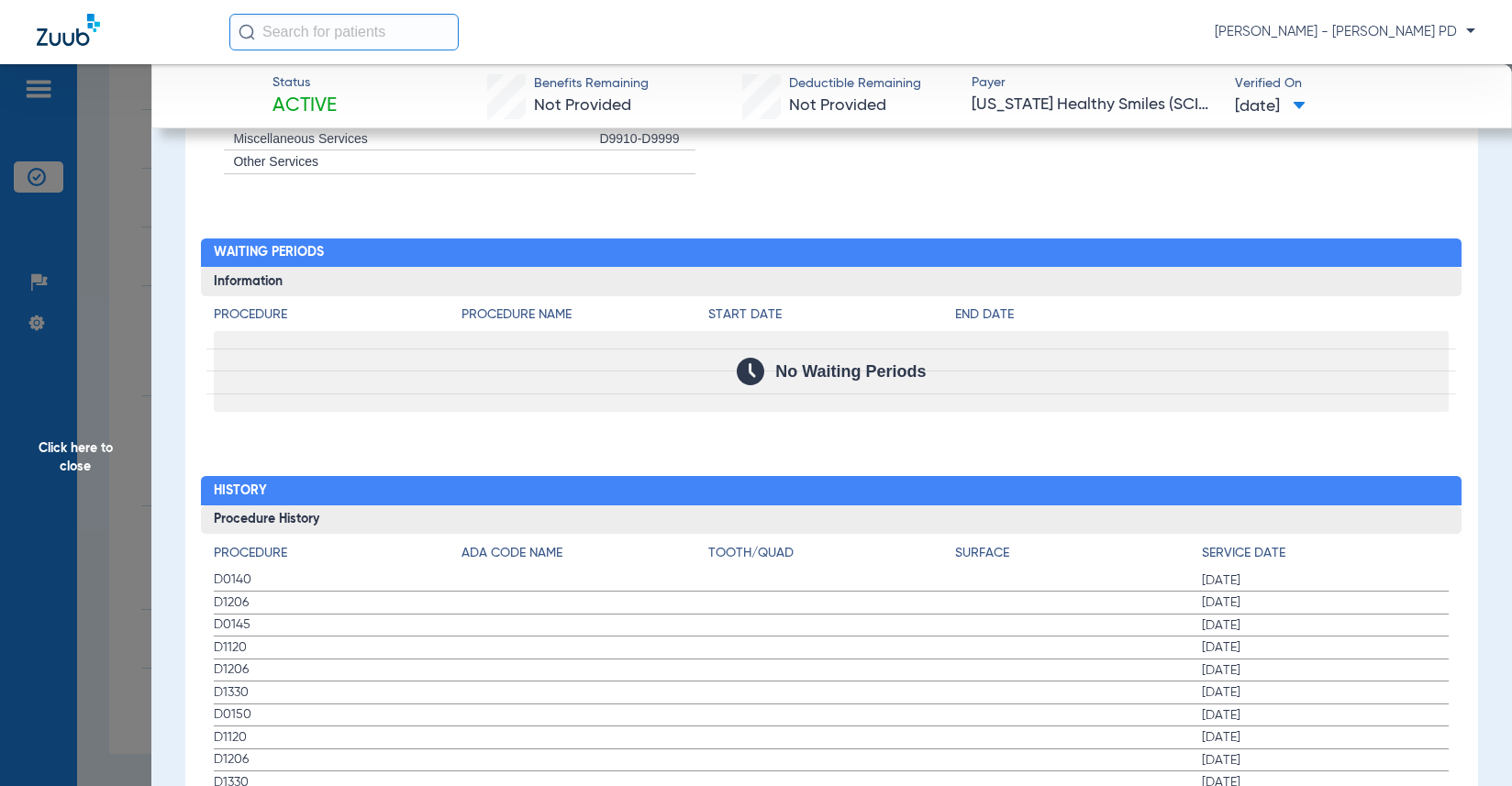 click on "[PERSON_NAME] - [PERSON_NAME] PD" 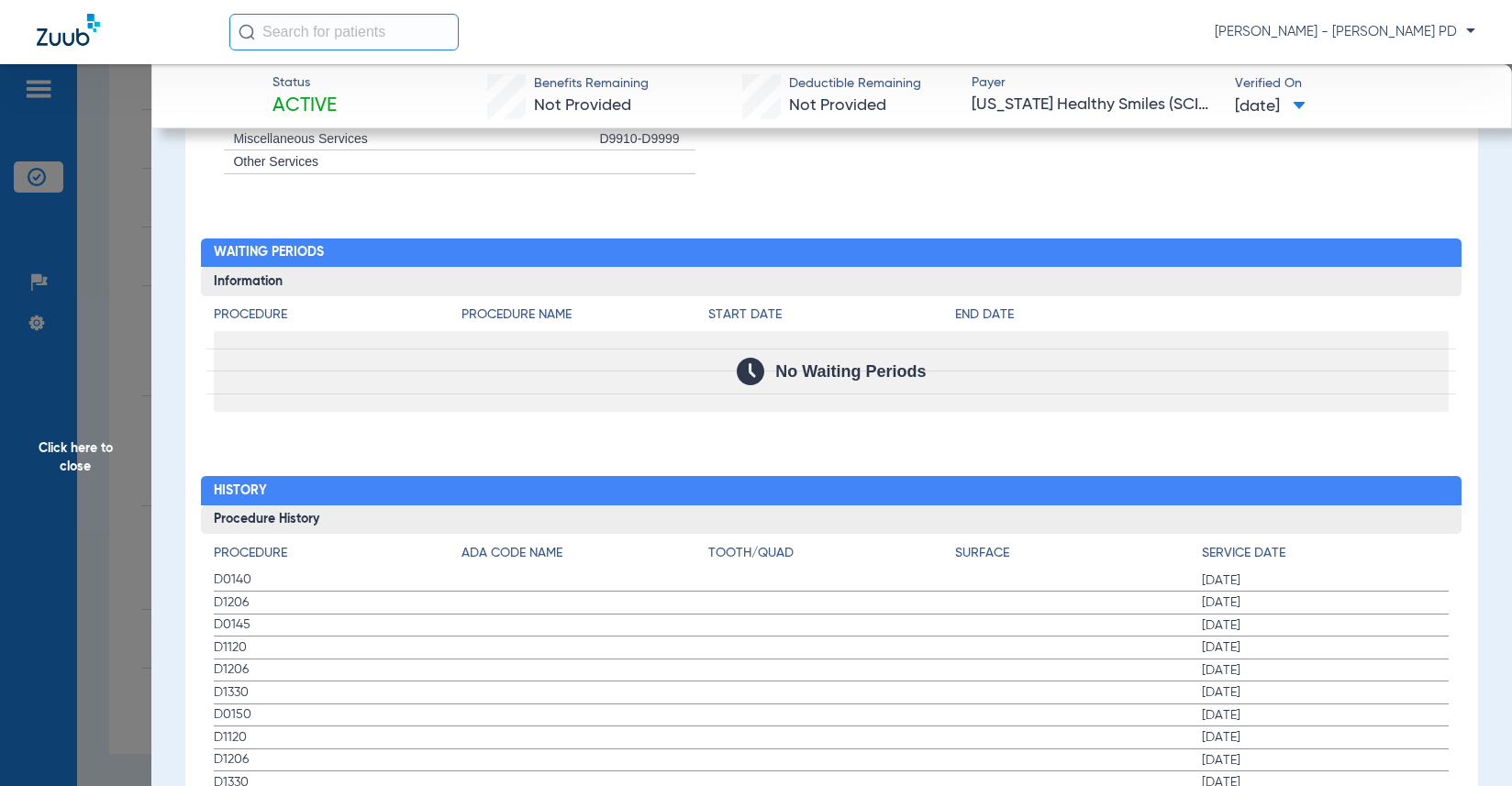 click on "[PERSON_NAME] - [PERSON_NAME] PD" 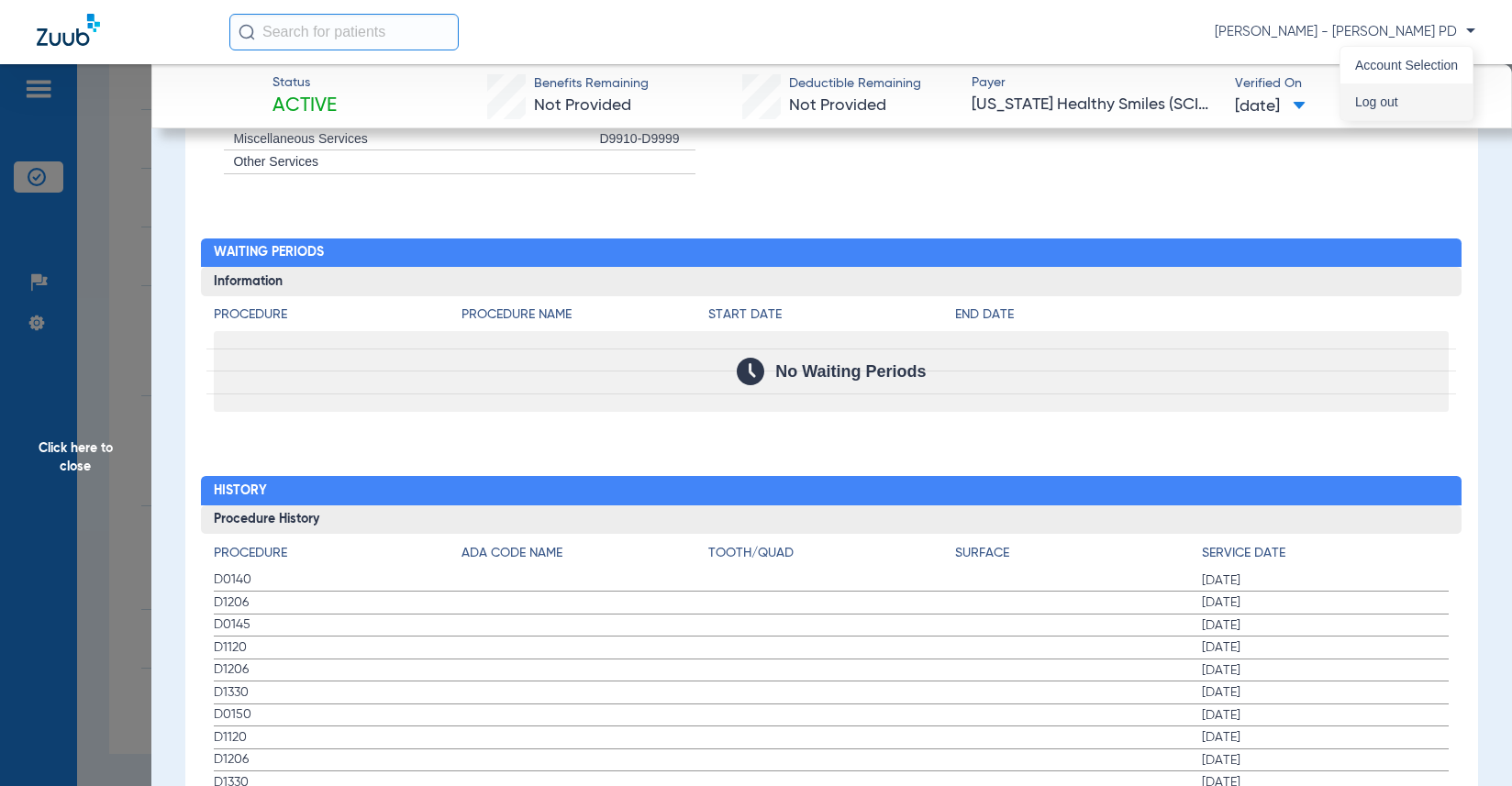 click on "Log out" at bounding box center [1406, 102] 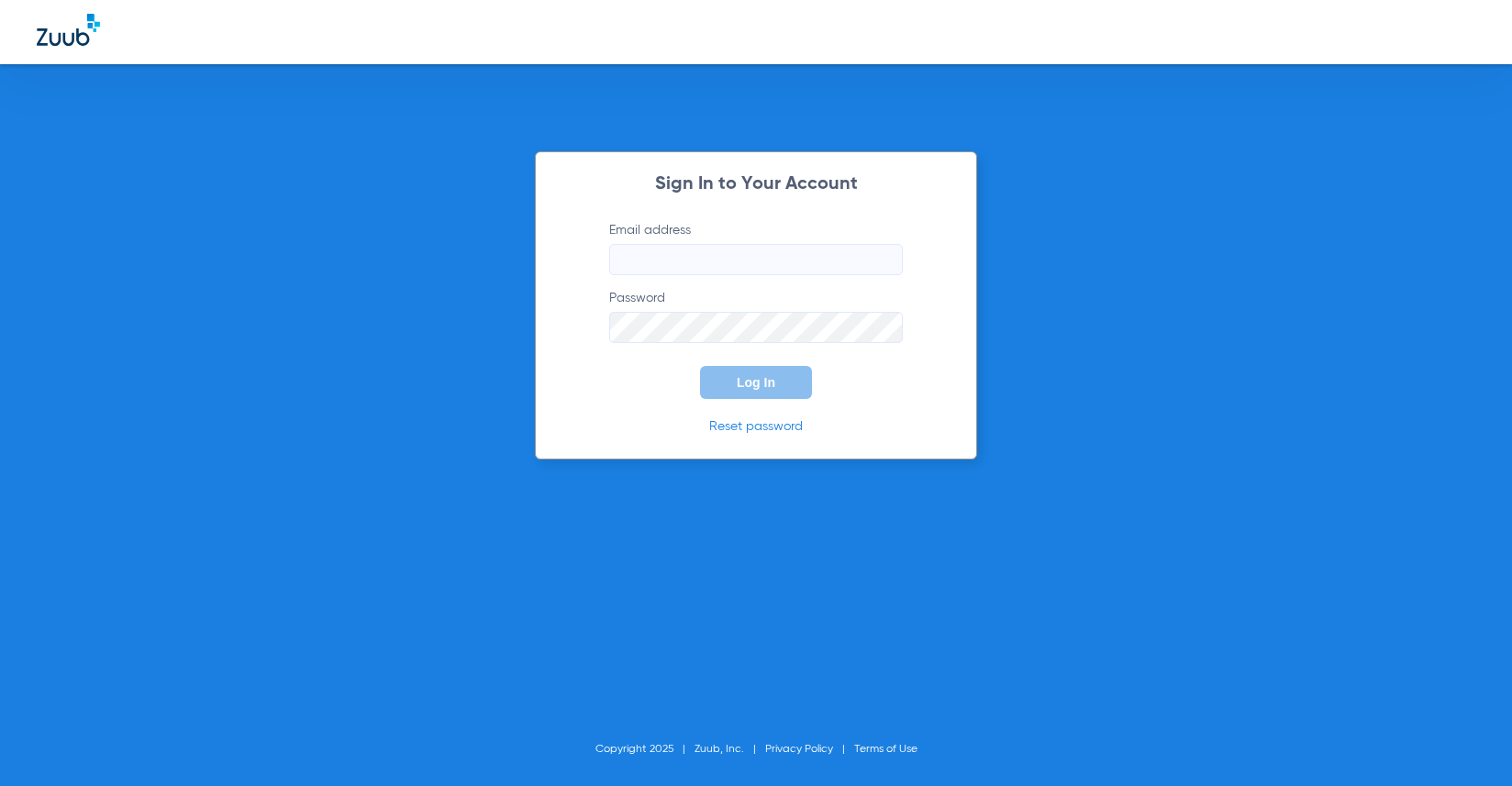 type on "[EMAIL_ADDRESS][DOMAIN_NAME]" 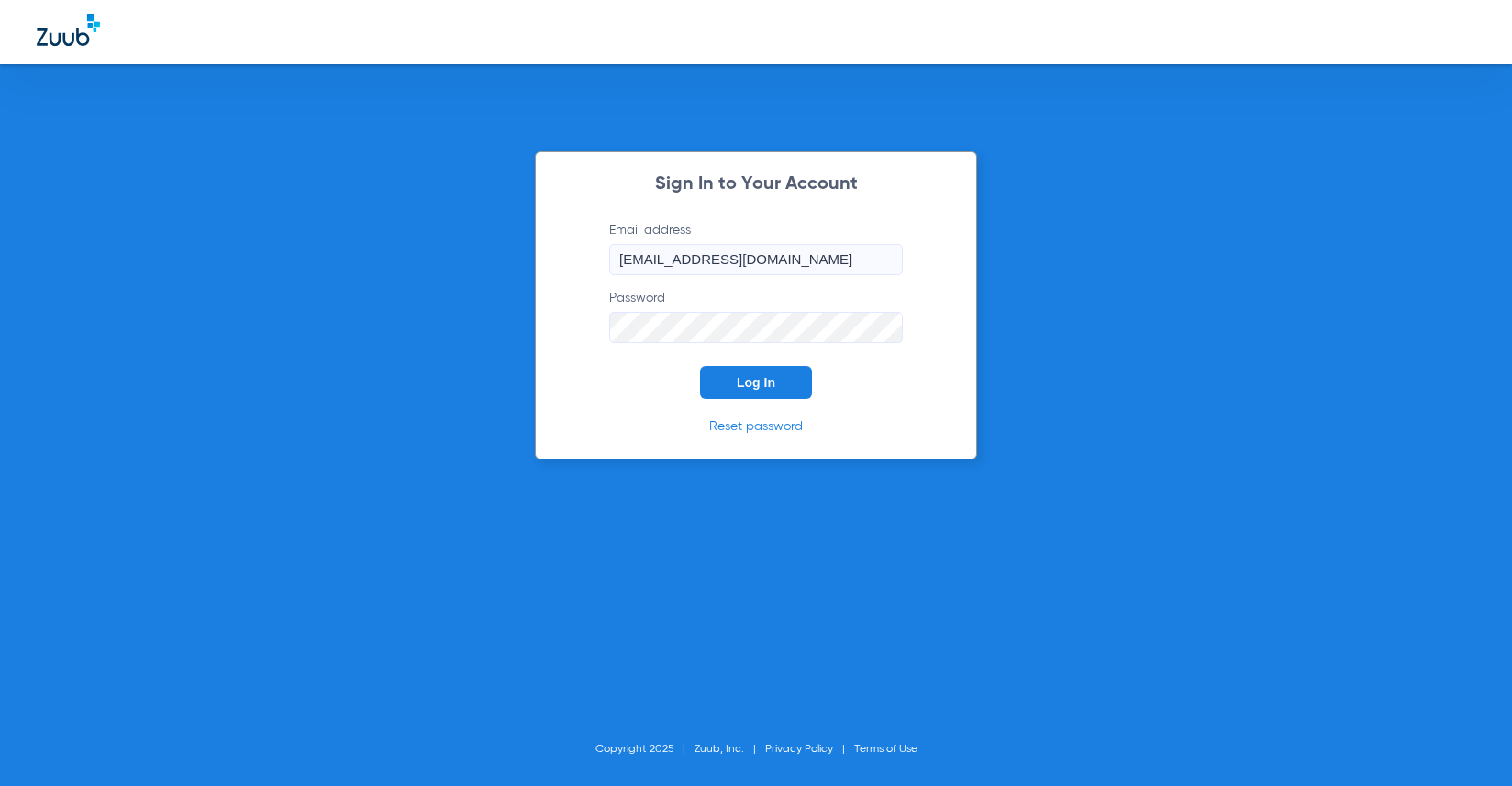 drag, startPoint x: 819, startPoint y: 383, endPoint x: 795, endPoint y: 388, distance: 24.515301 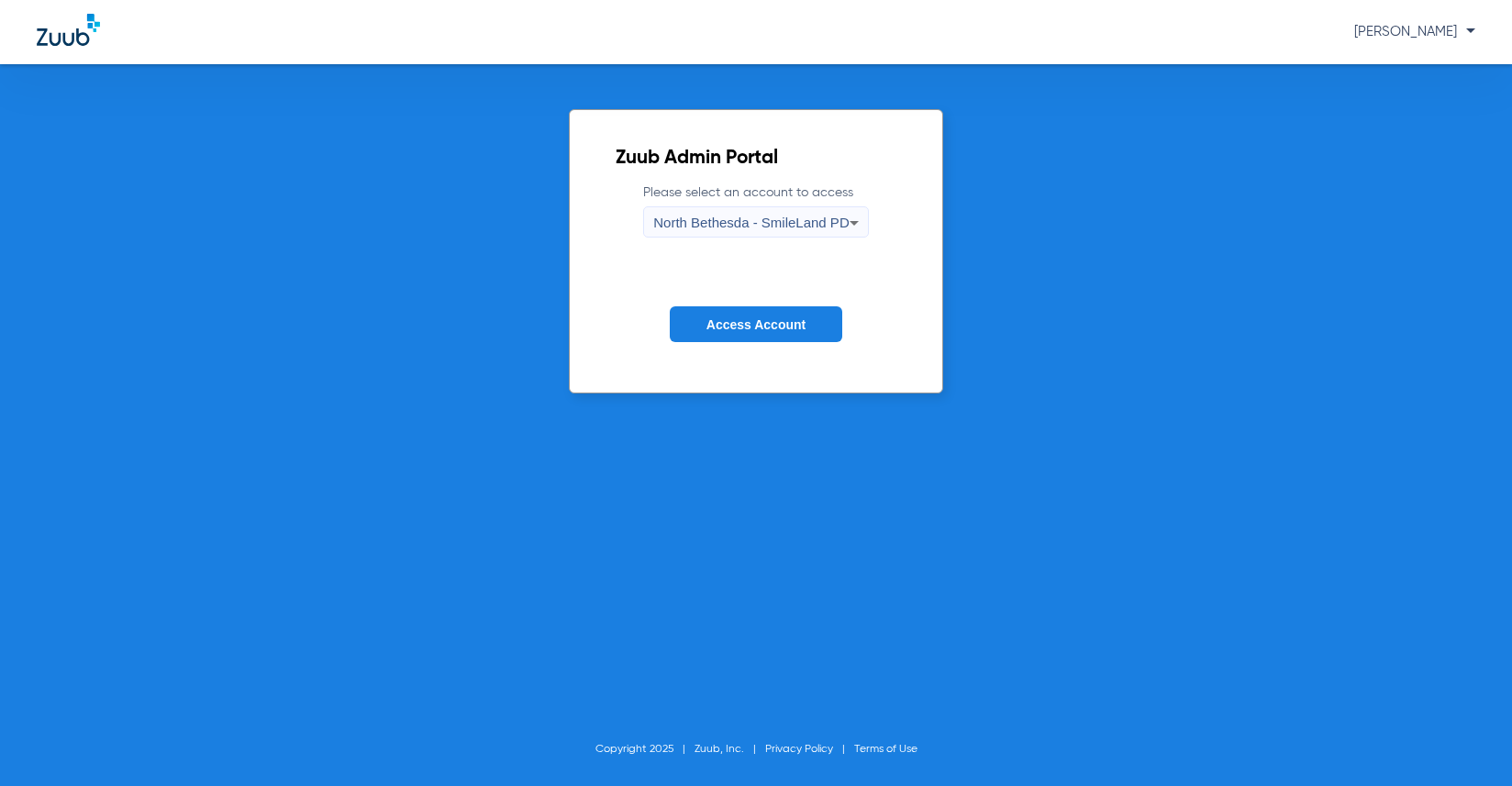 click on "North Bethesda - SmileLand PD" at bounding box center (750, 223) 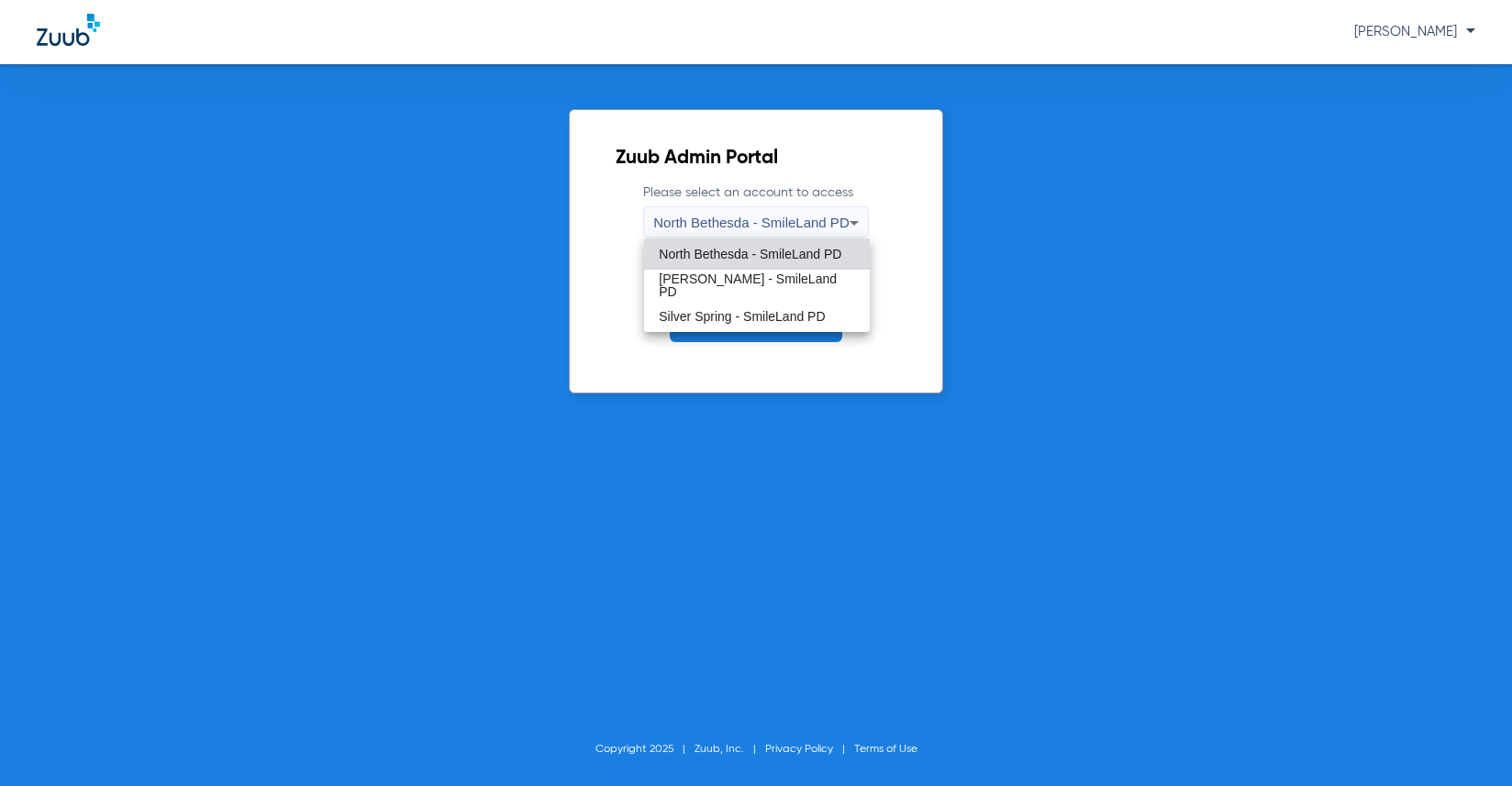 click at bounding box center [756, 393] 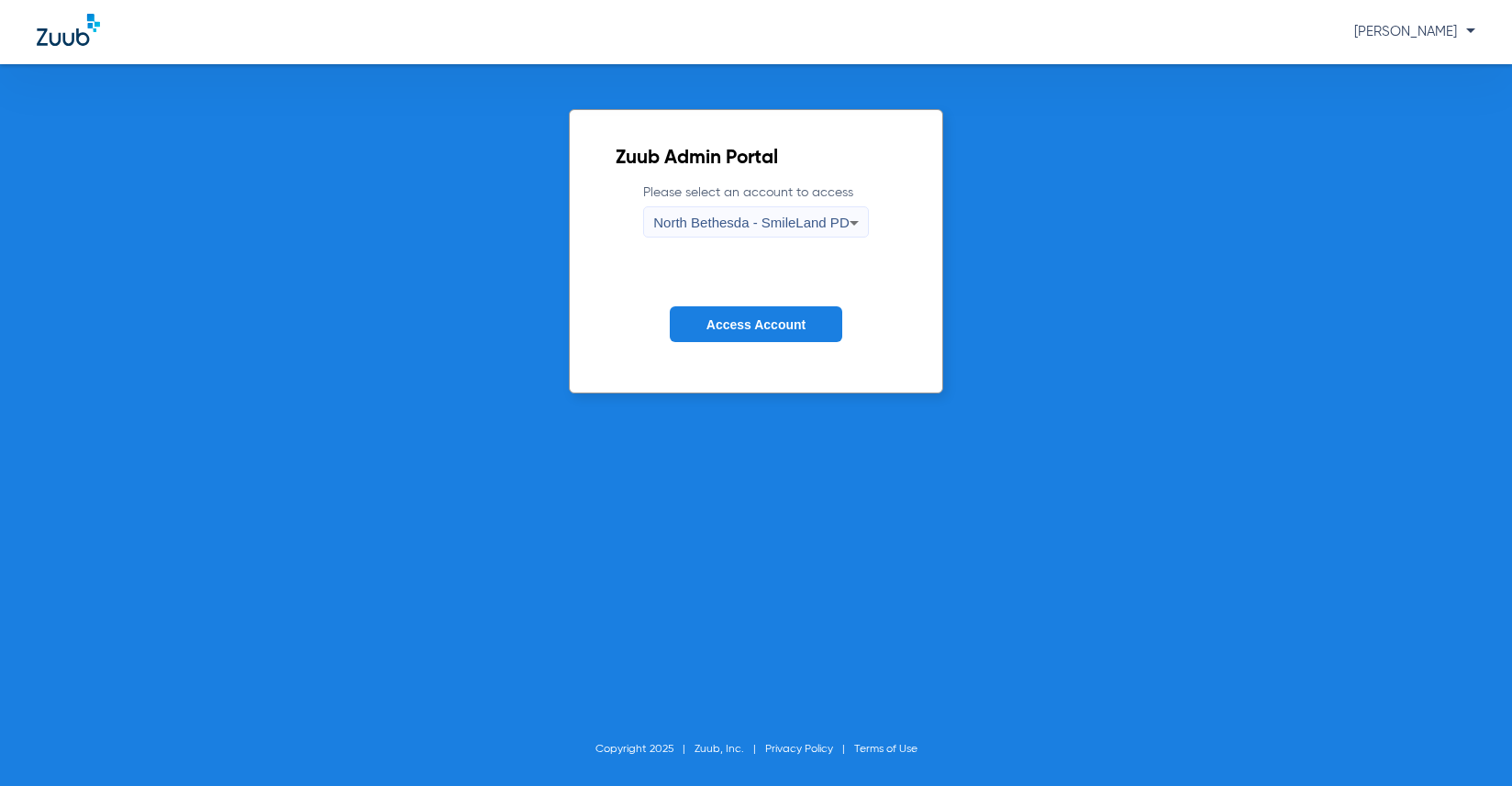 click on "Access Account" 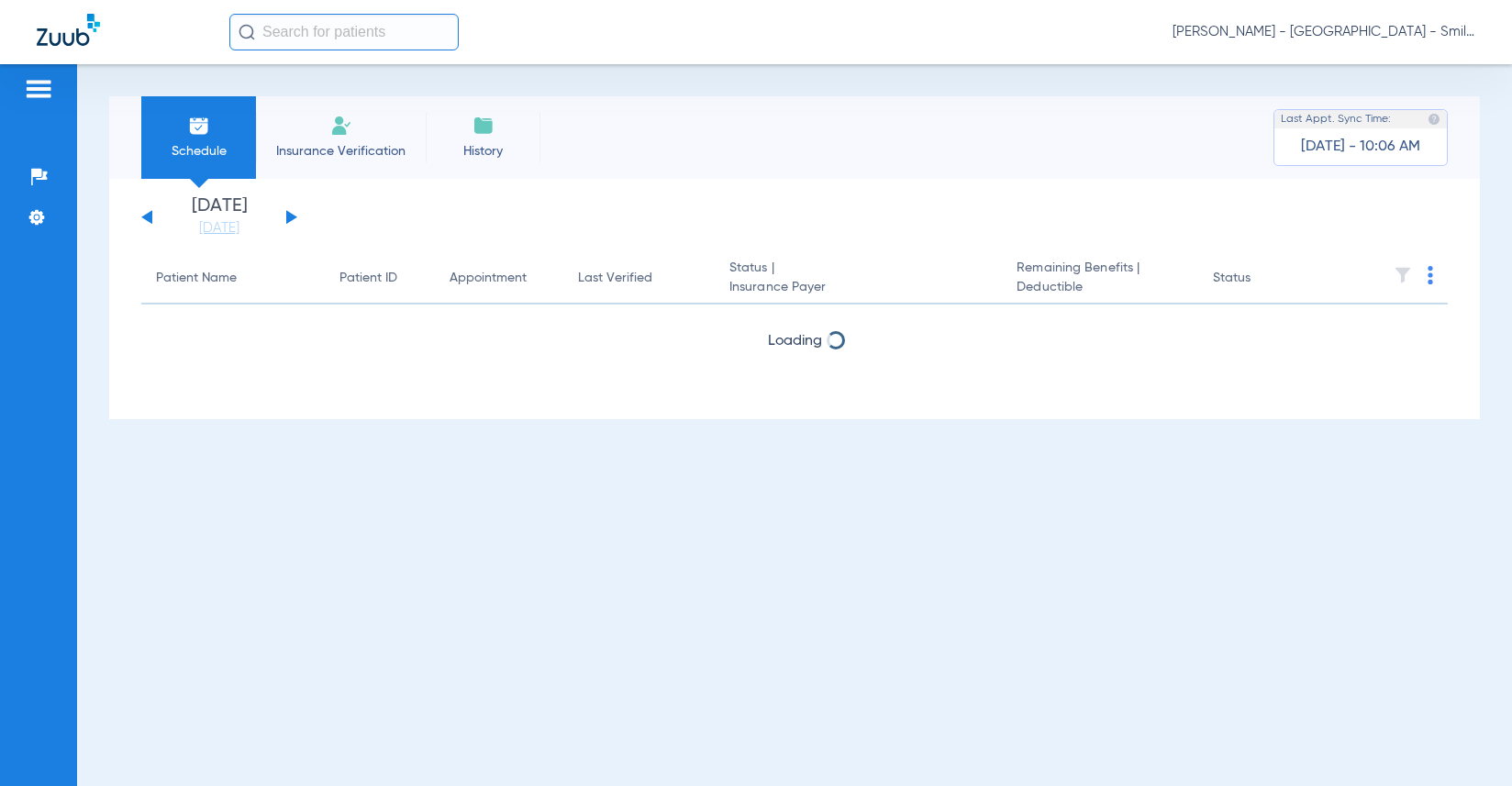 click on "[DATE]   [DATE]   [DATE]   [DATE]   [DATE]   [DATE]   [DATE]   [DATE]   [DATE]   [DATE]   [DATE]   [DATE]   [DATE]   [DATE]   [DATE]   [DATE]   [DATE]   [DATE]   [DATE]   [DATE]   [DATE]   [DATE]   [DATE]   [DATE]   [DATE]   [DATE]   [DATE]   [DATE]   [DATE]   [DATE]   [DATE]   [DATE]   [DATE]   [DATE]   [DATE]   [DATE]   [DATE]   [DATE]   [DATE]   [DATE]   [DATE]   [DATE]   [DATE]   [DATE]  Su" 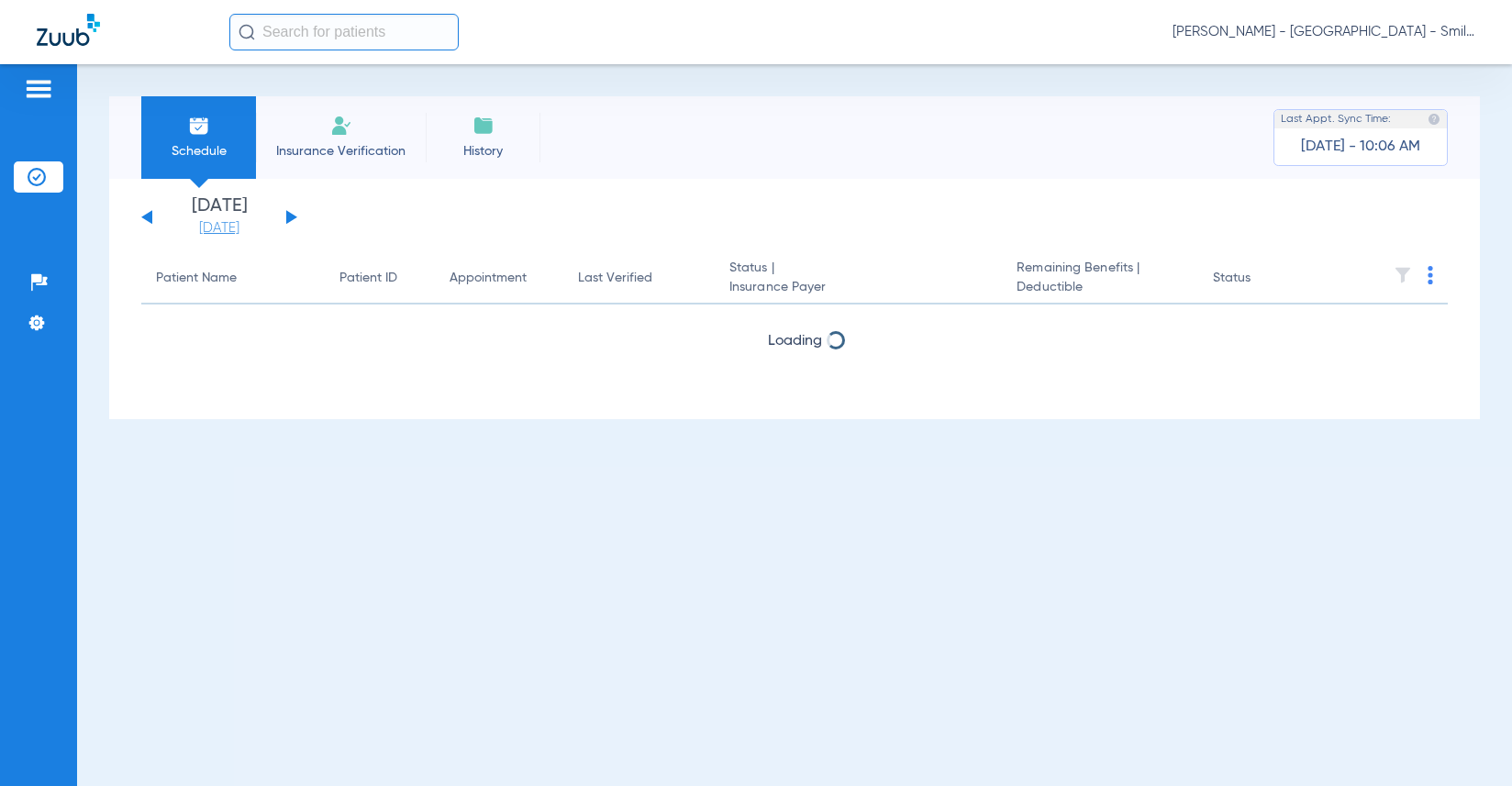 click on "[DATE]" 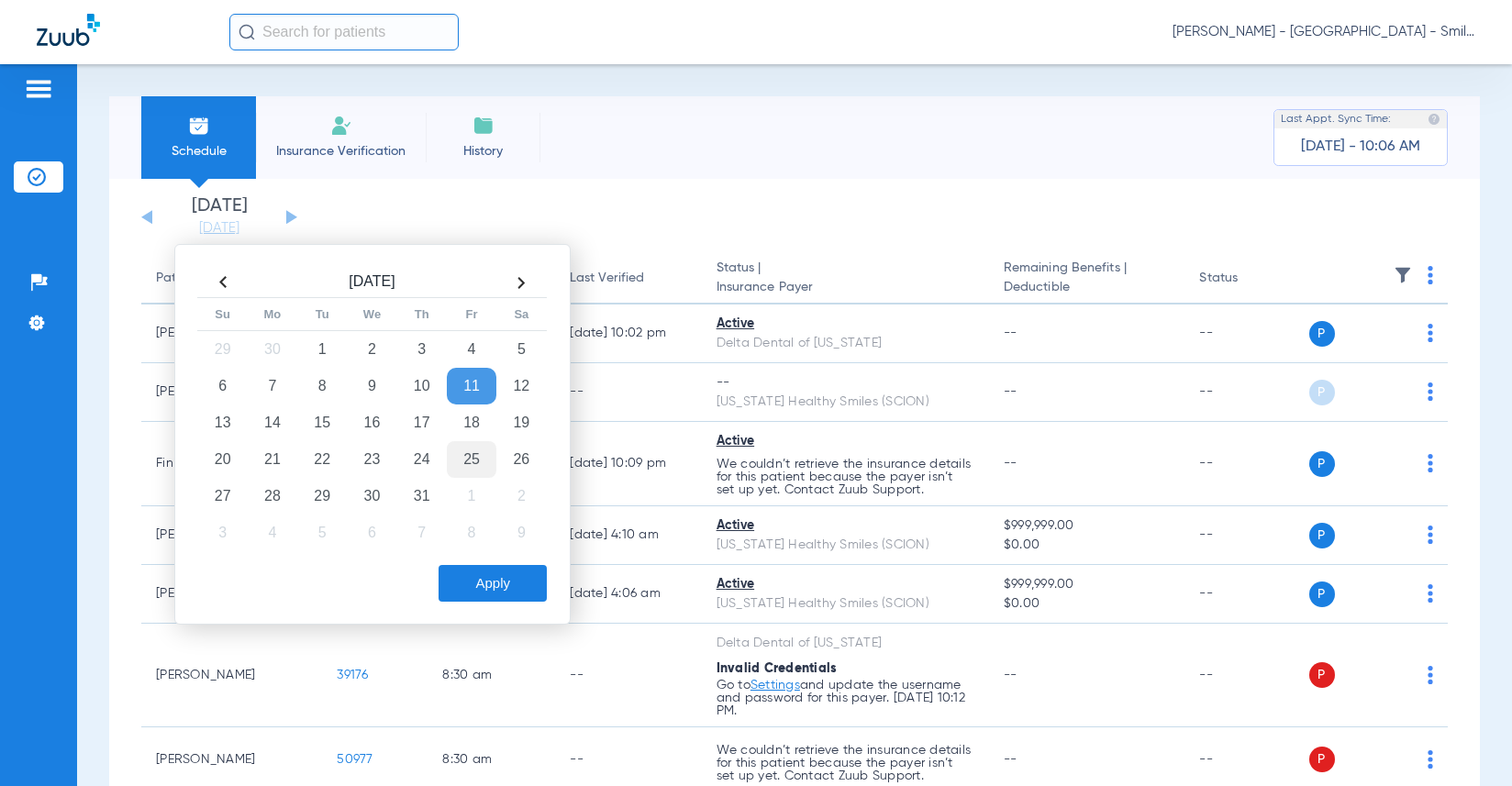 click on "25" 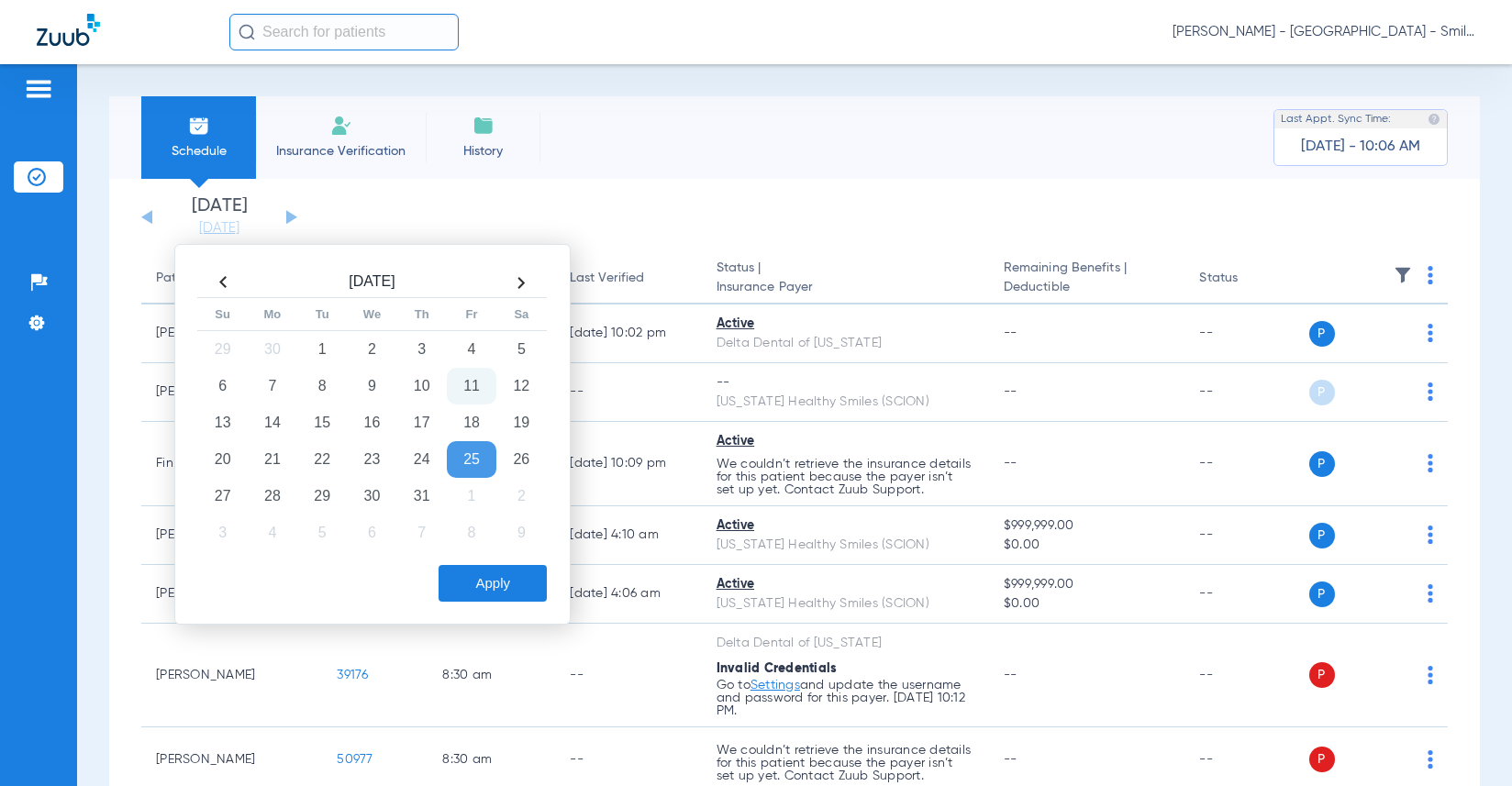 click on "Apply" 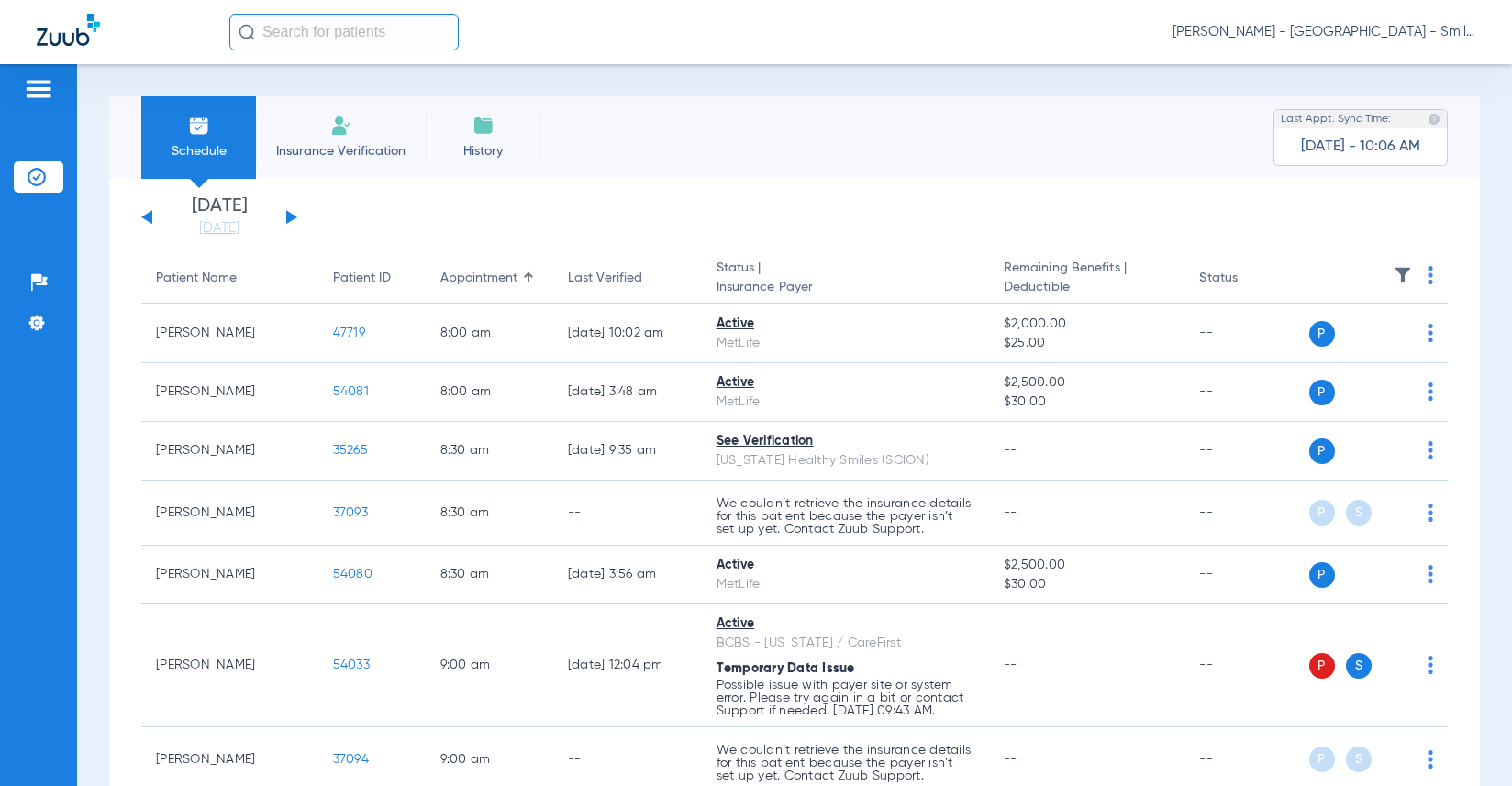 click 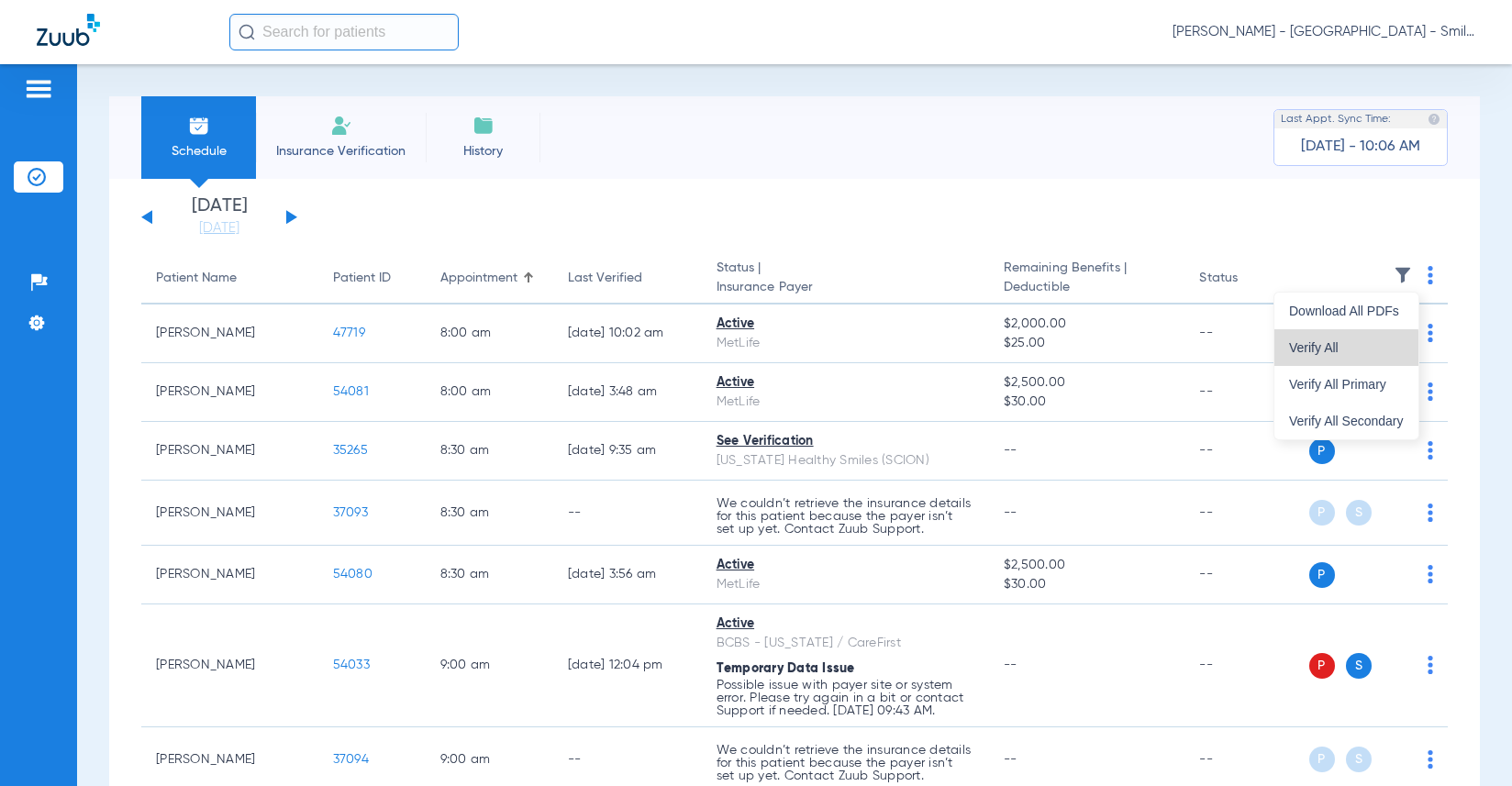 click on "Verify All" at bounding box center [1346, 348] 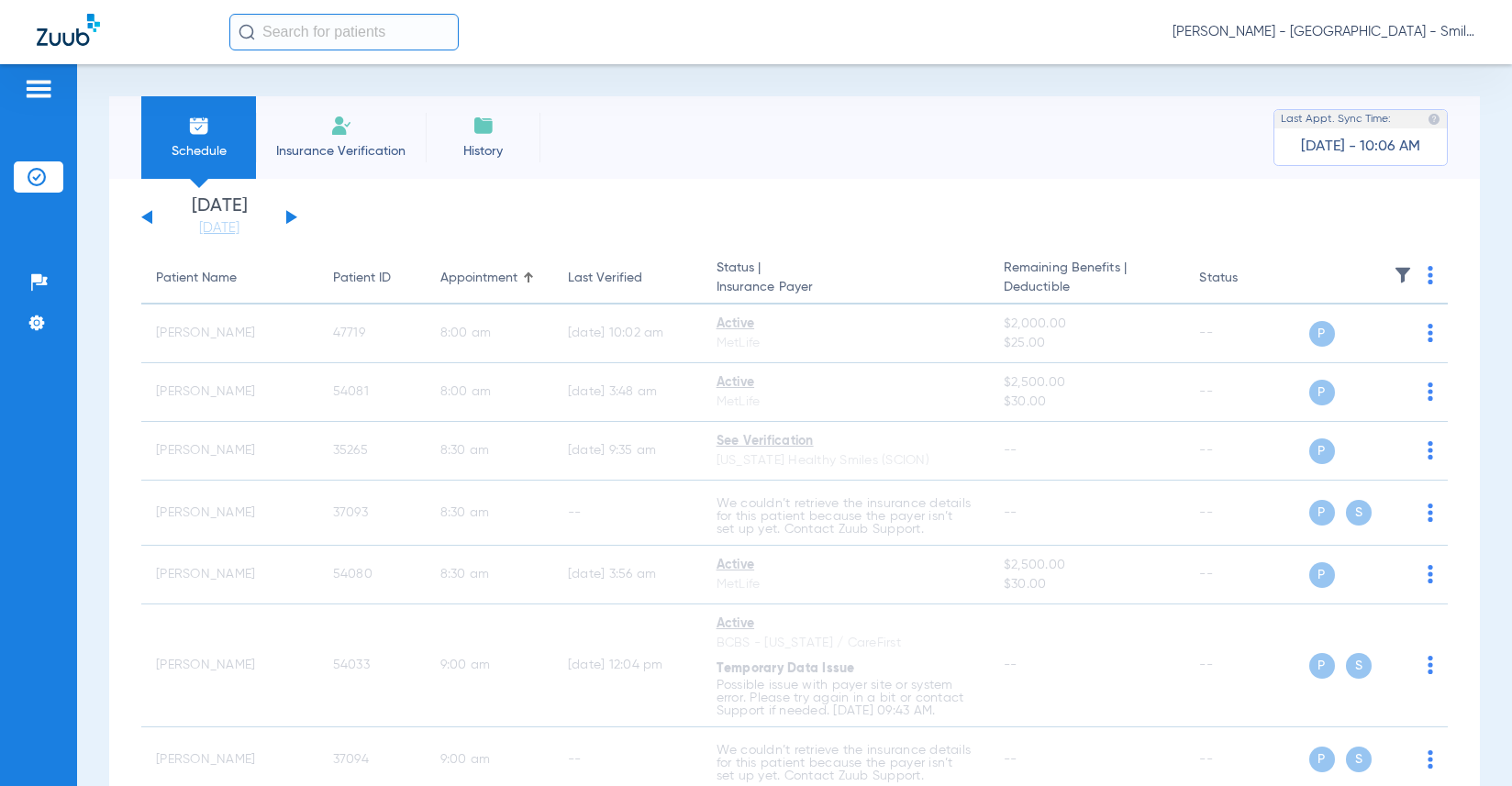 click 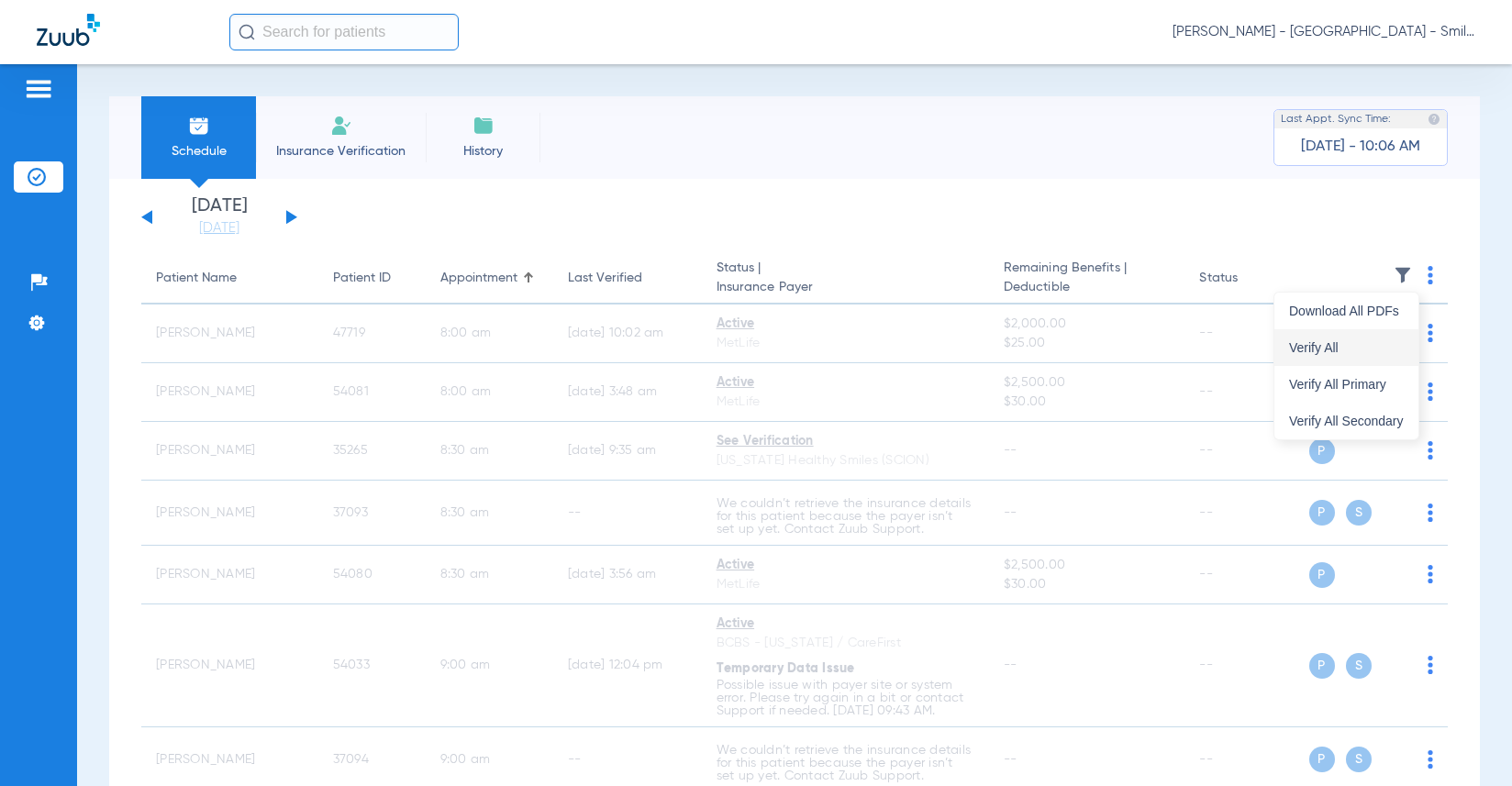 click on "Verify All" at bounding box center [1346, 348] 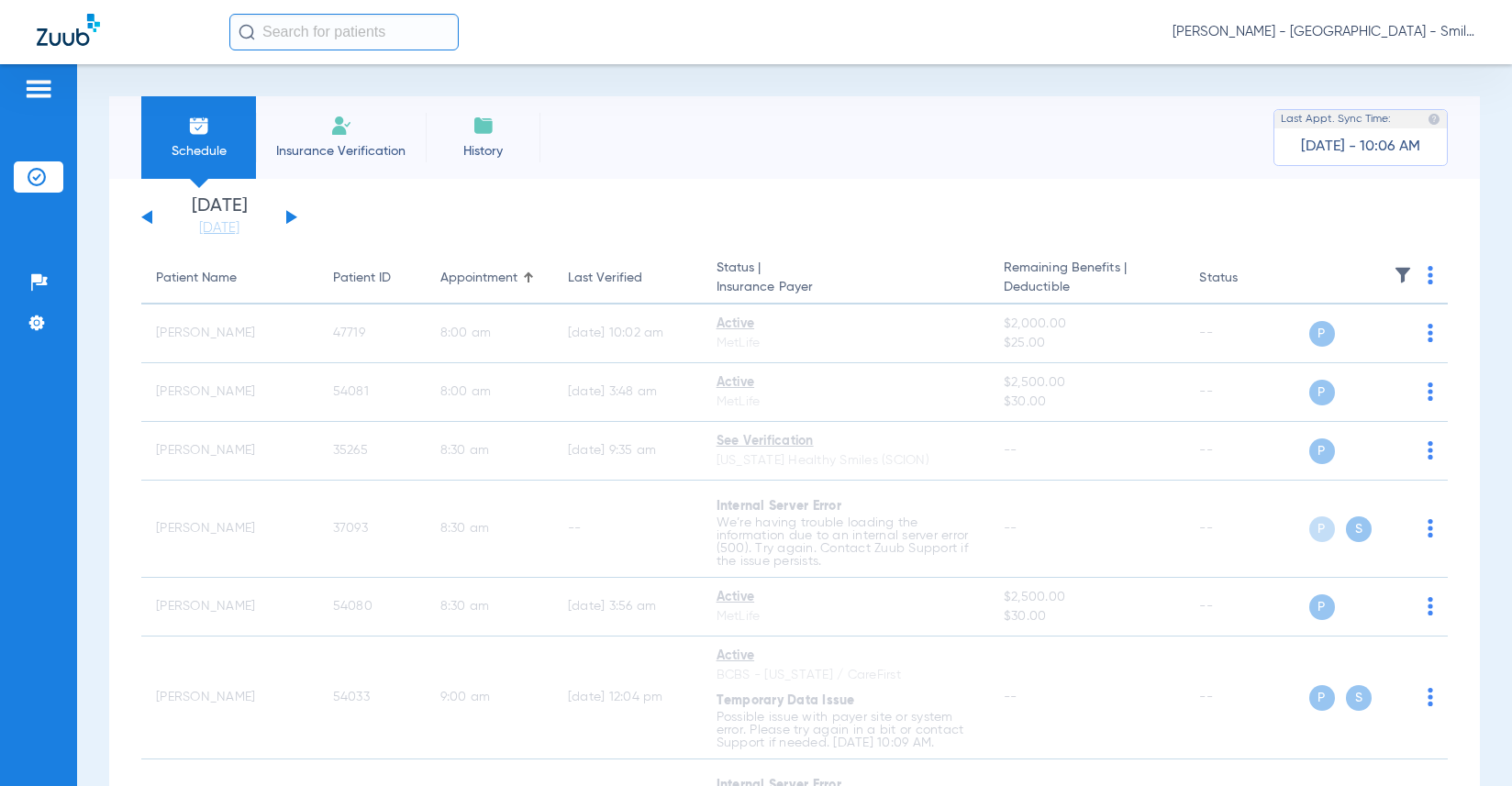 click 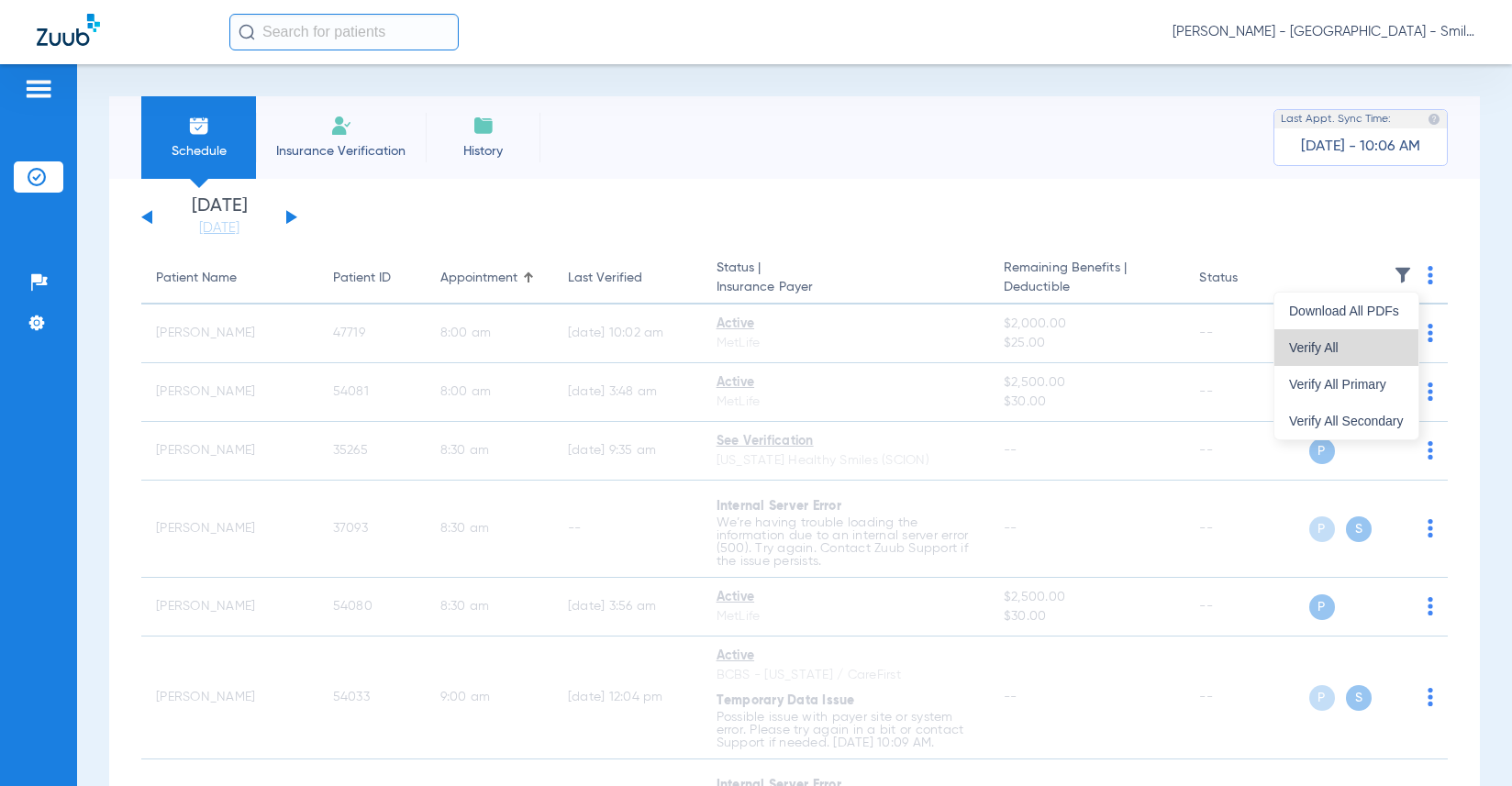 click on "Verify All" at bounding box center [1346, 348] 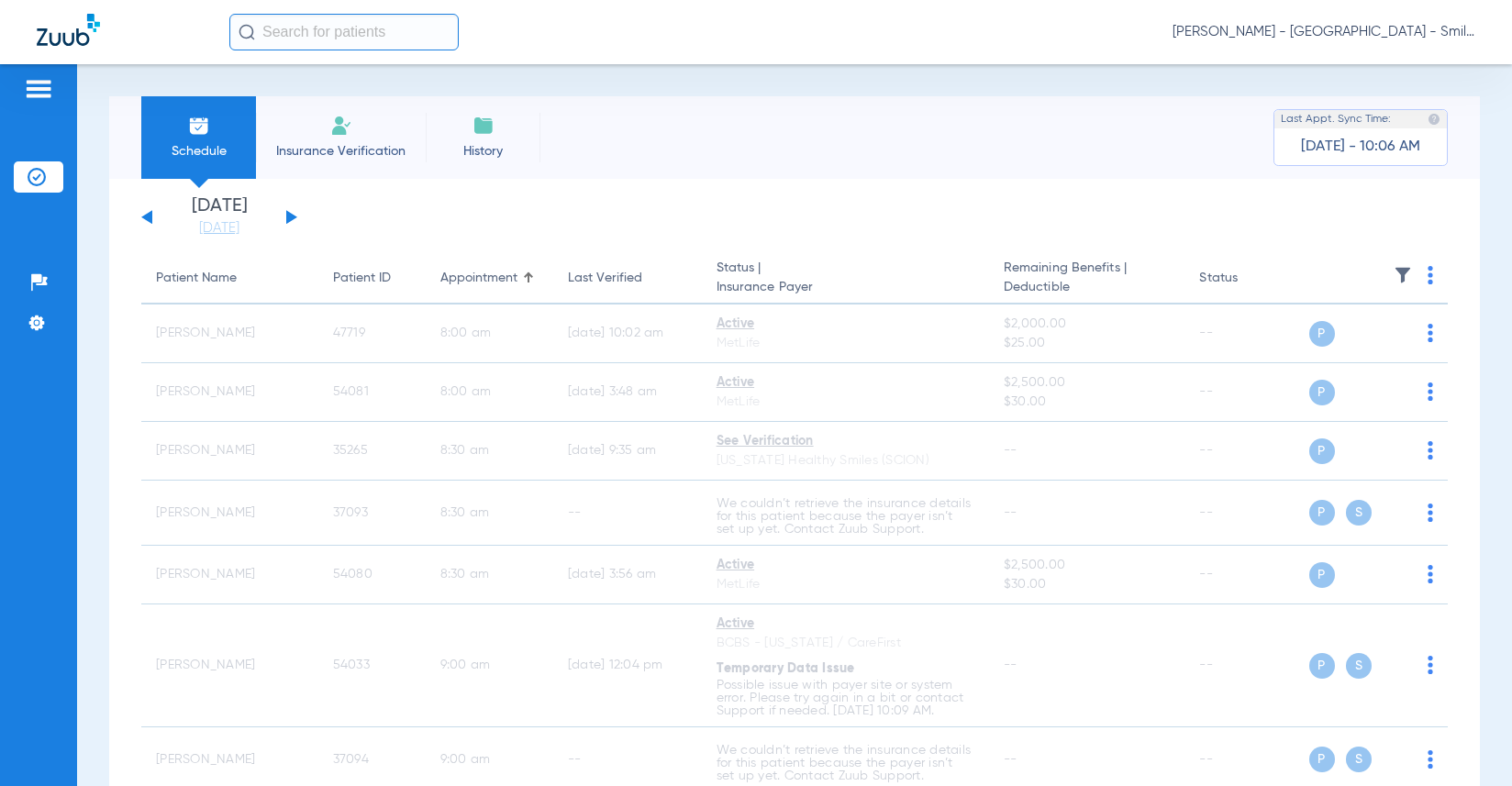 click 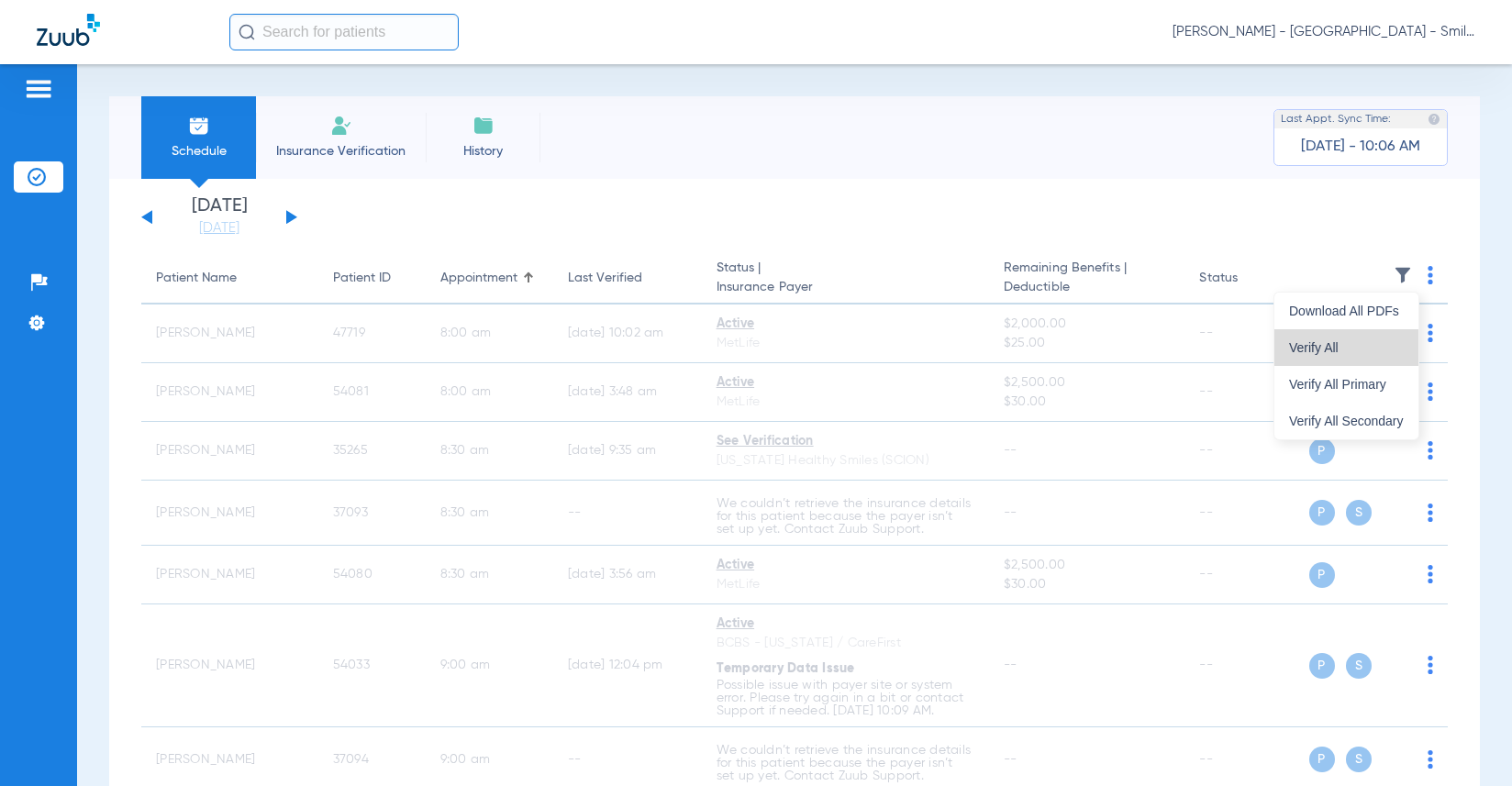 click on "Verify All" at bounding box center [1346, 348] 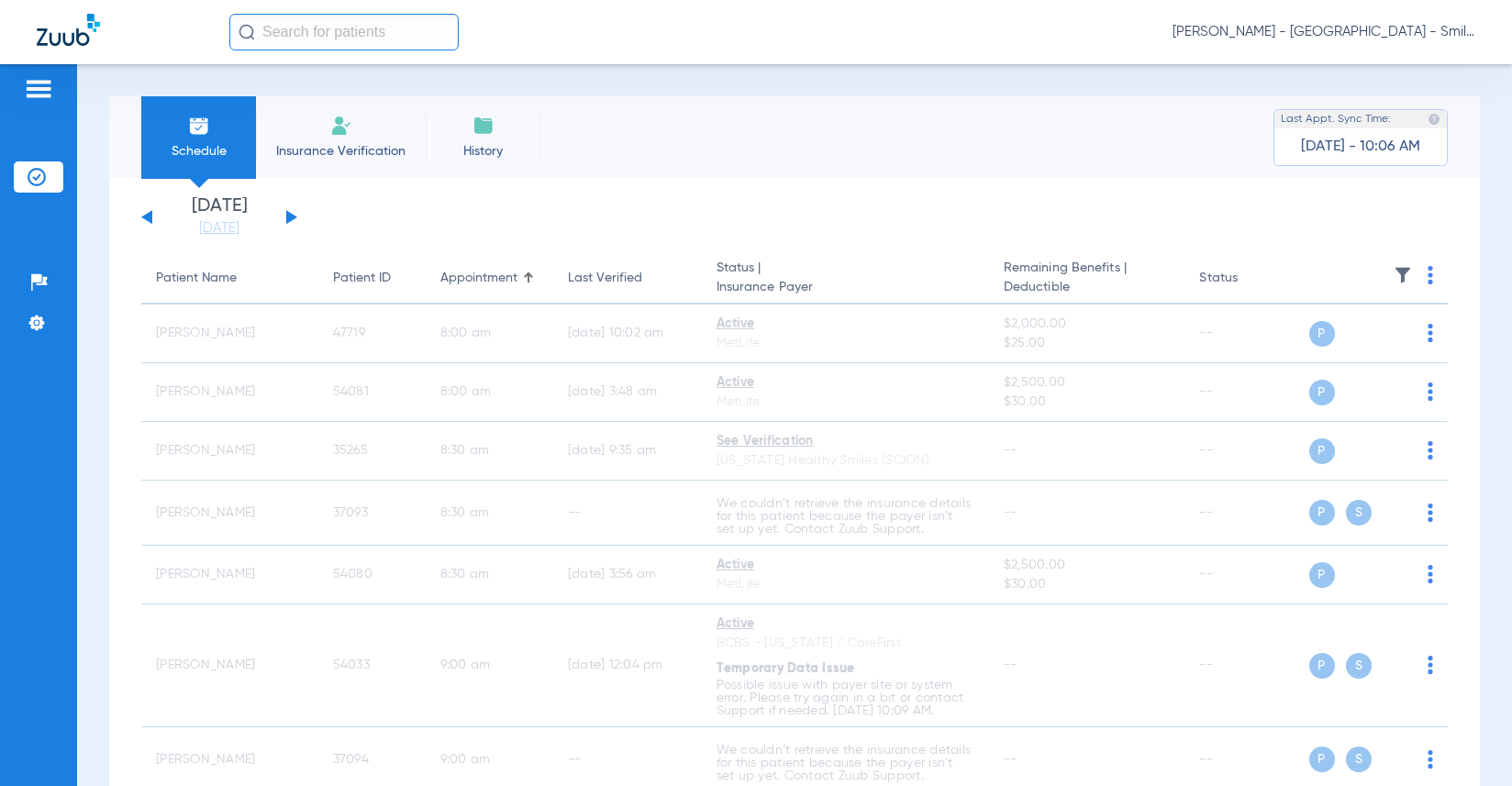 click on "[DATE]   [DATE]   [DATE]   [DATE]   [DATE]   [DATE]   [DATE]   [DATE]   [DATE]   [DATE]   [DATE]   [DATE]   [DATE]   [DATE]   [DATE]   [DATE]   [DATE]   [DATE]   [DATE]   [DATE]   [DATE]   [DATE]   [DATE]   [DATE]   [DATE]   [DATE]   [DATE]   [DATE]   [DATE]   [DATE]   [DATE]   [DATE]   [DATE]   [DATE]   [DATE]   [DATE]   [DATE]   [DATE]   [DATE]   [DATE]   [DATE]   [DATE]   [DATE]   [DATE]  Su" 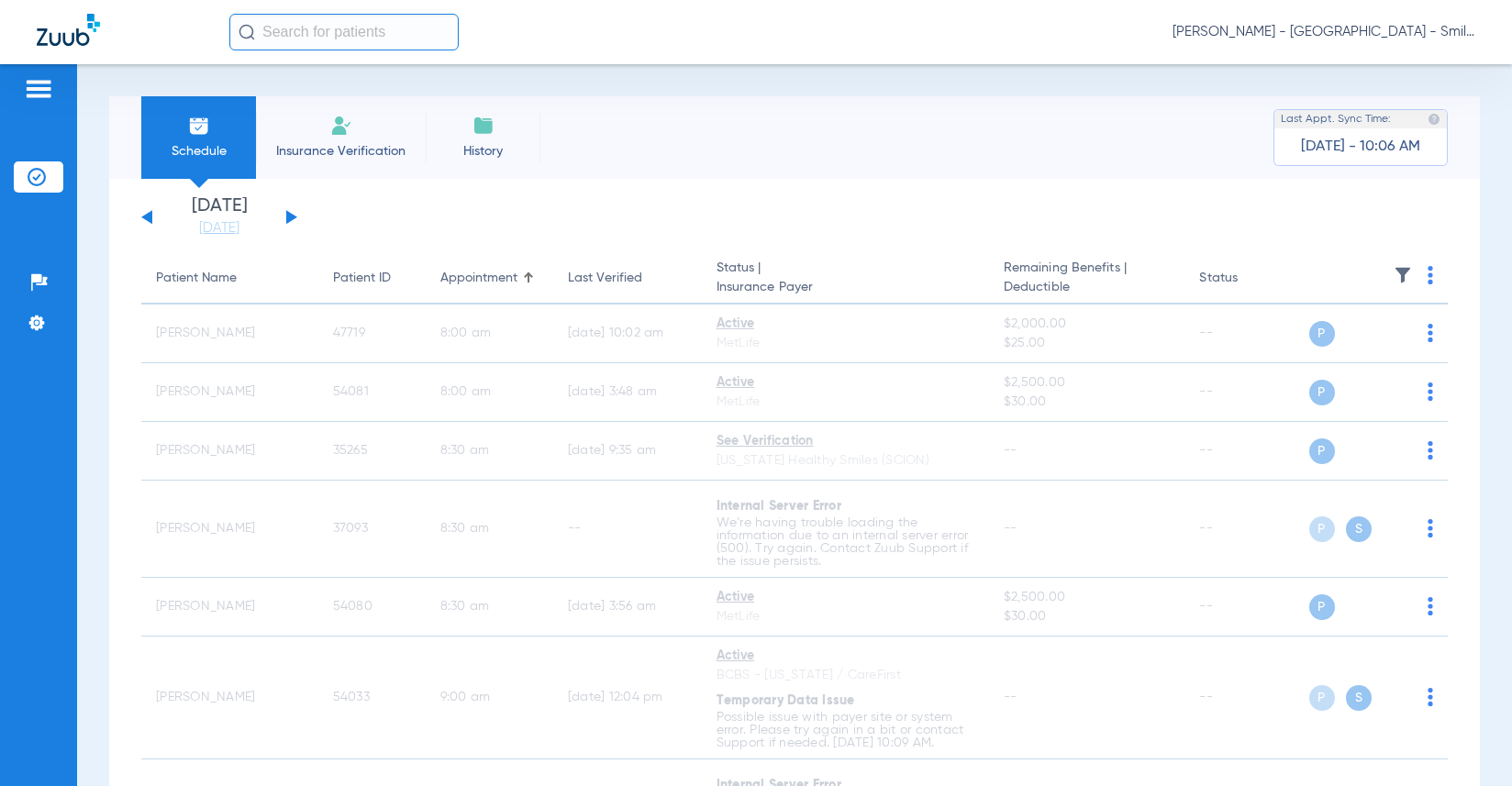 drag, startPoint x: 1375, startPoint y: 224, endPoint x: 1390, endPoint y: 229, distance: 15.811388 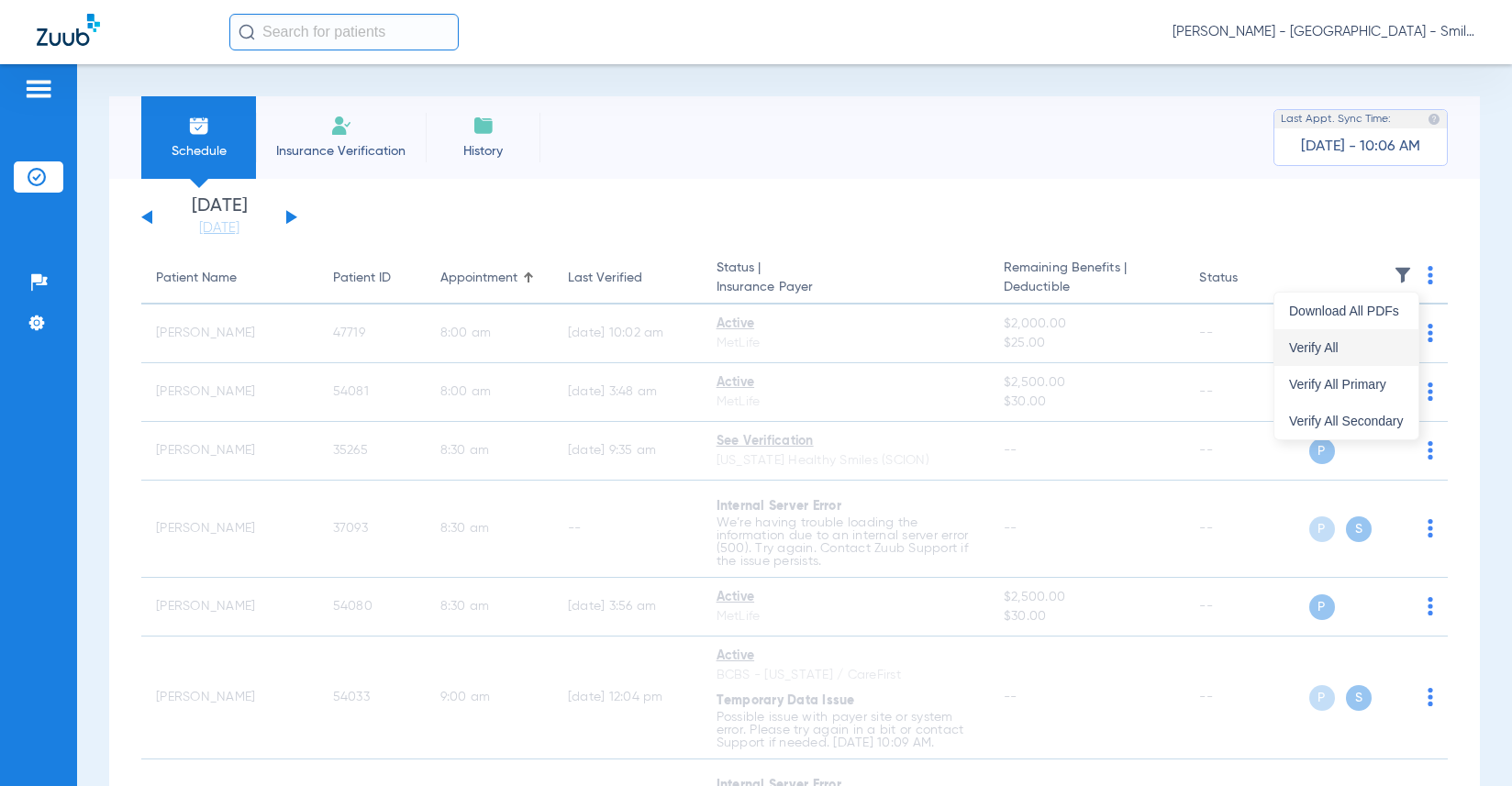 click on "Verify All" at bounding box center [1346, 348] 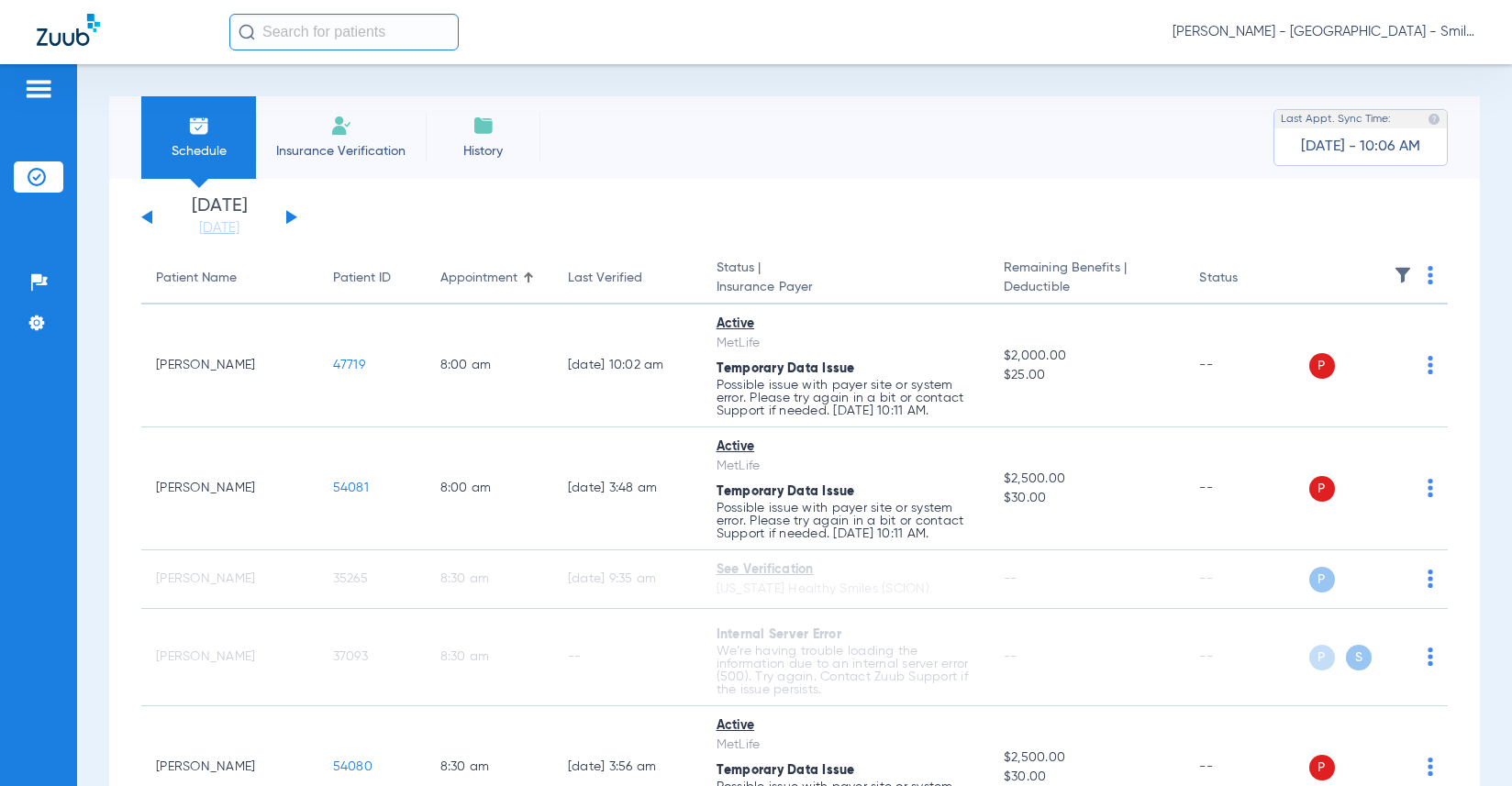 click 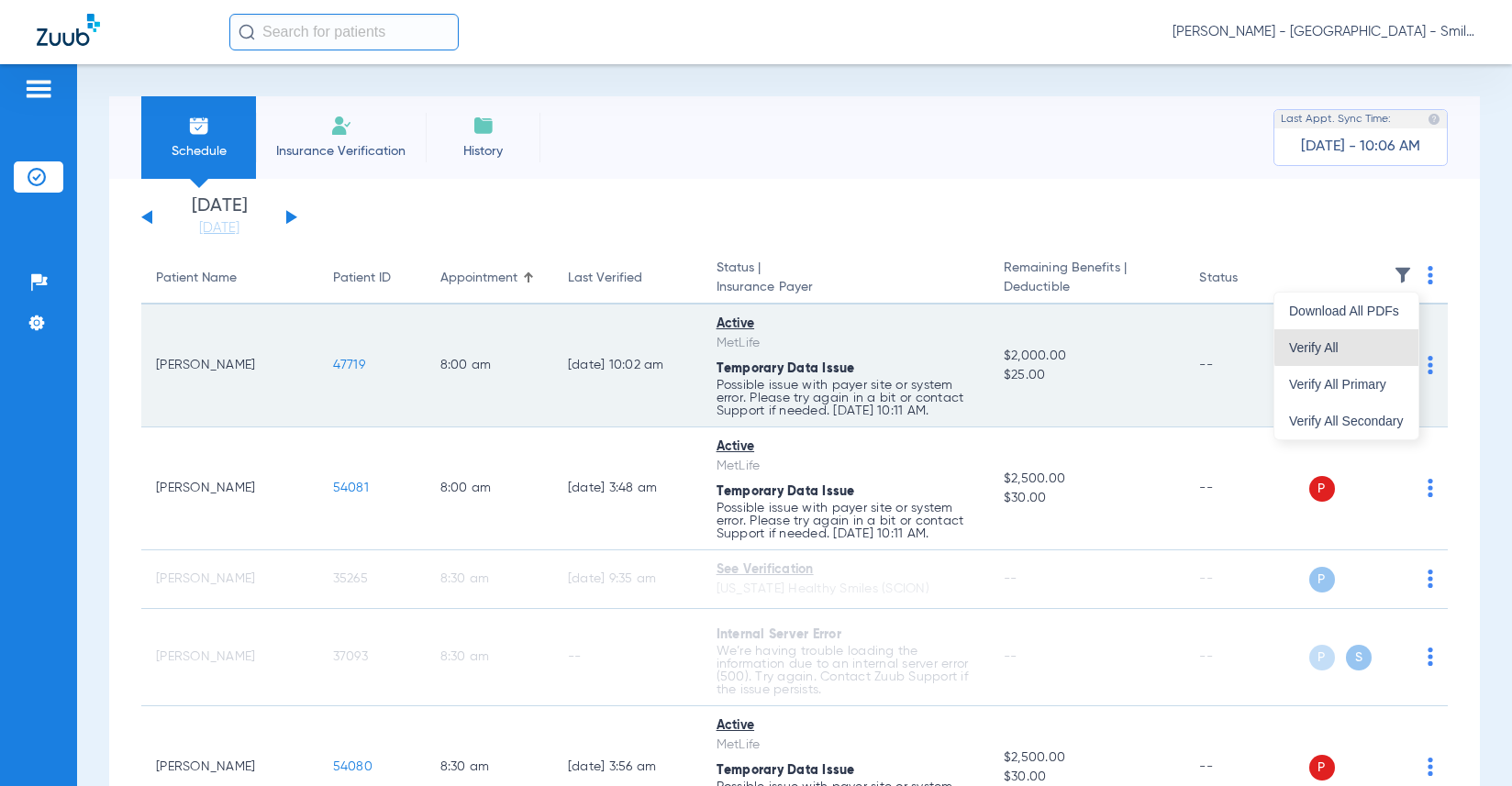 click on "Verify All" at bounding box center (1346, 348) 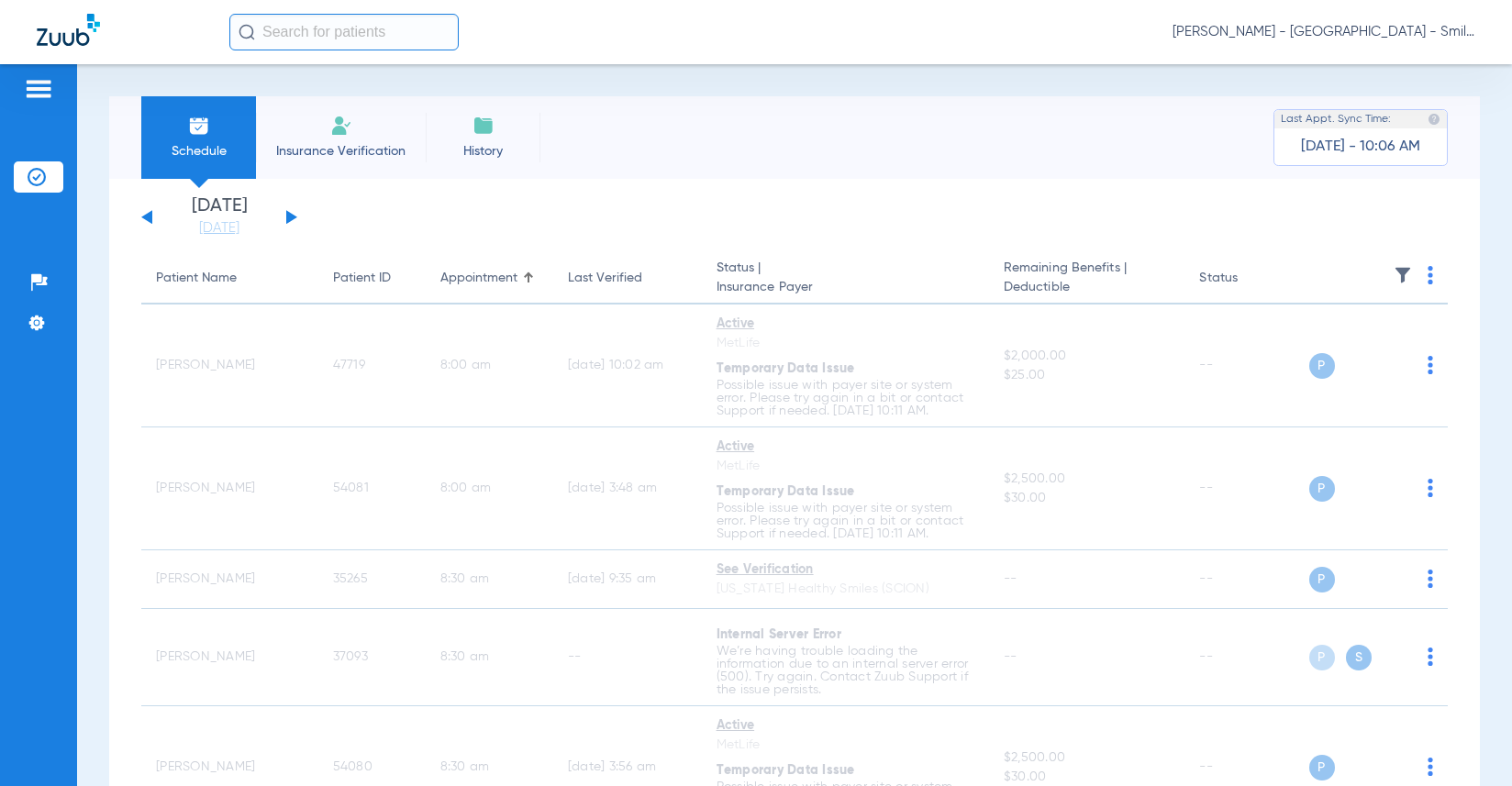 click on "[DATE]   [DATE]   [DATE]   [DATE]   [DATE]   [DATE]   [DATE]   [DATE]   [DATE]   [DATE]   [DATE]   [DATE]   [DATE]   [DATE]   [DATE]   [DATE]   [DATE]   [DATE]   [DATE]   [DATE]   [DATE]   [DATE]   [DATE]   [DATE]   [DATE]   [DATE]   [DATE]   [DATE]   [DATE]   [DATE]   [DATE]   [DATE]   [DATE]   [DATE]   [DATE]   [DATE]   [DATE]   [DATE]   [DATE]   [DATE]   [DATE]   [DATE]   [DATE]   [DATE]  Su" 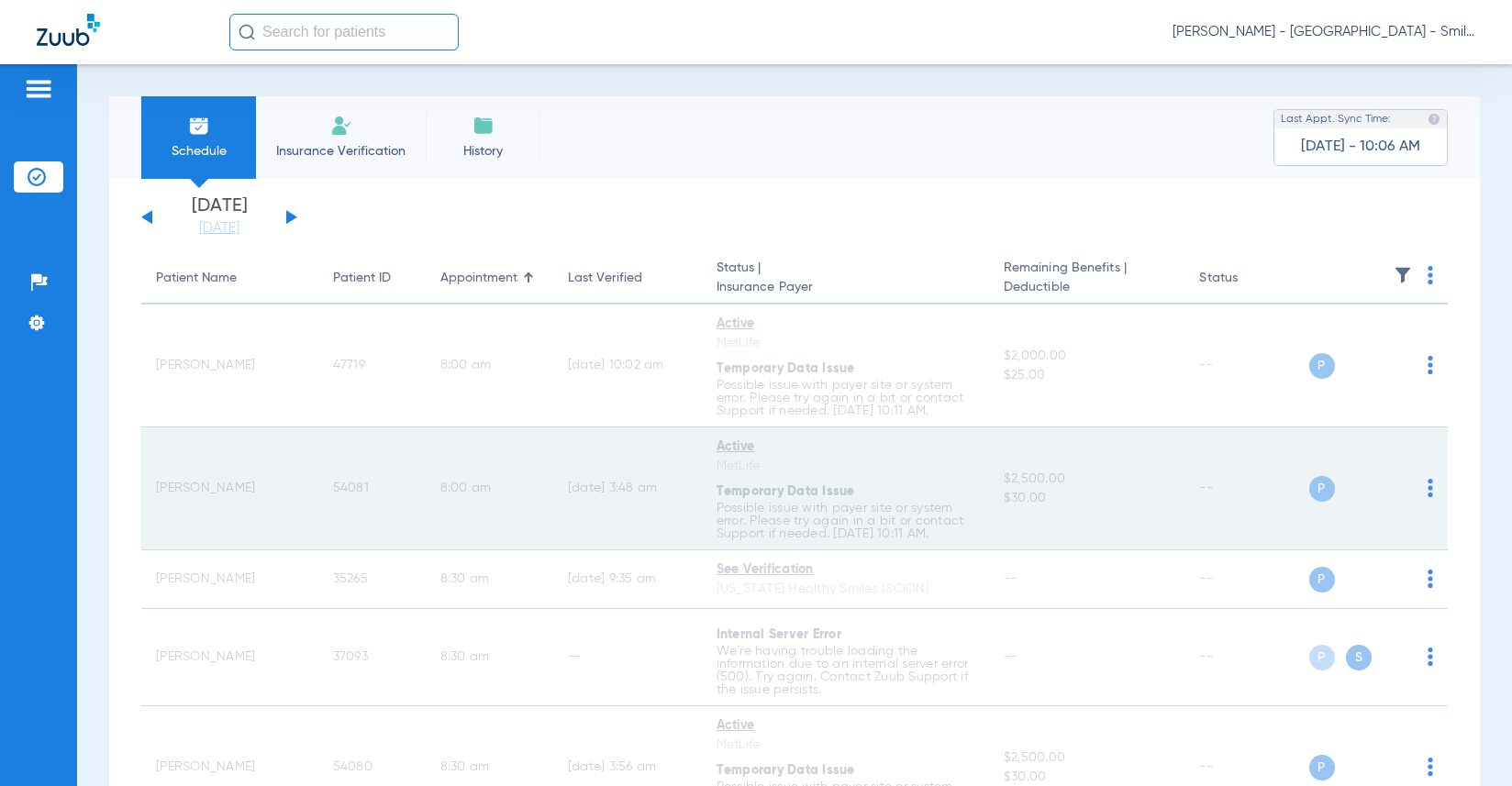 click on "54081" 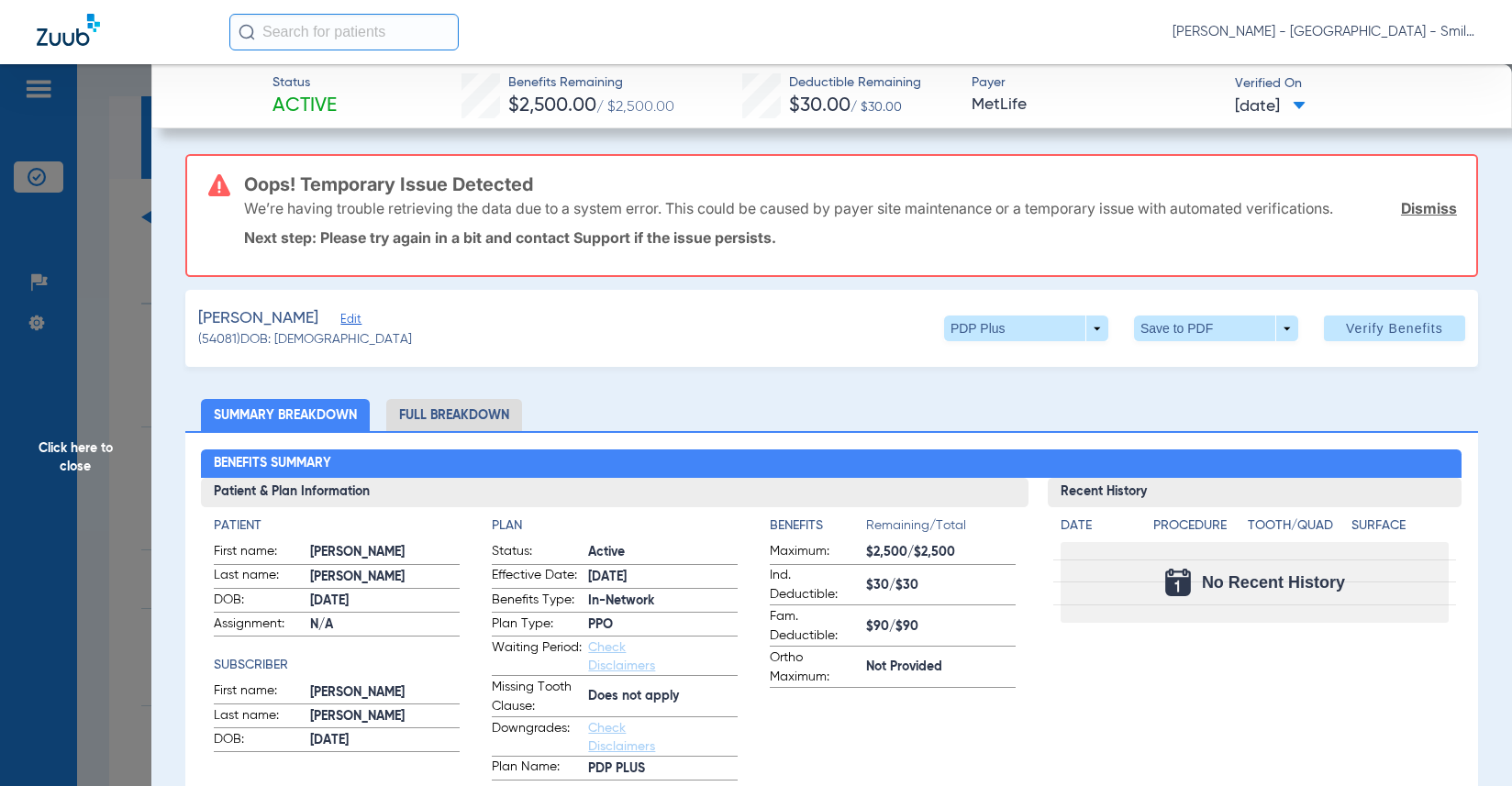 click on "Click here to close" 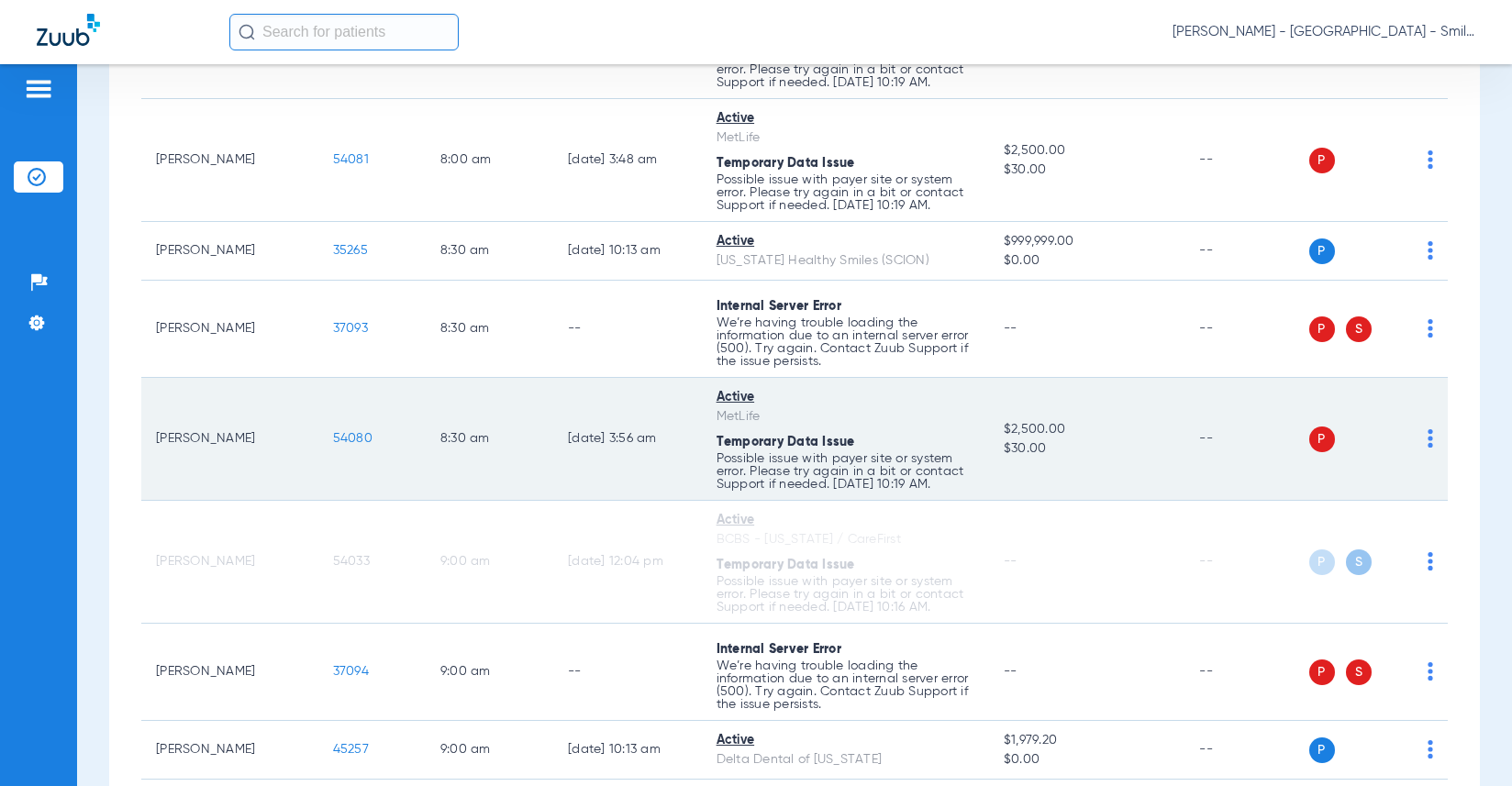scroll, scrollTop: 367, scrollLeft: 0, axis: vertical 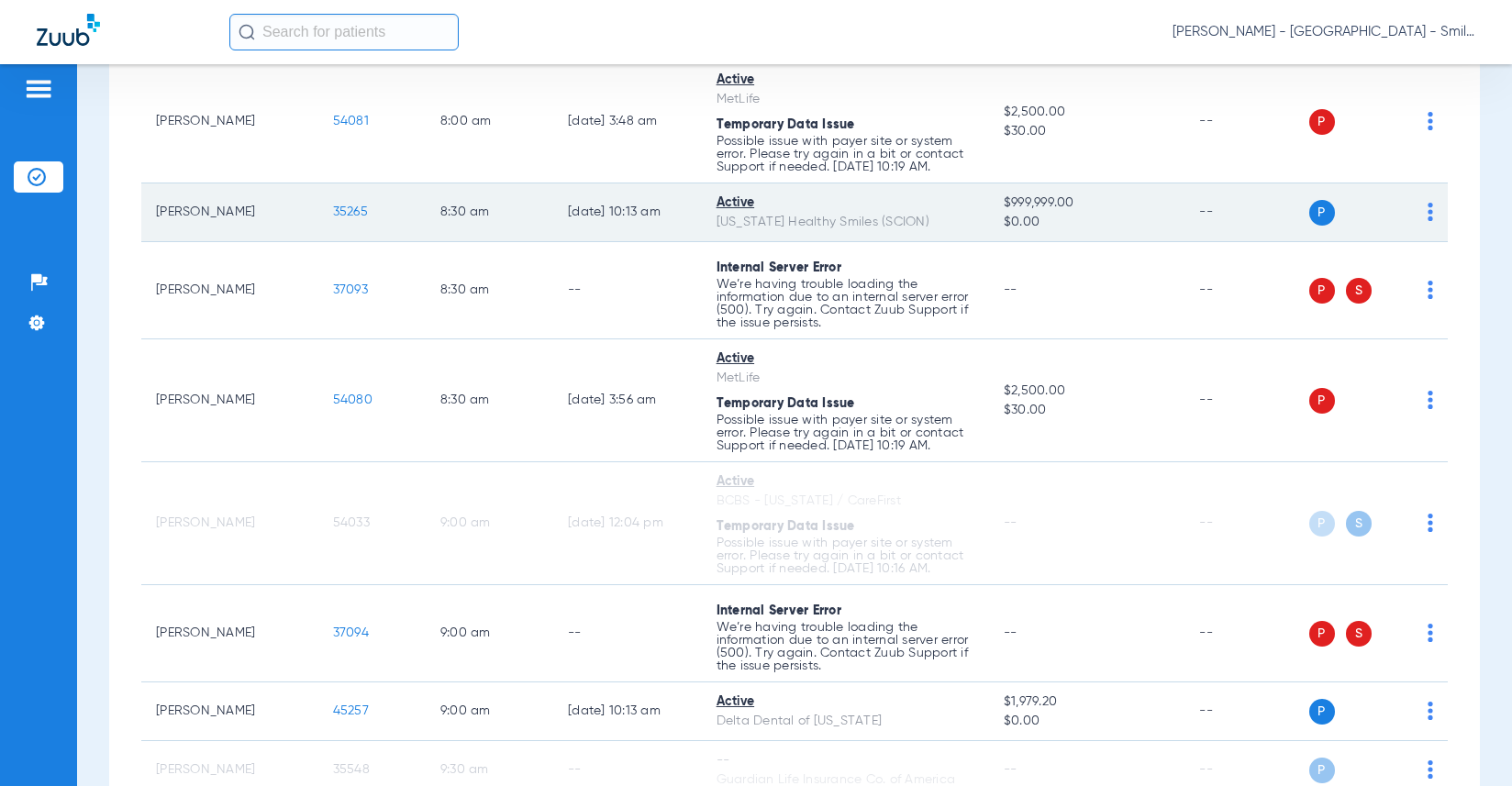 click on "35265" 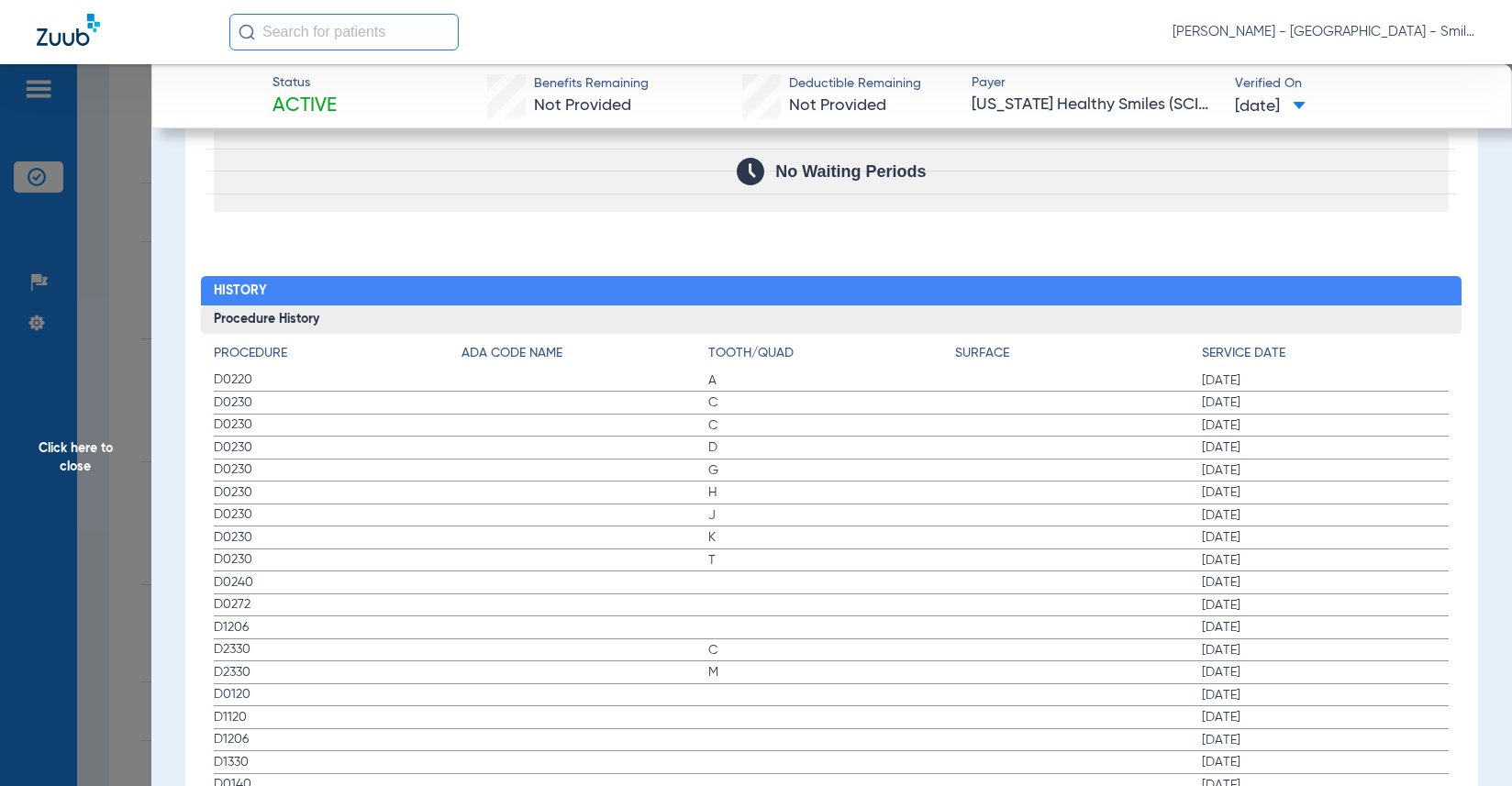 scroll, scrollTop: 1926, scrollLeft: 0, axis: vertical 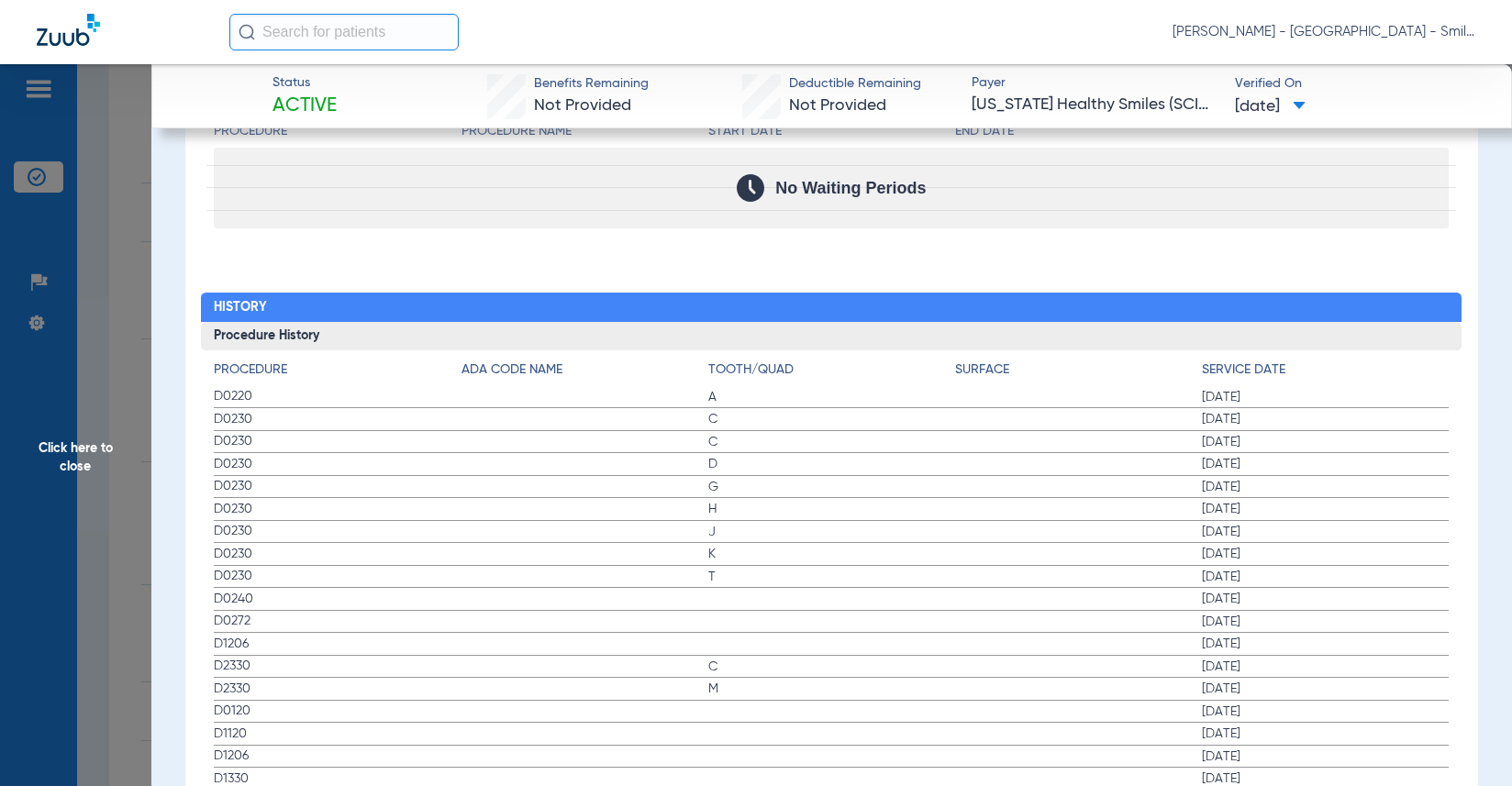 click on "History" 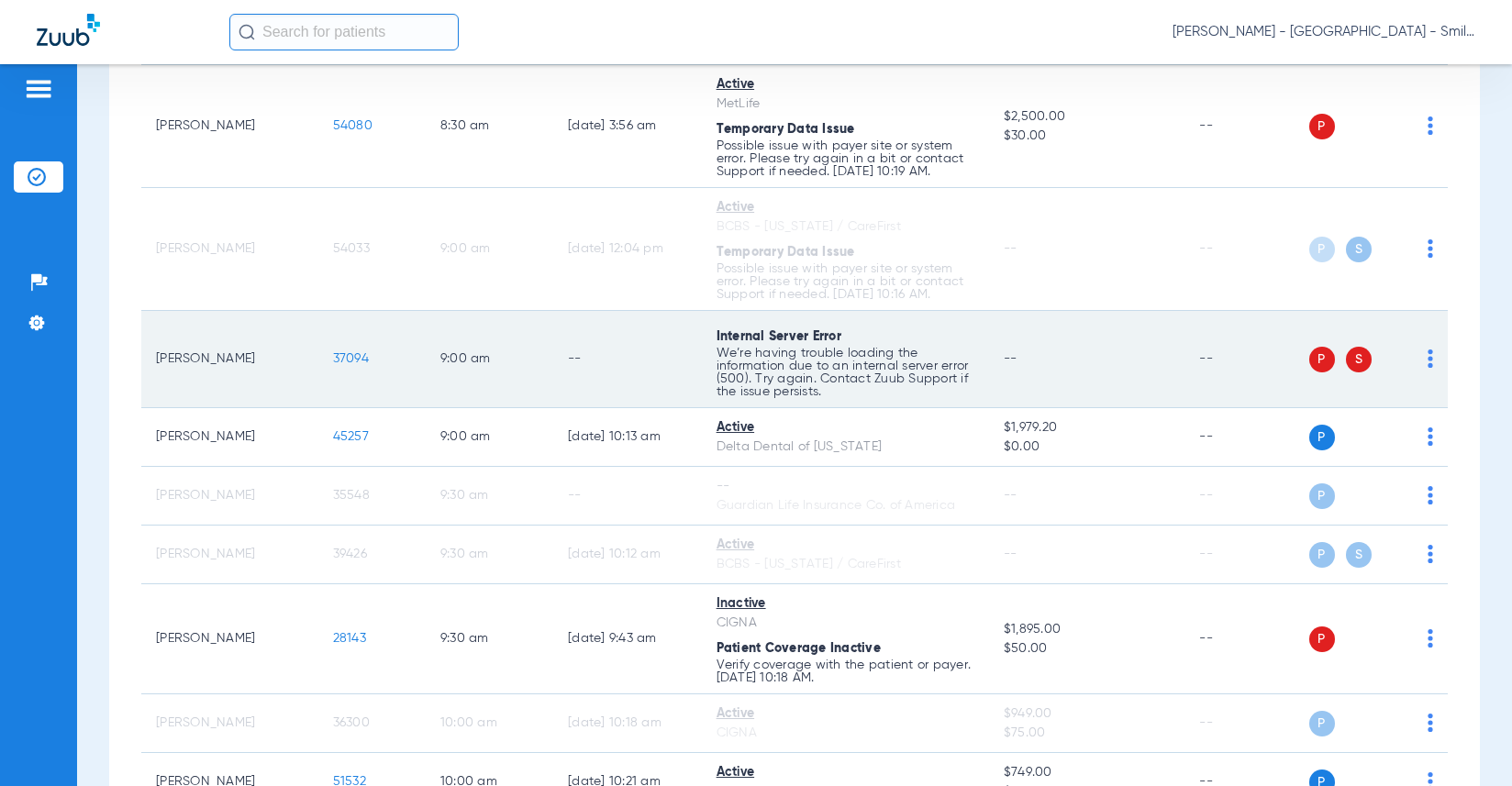 scroll, scrollTop: 642, scrollLeft: 0, axis: vertical 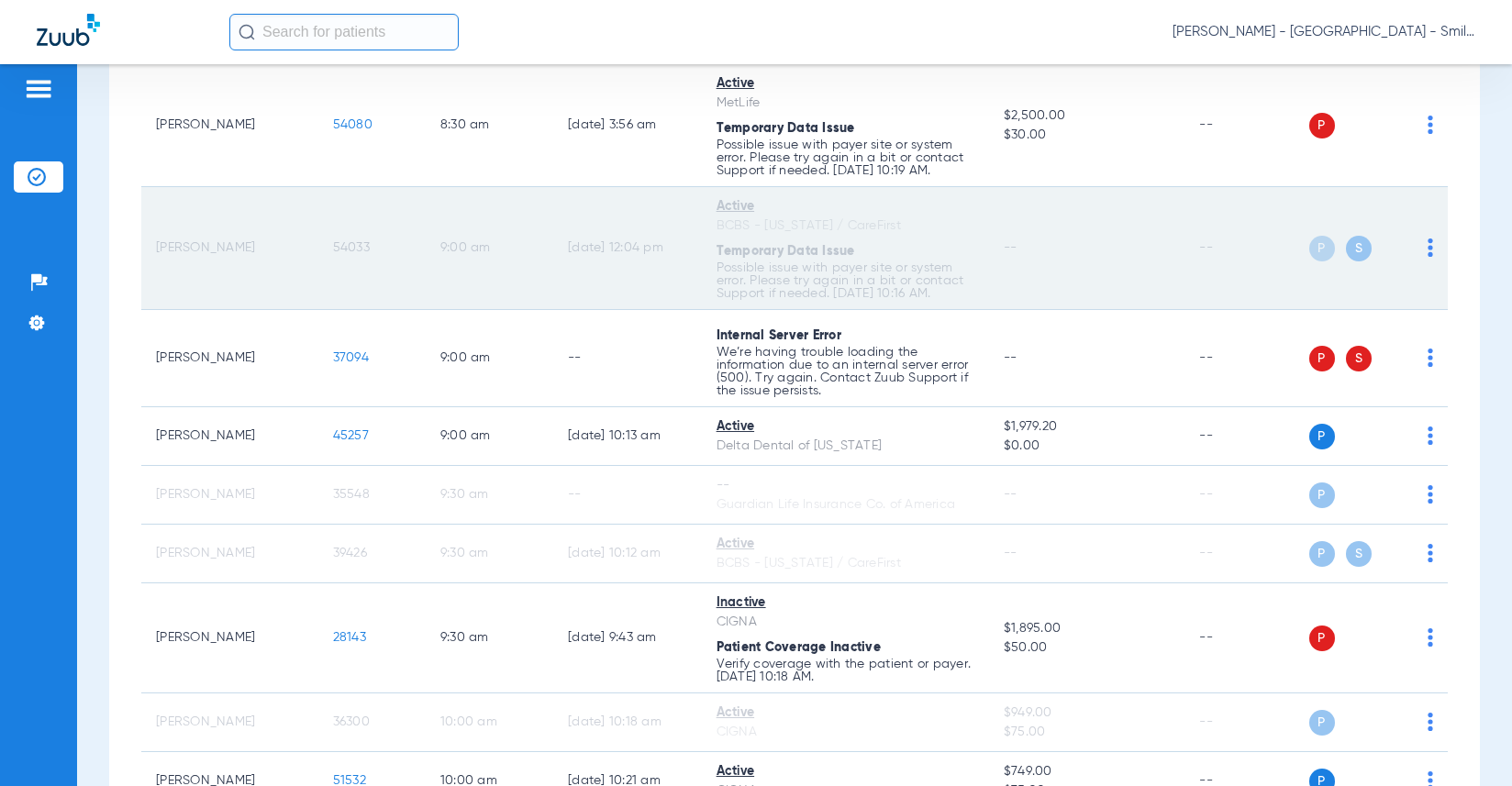 click on "54033" 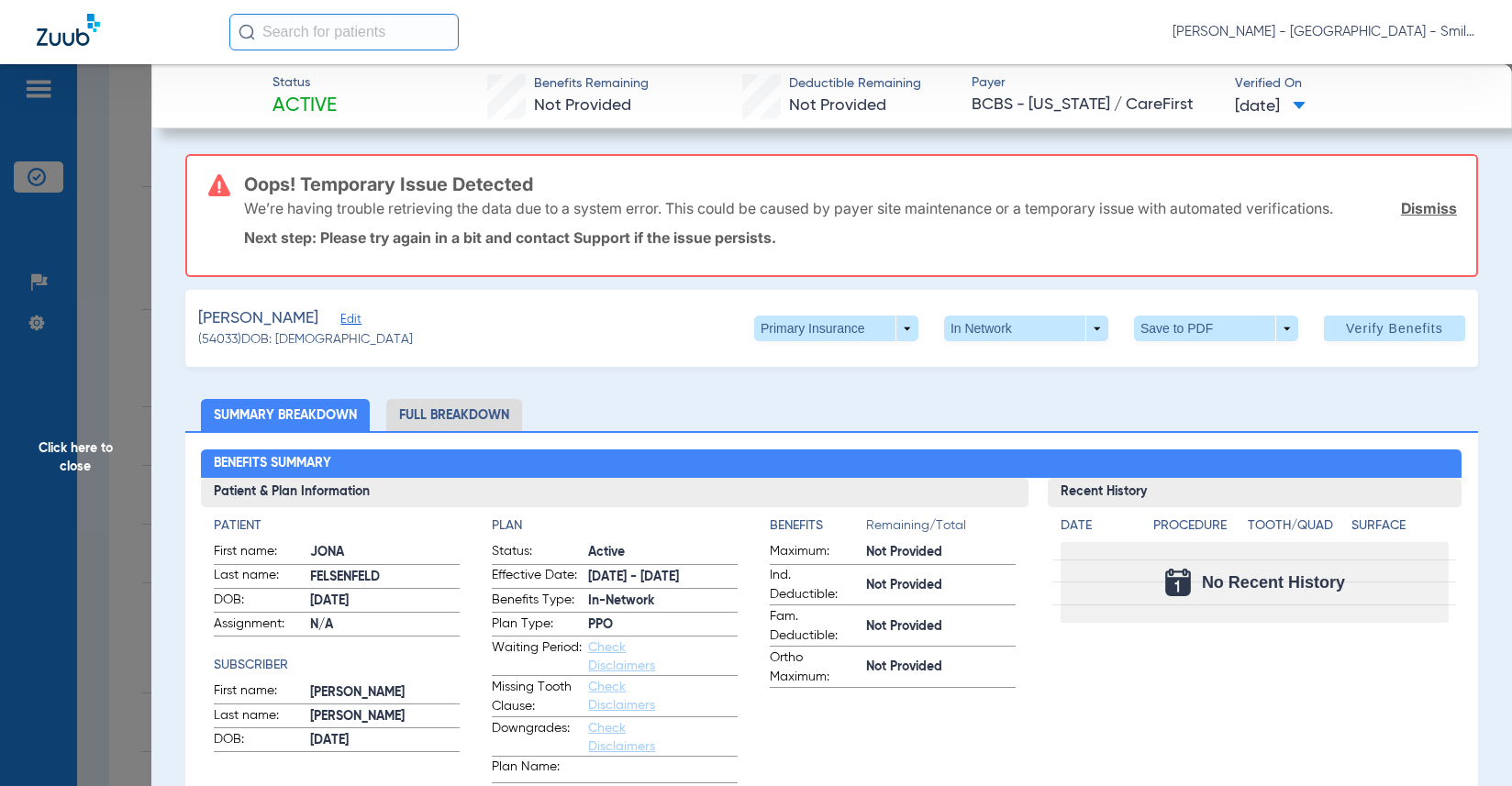 drag, startPoint x: 127, startPoint y: 316, endPoint x: 61, endPoint y: 256, distance: 89.196412 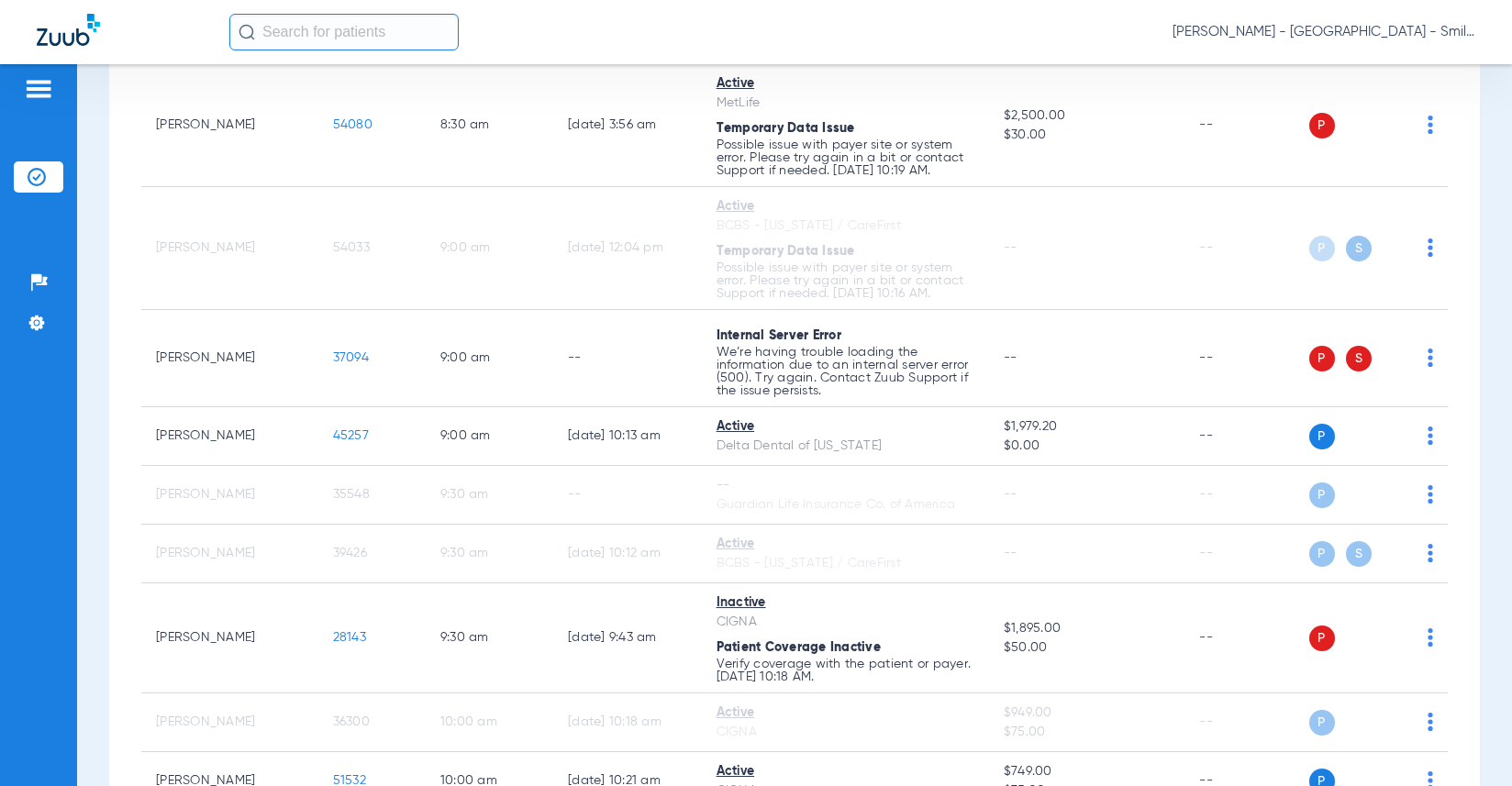click on "[DATE]   [DATE]   [DATE]   [DATE]   [DATE]   [DATE]   [DATE]   [DATE]   [DATE]   [DATE]   [DATE]   [DATE]   [DATE]   [DATE]   [DATE]   [DATE]   [DATE]   [DATE]   [DATE]   [DATE]   [DATE]   [DATE]   [DATE]   [DATE]   [DATE]   [DATE]   [DATE]   [DATE]   [DATE]   [DATE]   [DATE]   [DATE]   [DATE]   [DATE]   [DATE]   [DATE]   [DATE]   [DATE]   [DATE]   [DATE]   [DATE]   [DATE]   [DATE]   [DATE]  Su" 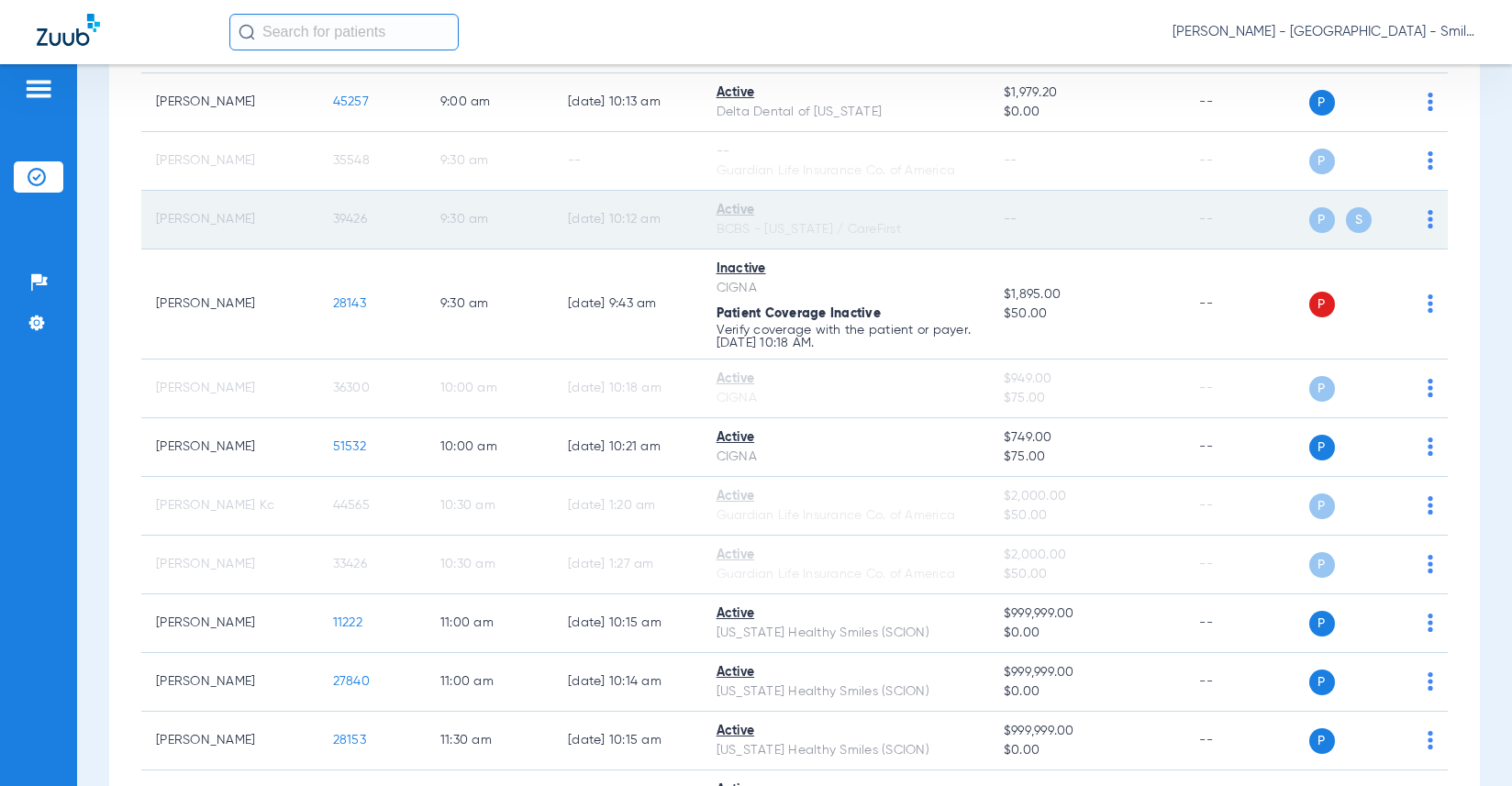 scroll, scrollTop: 1009, scrollLeft: 0, axis: vertical 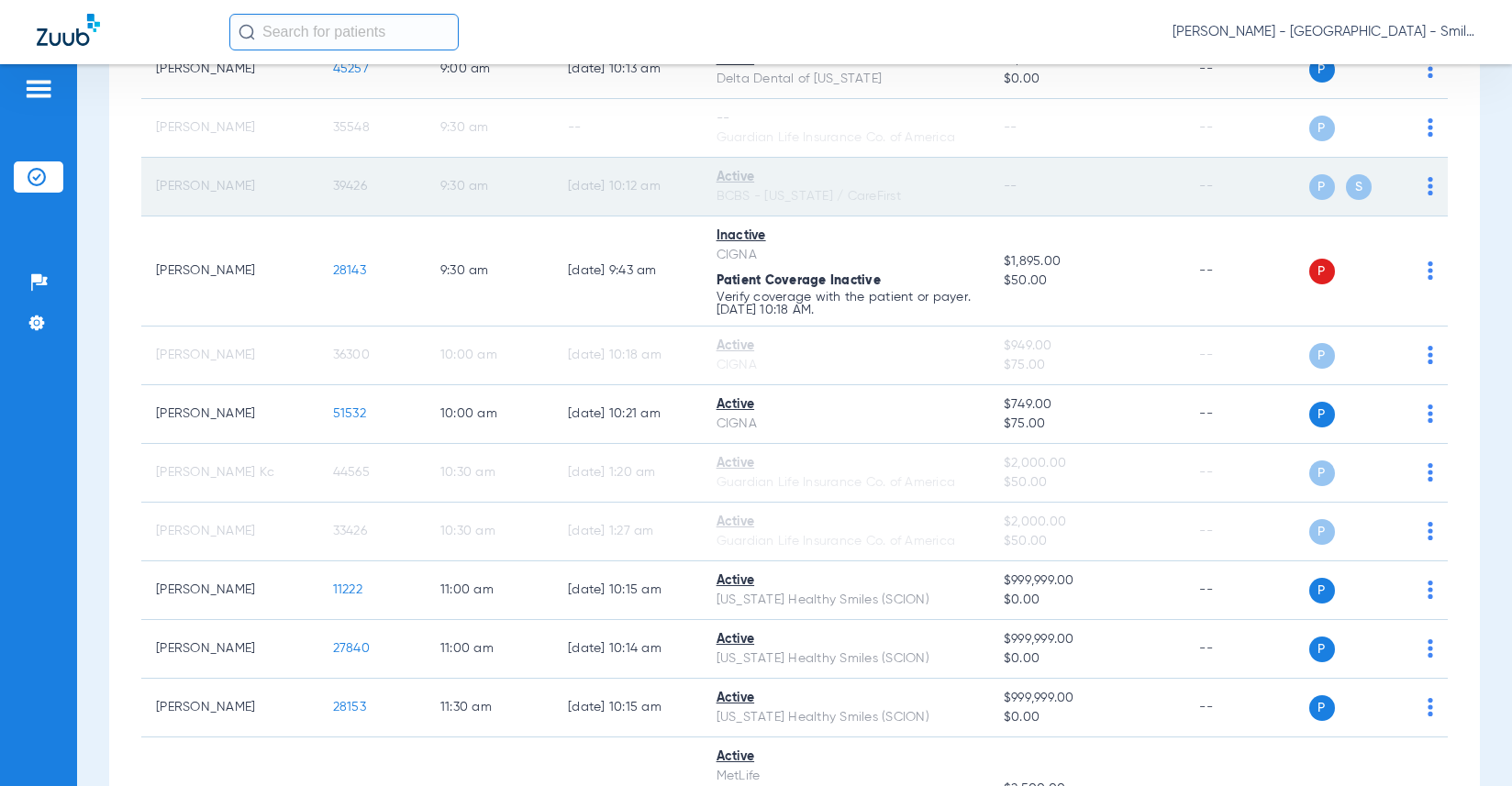 click on "39426" 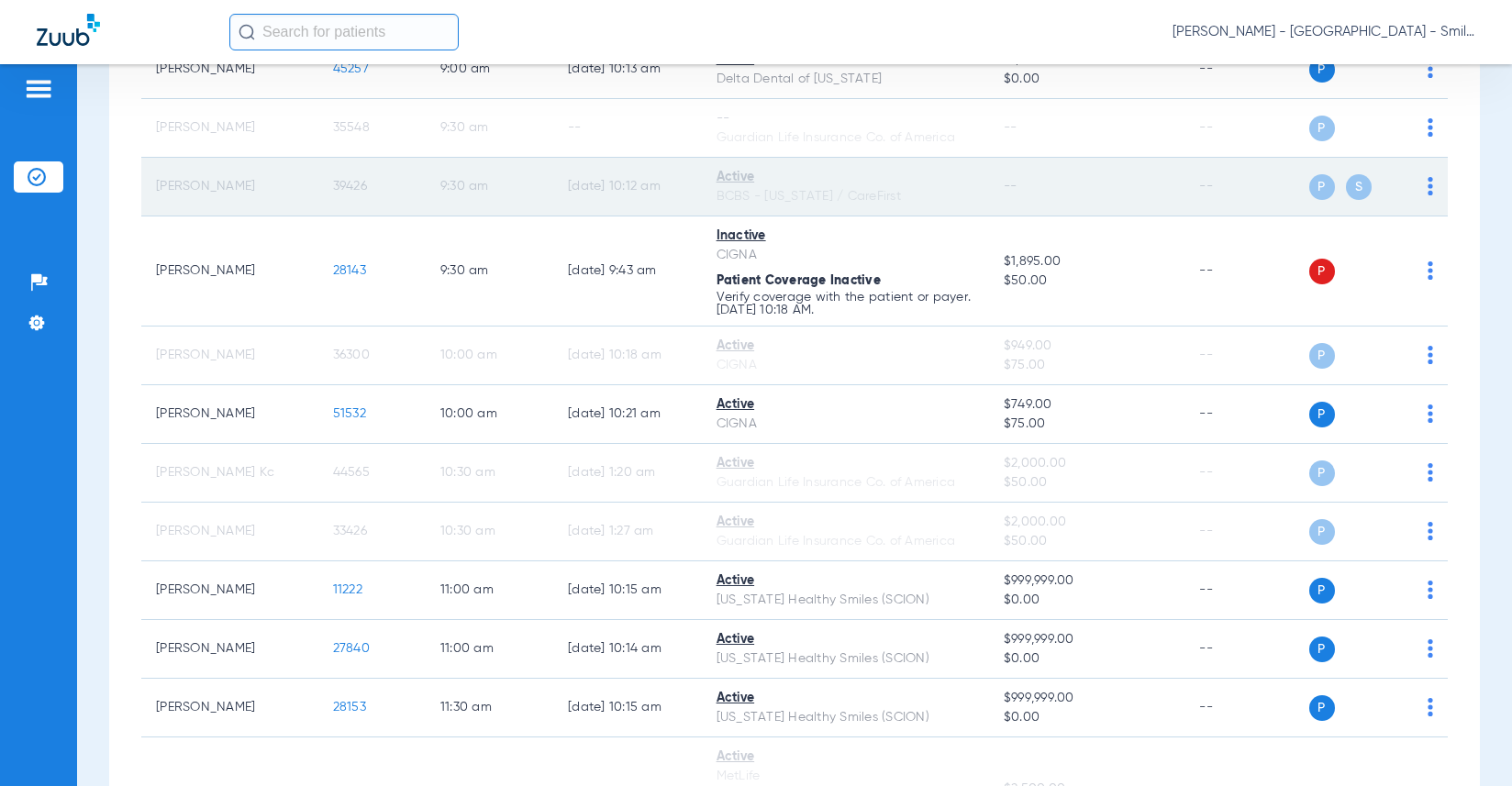 click on "39426" 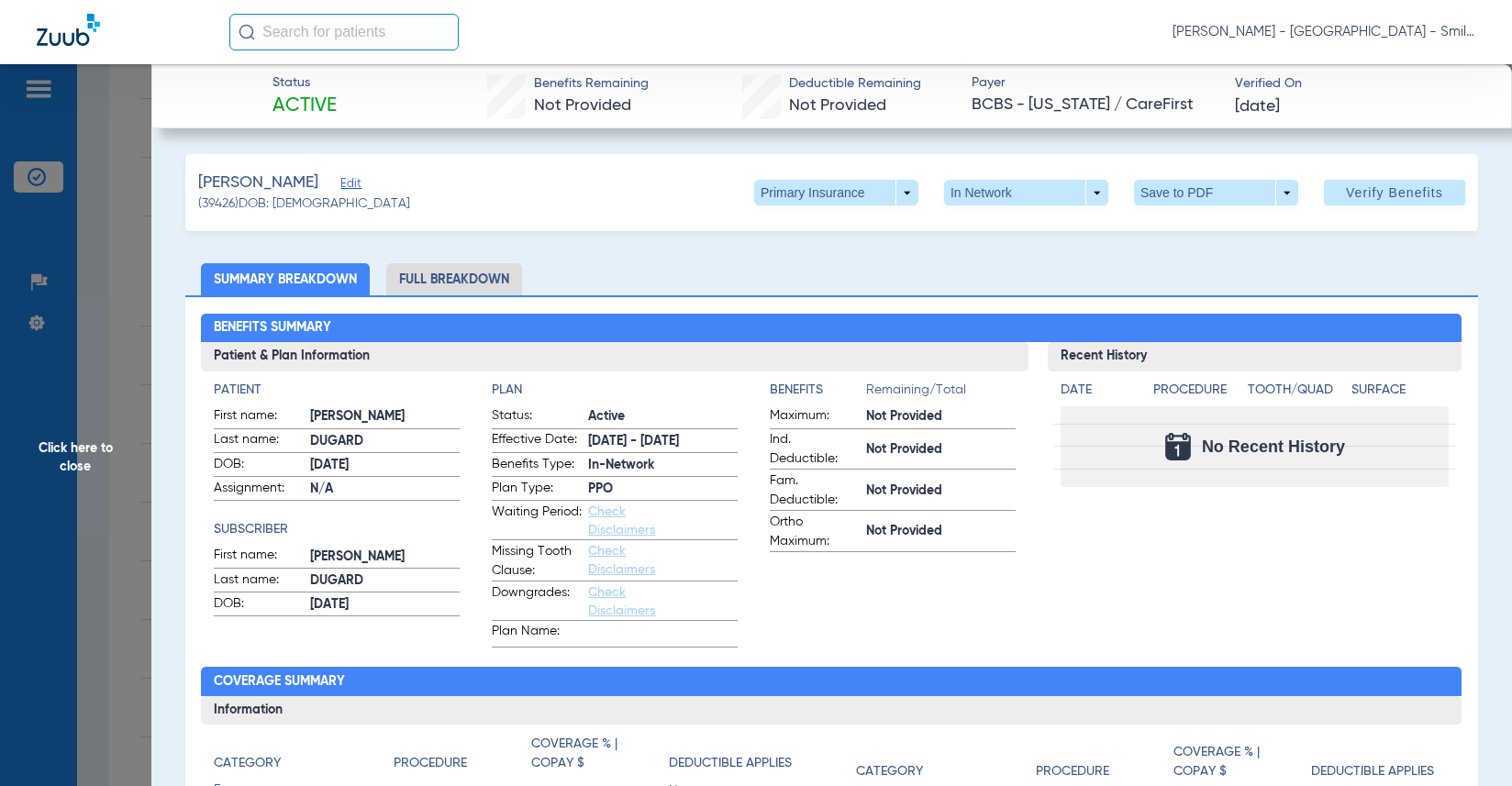 click on "Surface" 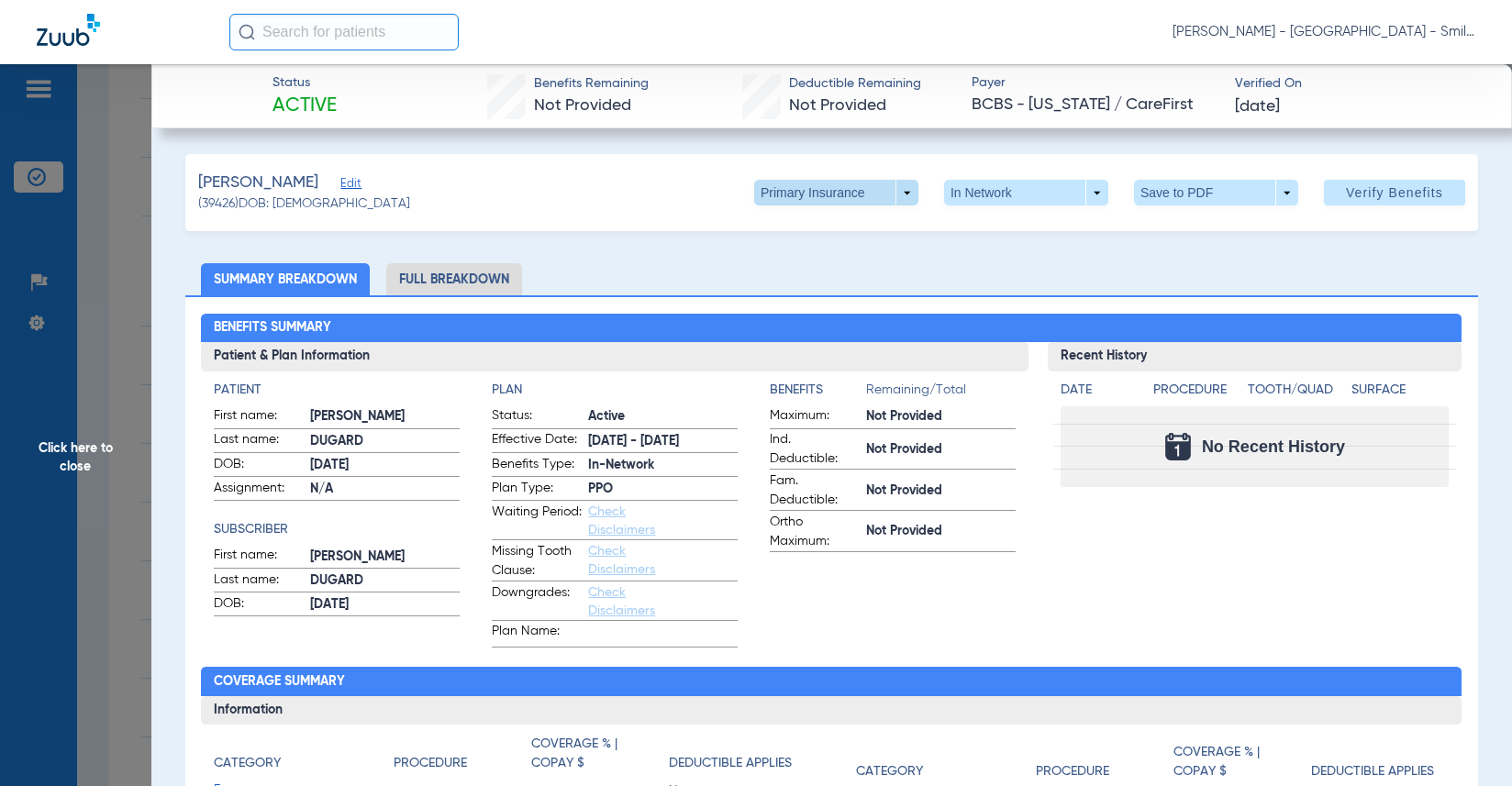 click 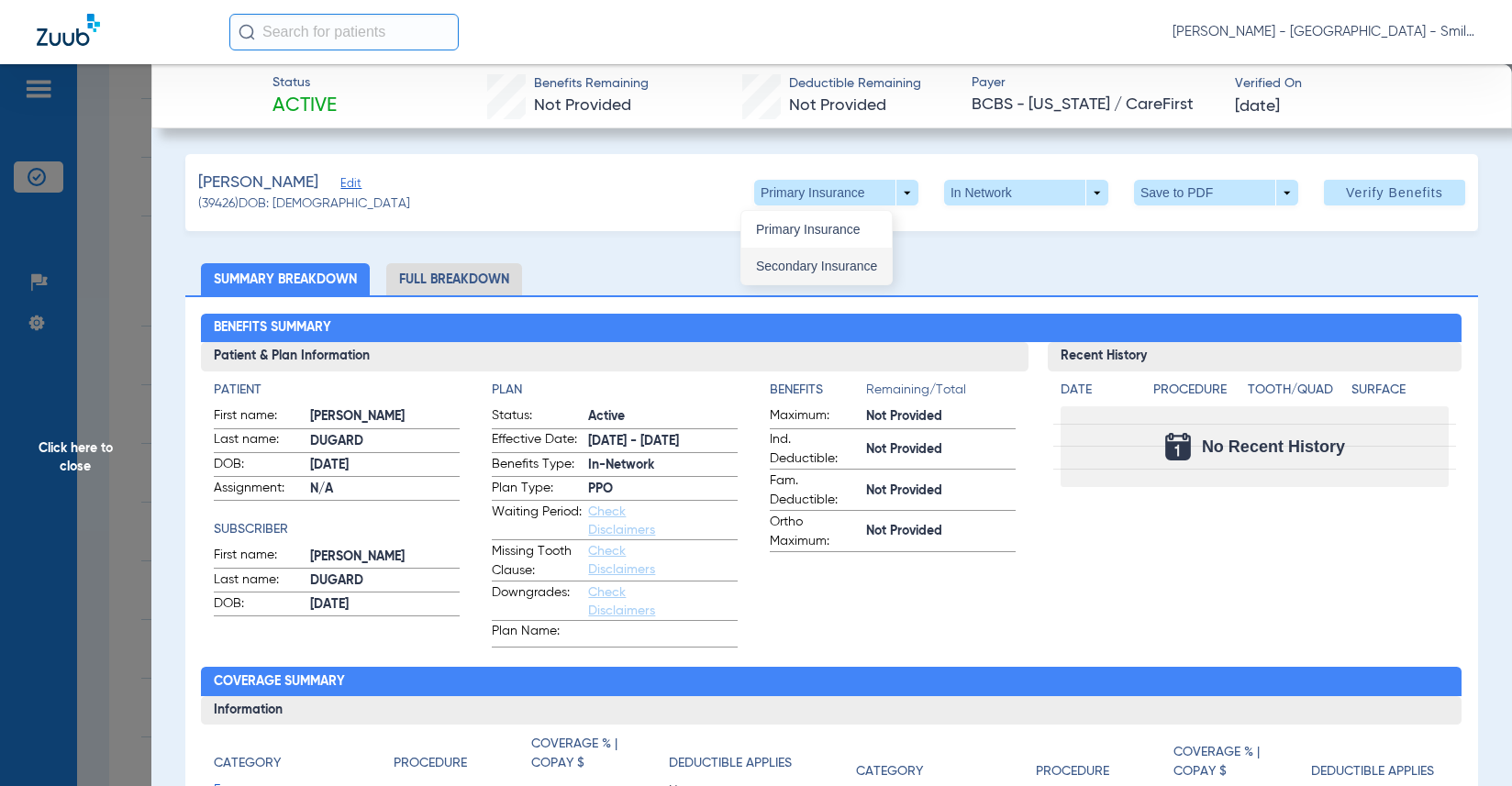 click on "Secondary Insurance" at bounding box center [817, 266] 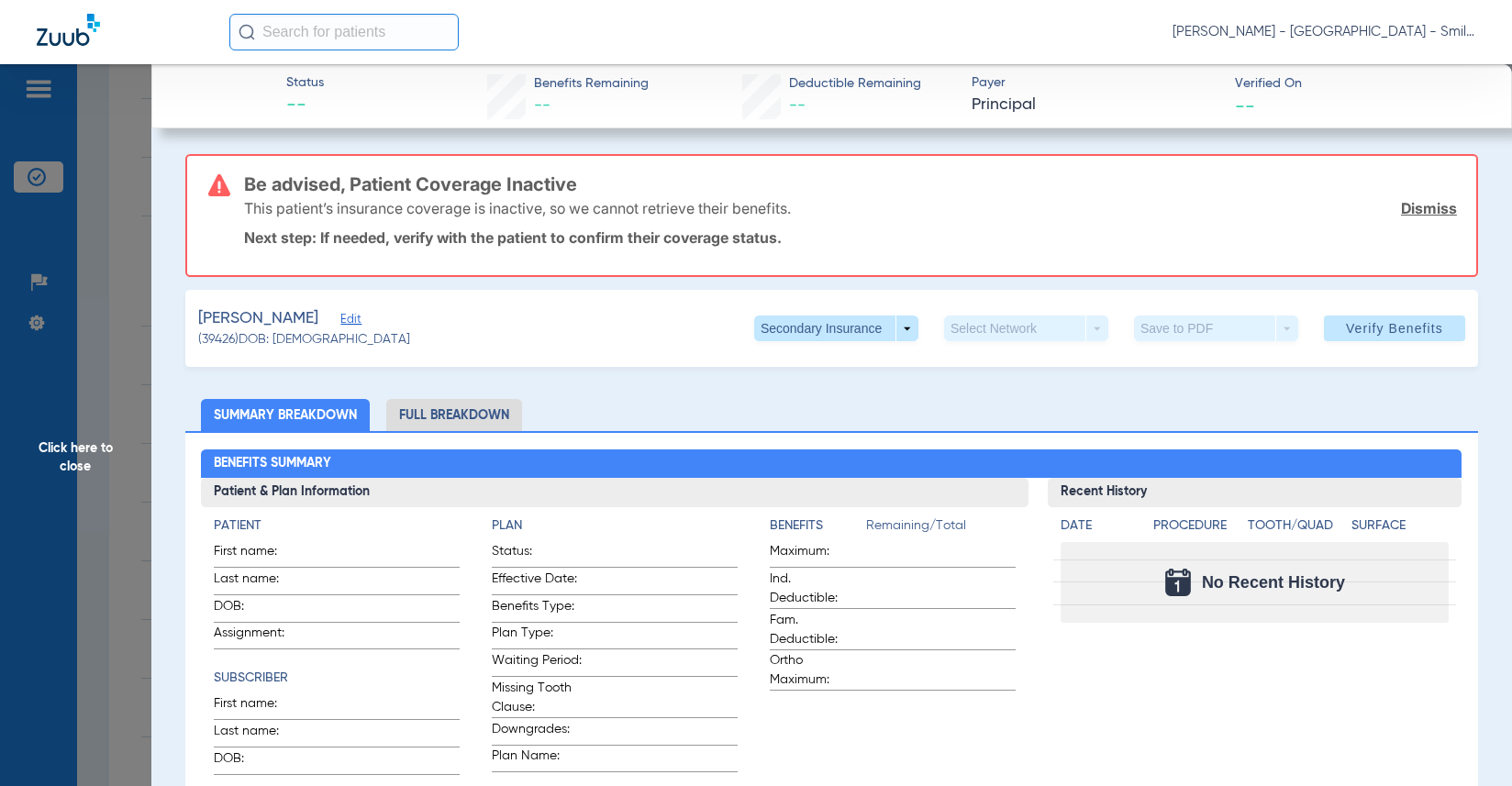 click on "Click here to close" 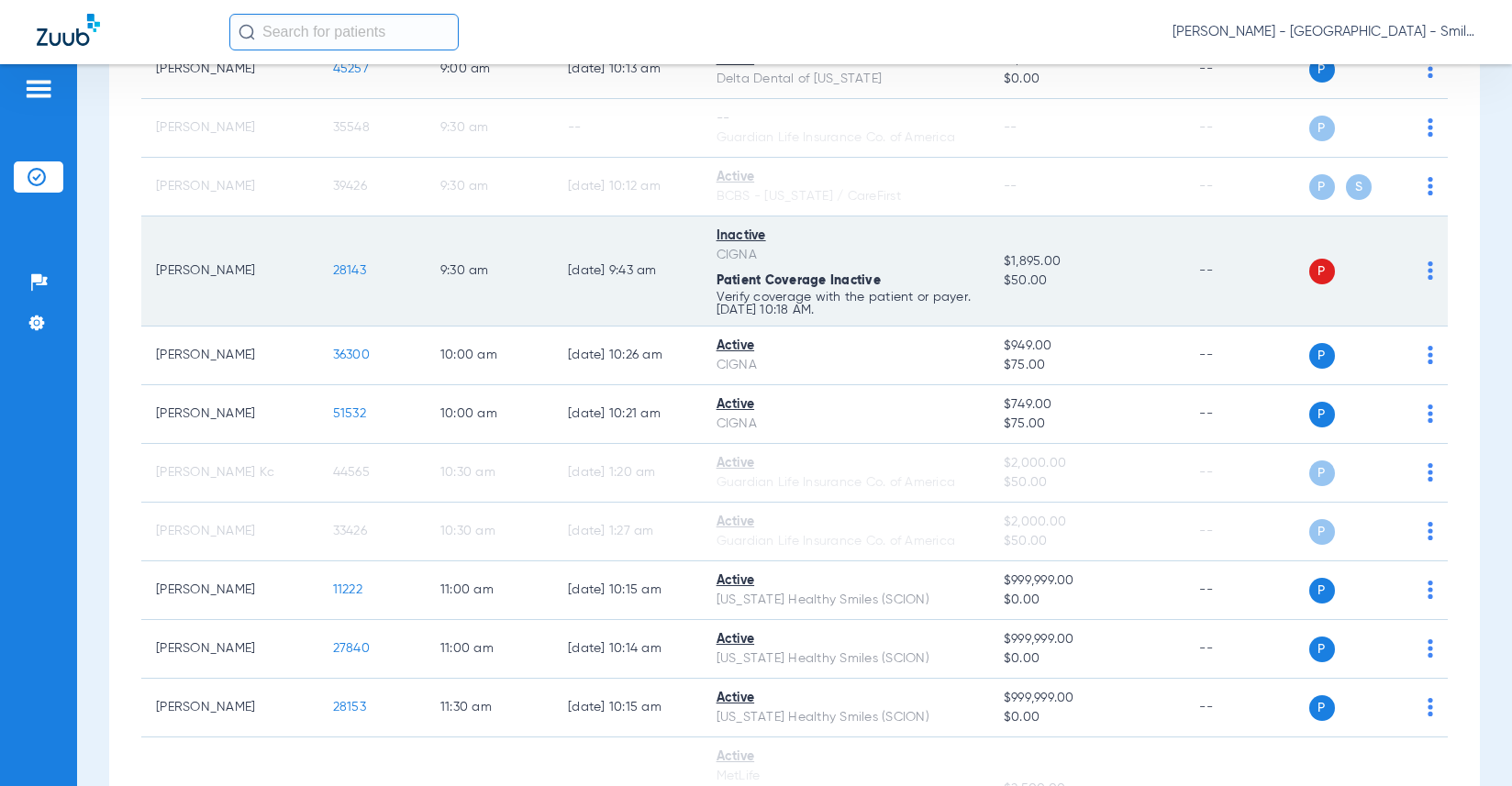 click on "28143" 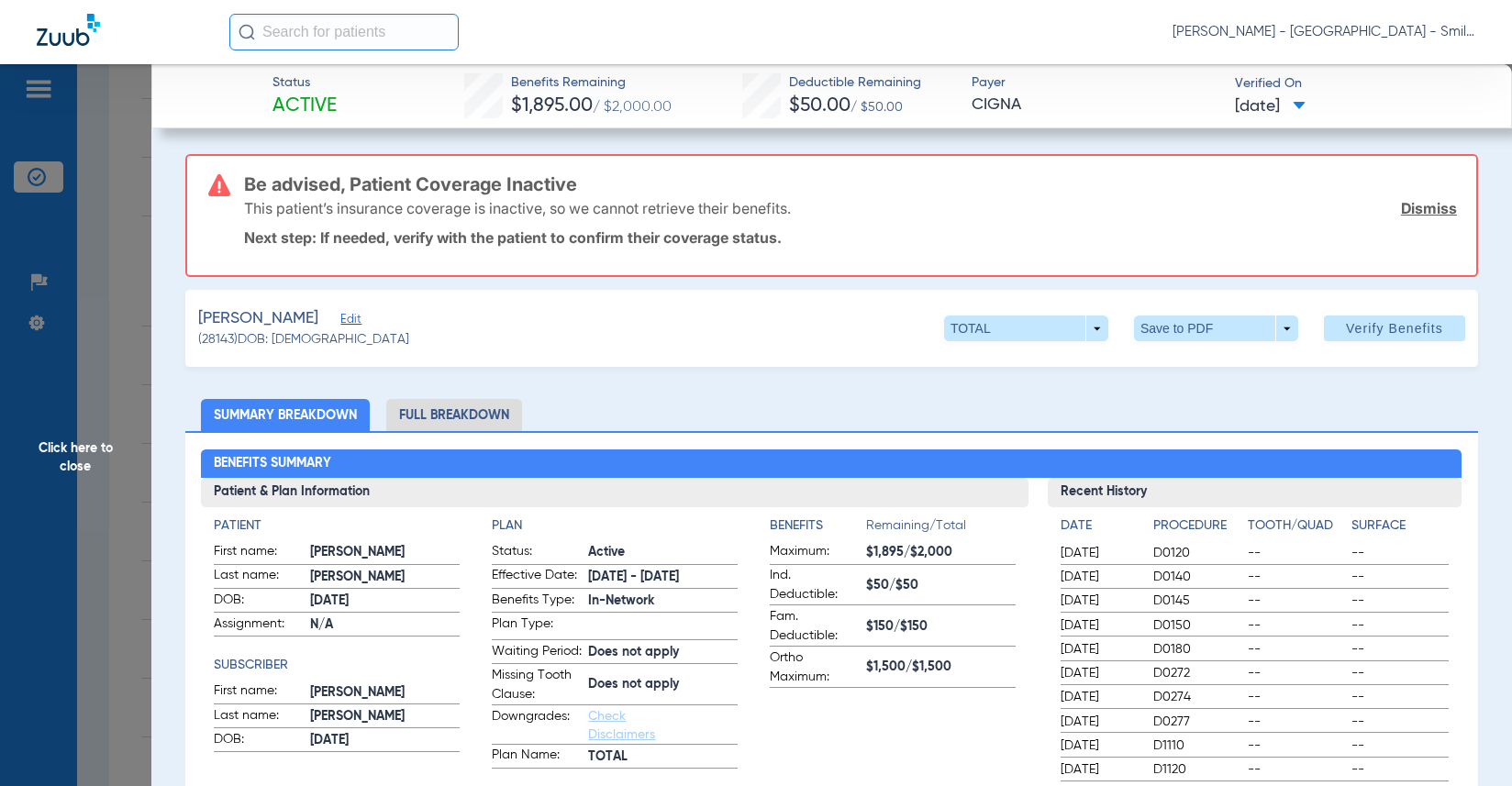click on "Click here to close" 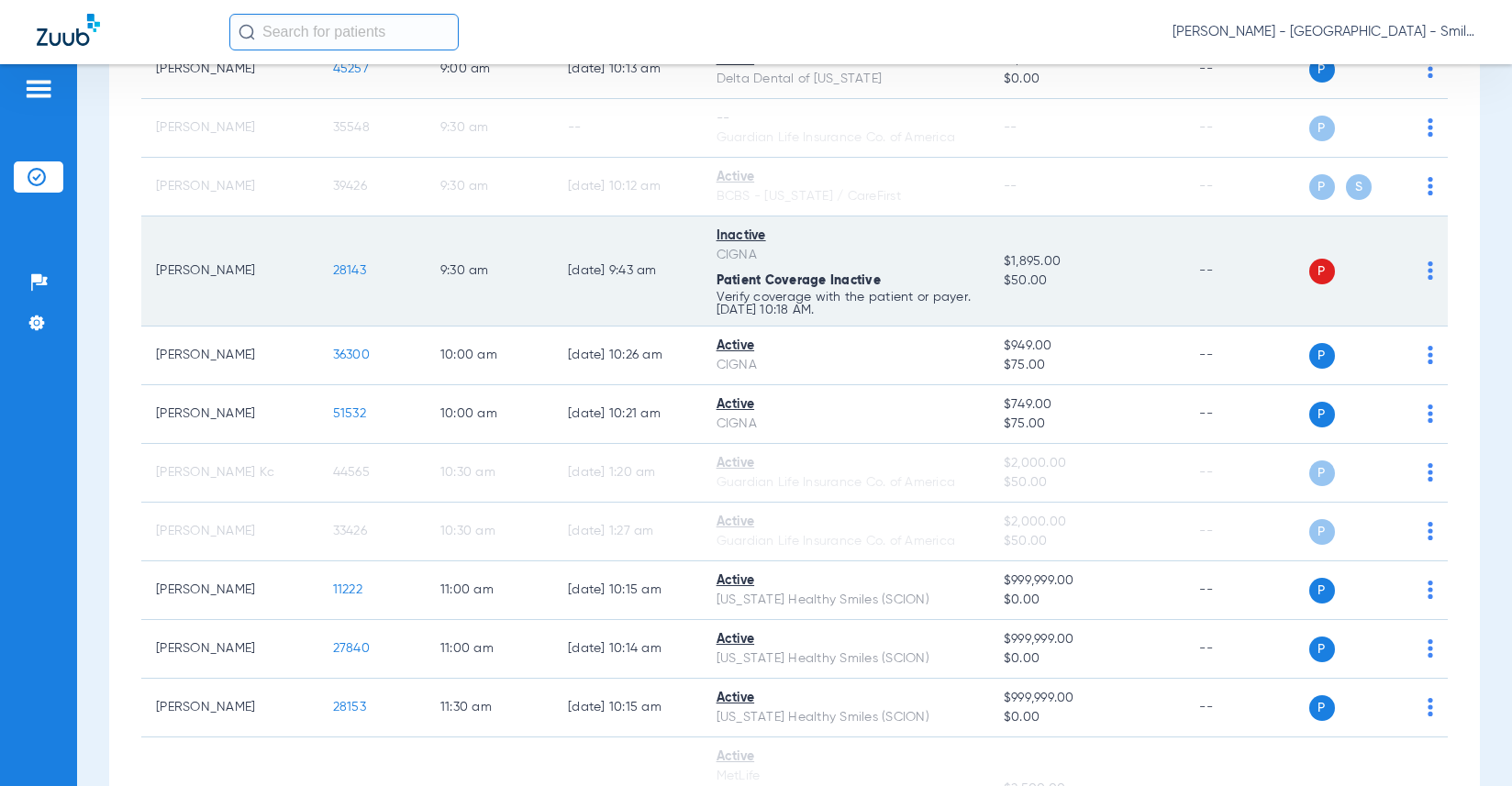 click on "P S" 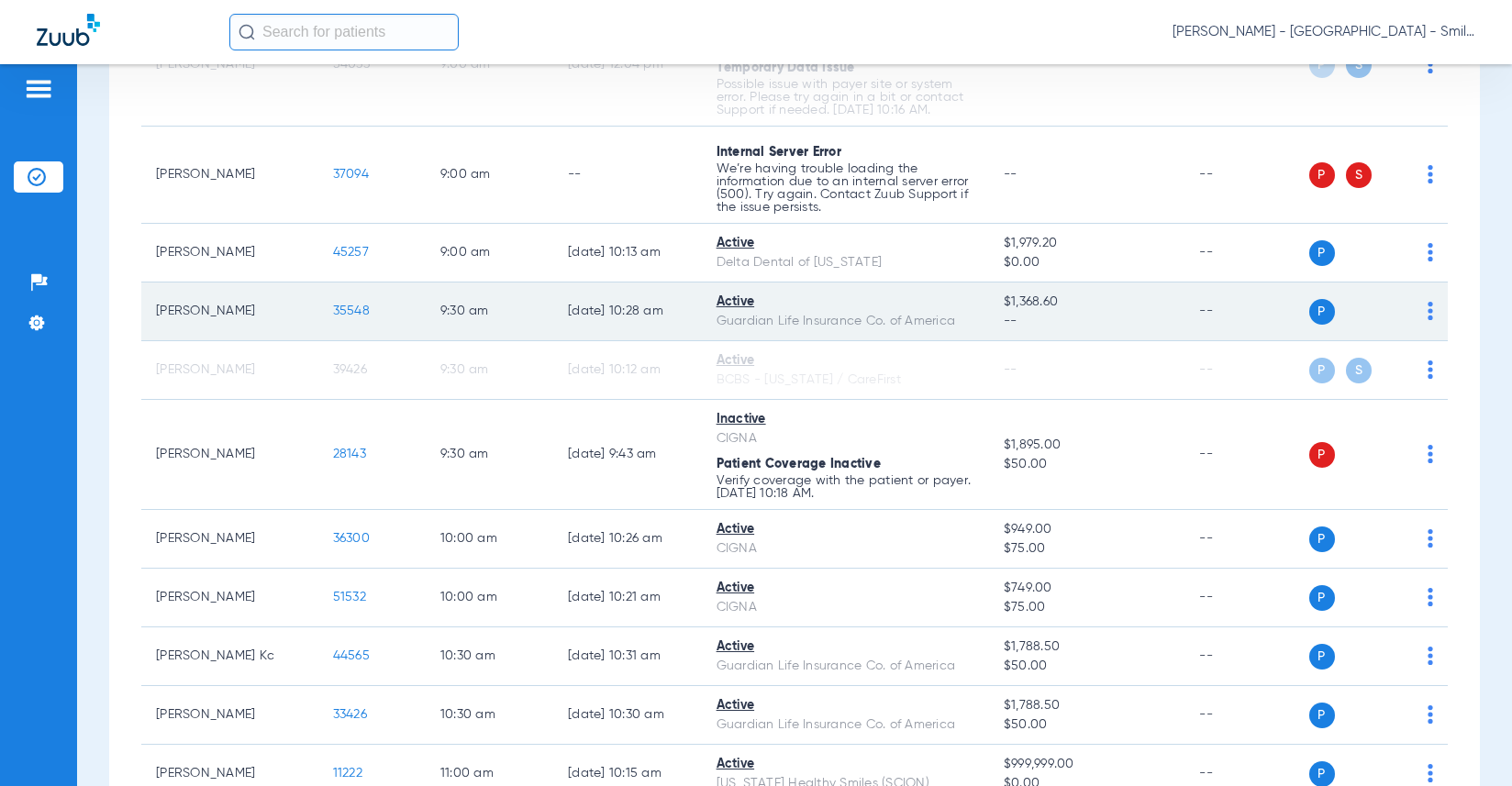 scroll, scrollTop: 917, scrollLeft: 0, axis: vertical 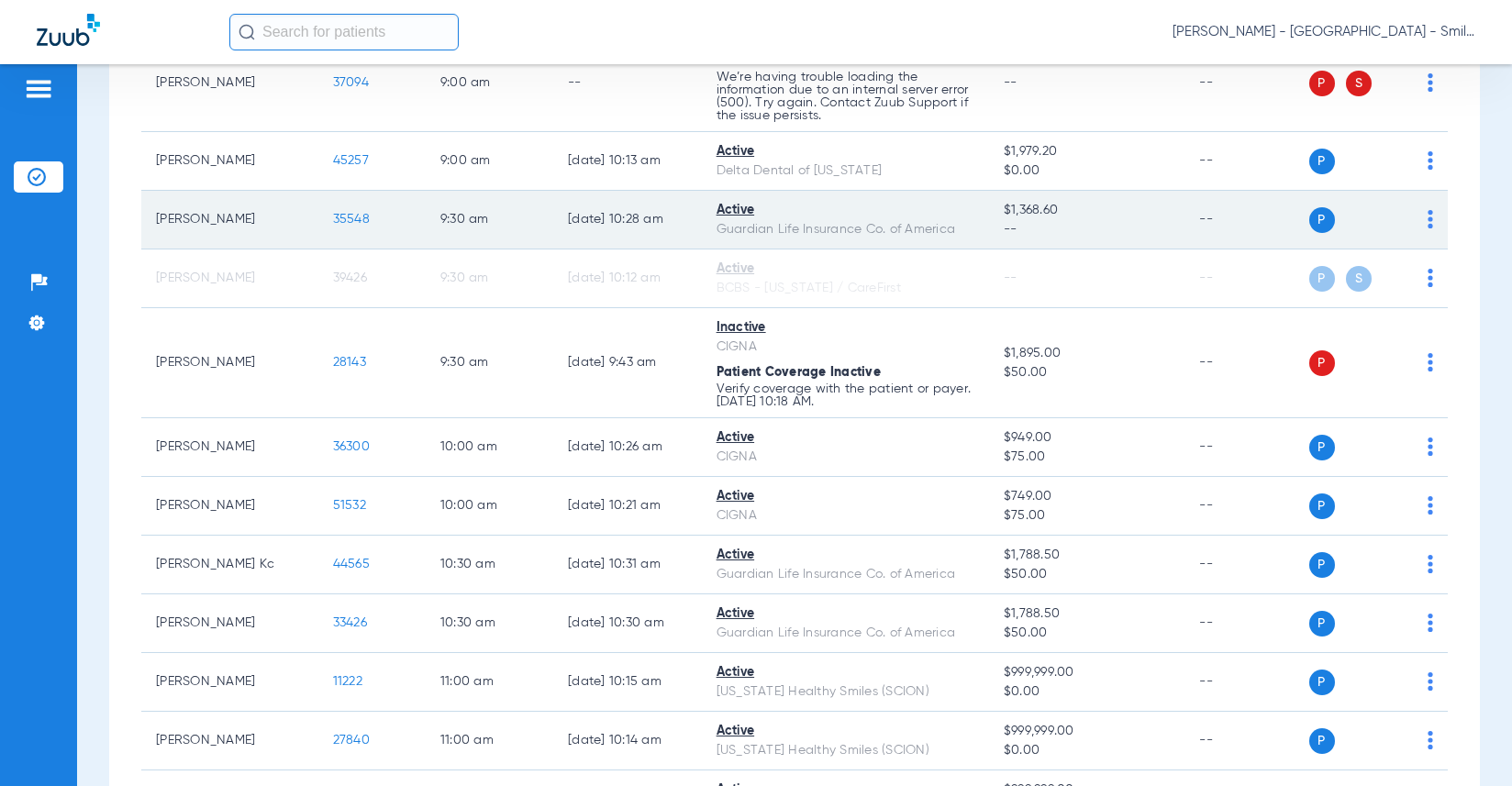 click on "35548" 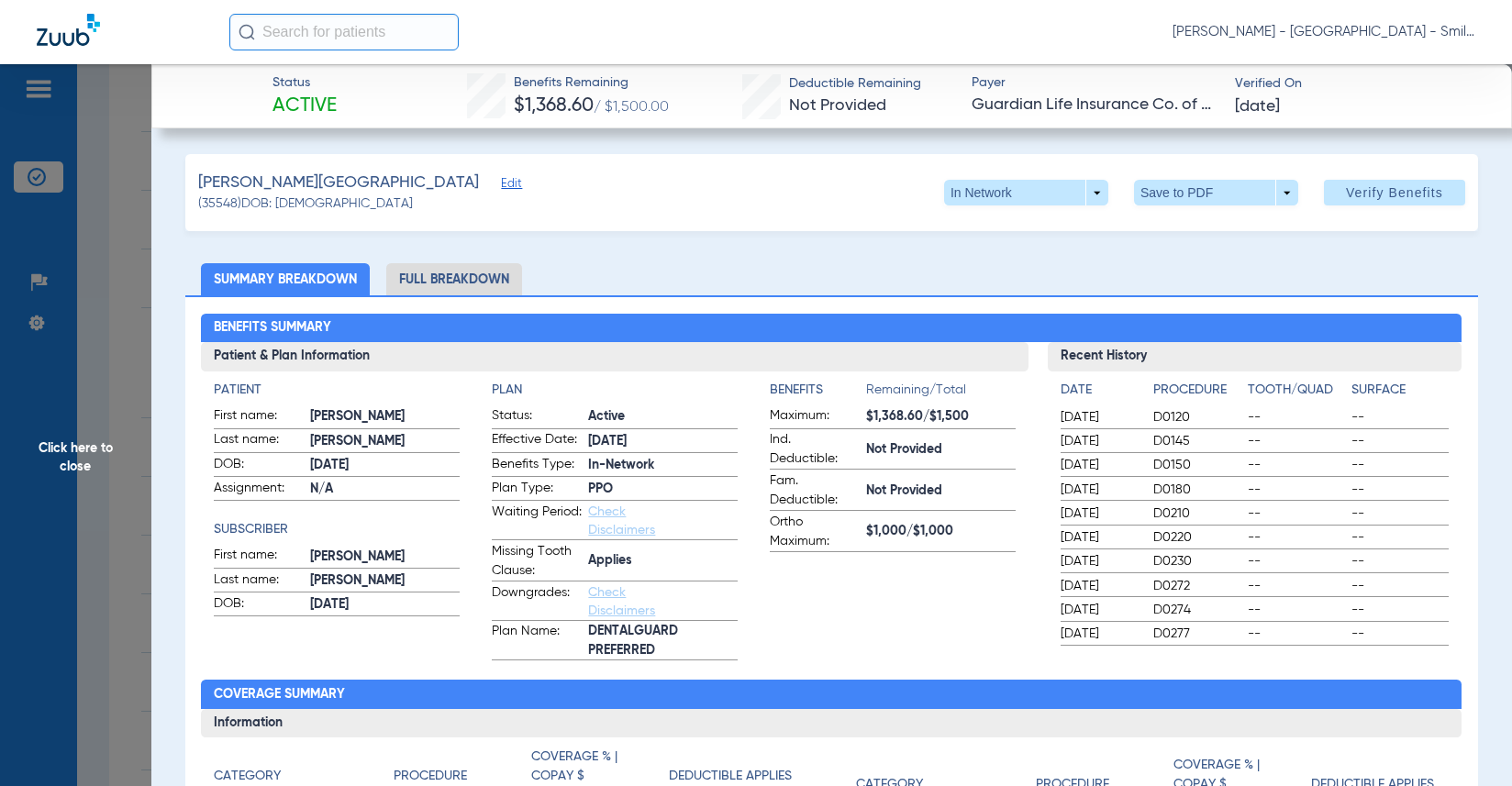 drag, startPoint x: 1459, startPoint y: 277, endPoint x: 1441, endPoint y: 261, distance: 24.083189 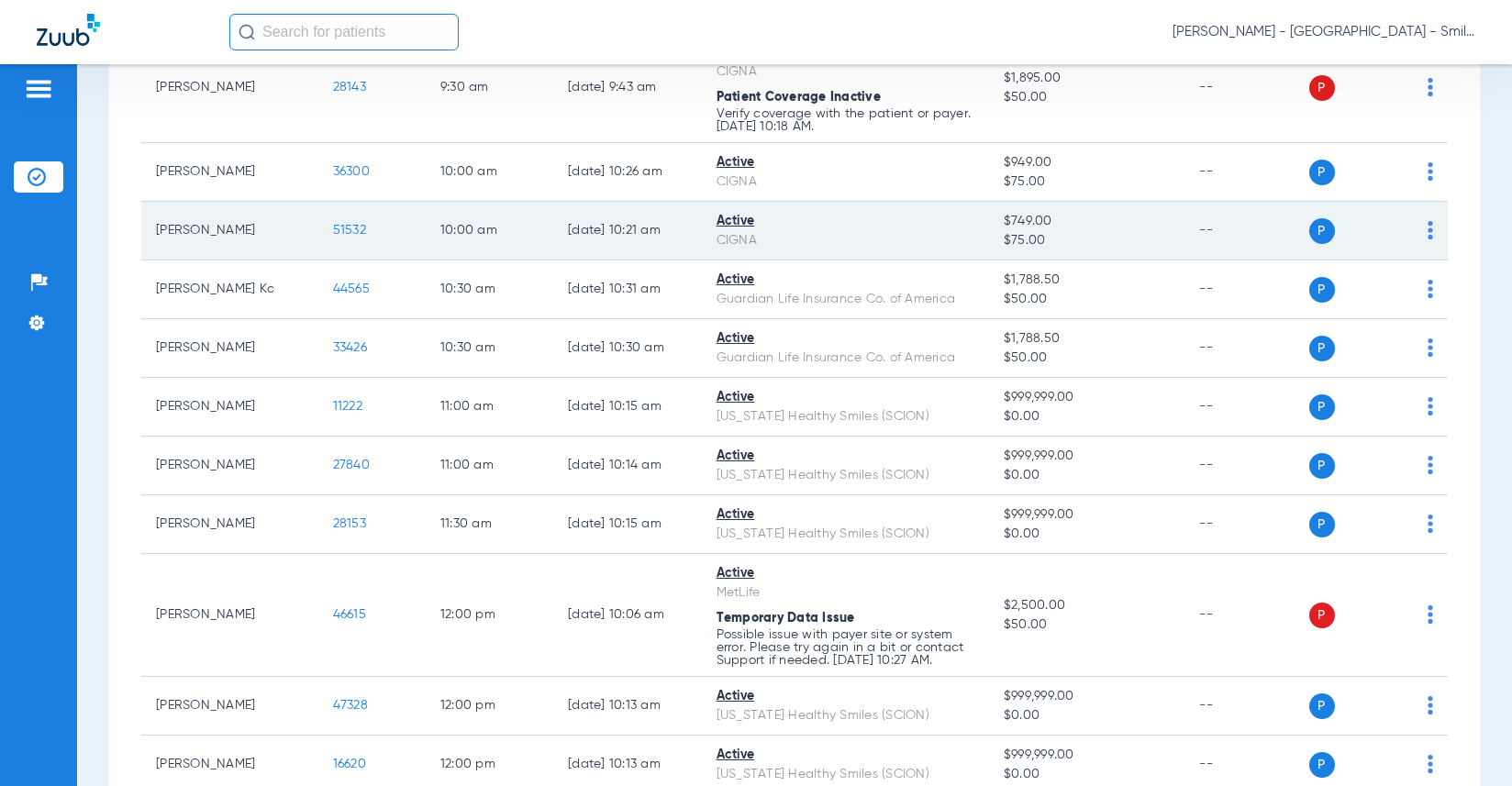 scroll, scrollTop: 1284, scrollLeft: 0, axis: vertical 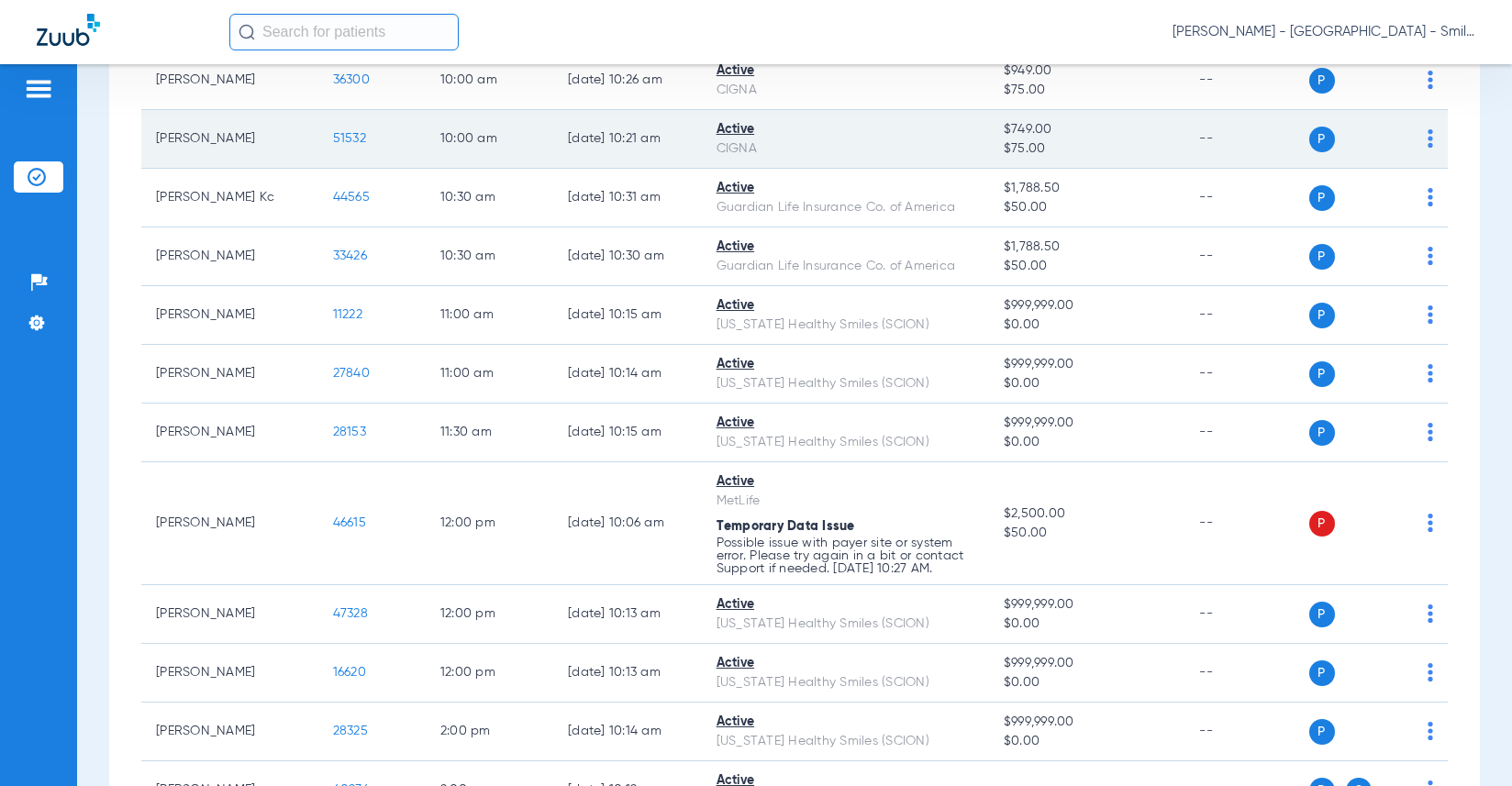 click on "51532" 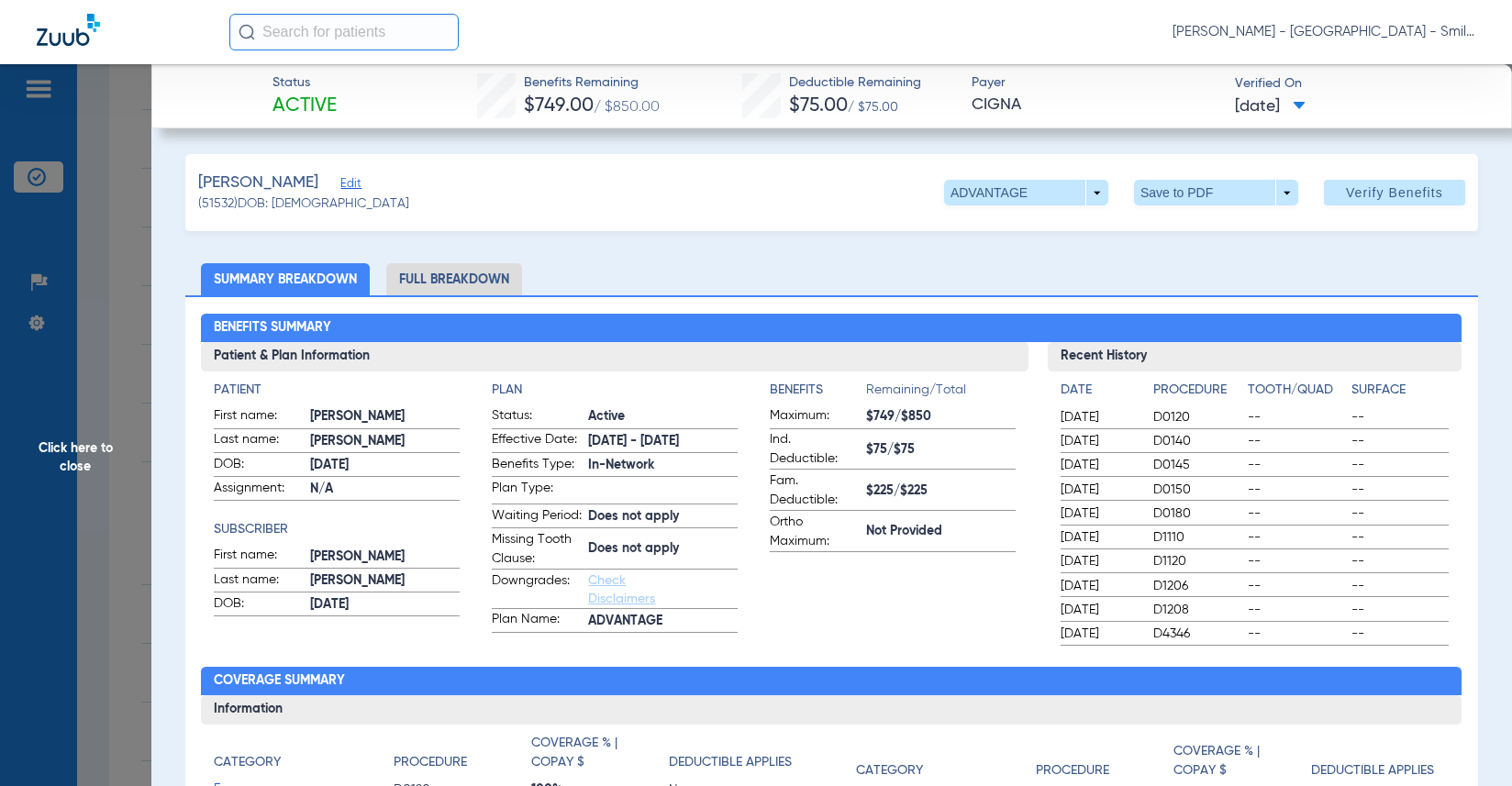 drag, startPoint x: 1348, startPoint y: 352, endPoint x: 1180, endPoint y: 362, distance: 168.2974 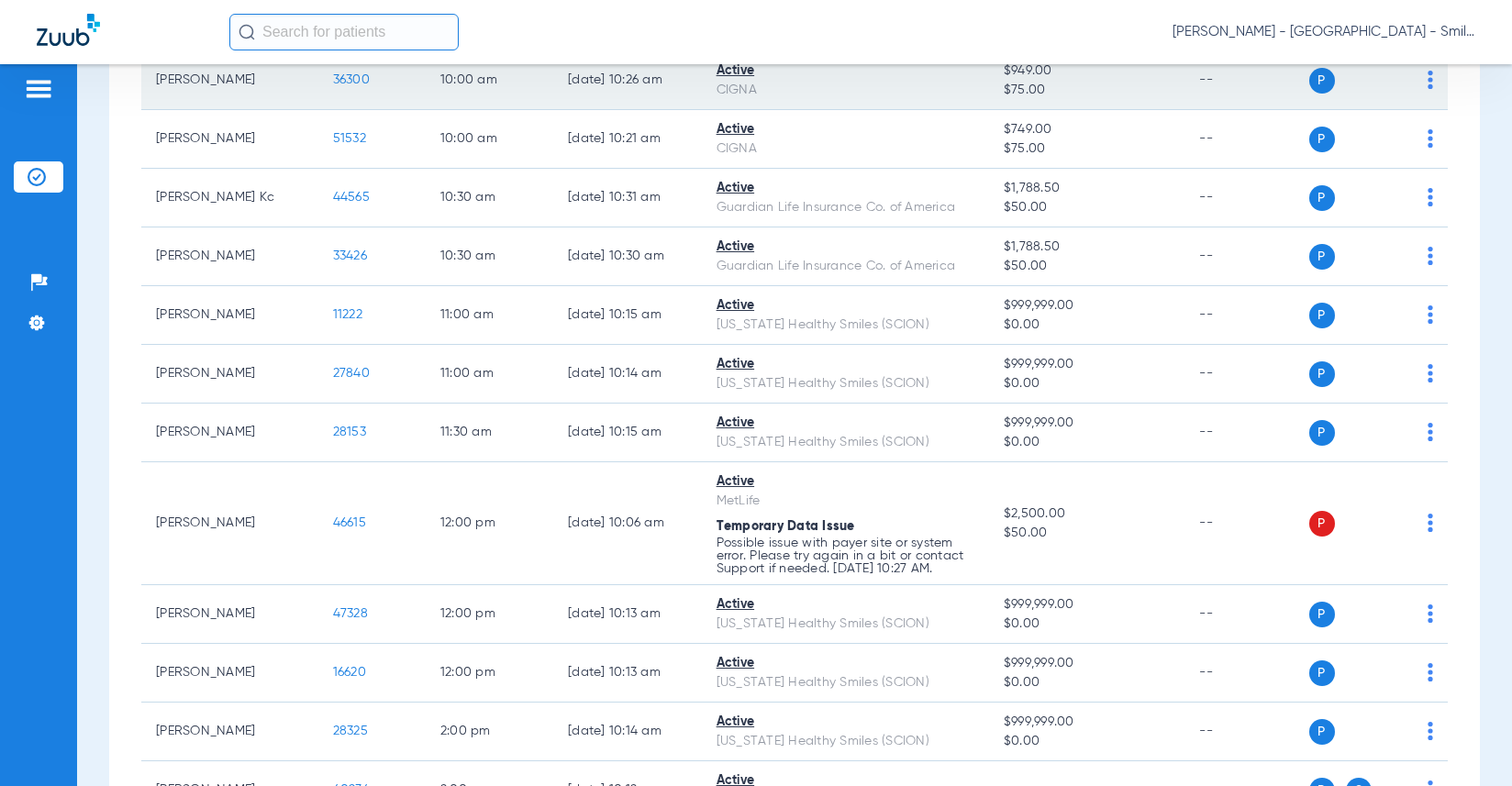 click on "36300" 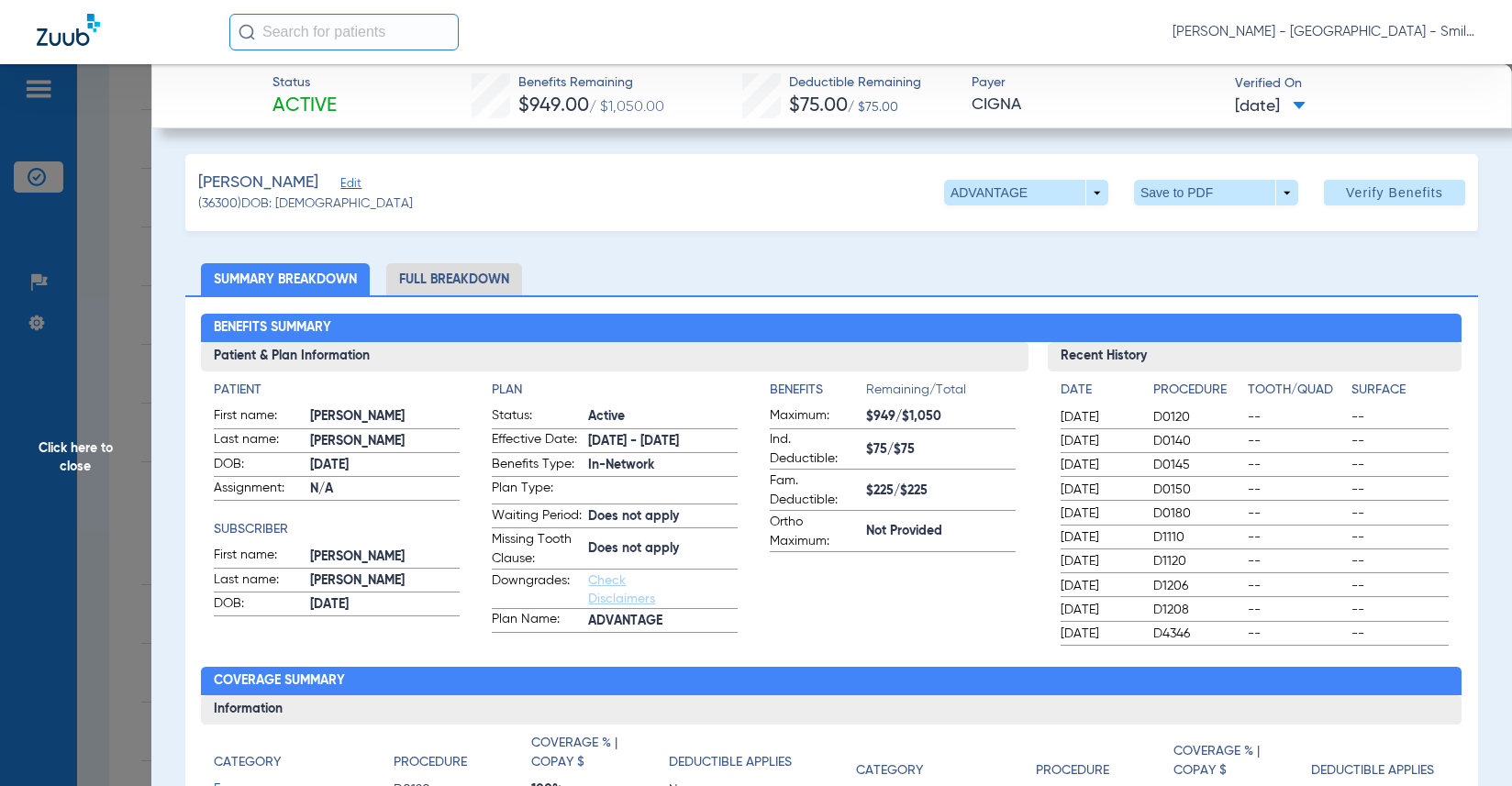 drag, startPoint x: 1415, startPoint y: 279, endPoint x: 1406, endPoint y: 281, distance: 9.219544 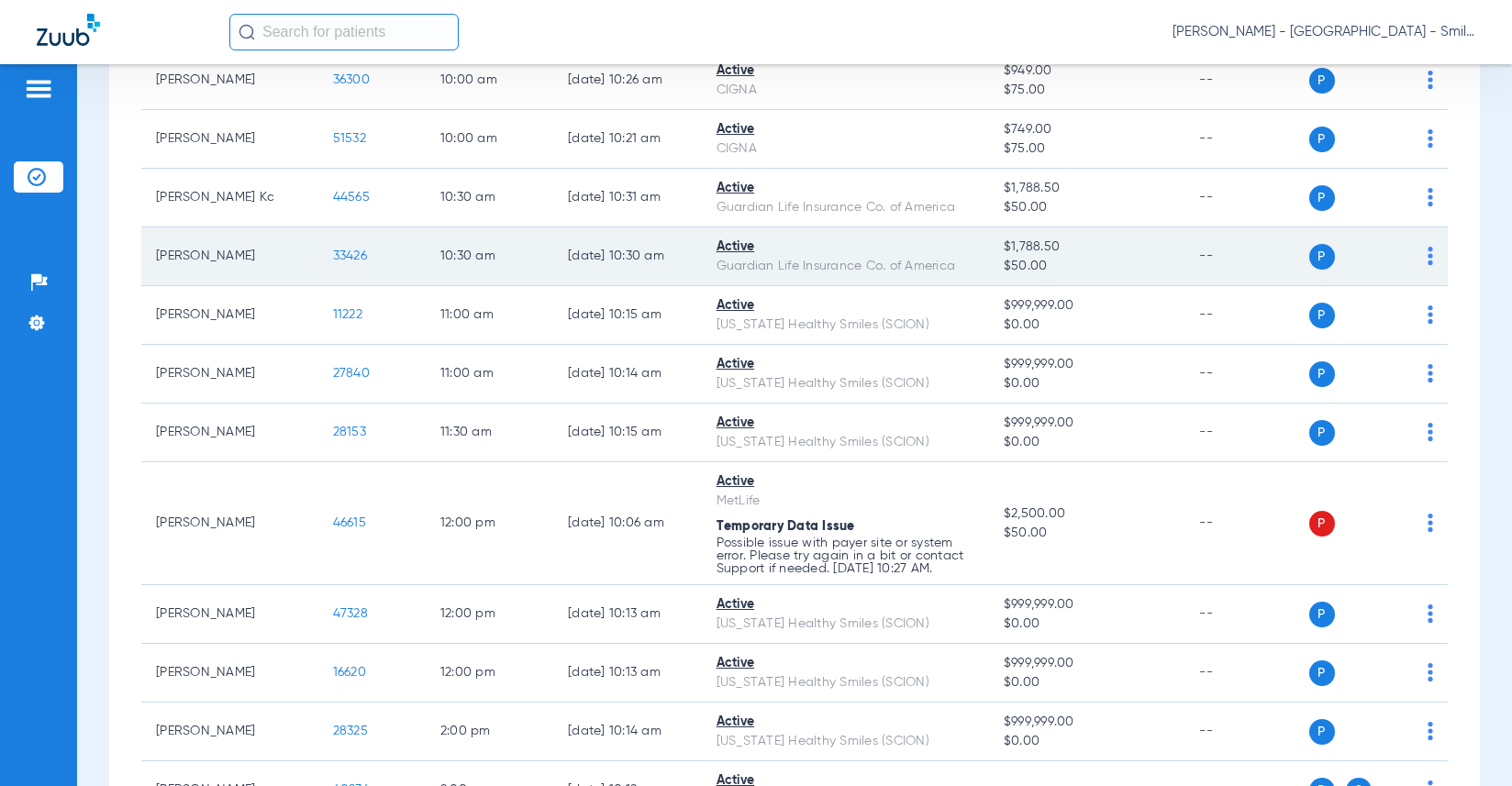 click on "33426" 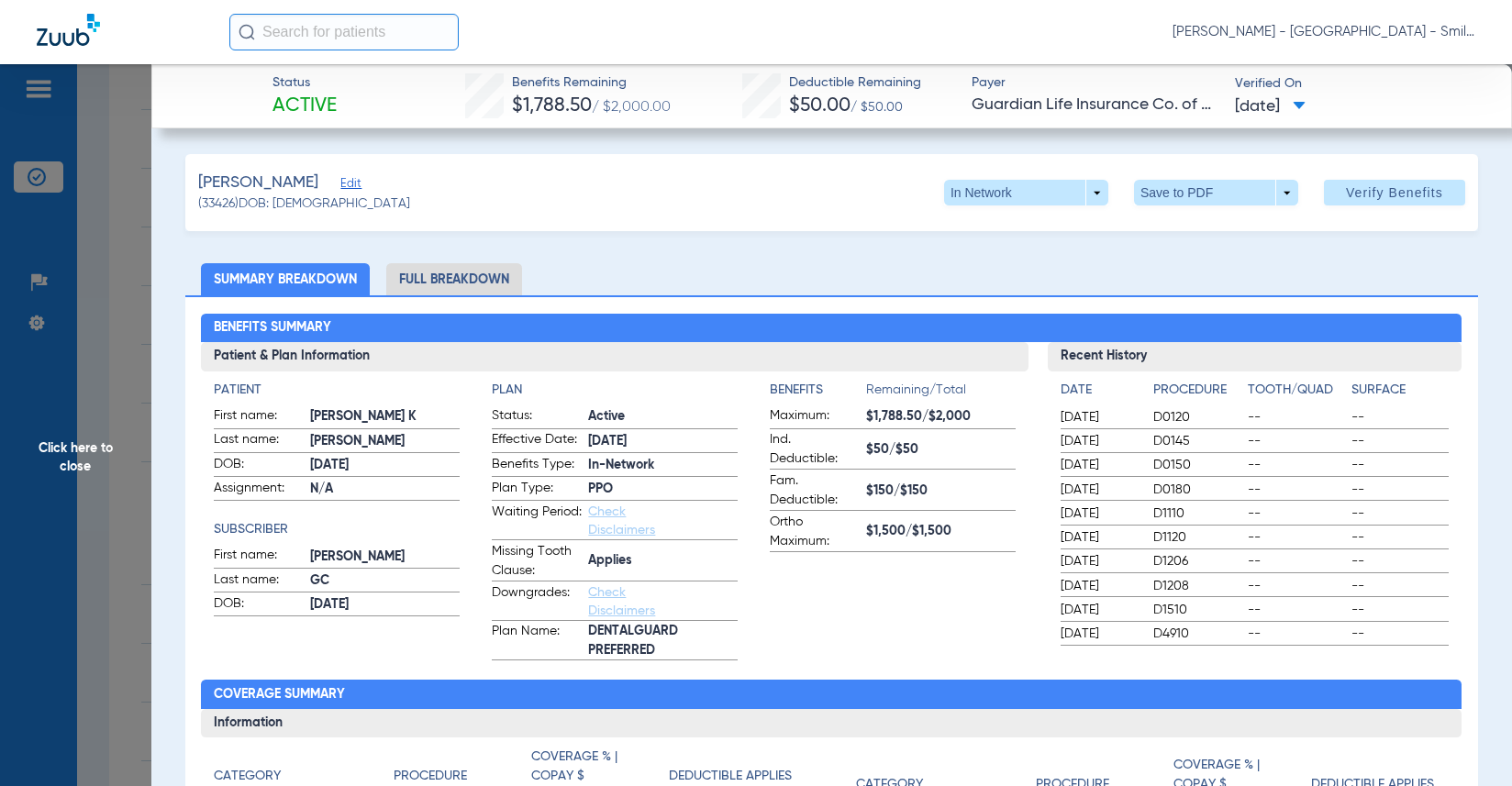 drag, startPoint x: 1459, startPoint y: 349, endPoint x: 1430, endPoint y: 350, distance: 29.017236 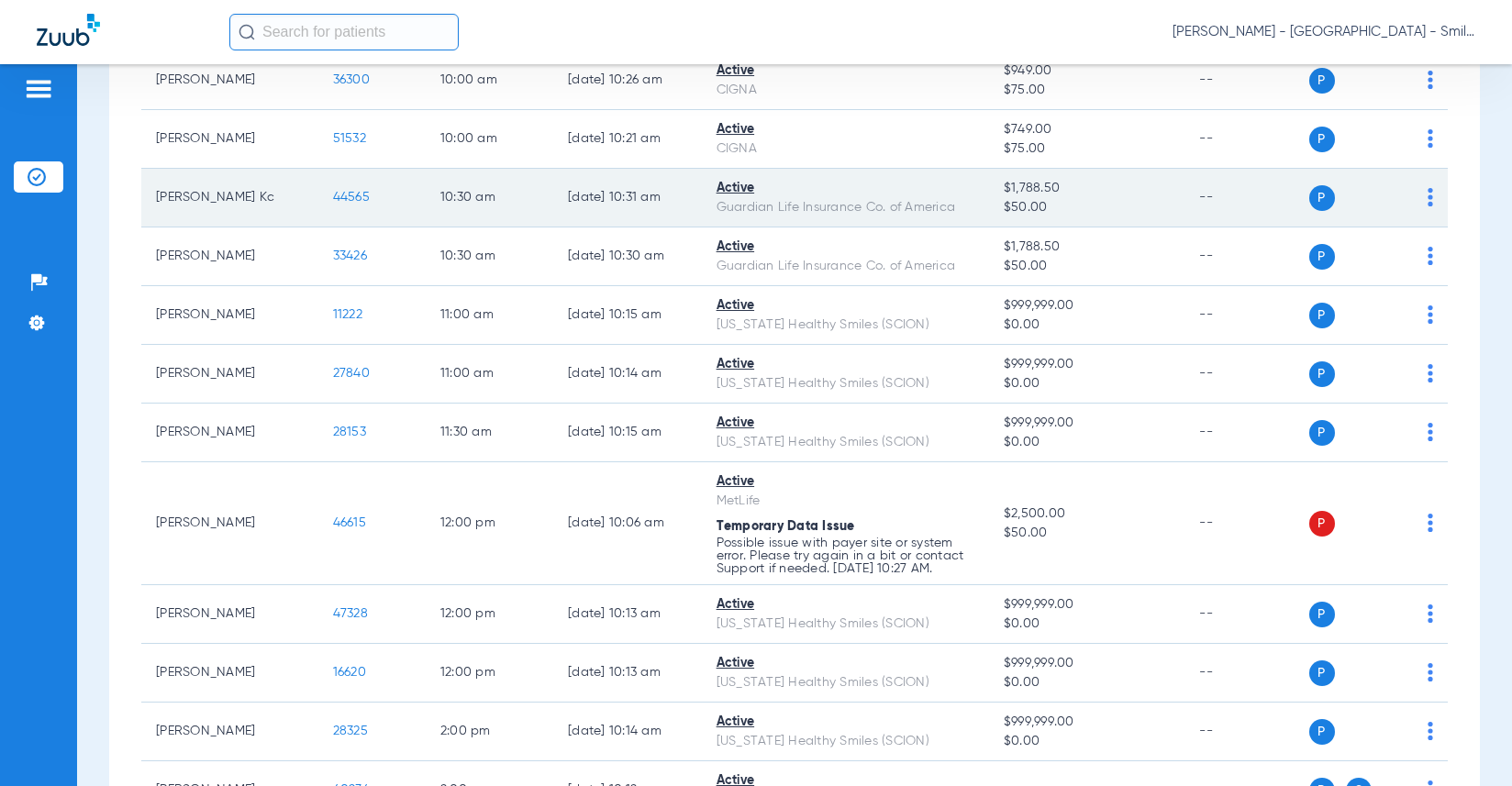 click on "44565" 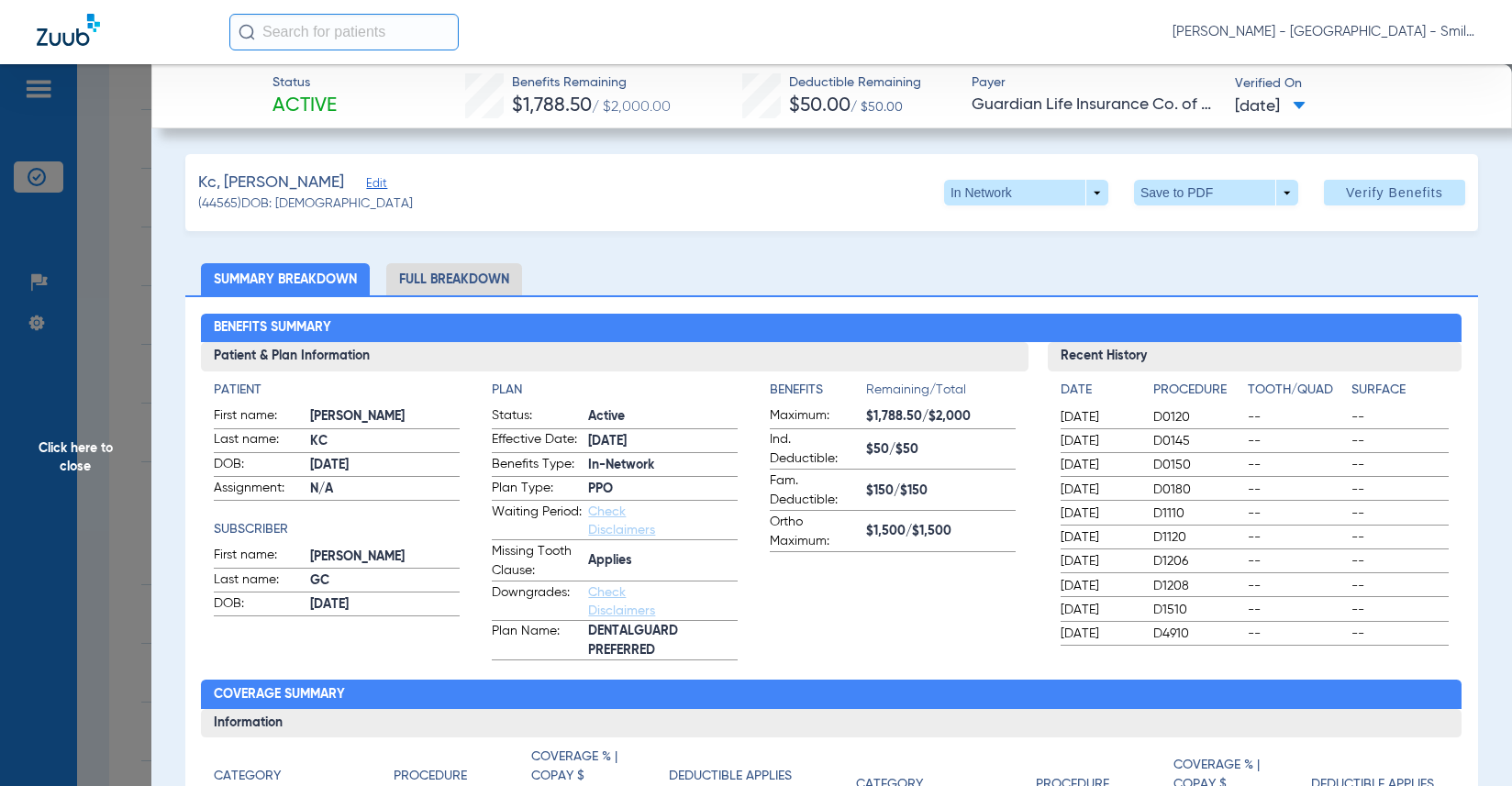 drag, startPoint x: 1362, startPoint y: 273, endPoint x: 477, endPoint y: 306, distance: 885.61504 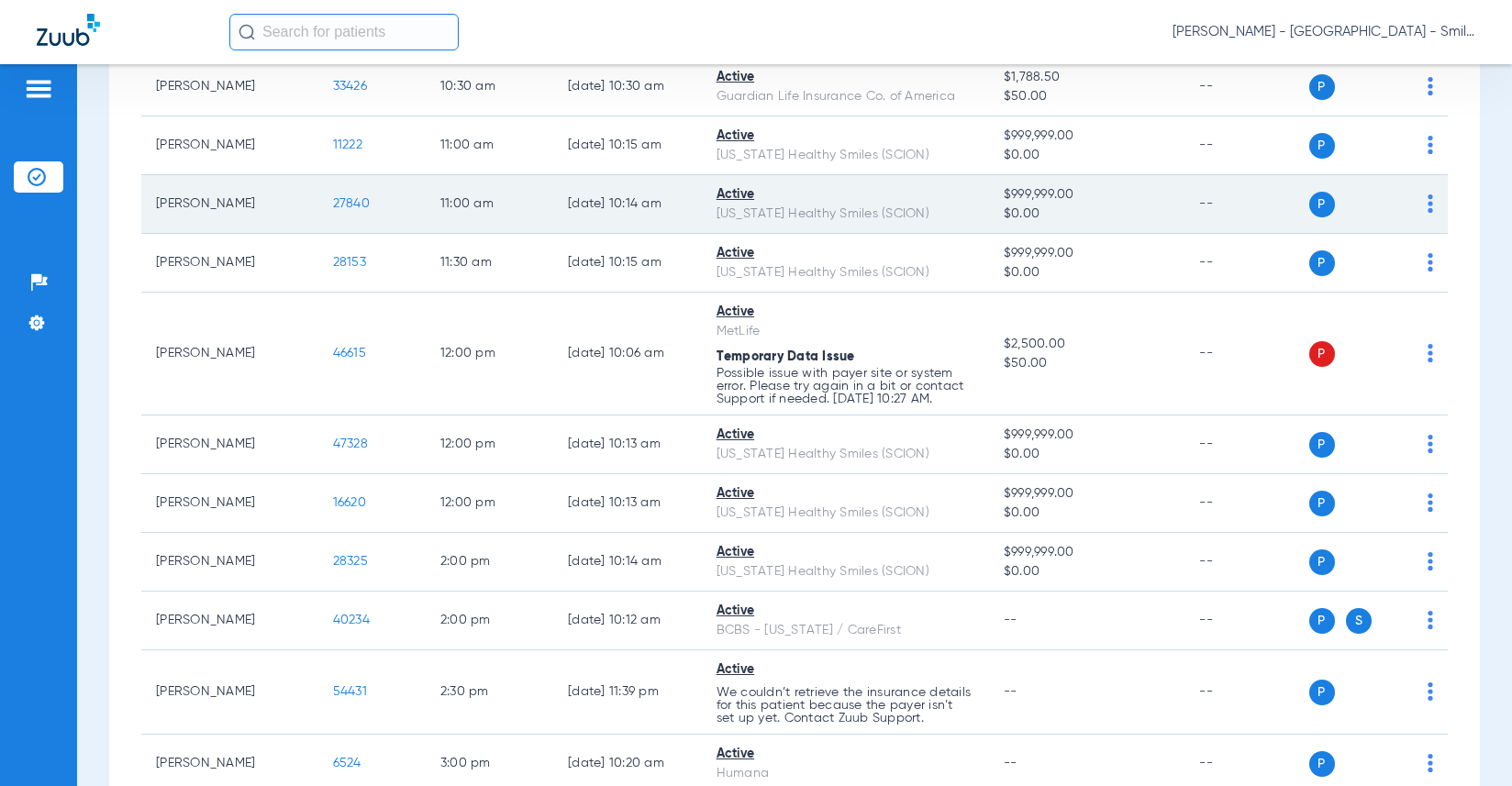 scroll, scrollTop: 1467, scrollLeft: 0, axis: vertical 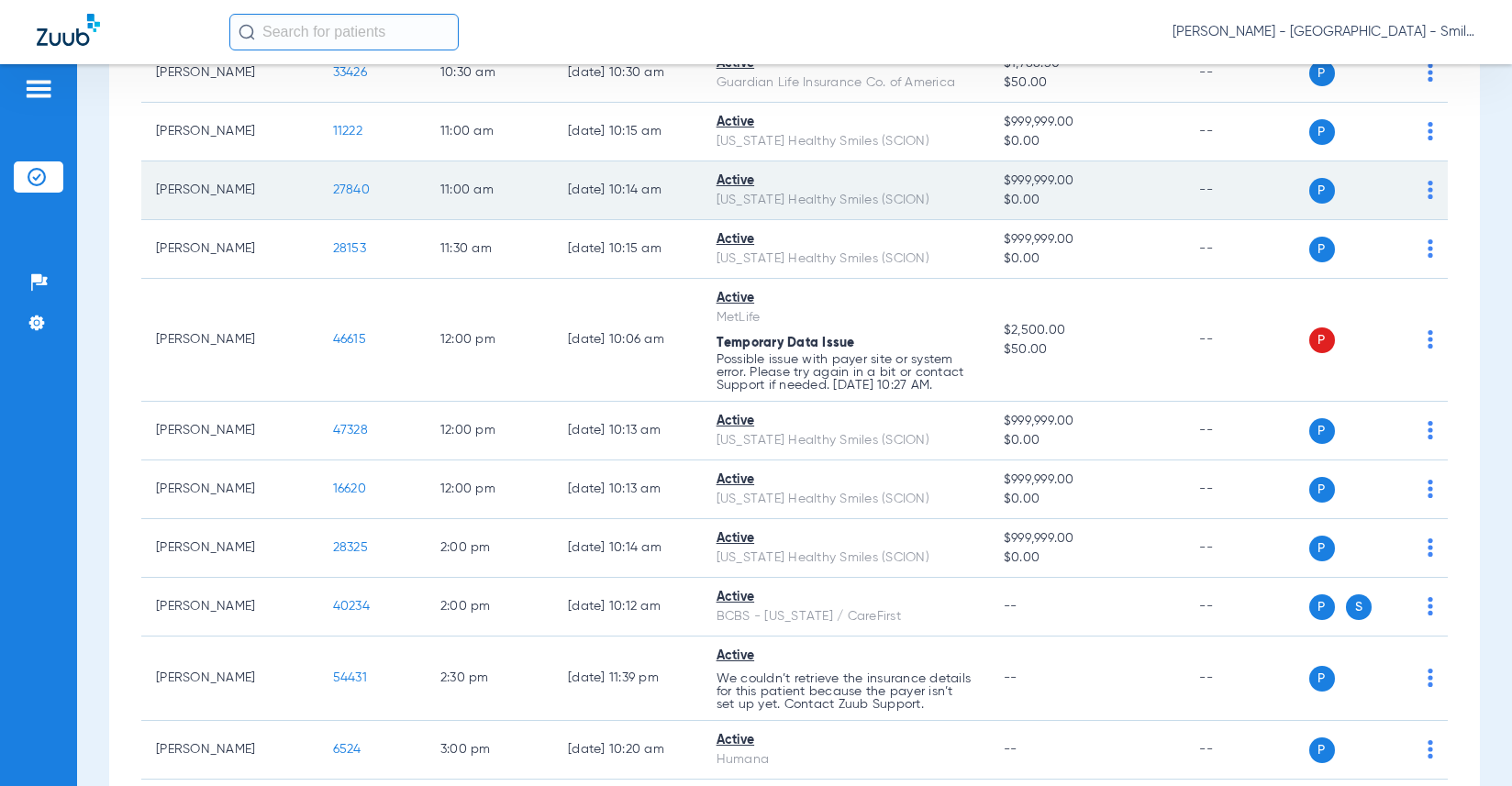 click on "27840" 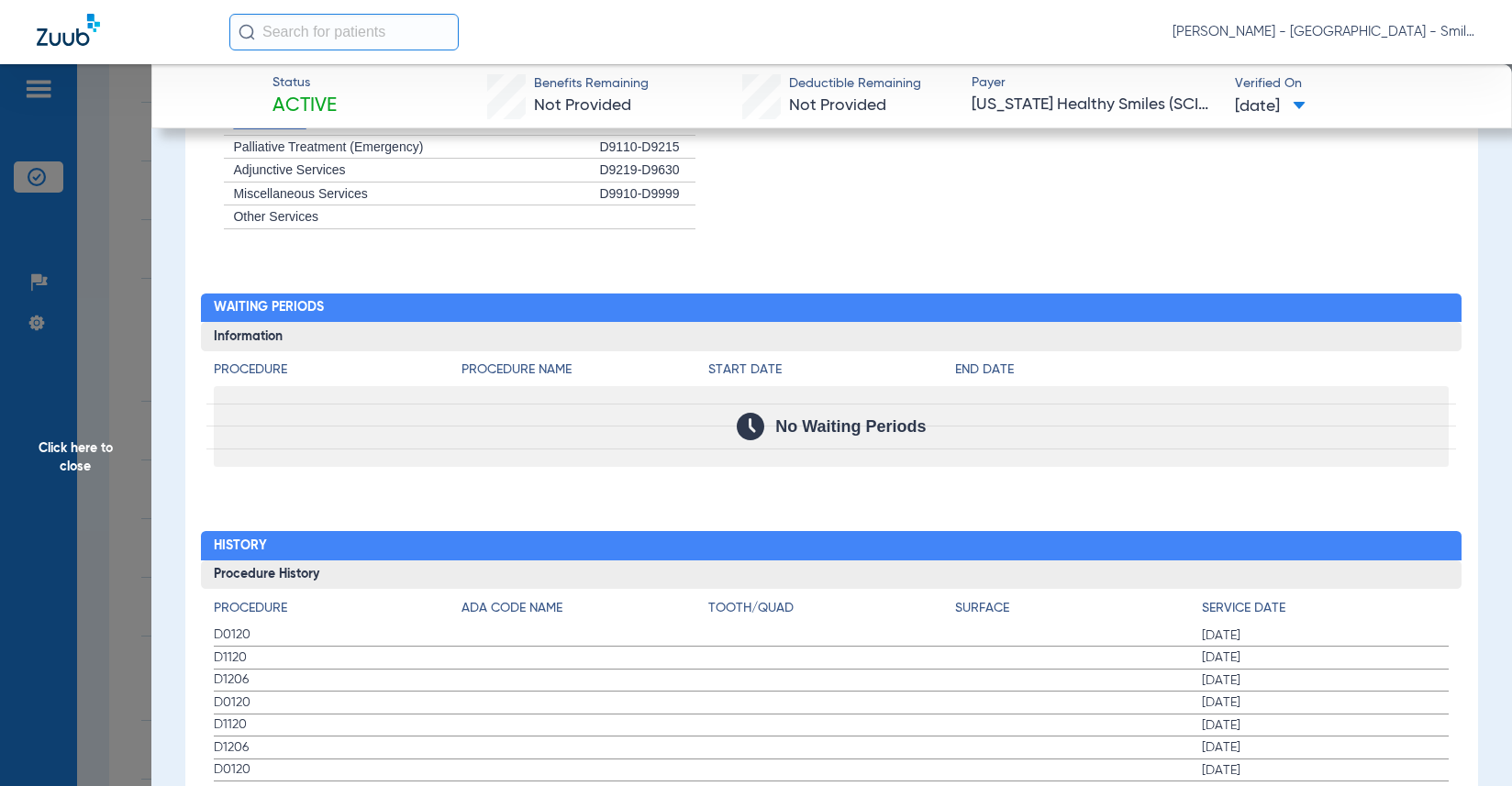 scroll, scrollTop: 1926, scrollLeft: 0, axis: vertical 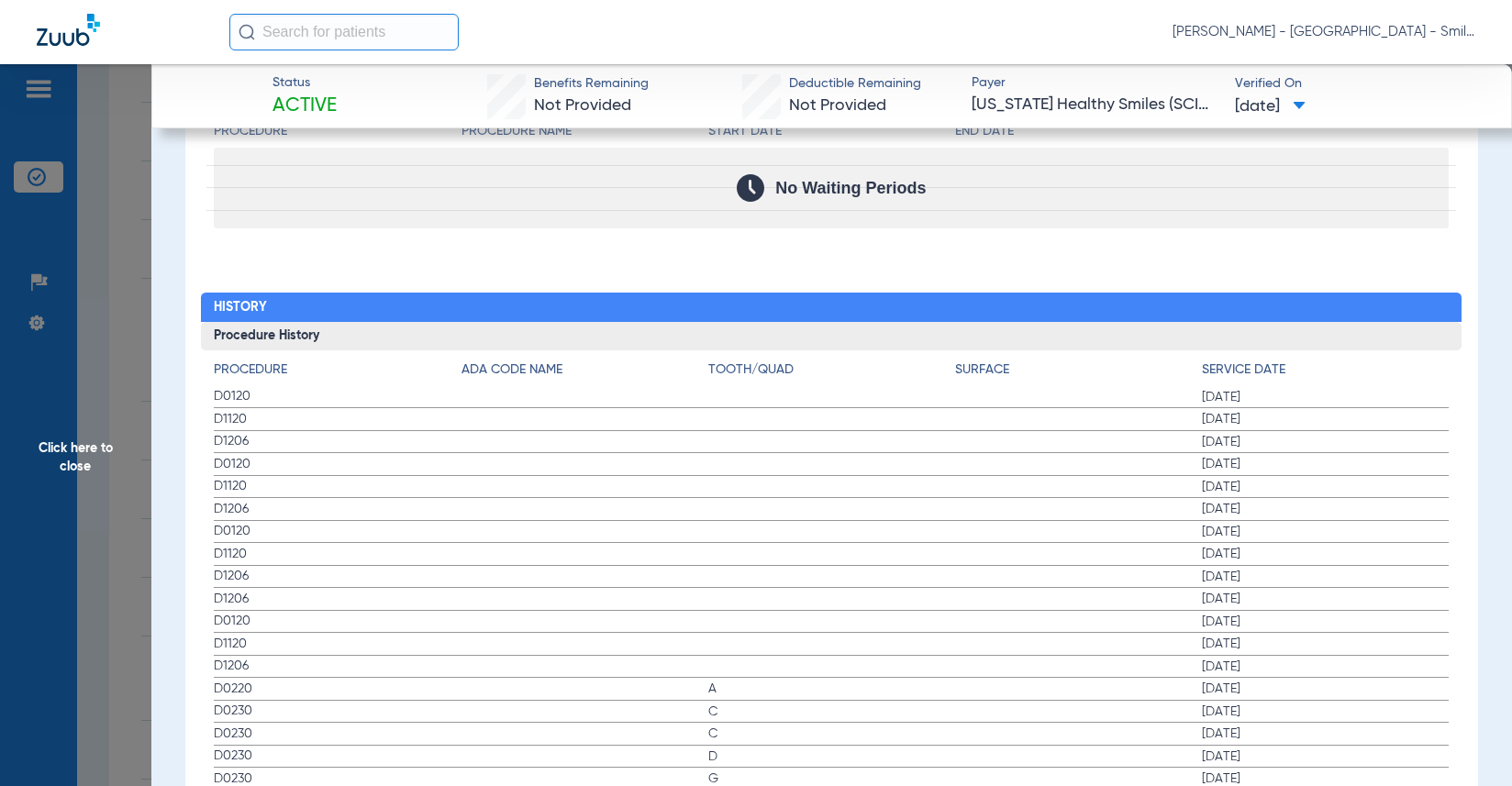 click on "Procedure History" 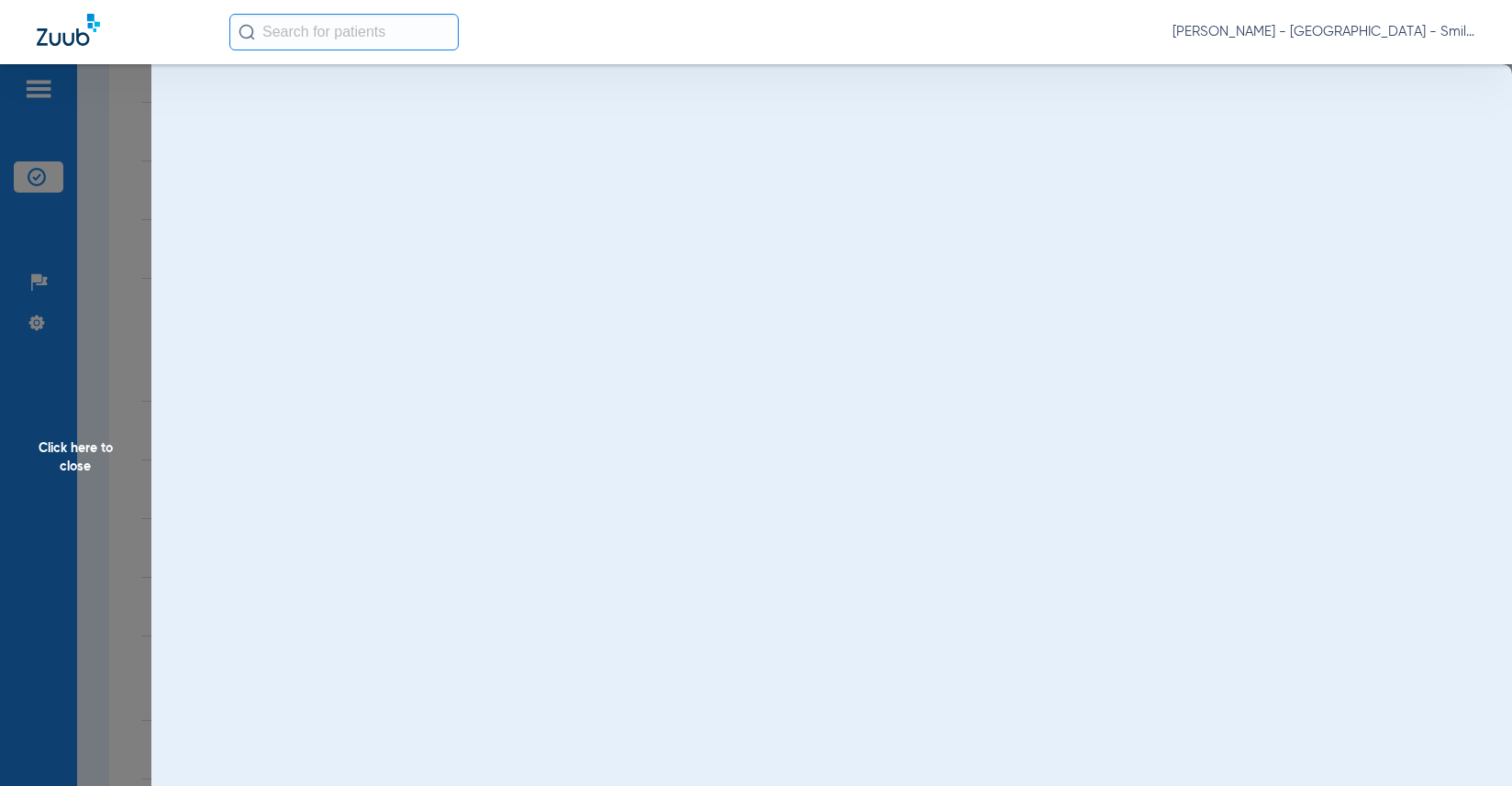 scroll, scrollTop: 0, scrollLeft: 0, axis: both 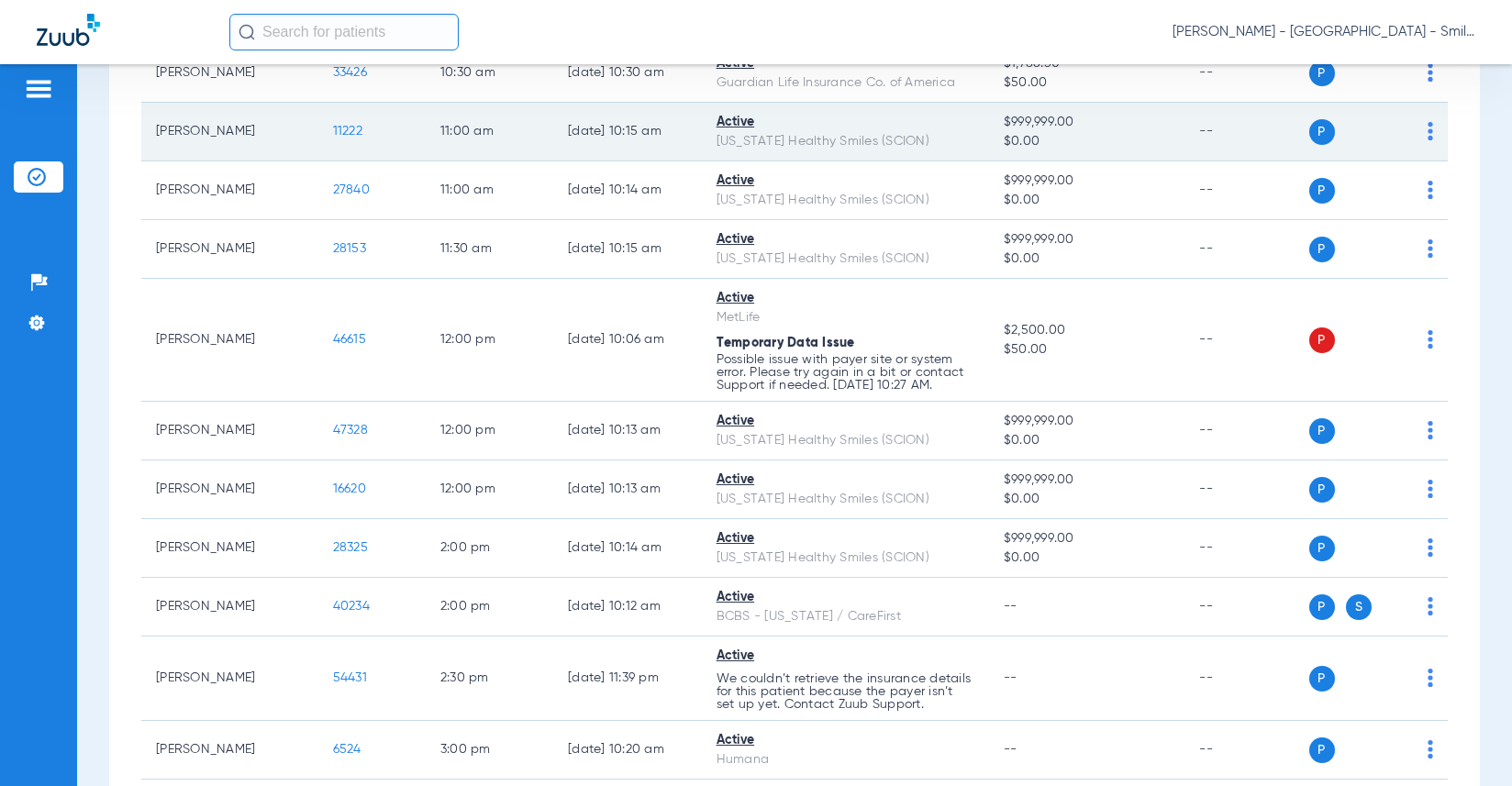 click on "11222" 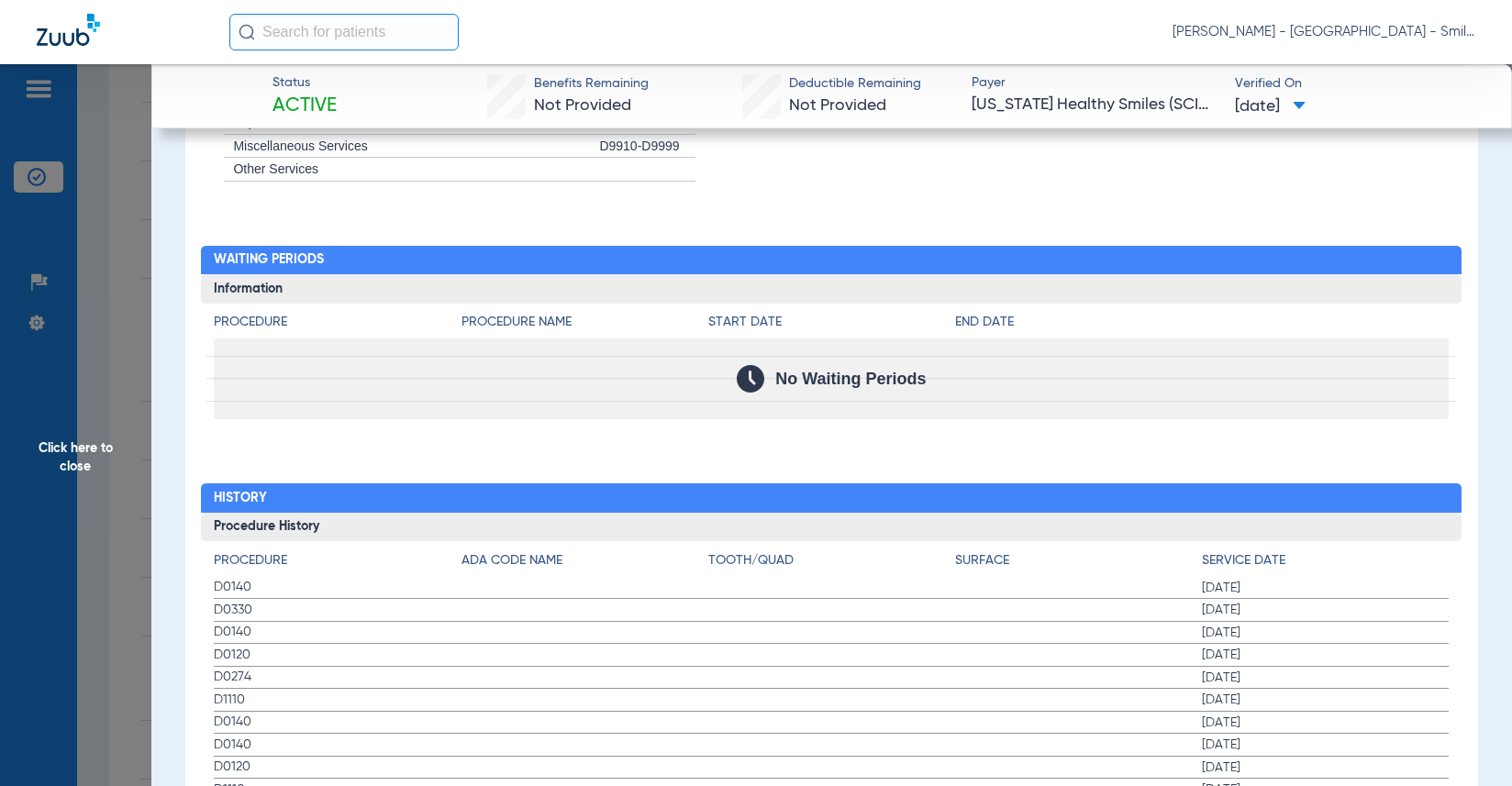 scroll, scrollTop: 1743, scrollLeft: 0, axis: vertical 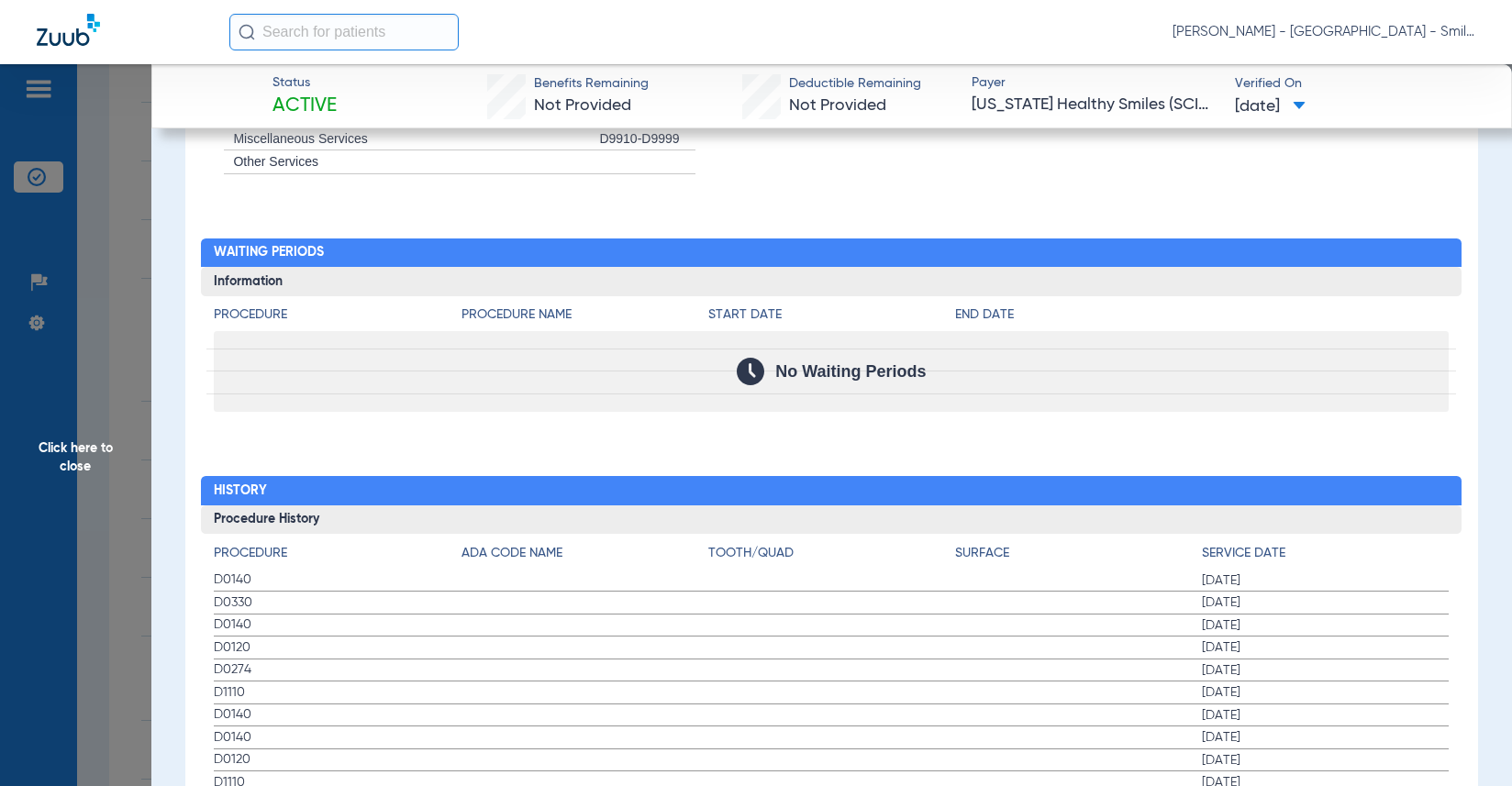 drag, startPoint x: 1382, startPoint y: 416, endPoint x: 636, endPoint y: 495, distance: 750.17131 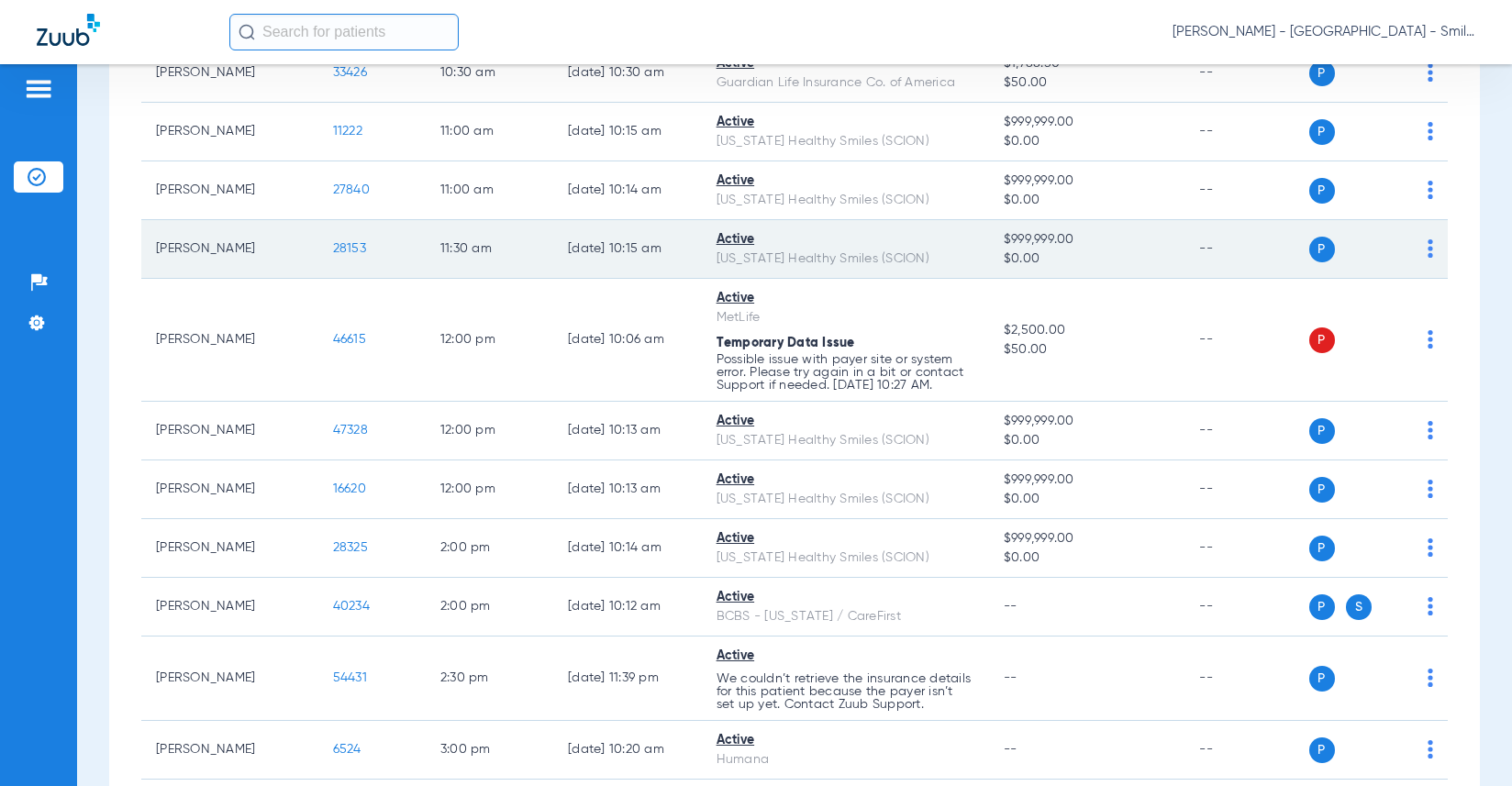 click on "28153" 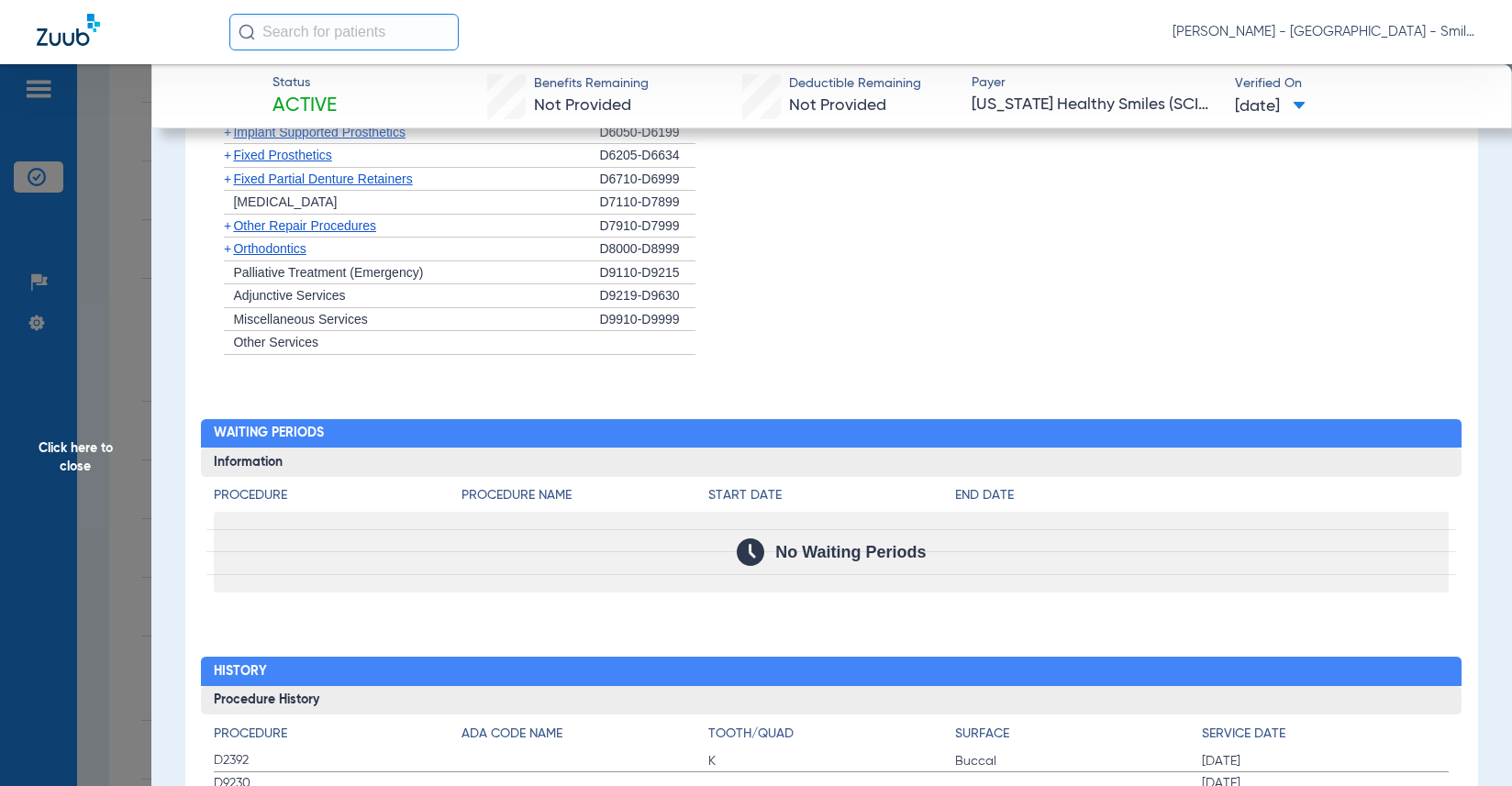 scroll, scrollTop: 1834, scrollLeft: 0, axis: vertical 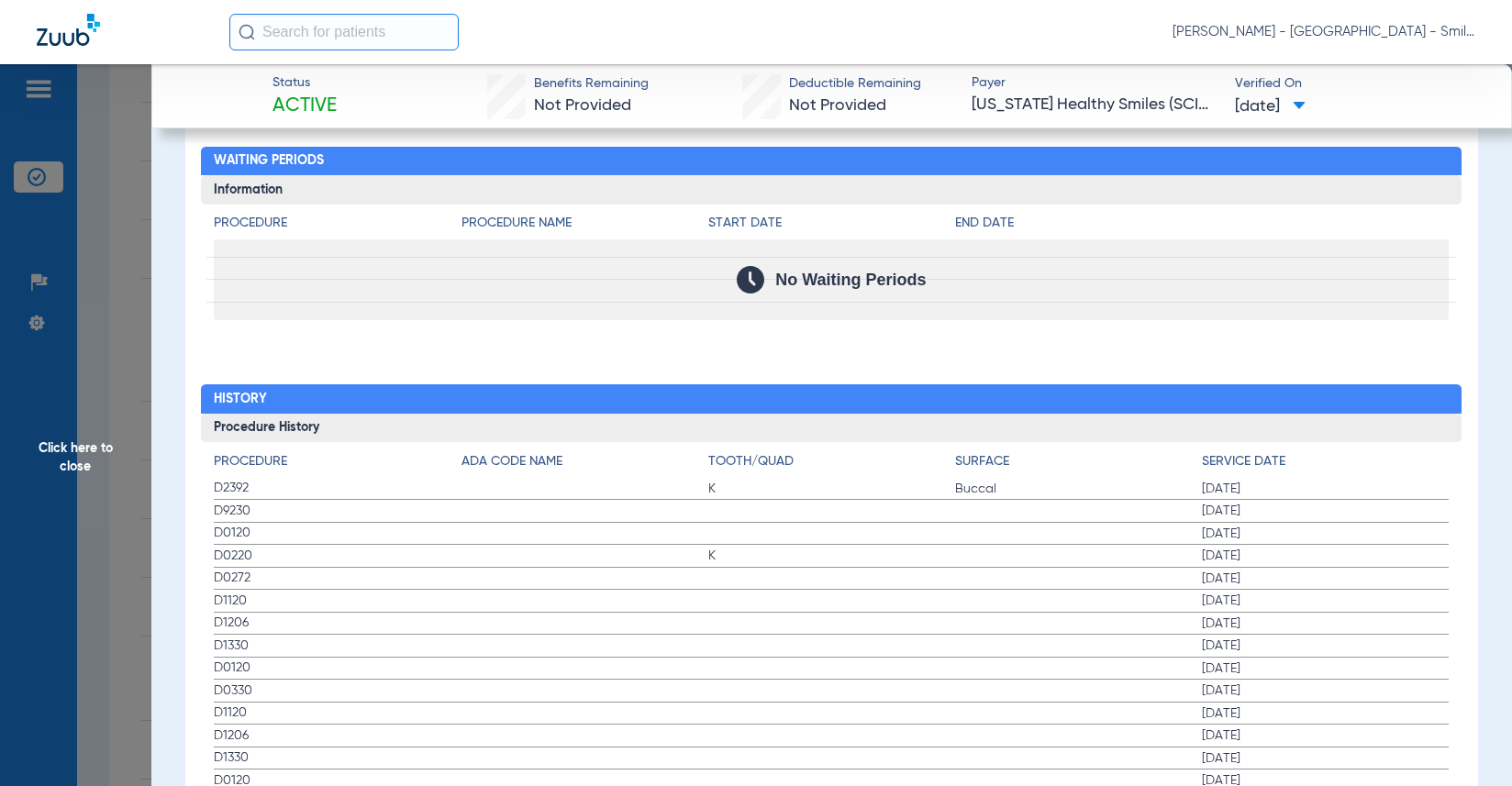 click on "Procedure History" 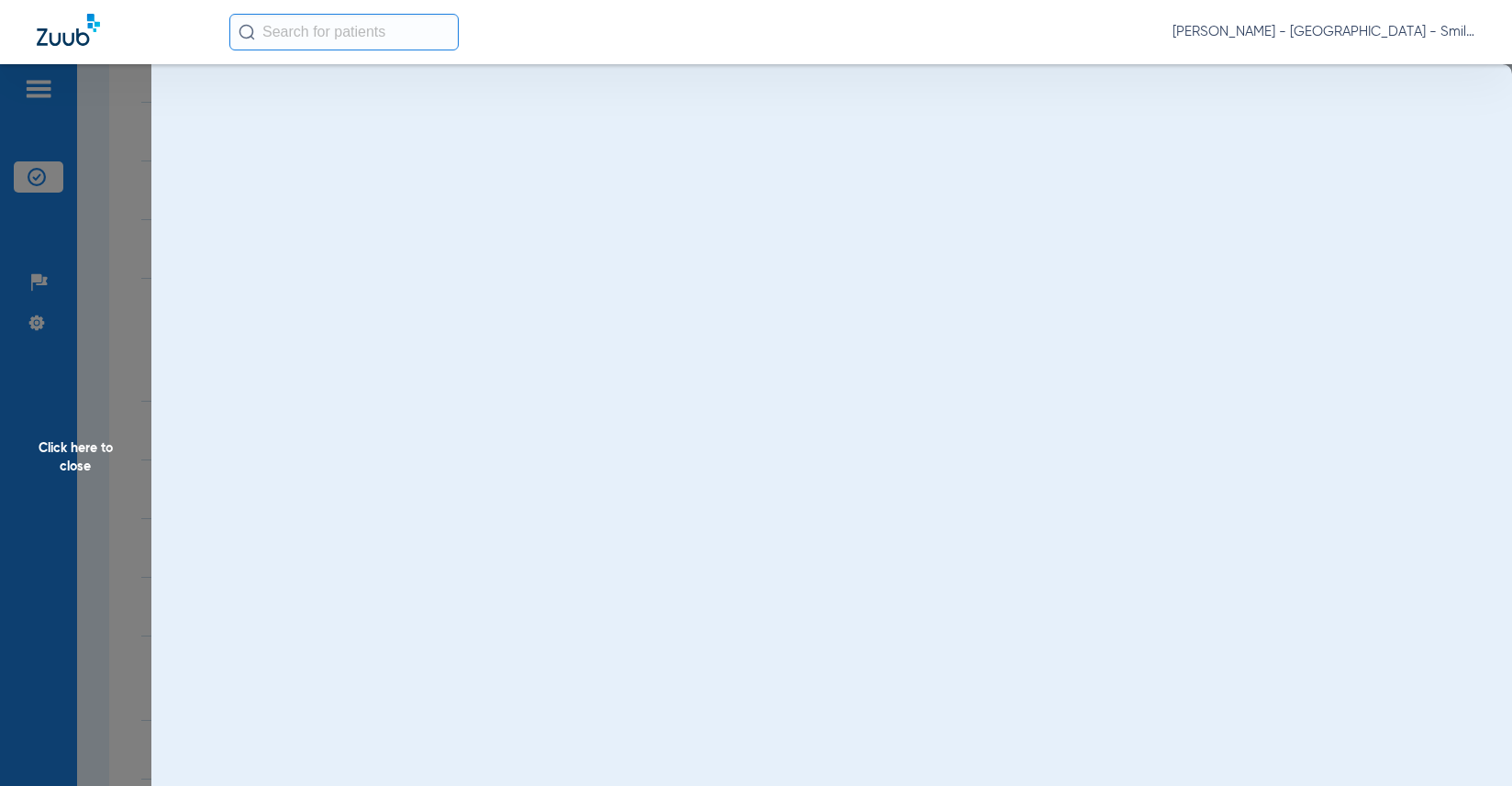 scroll, scrollTop: 0, scrollLeft: 0, axis: both 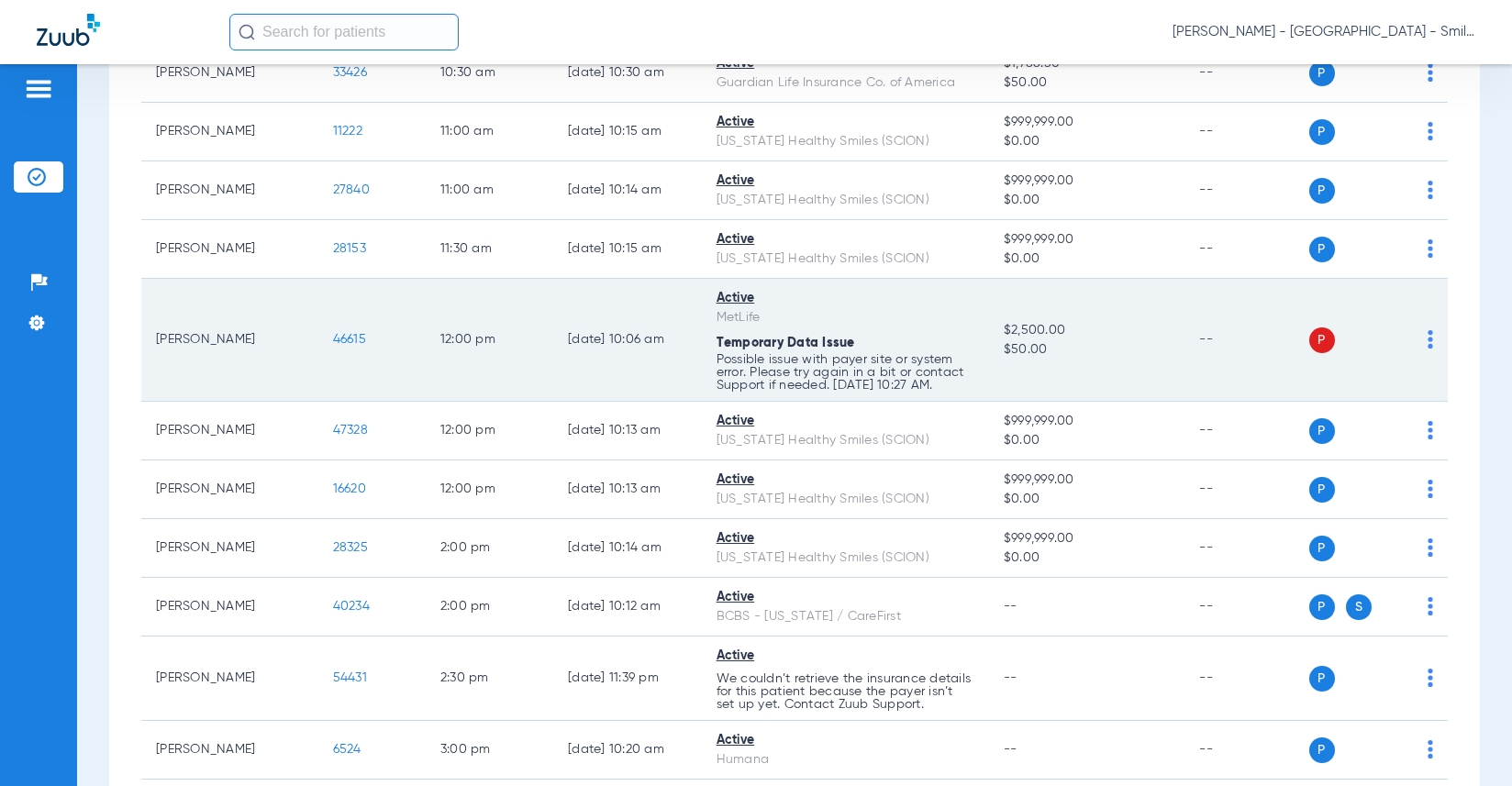 click on "46615" 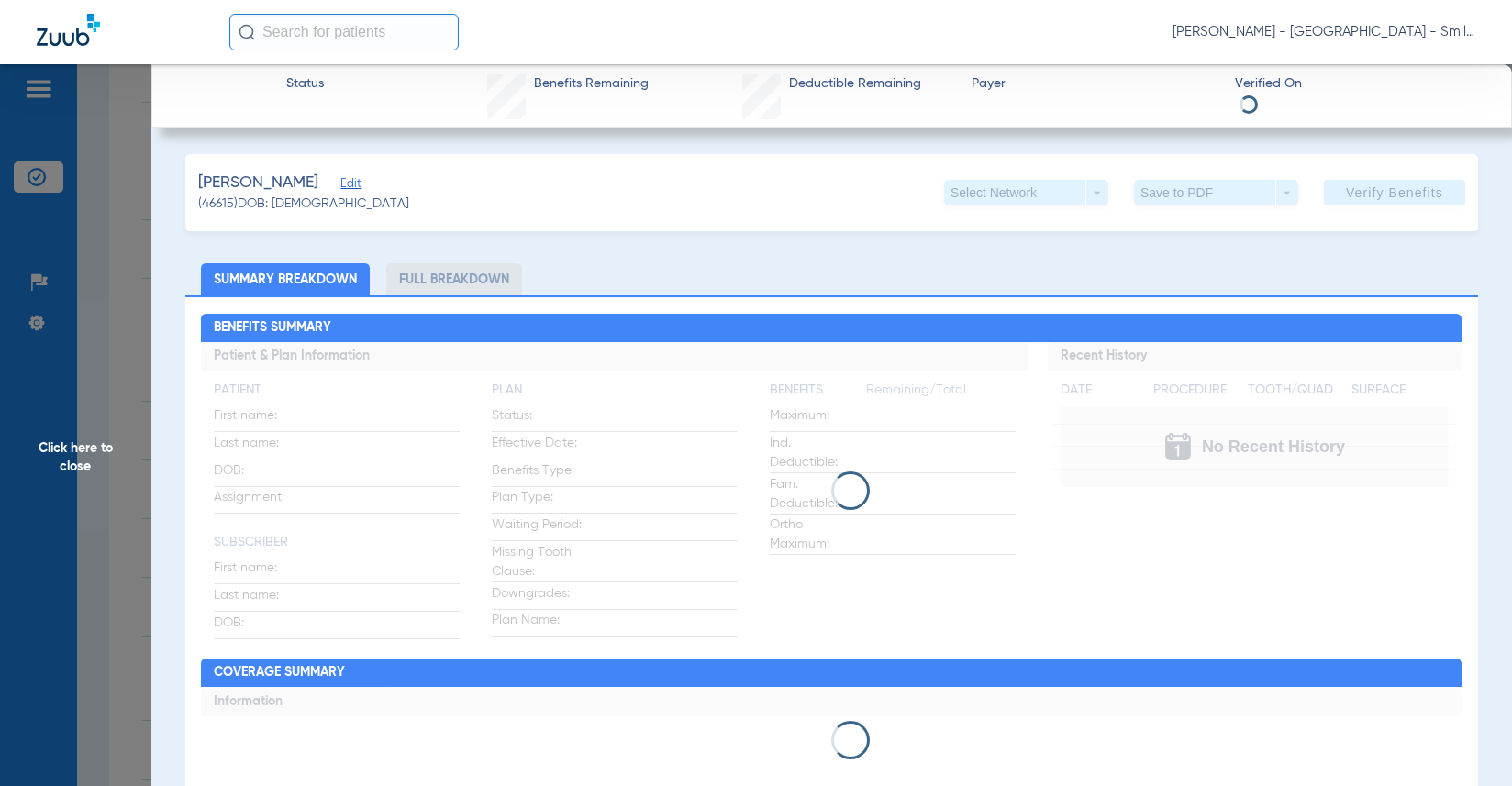 click 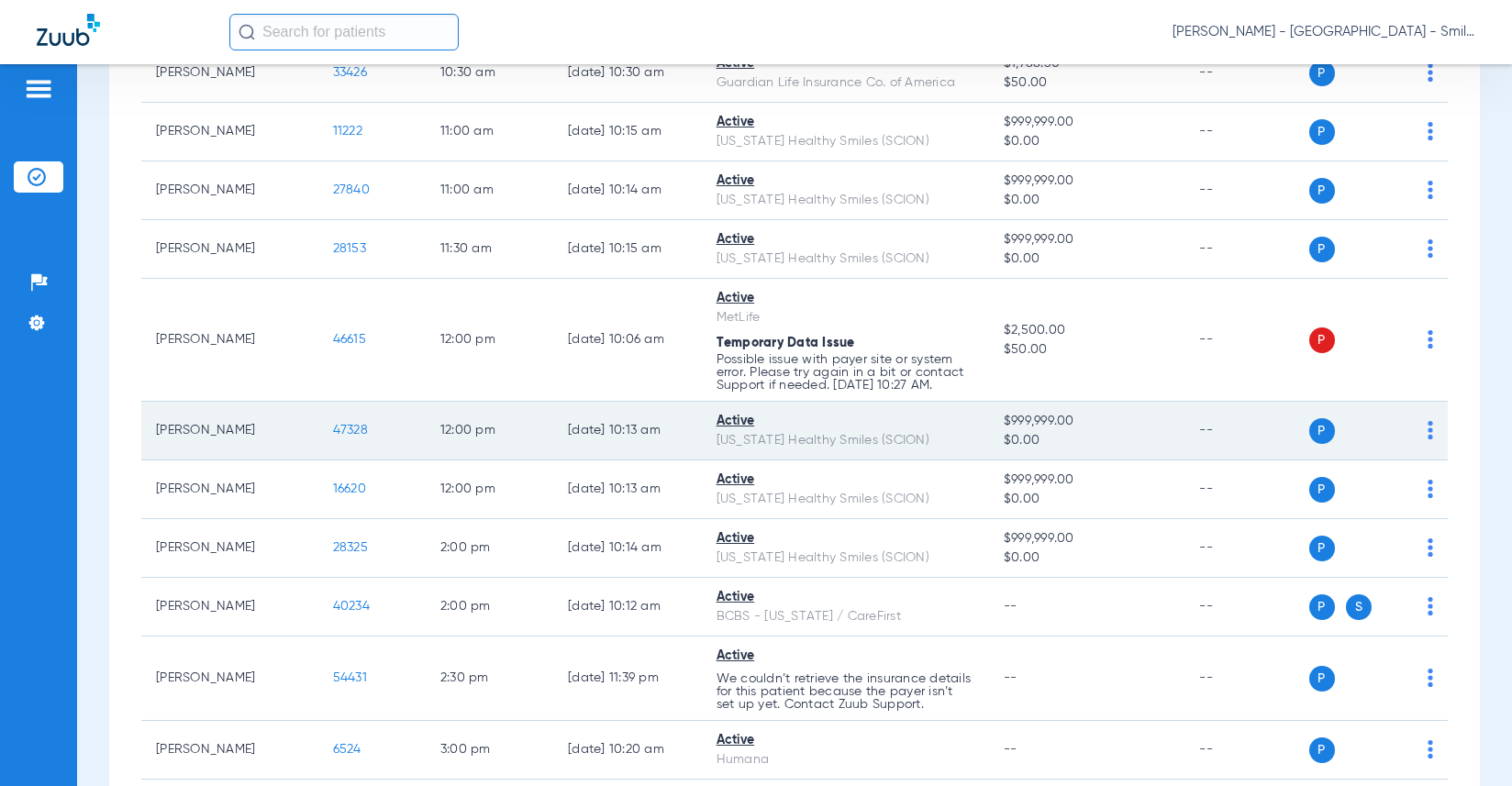 click on "47328" 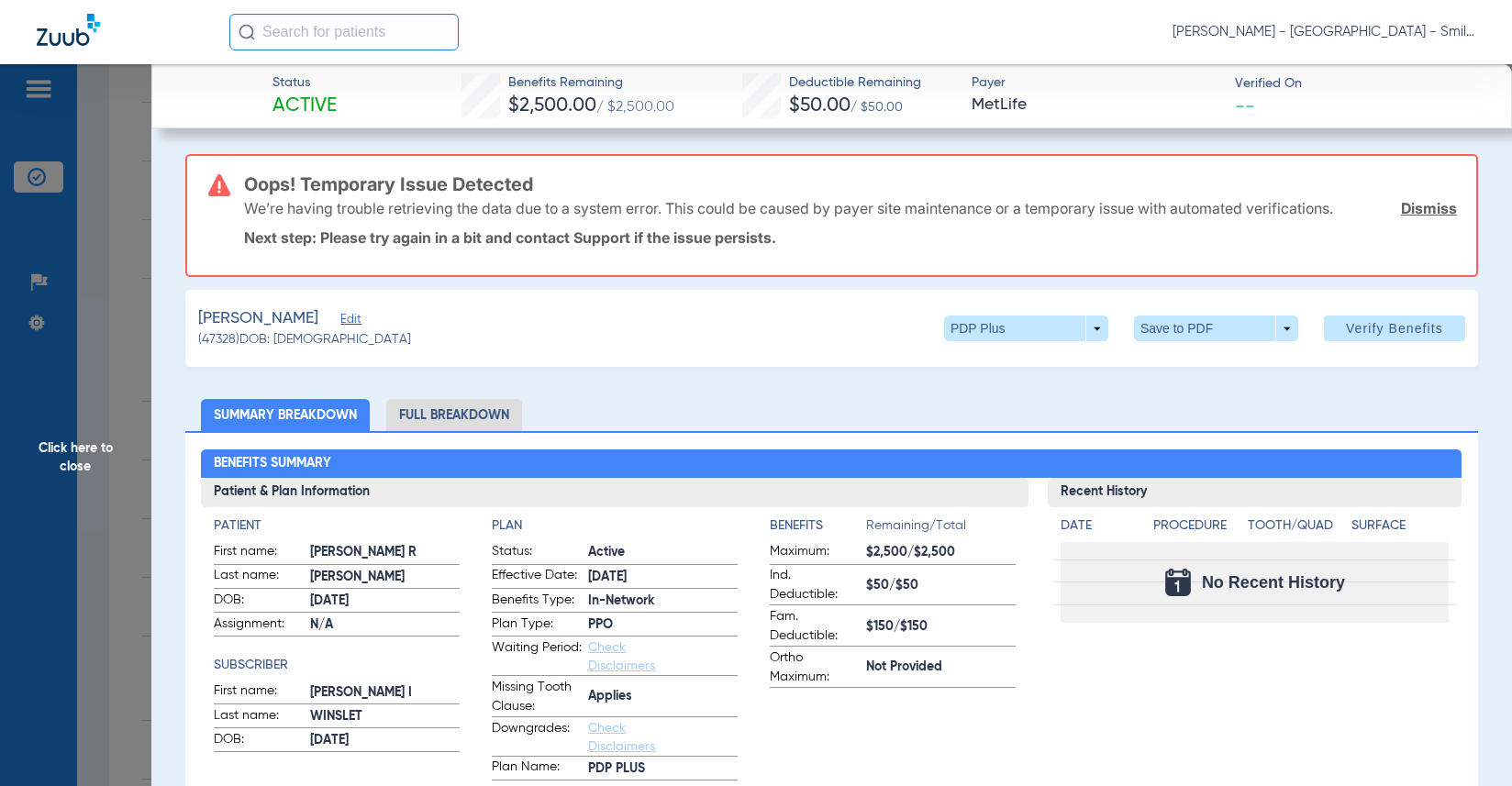 click on "Click here to close" 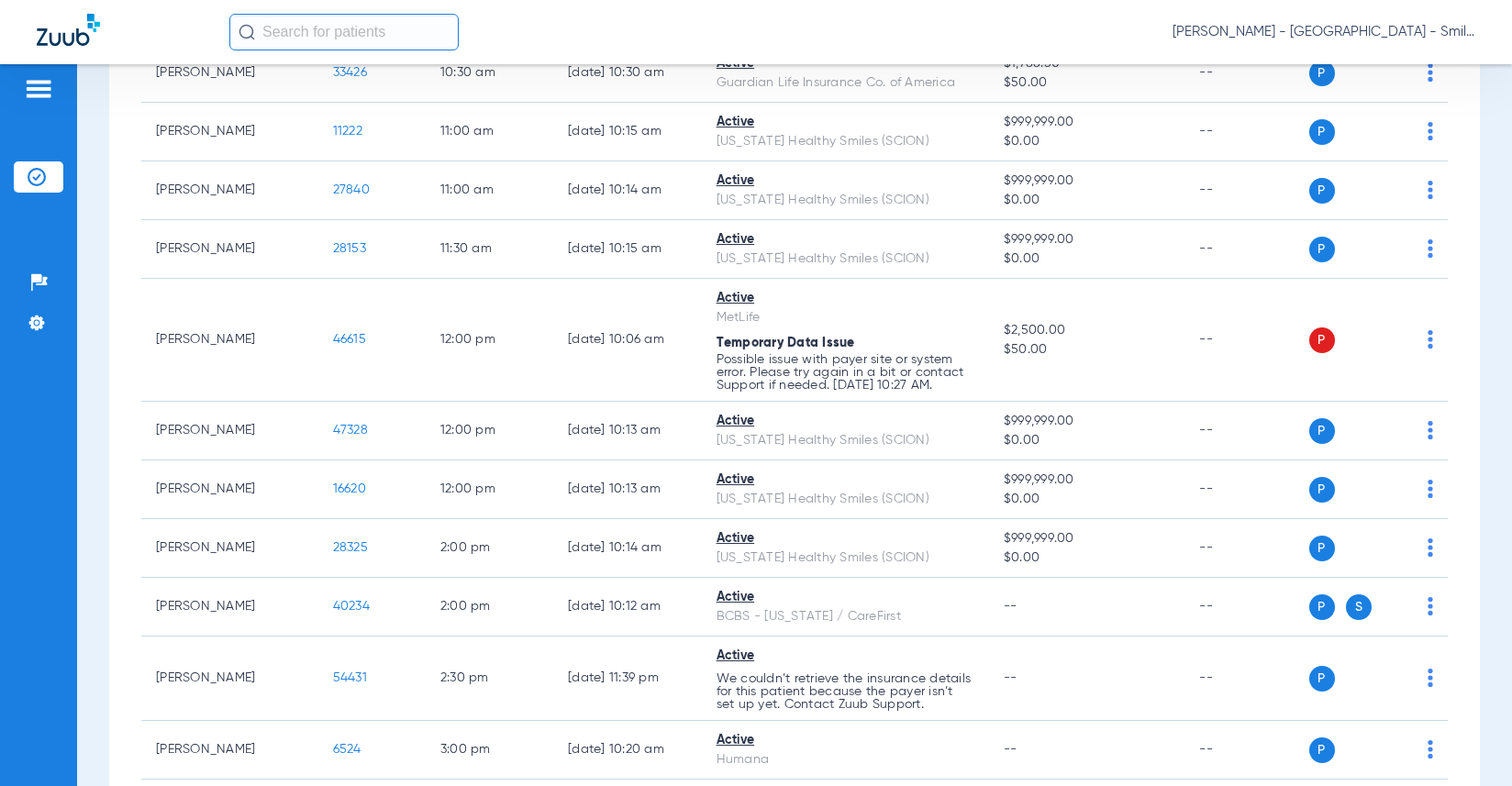 click on "[DATE]   [DATE]   [DATE]   [DATE]   [DATE]   [DATE]   [DATE]   [DATE]   [DATE]   [DATE]   [DATE]   [DATE]   [DATE]   [DATE]   [DATE]   [DATE]   [DATE]   [DATE]   [DATE]   [DATE]   [DATE]   [DATE]   [DATE]   [DATE]   [DATE]   [DATE]   [DATE]   [DATE]   [DATE]   [DATE]   [DATE]   [DATE]   [DATE]   [DATE]   [DATE]   [DATE]   [DATE]   [DATE]   [DATE]   [DATE]   [DATE]   [DATE]   [DATE]   [DATE]  Su" 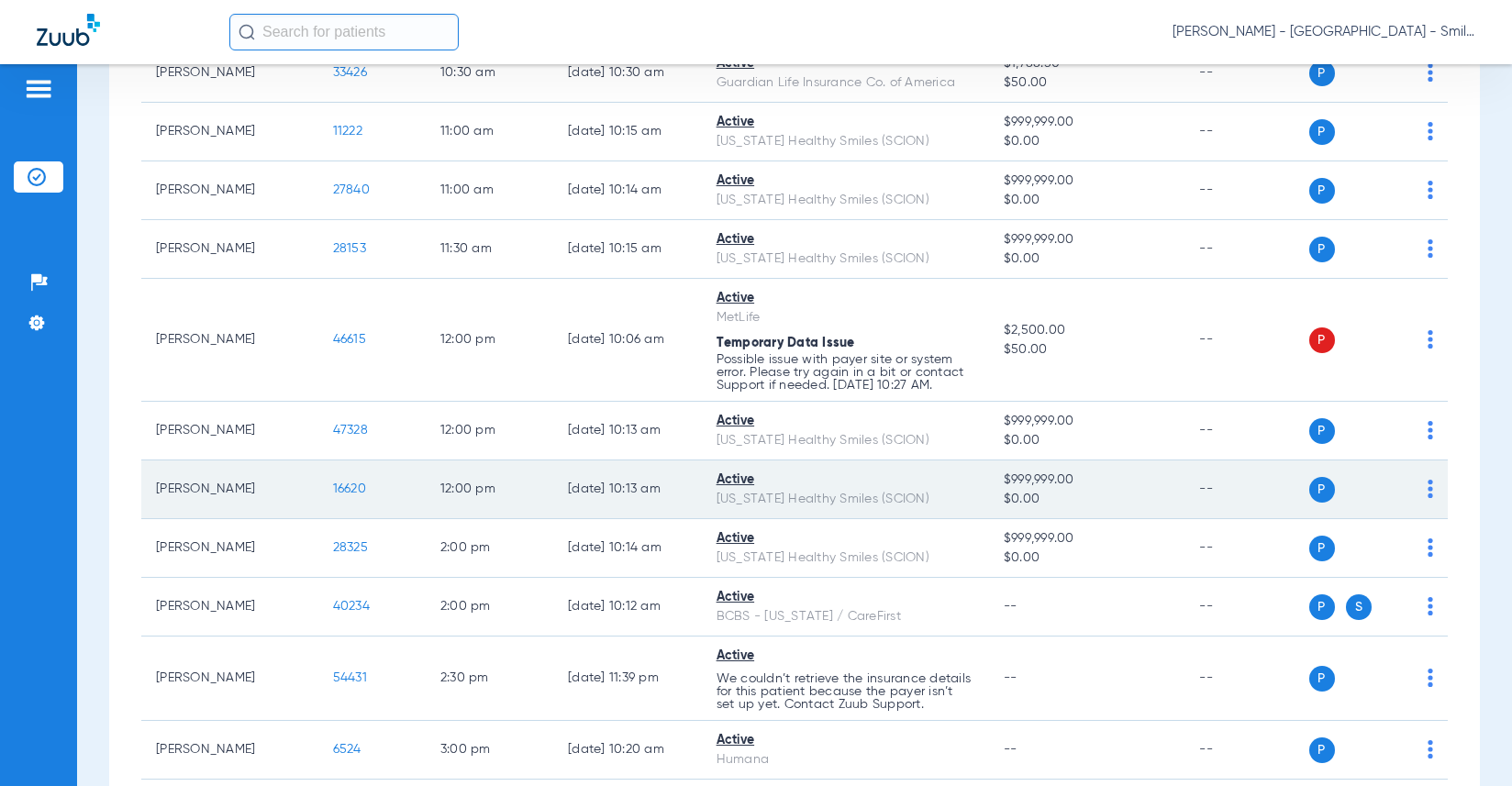 click on "16620" 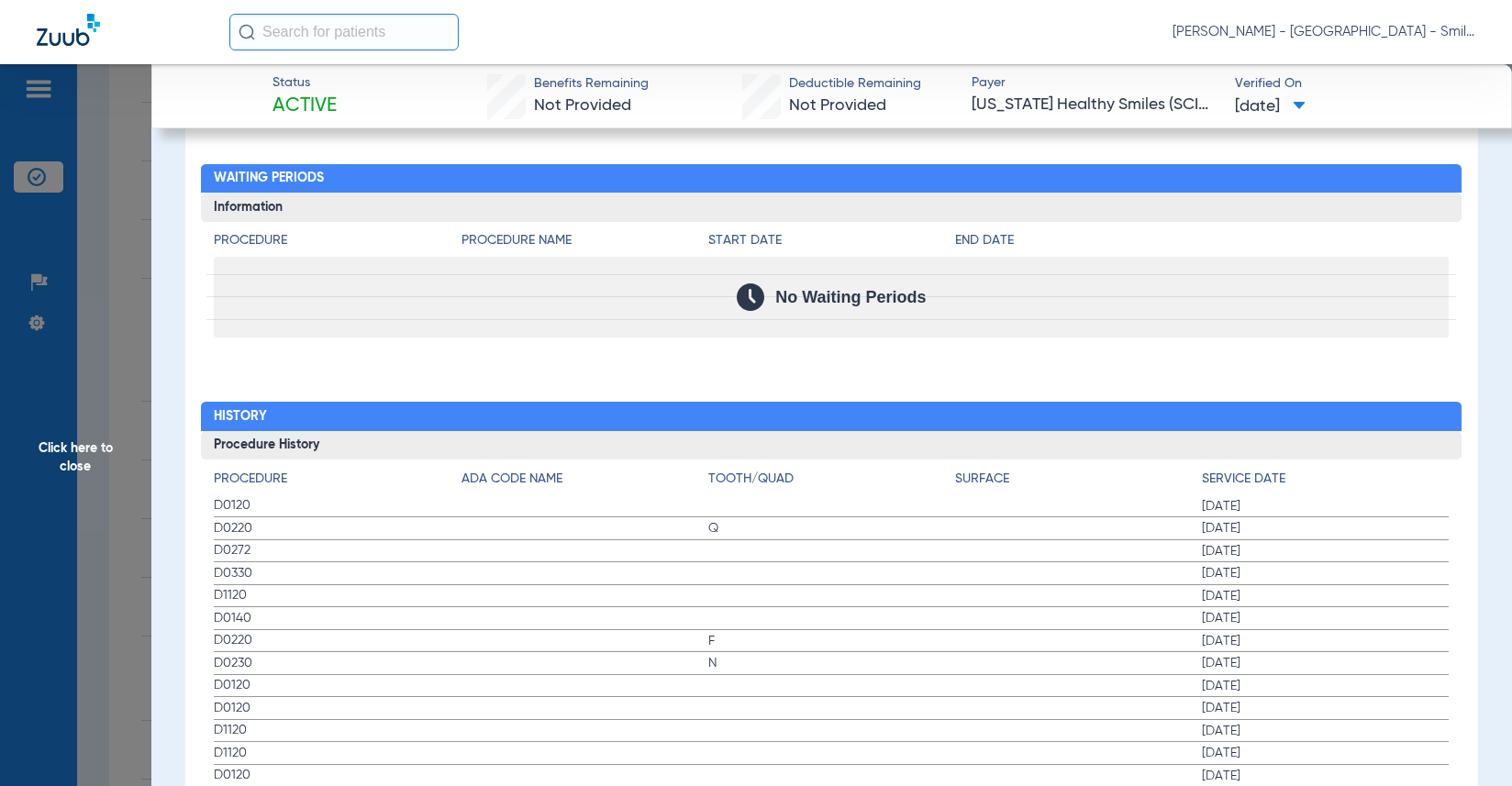 scroll, scrollTop: 2109, scrollLeft: 0, axis: vertical 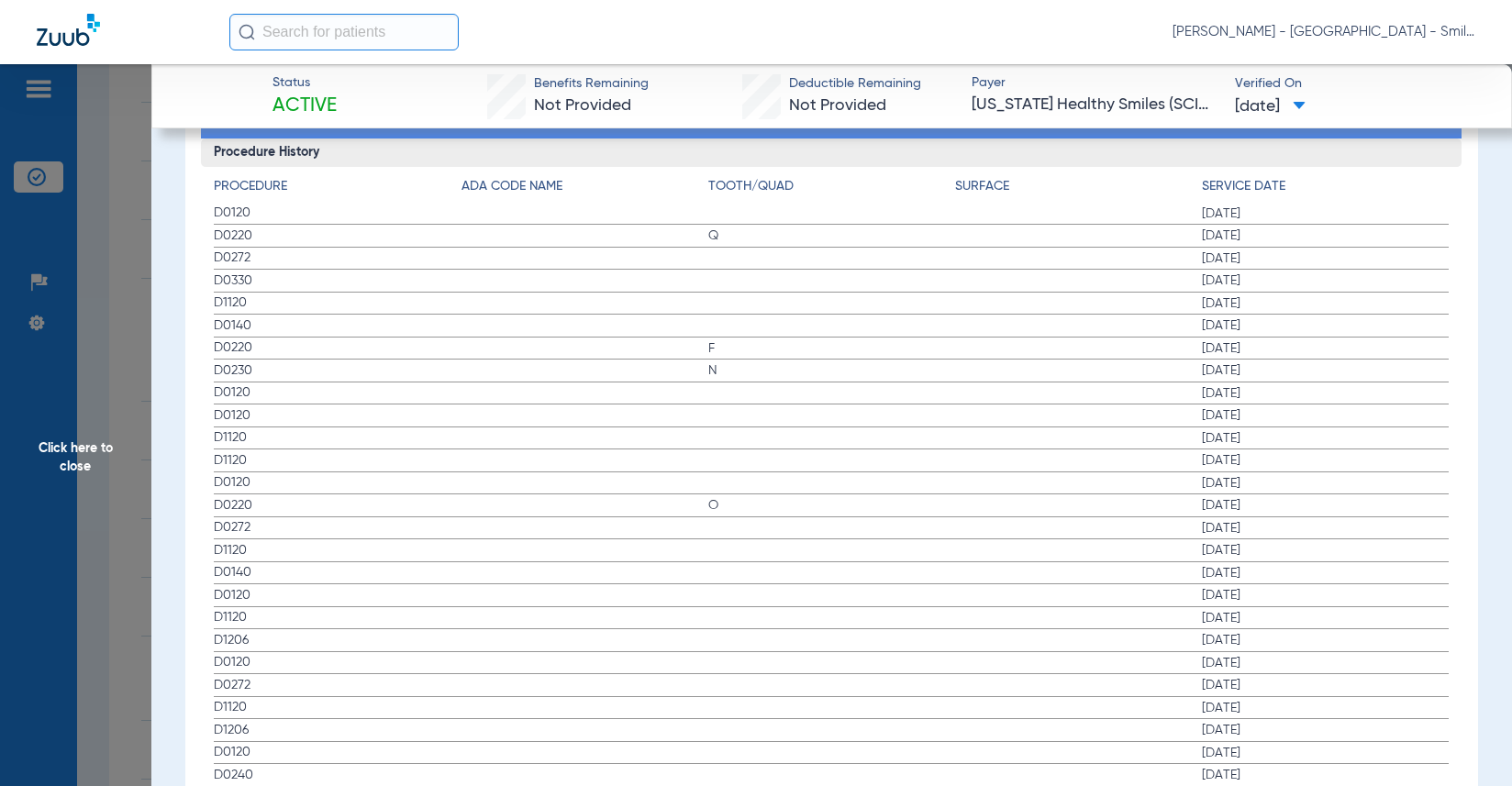 click on "D0120 [DATE]" 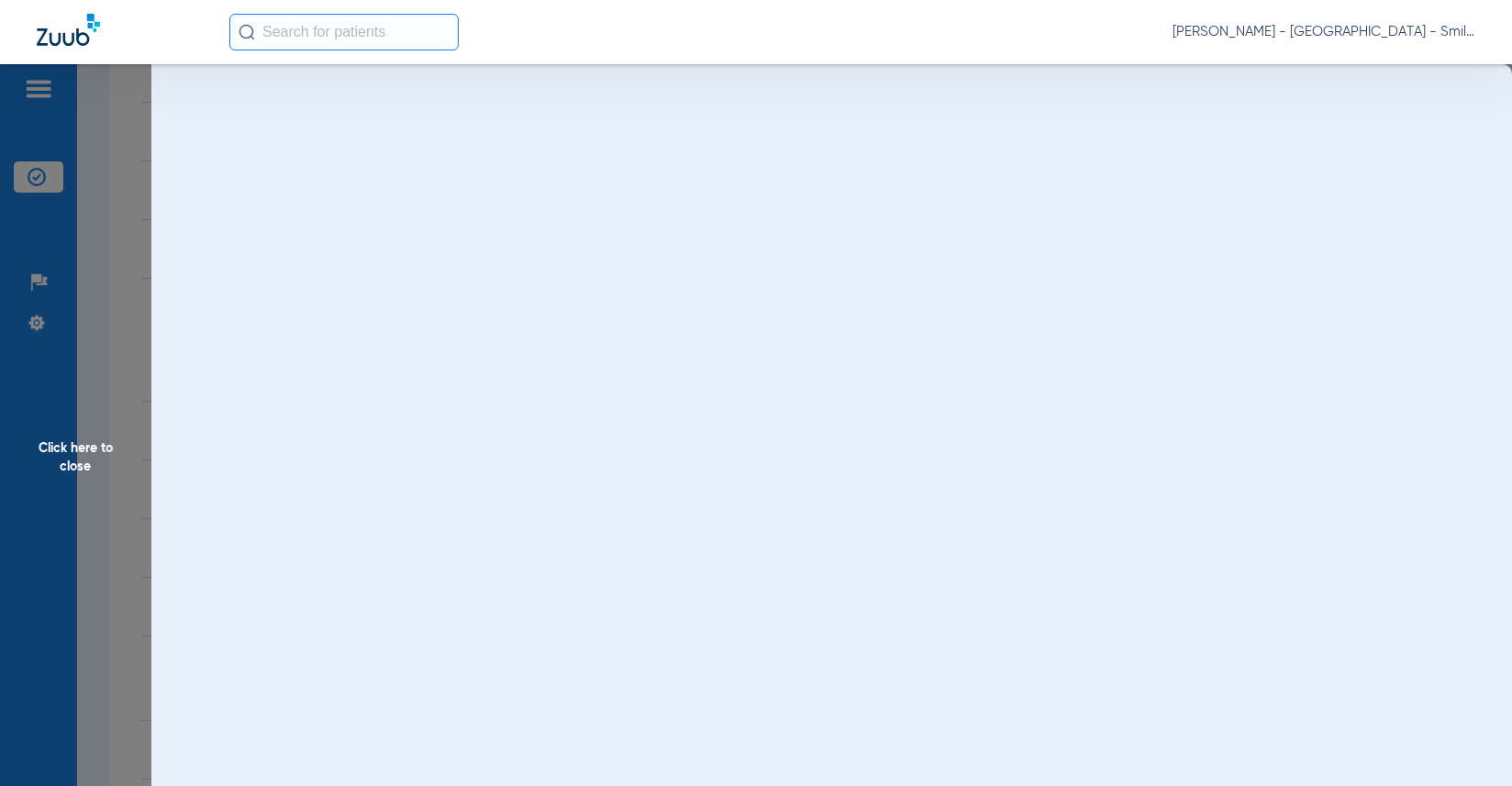 scroll, scrollTop: 0, scrollLeft: 0, axis: both 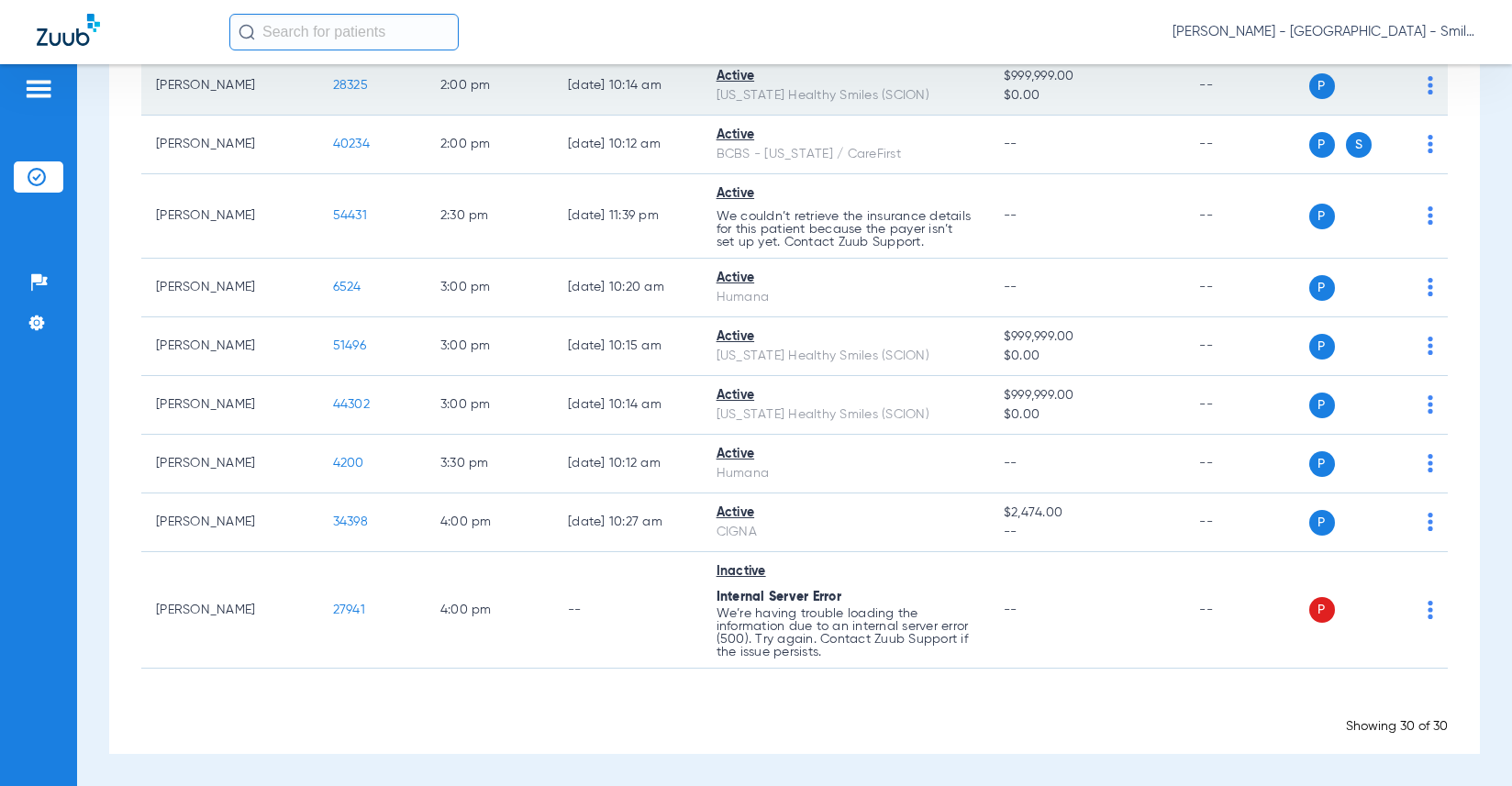 click on "28325" 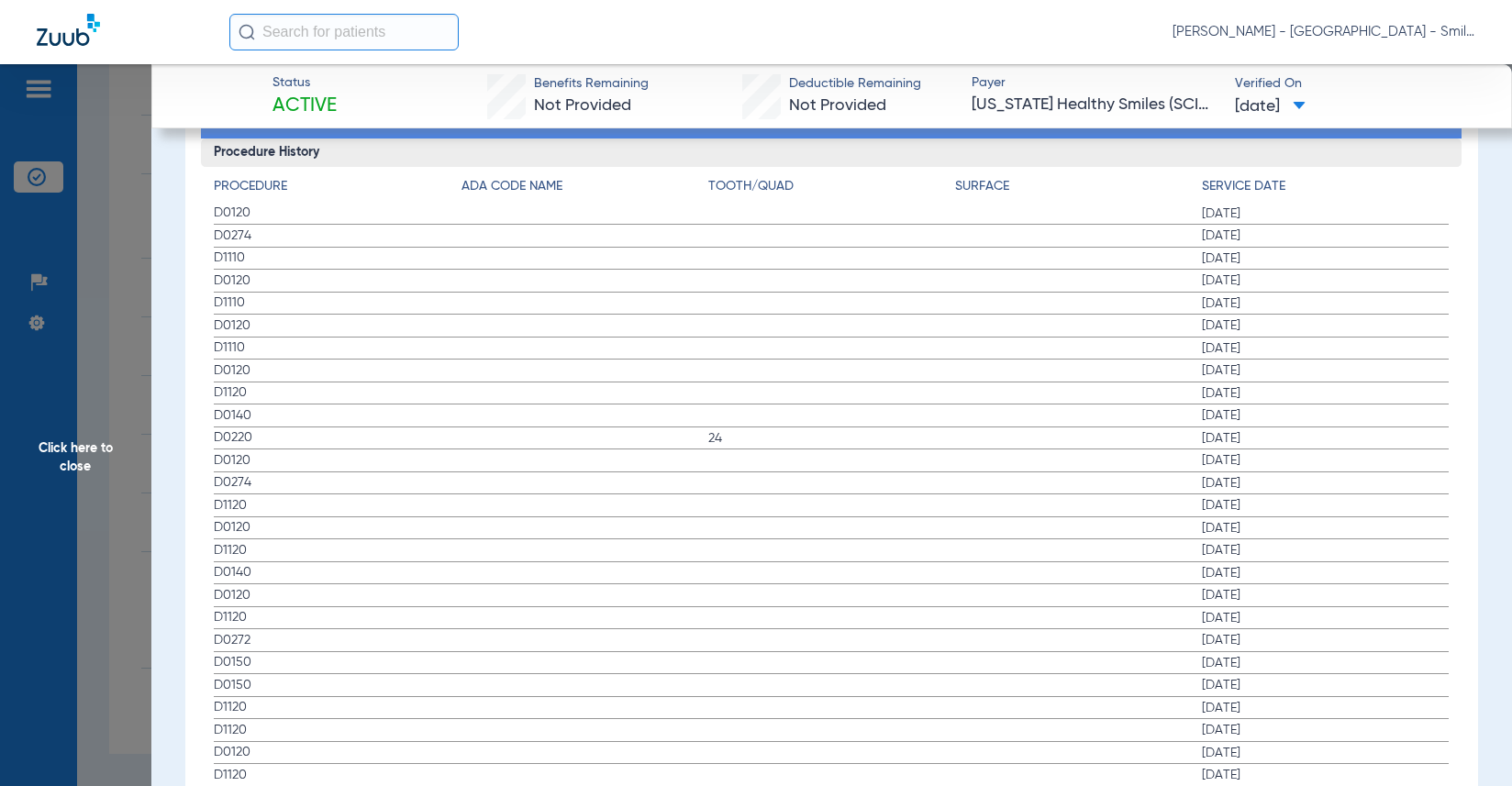 scroll, scrollTop: 2018, scrollLeft: 0, axis: vertical 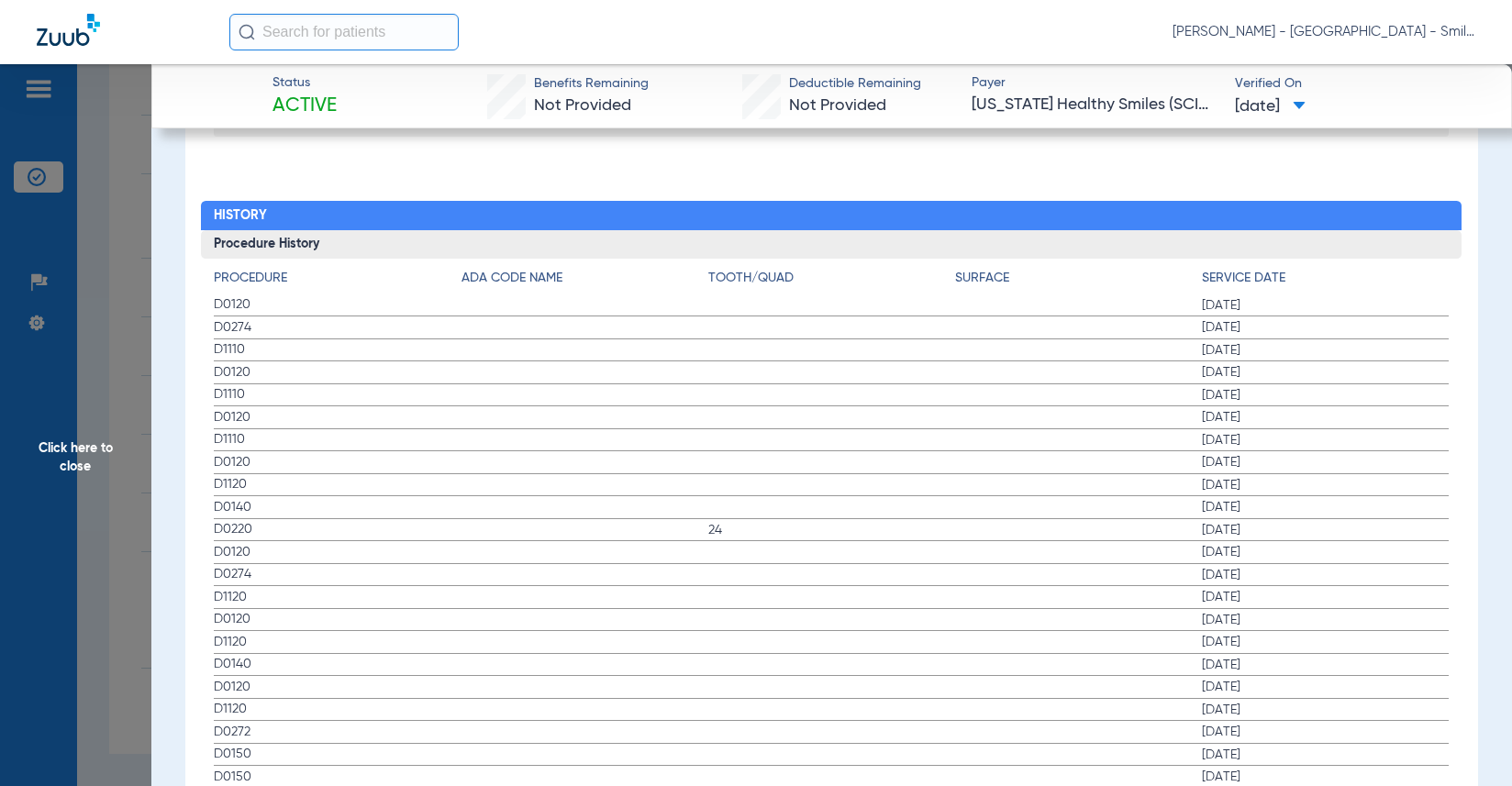 click on "[DATE]" 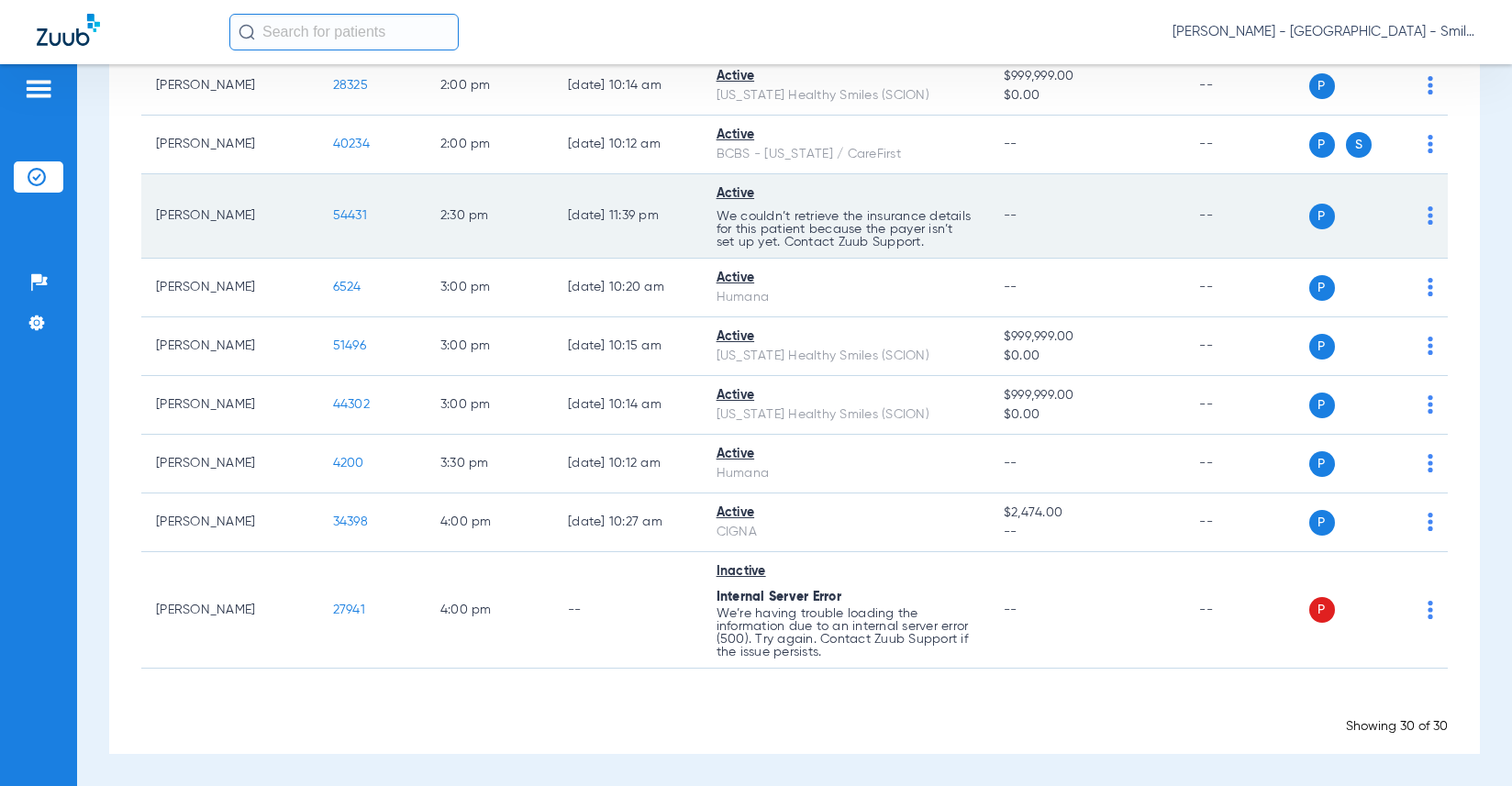 click on "54431" 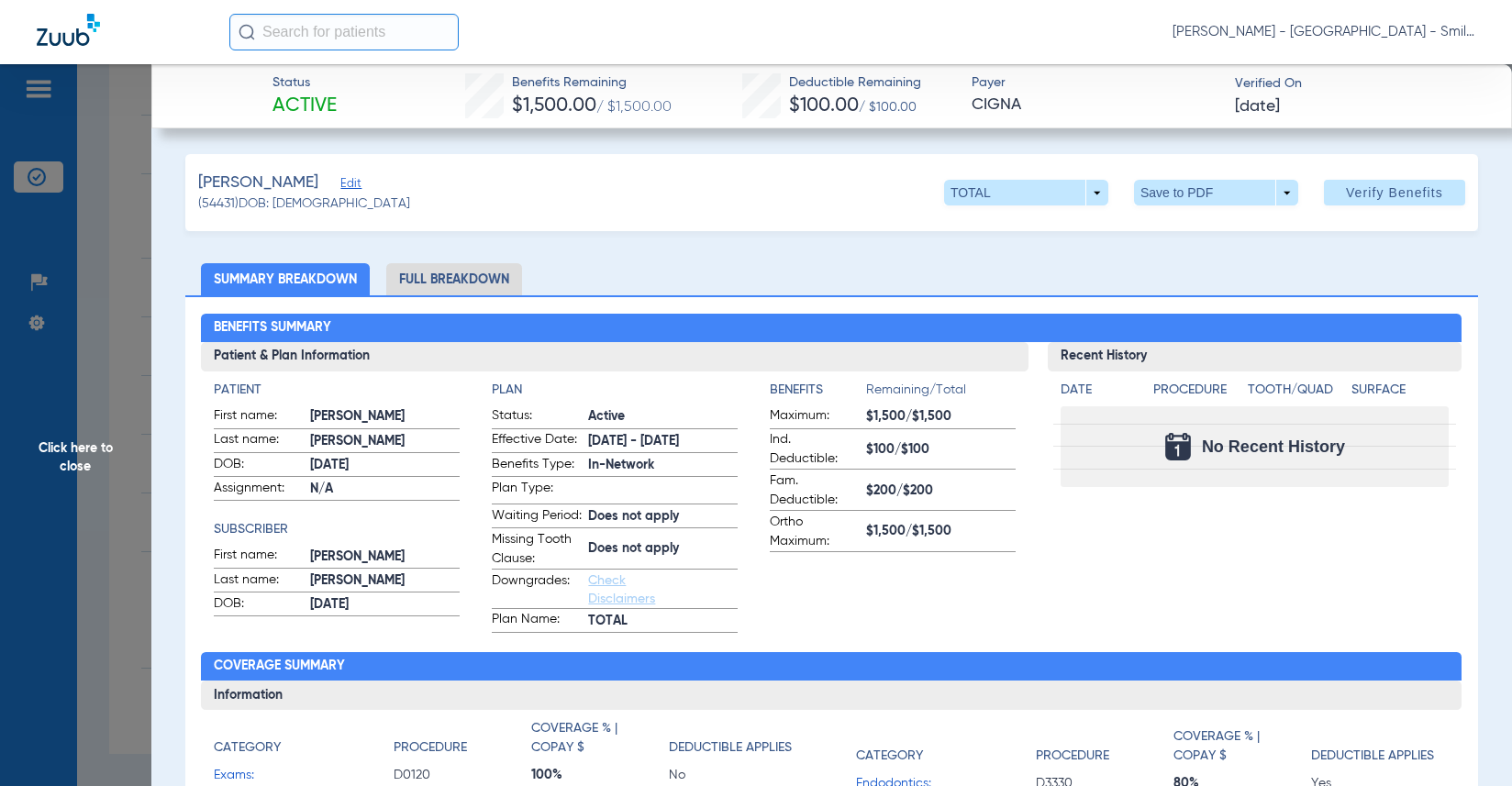 drag, startPoint x: 72, startPoint y: 278, endPoint x: 781, endPoint y: 31, distance: 750.7929 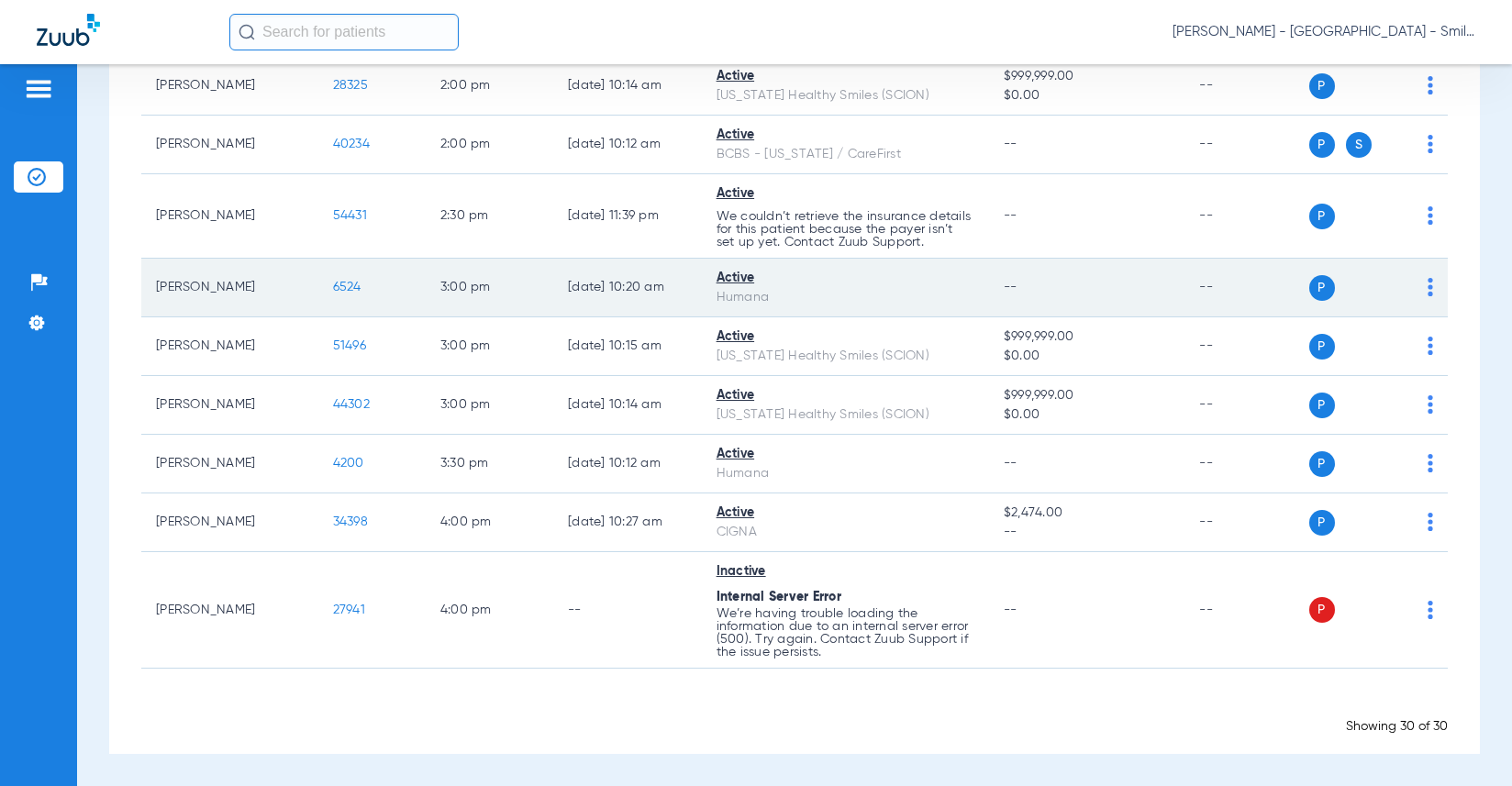 click on "6524" 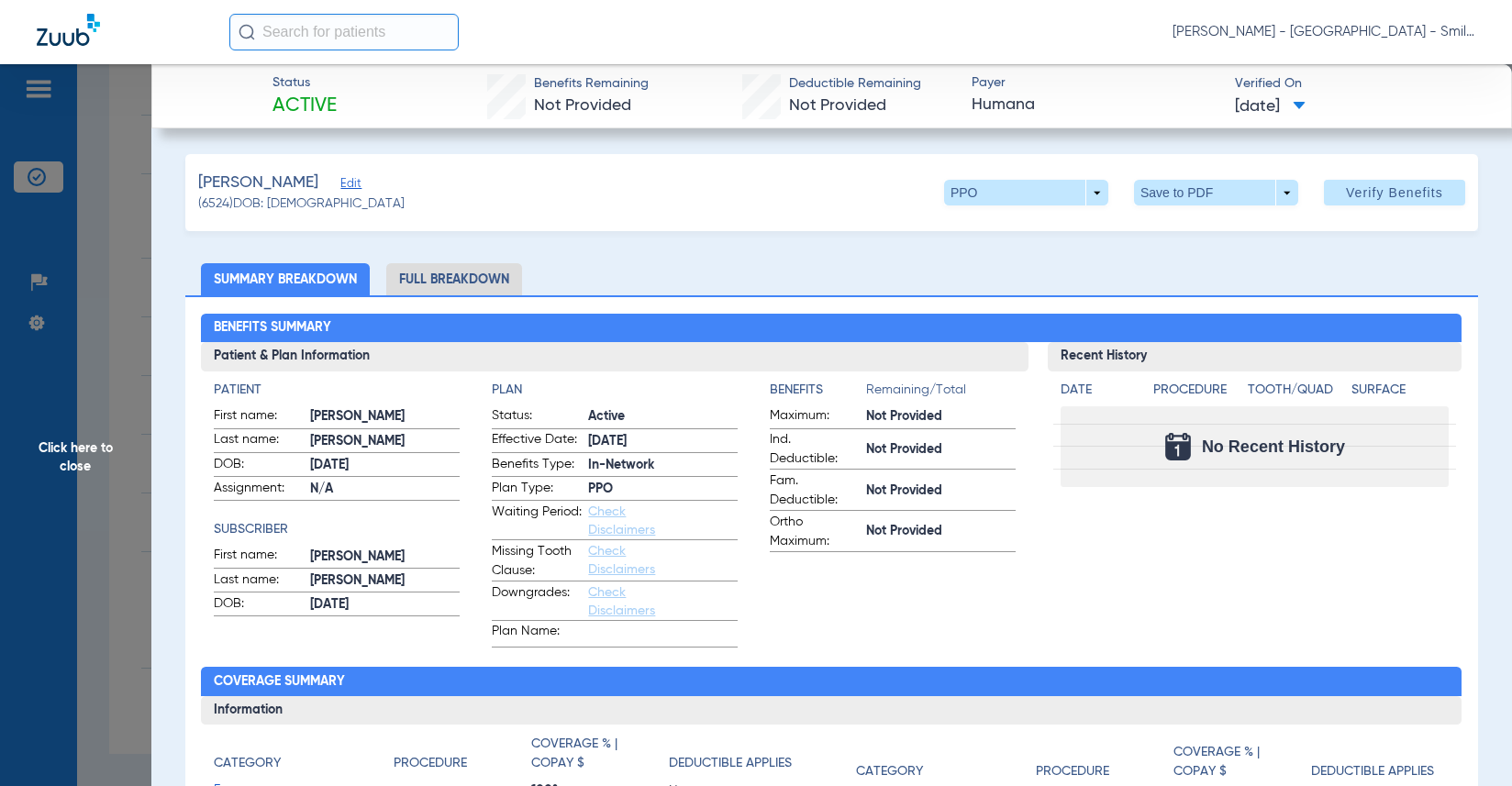click on "Status Active  Benefits Remaining   Not Provided   Deductible Remaining   Not Provided  Payer Humana  Verified On
[DATE]   [PERSON_NAME]   Edit   (6524)   DOB: [DEMOGRAPHIC_DATA]   PPO  arrow_drop_down  Save to PDF  arrow_drop_down  Verify Benefits   Subscriber Information   First name  [PERSON_NAME]  Last name  [PERSON_NAME]  mm / dd / yyyy [DATE]  Member ID  109116696  Group ID (optional)  691434  Insurance Payer   Insurance
Humana  Provider   Dentist
[PERSON_NAME]  1518286731  remove   Dependent Information   First name  [PERSON_NAME]  Last name  [PERSON_NAME]  mm / dd / yyyy [DATE]  Member ID  same as subscriber 109116696  Summary Breakdown   Full Breakdown  Benefits Summary Patient & Plan Information Patient First name:  [PERSON_NAME]  Last name:  [PERSON_NAME]  DOB:  [DEMOGRAPHIC_DATA]  Assignment:  N/A  Subscriber First name:  [PERSON_NAME]  Last name:  [PERSON_NAME]:  [DEMOGRAPHIC_DATA]  Plan Status:  Active  Effective Date:  [DATE]  Benefits Type:  In-Network  Plan Type:  PPO  Waiting Period:  Check Disclaimers  Missing Tooth Clause: Downgrades:" 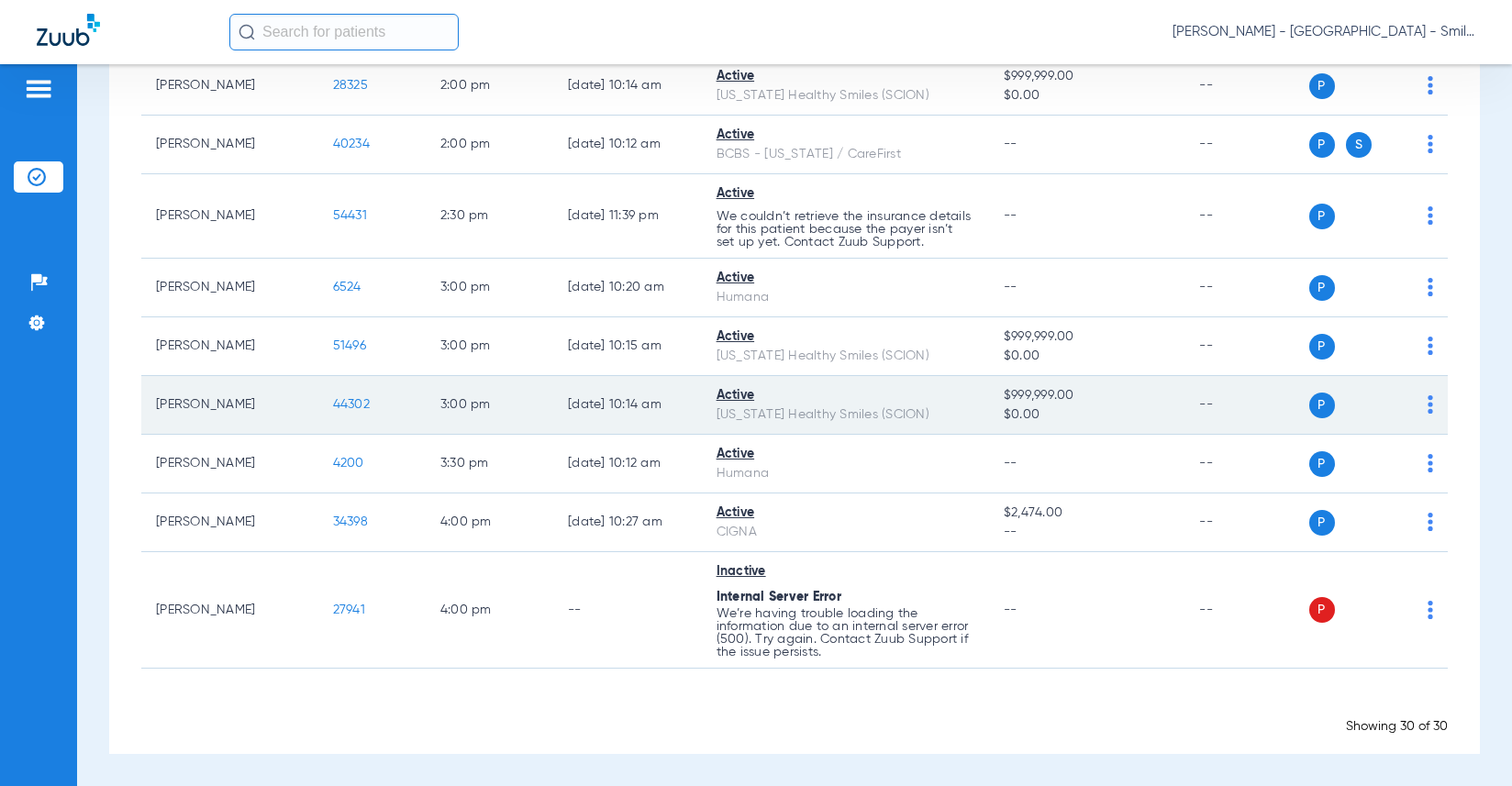 click on "44302" 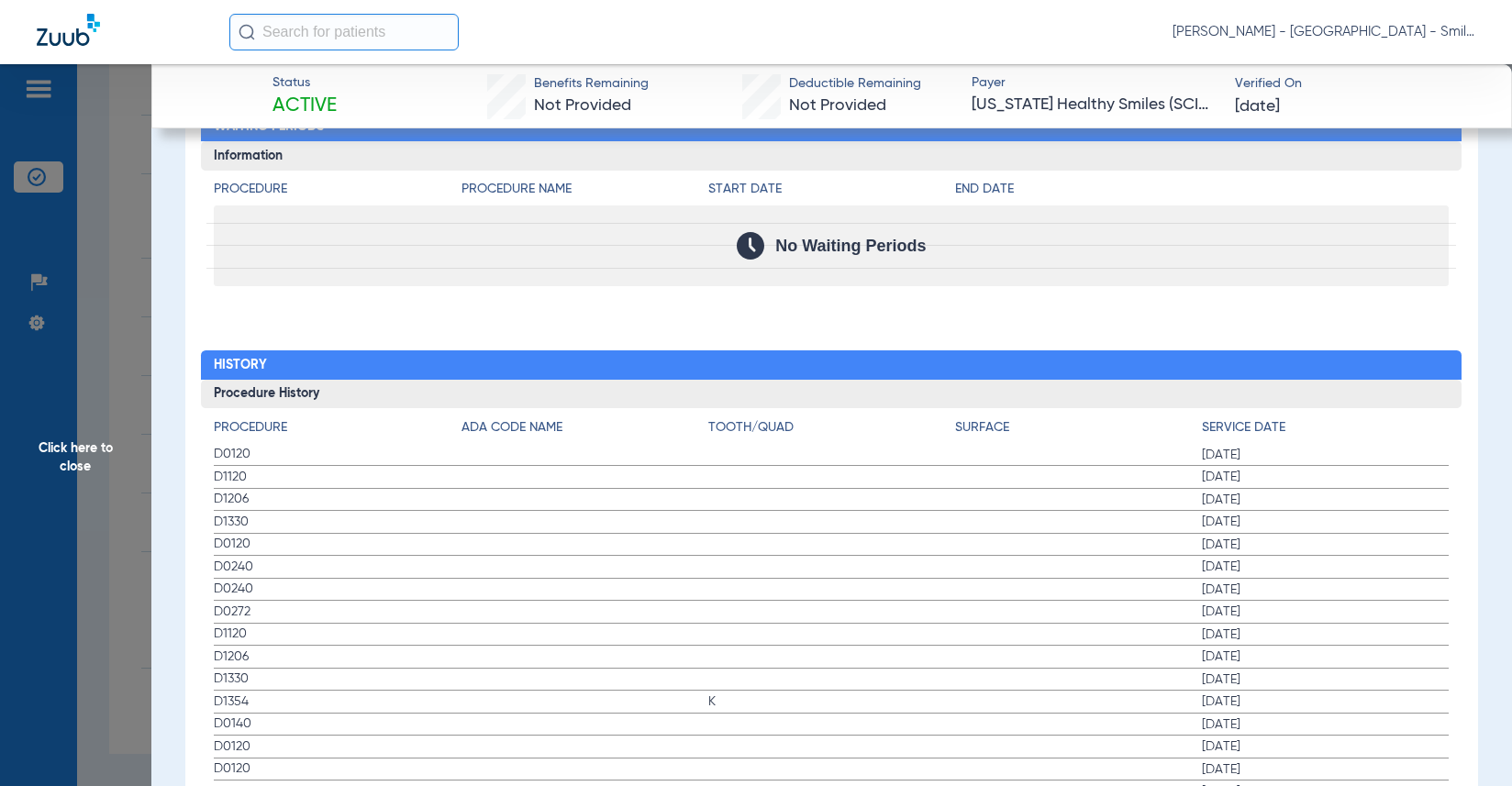scroll, scrollTop: 2109, scrollLeft: 0, axis: vertical 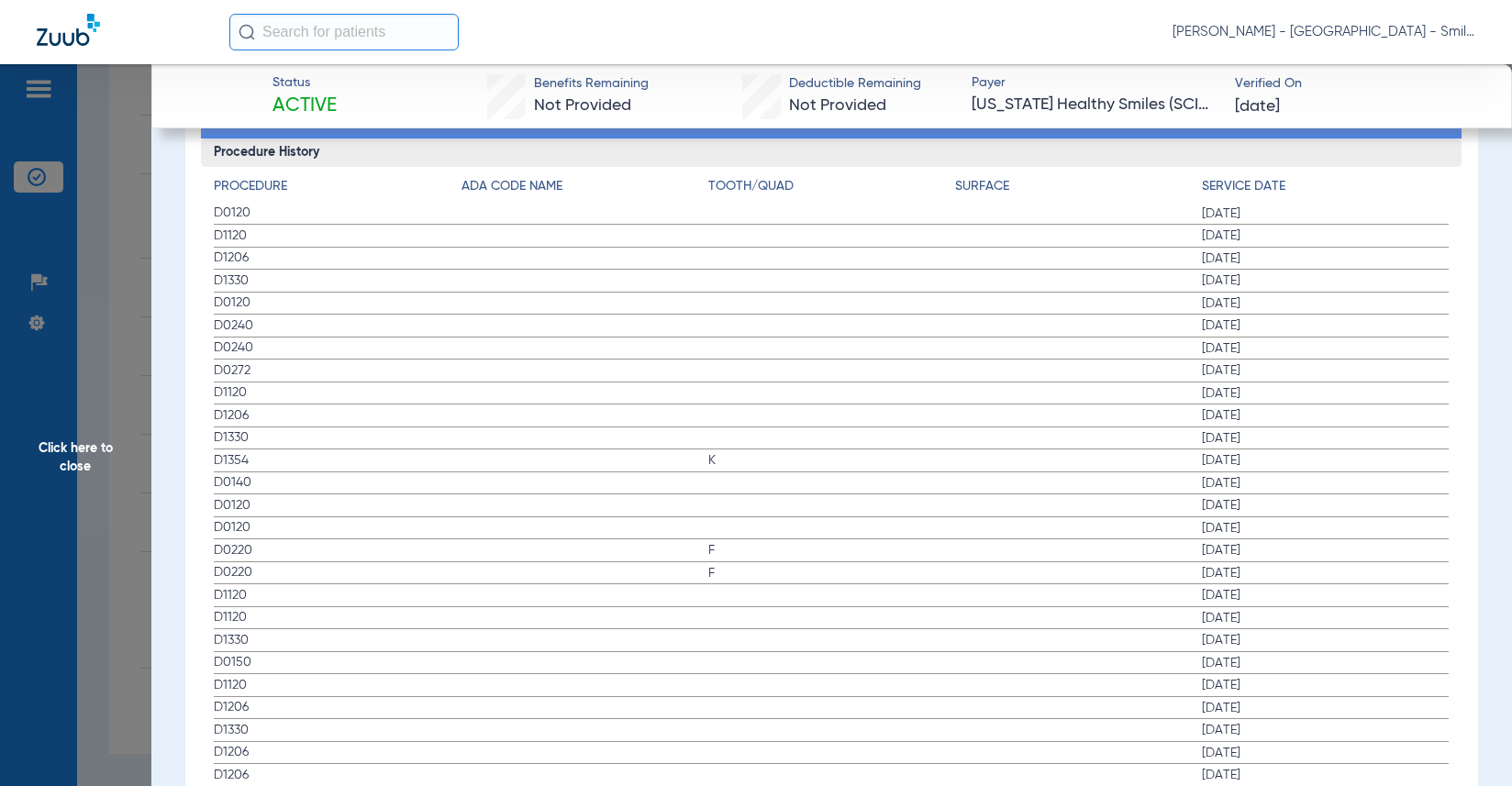click on "[DATE]" 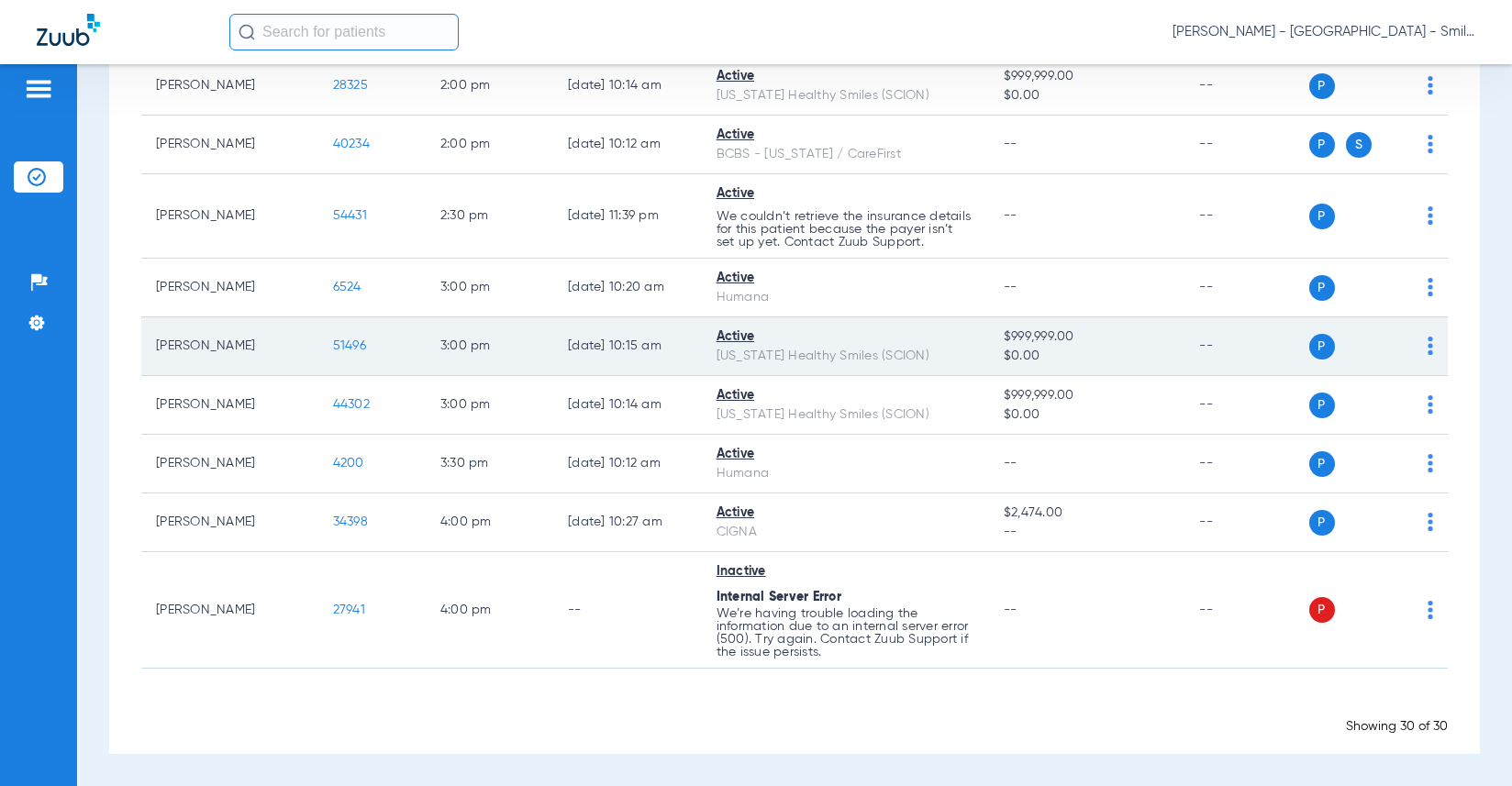 click on "51496" 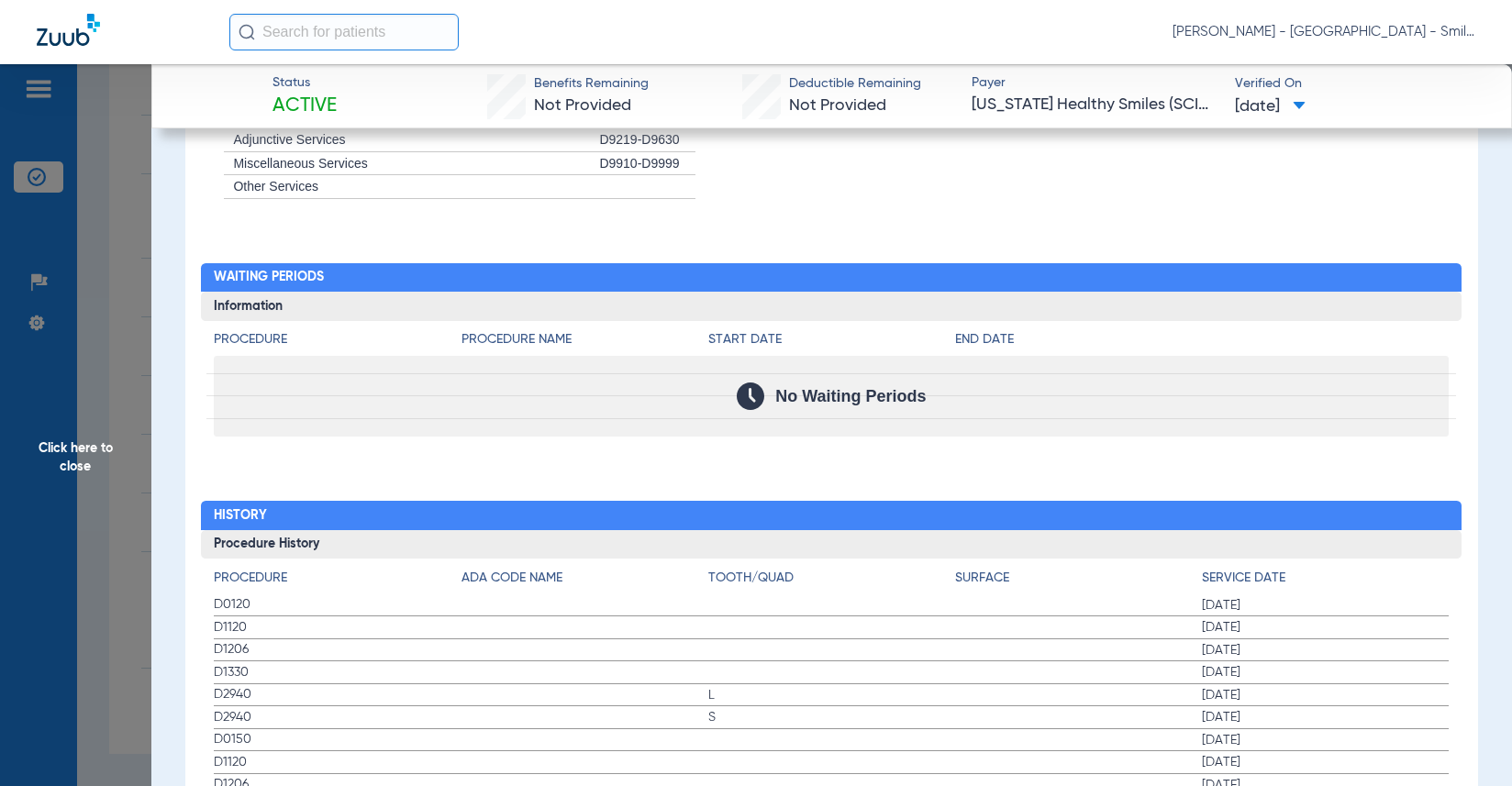 scroll, scrollTop: 1743, scrollLeft: 0, axis: vertical 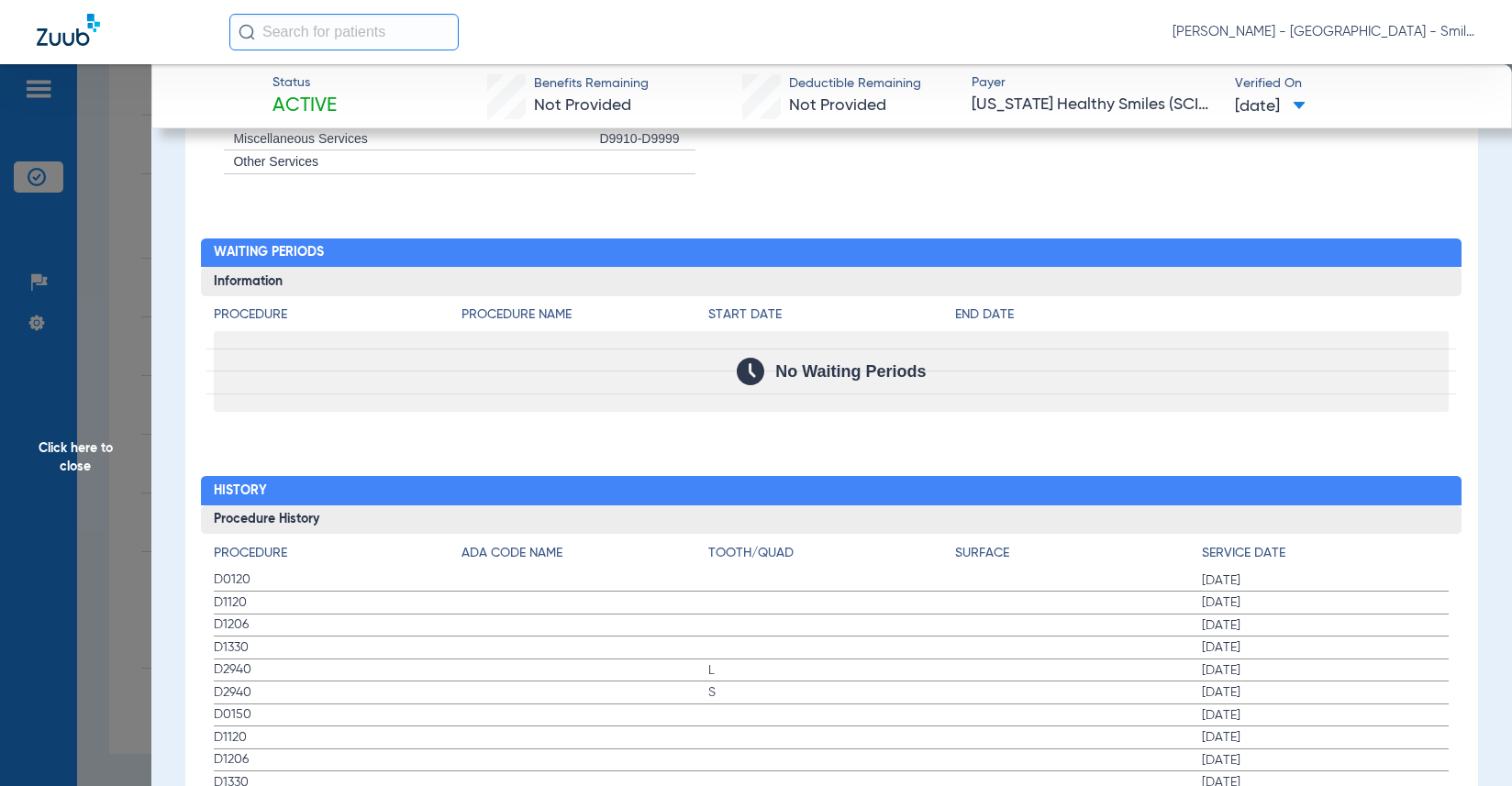 click on "D1330 [DATE]" 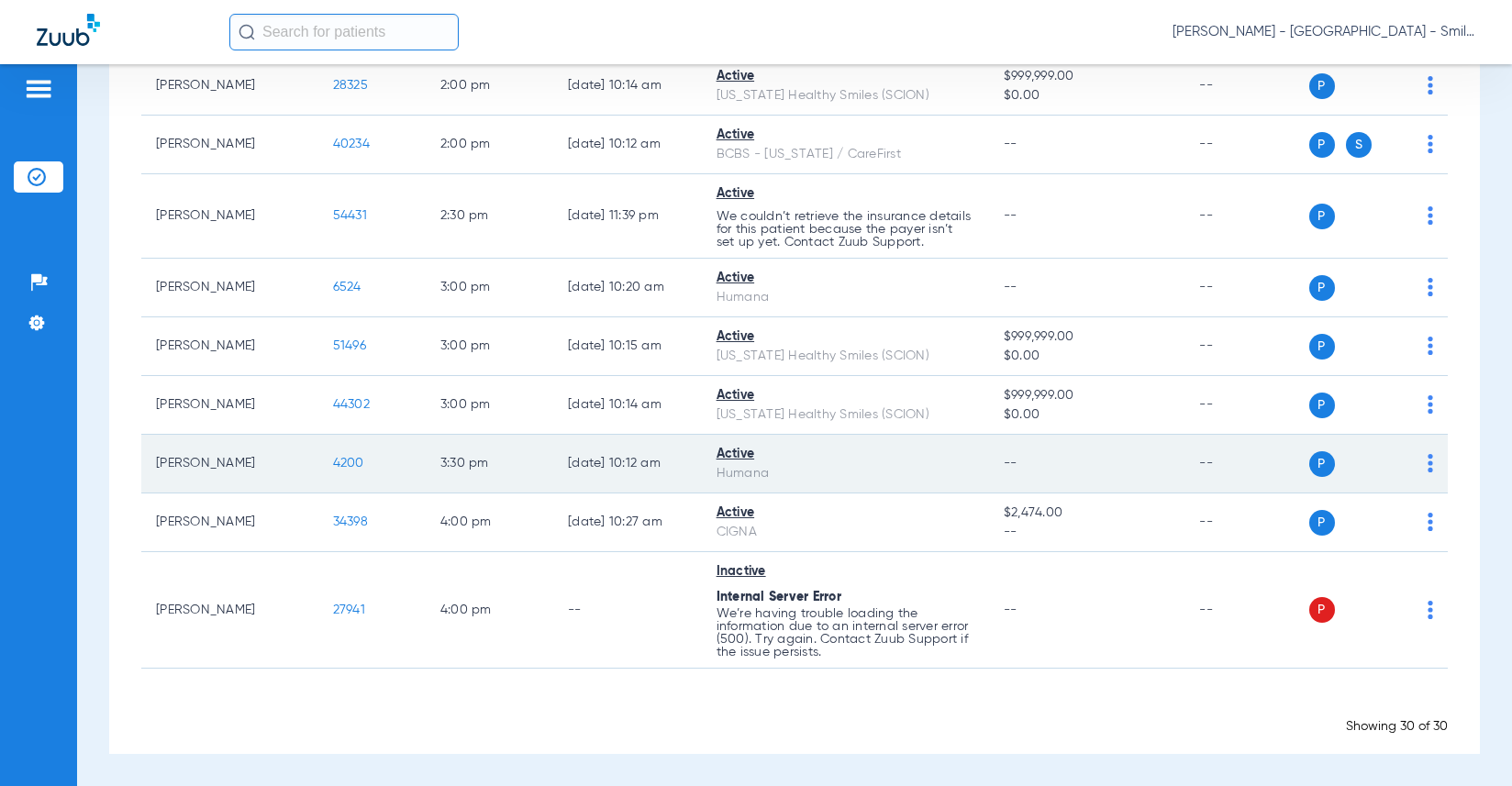 click on "4200" 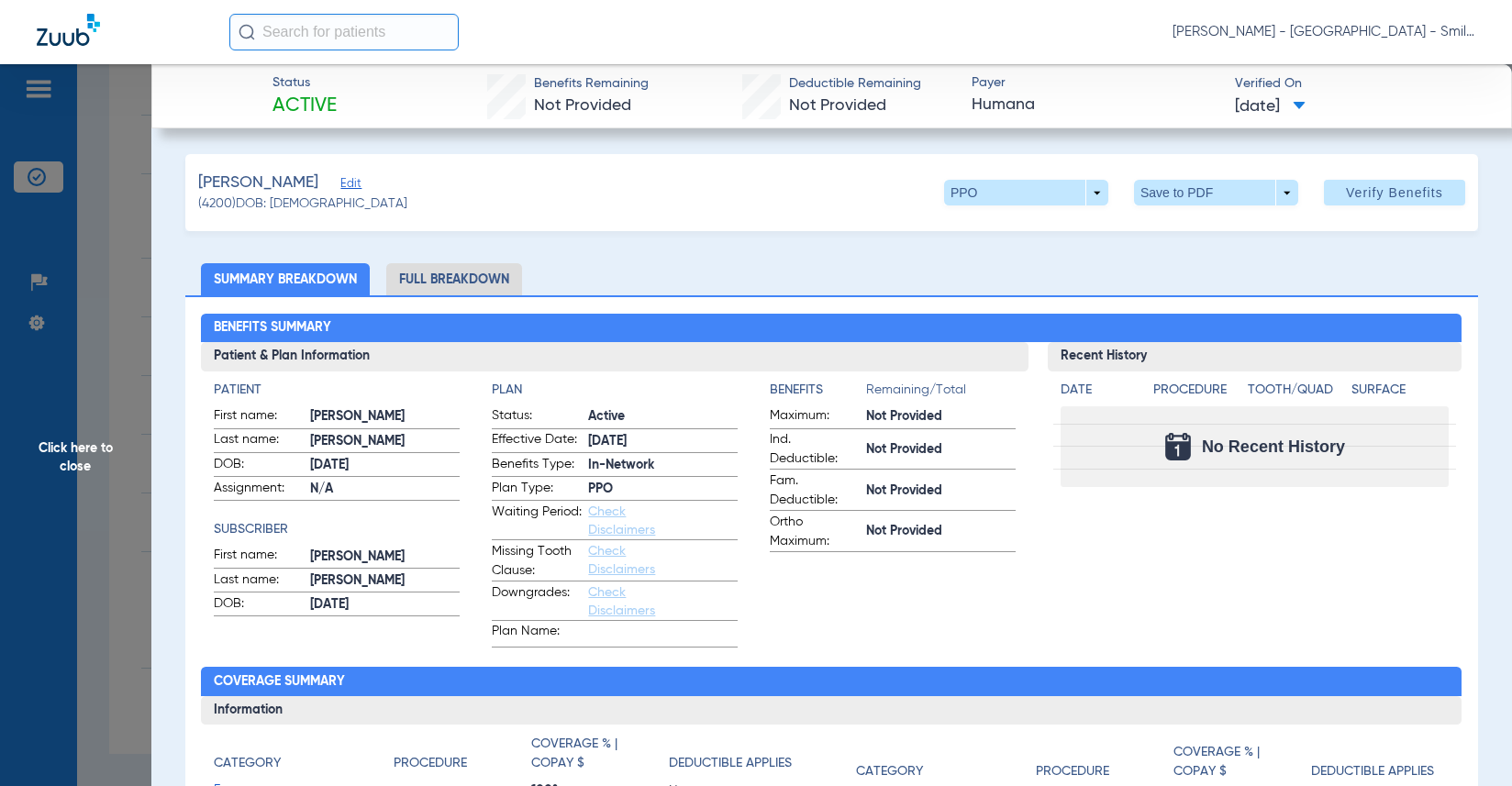 click on "Surface" 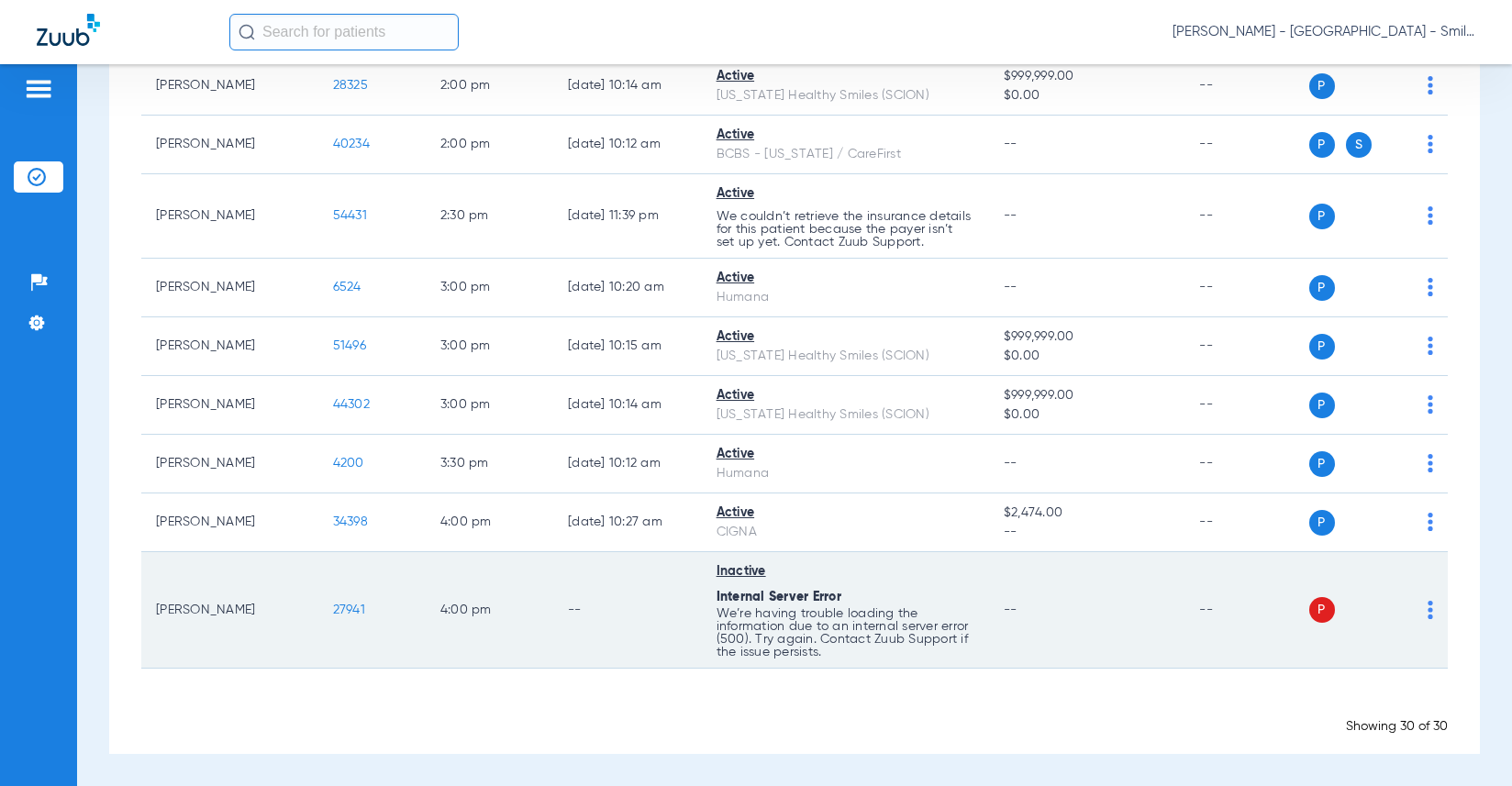 click on "27941" 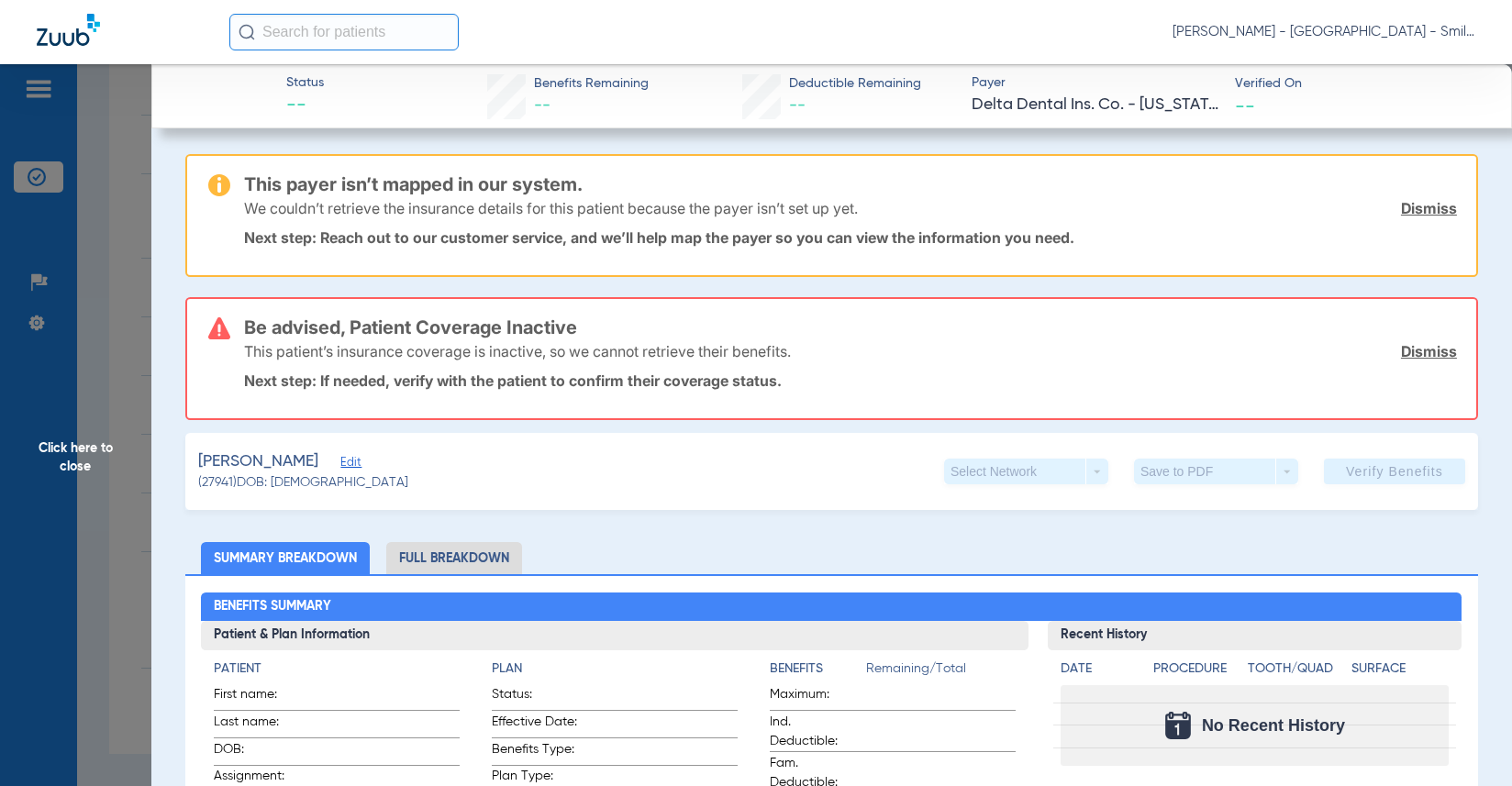 click on "This payer isn’t mapped in our system.  We couldn’t retrieve the insurance details for this patient because the payer isn’t set up yet.  Dismiss  Next step: Reach out to our customer service, and we’ll help map the payer so you can view the information you need.  Be advised, Patient Coverage Inactive  This patient’s insurance coverage is inactive, so we cannot retrieve their benefits.  Dismiss  Next step: If needed, verify with the patient to confirm their coverage status.  [PERSON_NAME]   (27941)   DOB: [DEMOGRAPHIC_DATA]   Select Network  arrow_drop_down  Save to PDF  arrow_drop_down  Verify Benefits   Subscriber Information   First name  [PERSON_NAME]  Last name  [PERSON_NAME]  DOB  mm / dd / yyyy [DATE]  Member ID  572005296  Group ID (optional)  407287  Insurance Payer   Insurance
Select an Insurance  Provider   Dentist
[PERSON_NAME]  1518286731  remove   Dependent Information   First name  [PERSON_NAME]  Last name  [PERSON_NAME]  mm / dd / yyyy [DATE]  Member ID  same as subscriber 572005296" 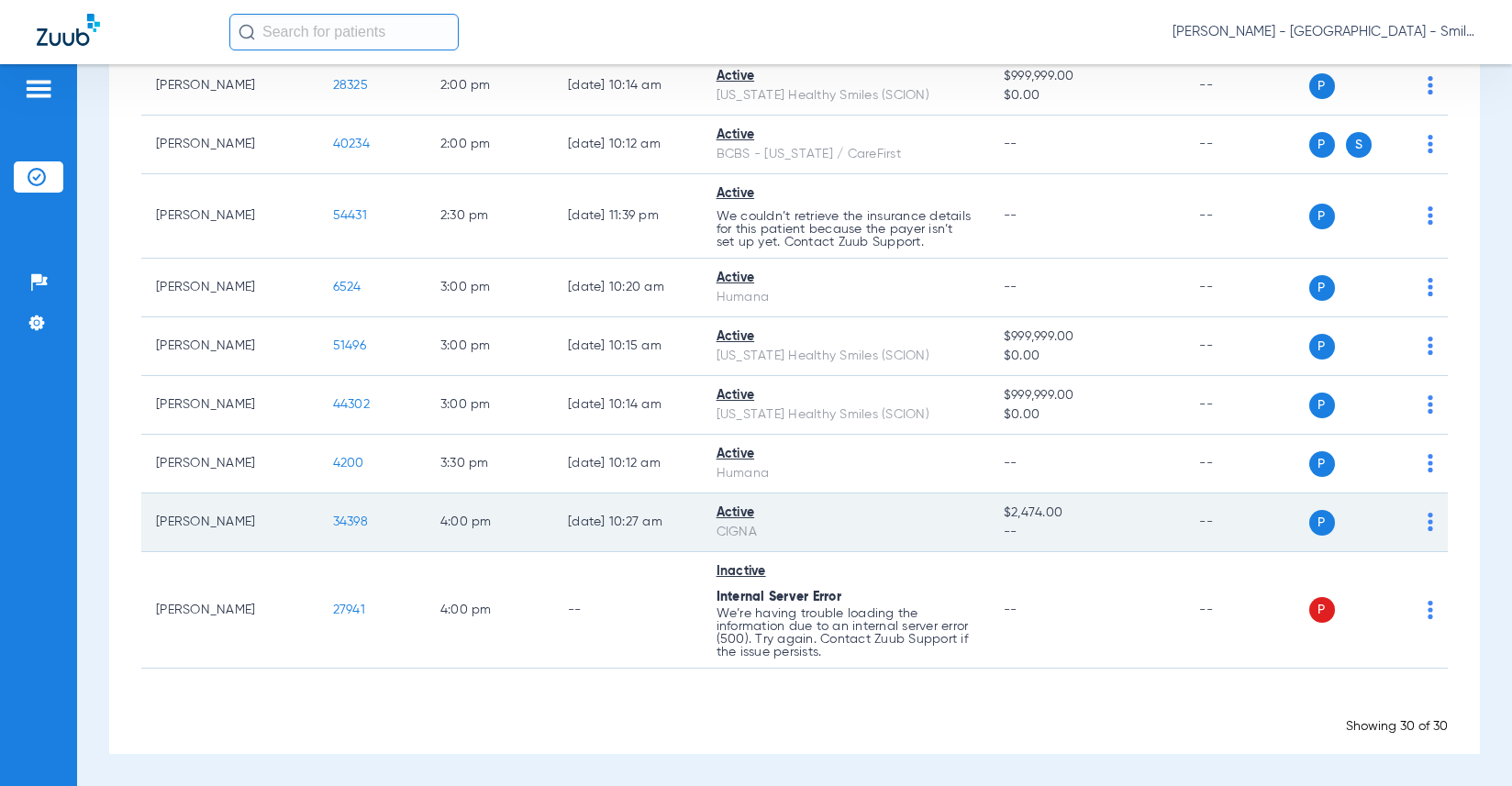 click on "34398" 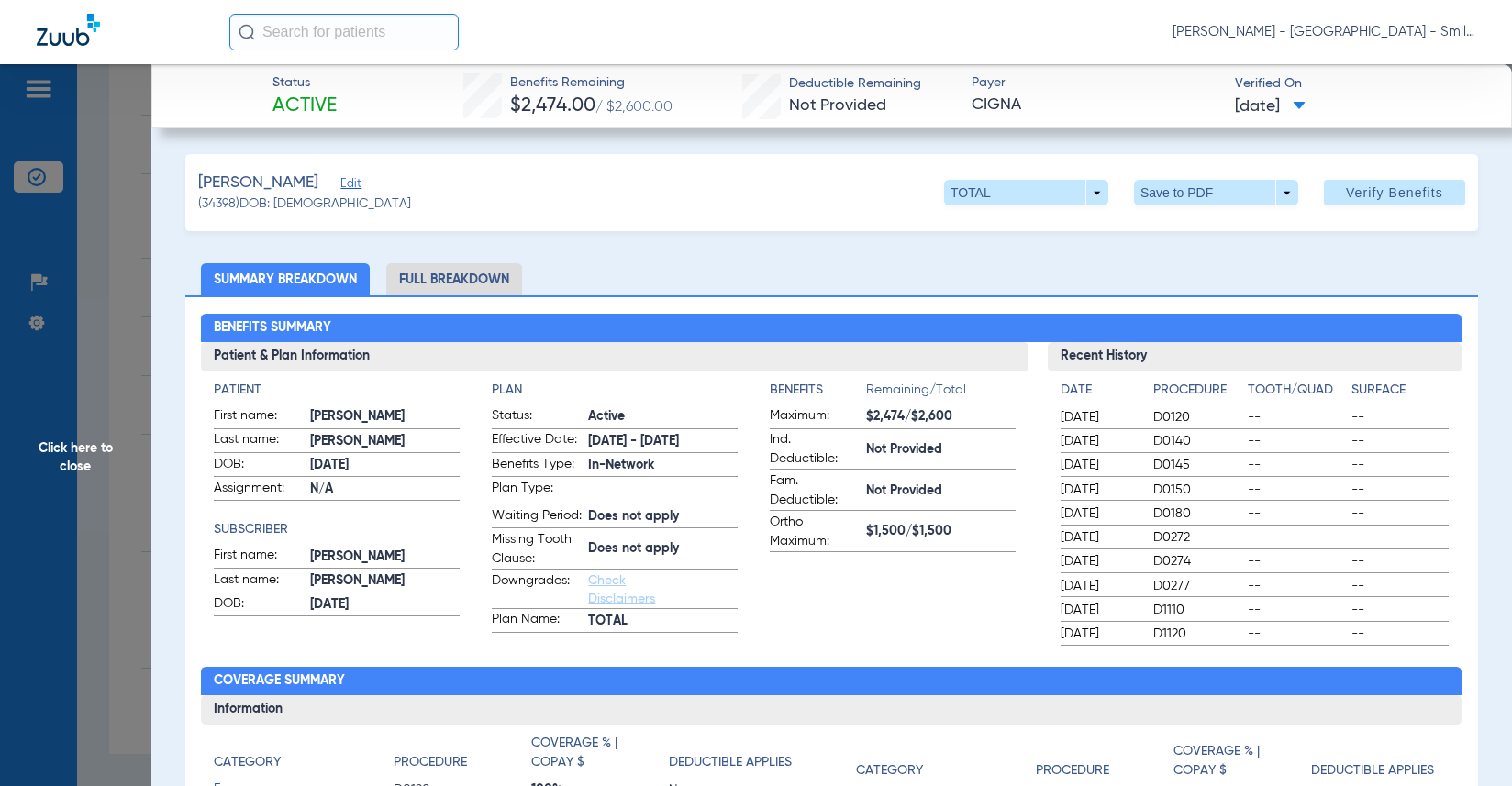 click on "Recent History" 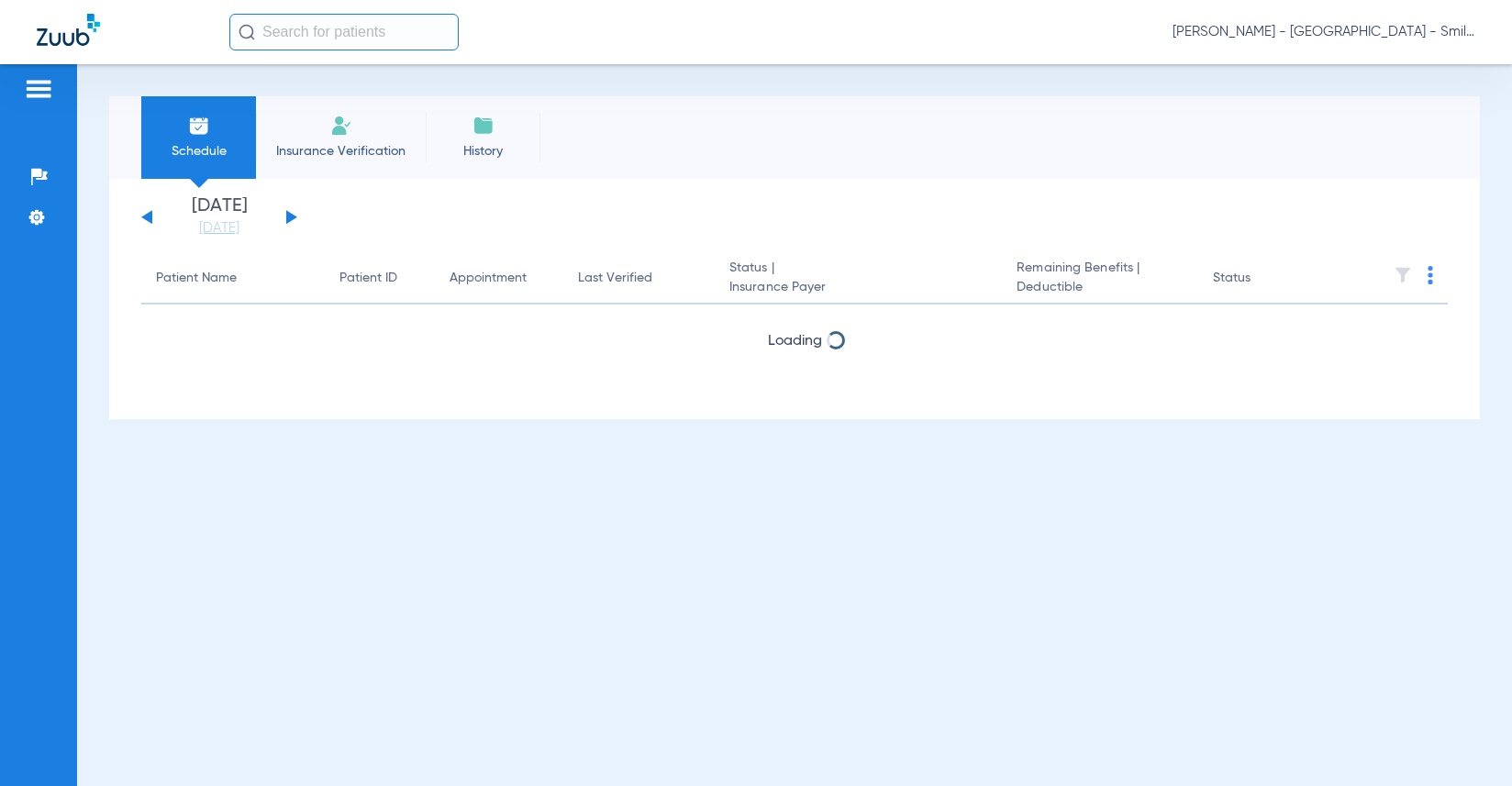 scroll, scrollTop: 0, scrollLeft: 0, axis: both 